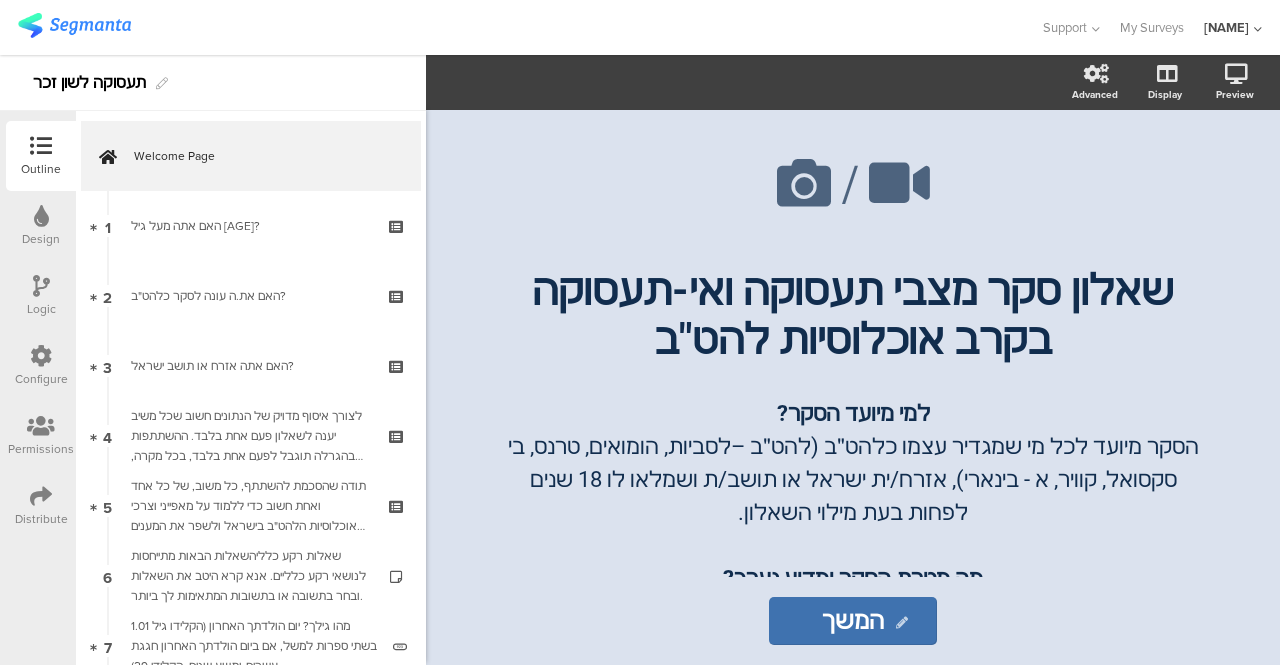 scroll, scrollTop: 0, scrollLeft: 0, axis: both 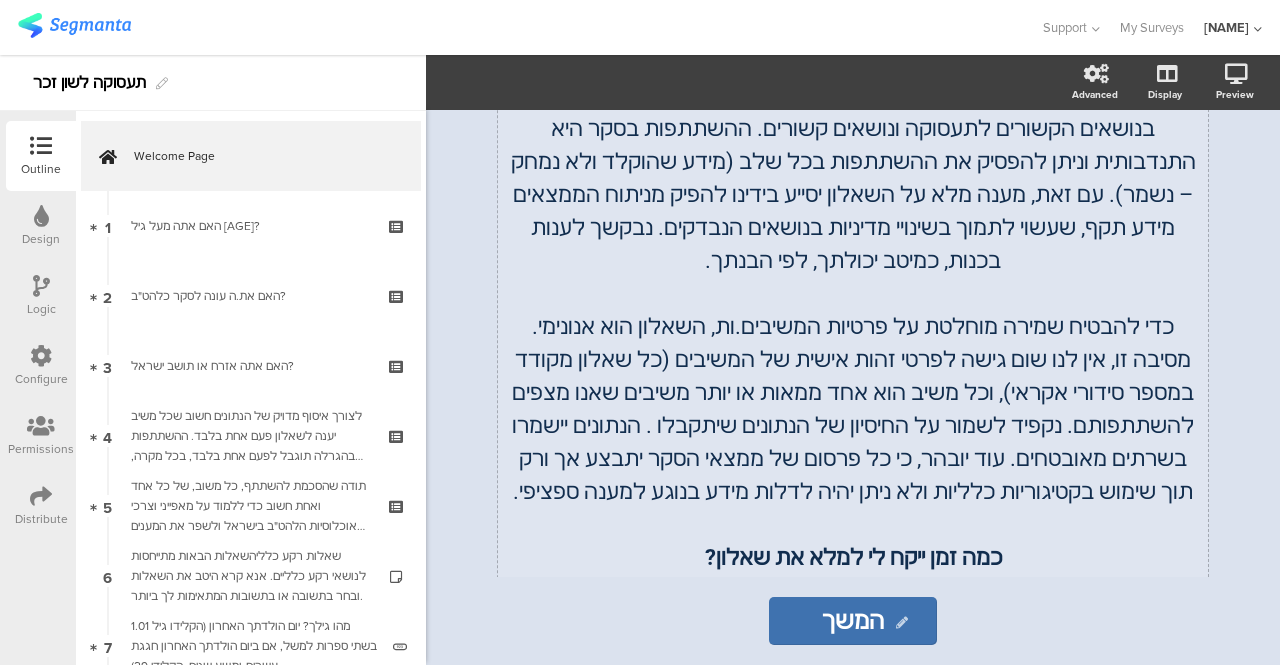 click on "כדי להבטיח שמירה מוחלטת על פרטיות המשיבים.ות, השאלון הוא אנונימי. מסיבה זו, אין לנו שום גישה לפרטי זהות אישית של המשיבים (כל שאלון מקודד במספר סידורי אקראי), וכל משיב הוא אחד ממאות או יותר משיבים שאנו מצפים להשתתפותם. נקפיד לשמור על החיסיון של הנתונים שיתקבלו . הנתונים יישמרו בשרתים מאובטחים. עוד יובהר, כי כל פרסום של ממצאי הסקר יתבצע אך ורק תוך שימוש בקטיגוריות כלליות ולא ניתן יהיה לדלות מידע בנוגע למענה ספציפי." 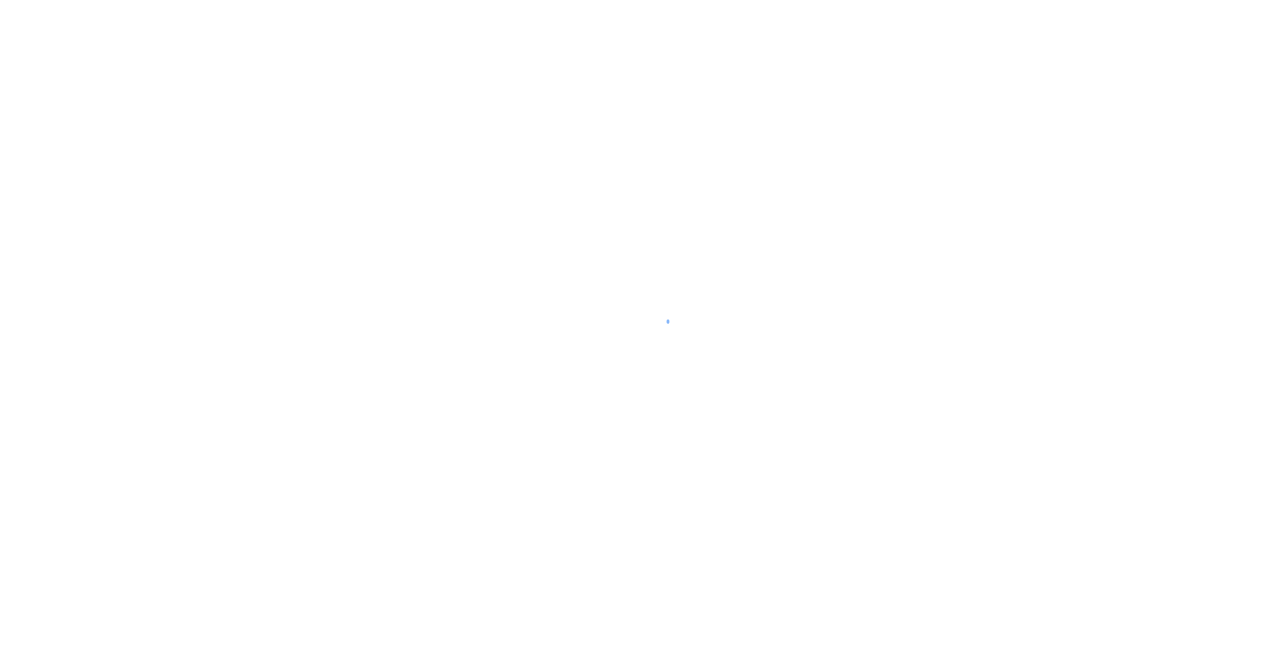 scroll, scrollTop: 0, scrollLeft: 0, axis: both 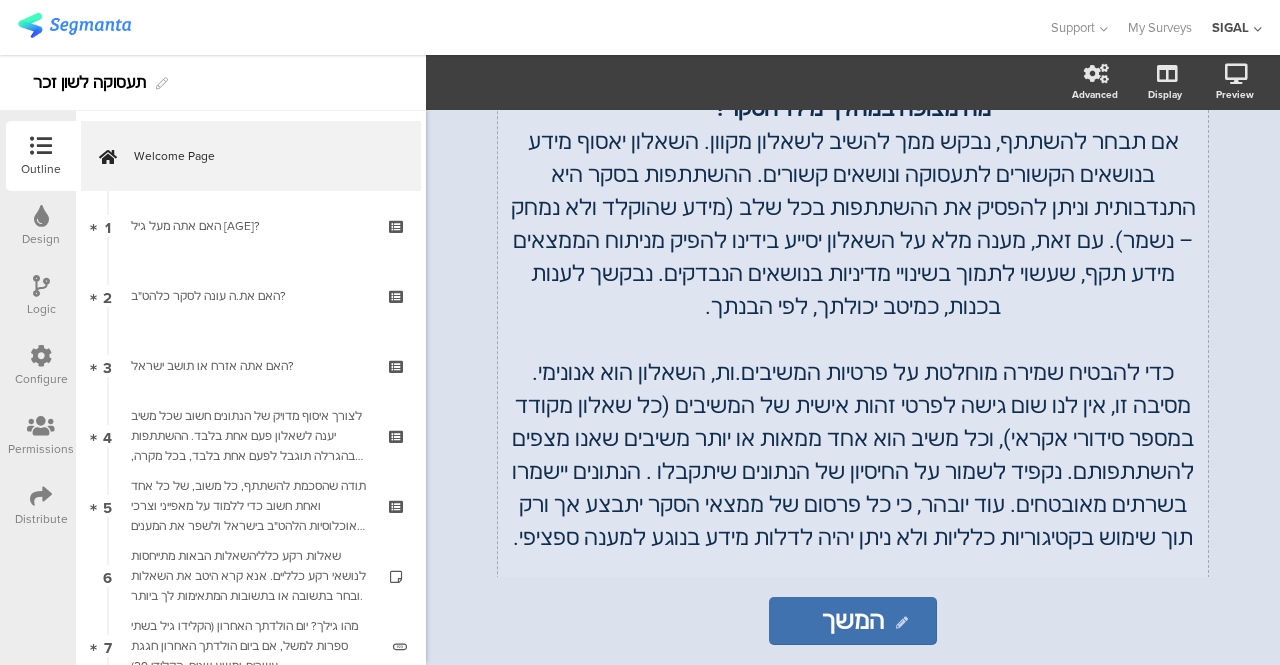 click on "למי מיועד הסקר? הסקר מיועד לכל מי שמגדיר עצמו כלהט"ב (להט"ב –לסביות, הומואים, טרנס, בי סקסואל, קוויר, א - בינארי), אזרח/ית ישראל או תושב/ת ושמלאו לו 18 שנים לפחות בעת מילוי השאלון. מה מטרת הסקר ומדוע נערך? מטרת הסקר היא להבין בצורה טובה יותר את מאפייני וצרכי אוכלוסיות להט"ב בישראל בממשק עם עולמות התעסוקה. ממצאי הסקר ישמשו כדי לבחון מה טעון שיפור בתחומי חיים הקשורים לתעסוקה, במטרה ליישם מדיניות המותאמת לשיפור רווחתה של אוכלוסיית האזרחים / תושבים הלהט"ב בישראל. מי עורך את הסקר ? מה מצופה במהלך מילוי הסקר? כמה זמן ייקח לי למלא את שאלון? מהם היתרונות להשתתפותי בסקר?" 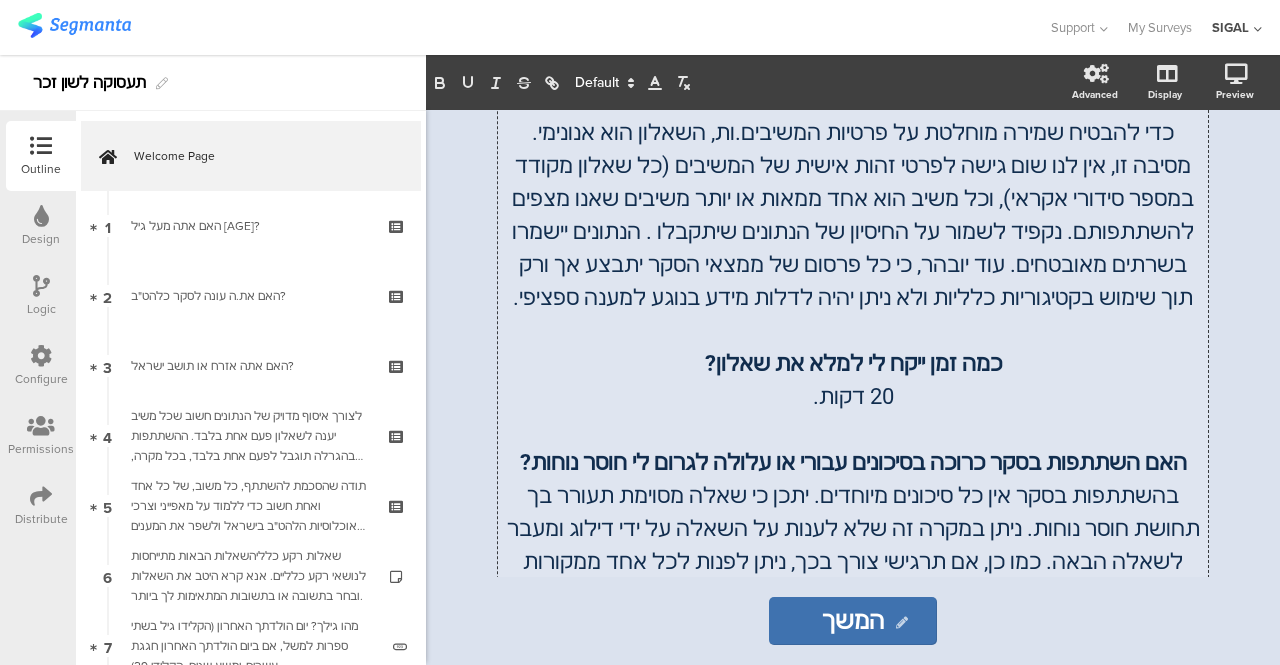 scroll, scrollTop: 1022, scrollLeft: 0, axis: vertical 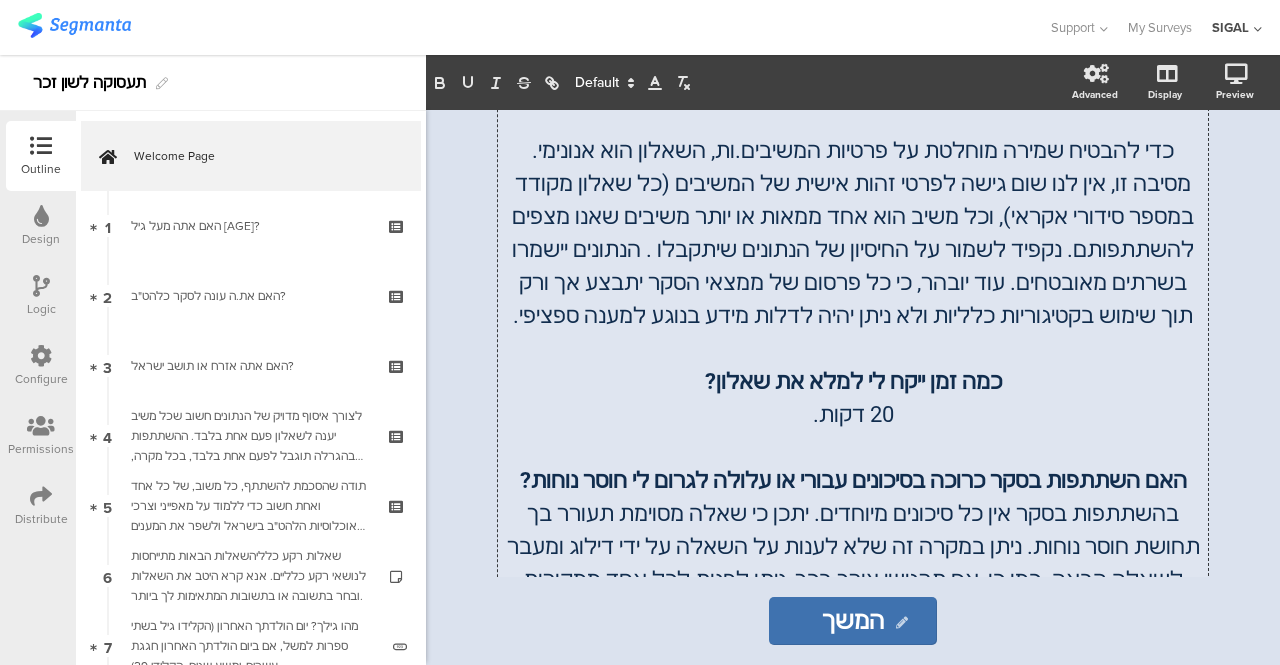 type 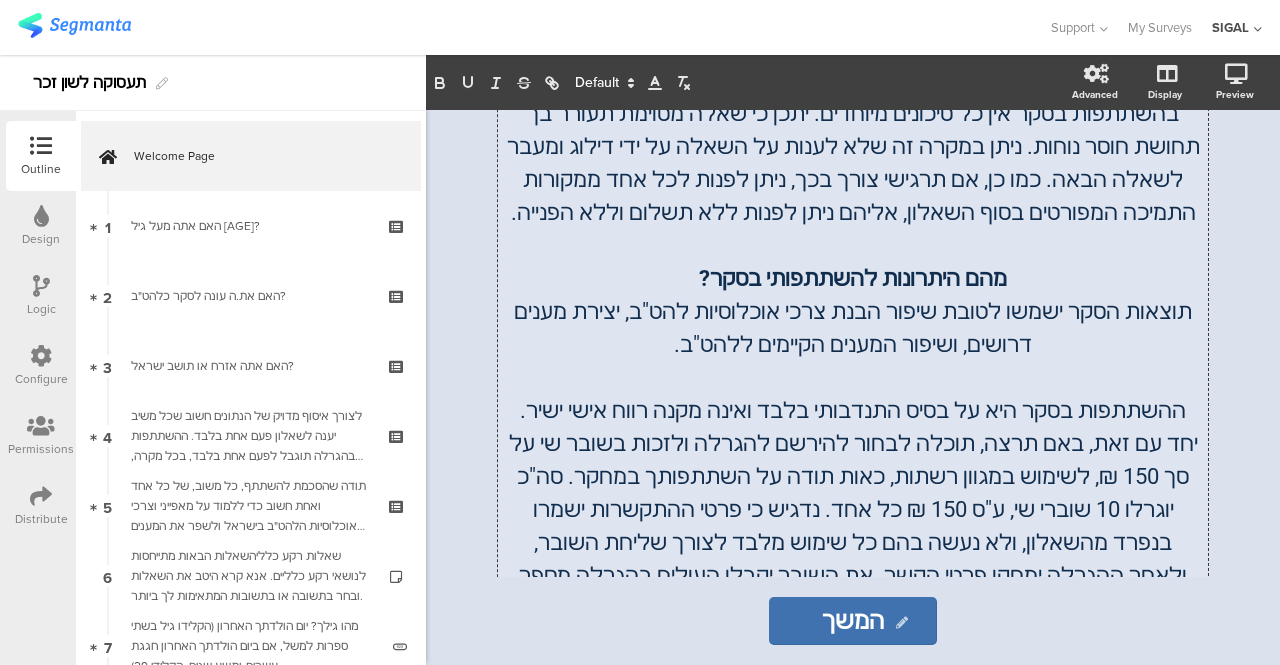 scroll, scrollTop: 1522, scrollLeft: 0, axis: vertical 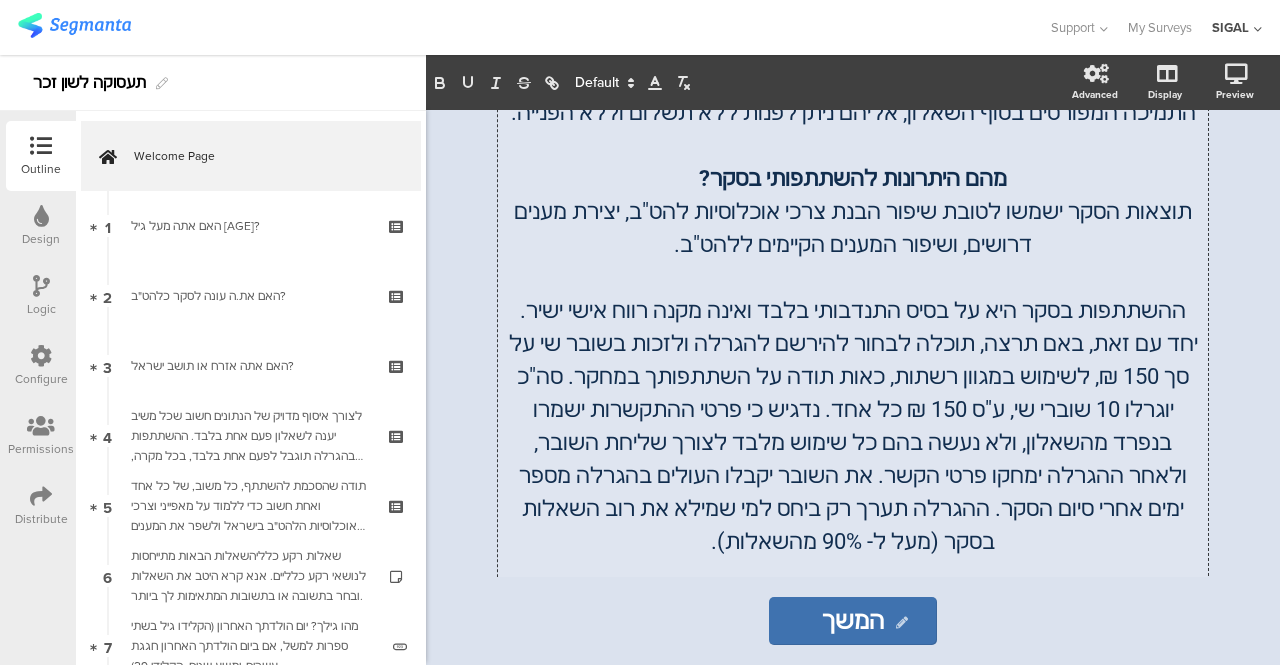 click on "ההשתתפות בסקר היא על בסיס התנדבותי בלבד ואינה מקנה רווח אישי ישיר. יחד עם זאת, באם תרצה, תוכלה לבחור להירשם להגרלה ולזכות בשובר שי על סך 150 ₪, לשימוש במגוון רשתות, כאות תודה על השתתפותך במחקר. סה"כ יוגרלו 10 שוברי שי, ע"ס 150 ₪ כל אחד. נדגיש כי פרטי ההתקשרות ישמרו בנפרד מהשאלון, ולא נעשה בהם כל שימוש מלבד לצורך שליחת השובר, ולאחר ההגרלה ימחקו פרטי הקשר. את השובר יקבלו העולים בהגרלה מספר ימים אחרי סיום הסקר. ההגרלה תערך רק ביחס למי שמילא את רוב השאלות בסקר (מעל ל- 90% מהשאלות)." 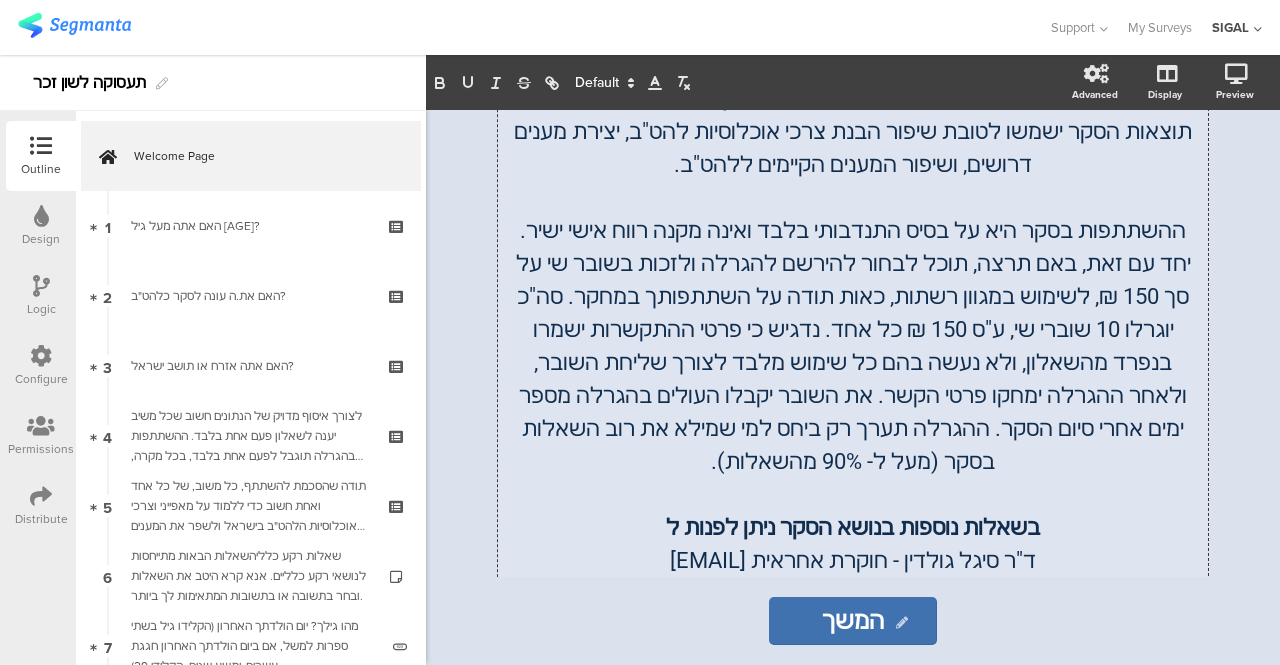 scroll, scrollTop: 1622, scrollLeft: 0, axis: vertical 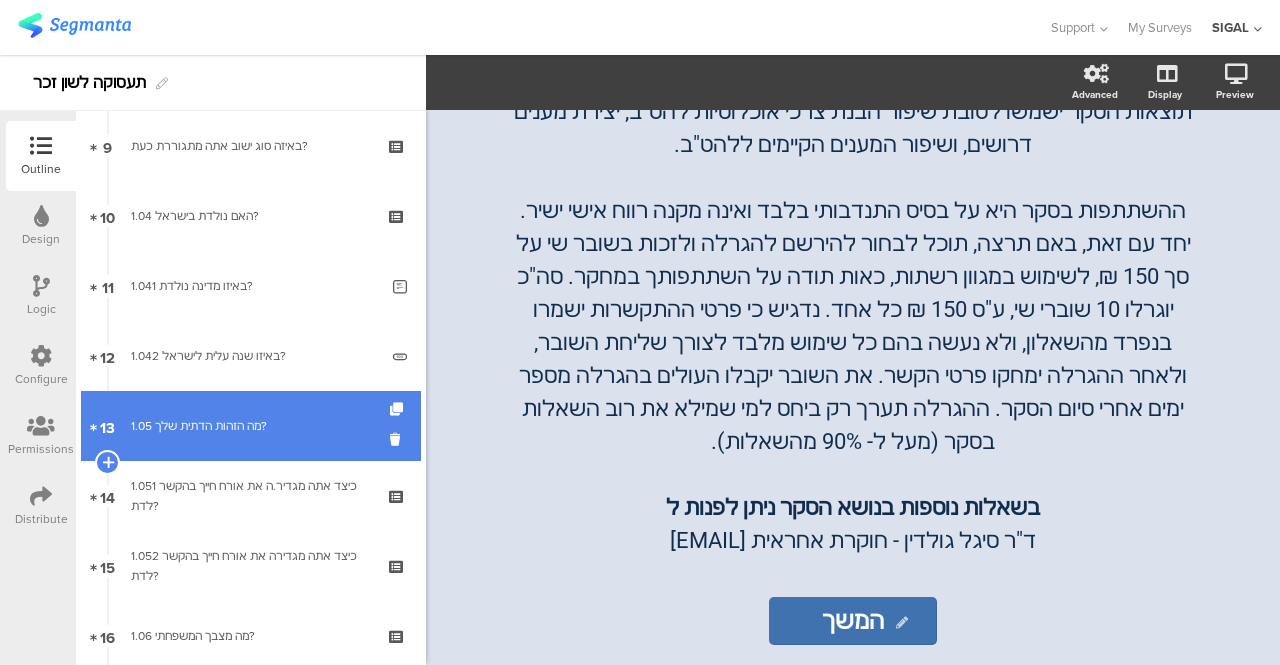 click on "1.05 מה הזהות הדתית שלך?" at bounding box center [250, 426] 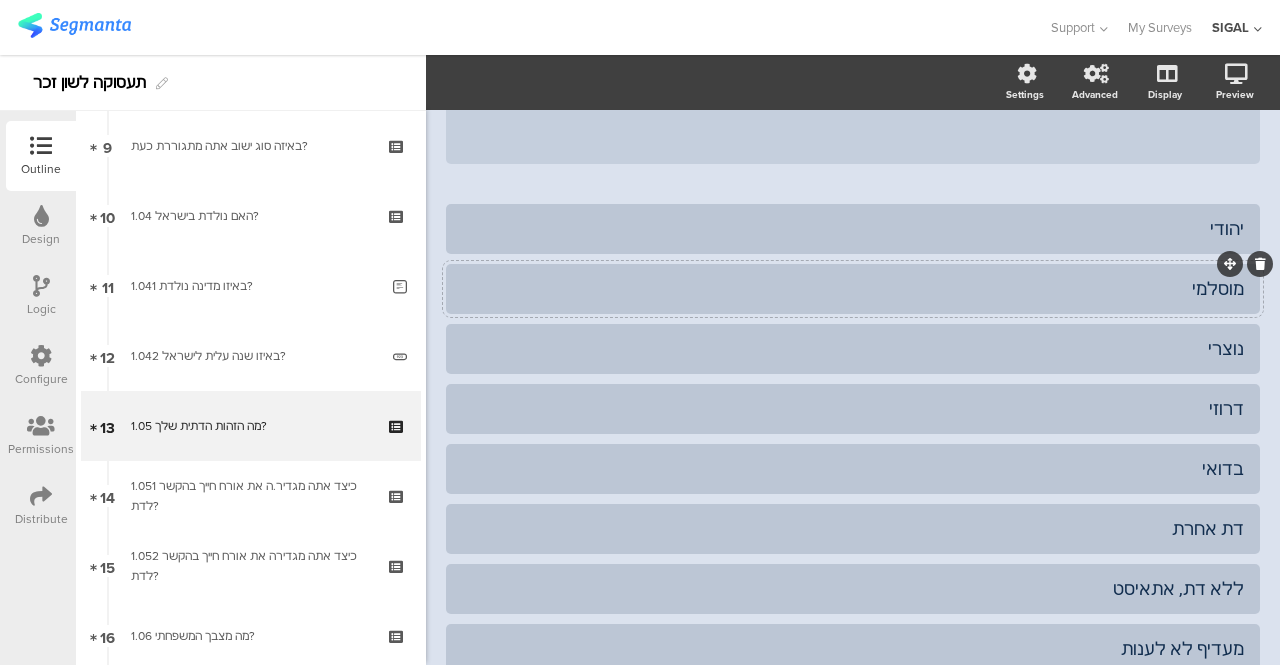 scroll, scrollTop: 300, scrollLeft: 0, axis: vertical 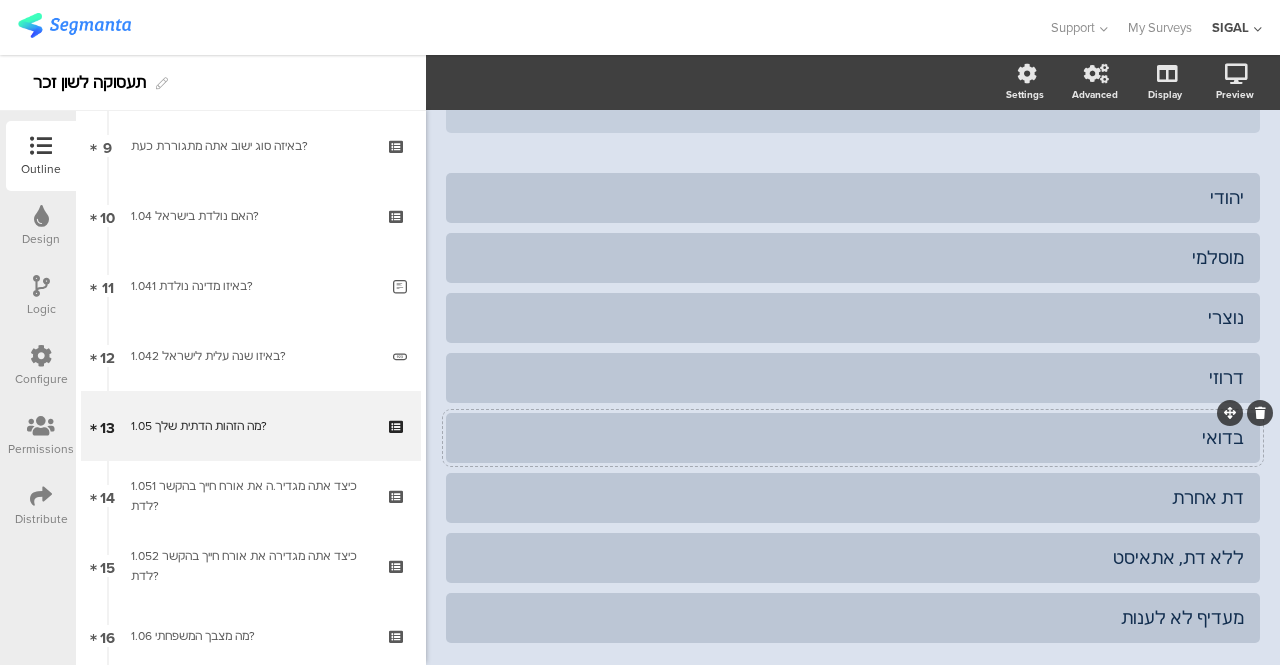 click on "בדואי" 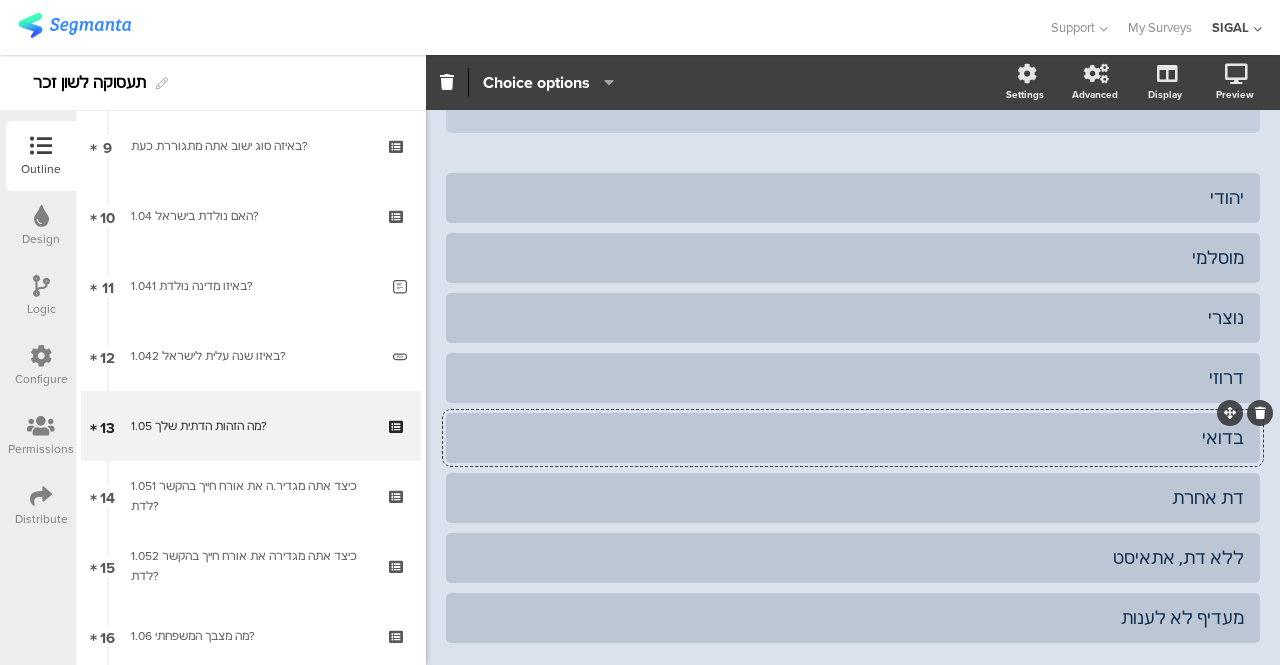 click 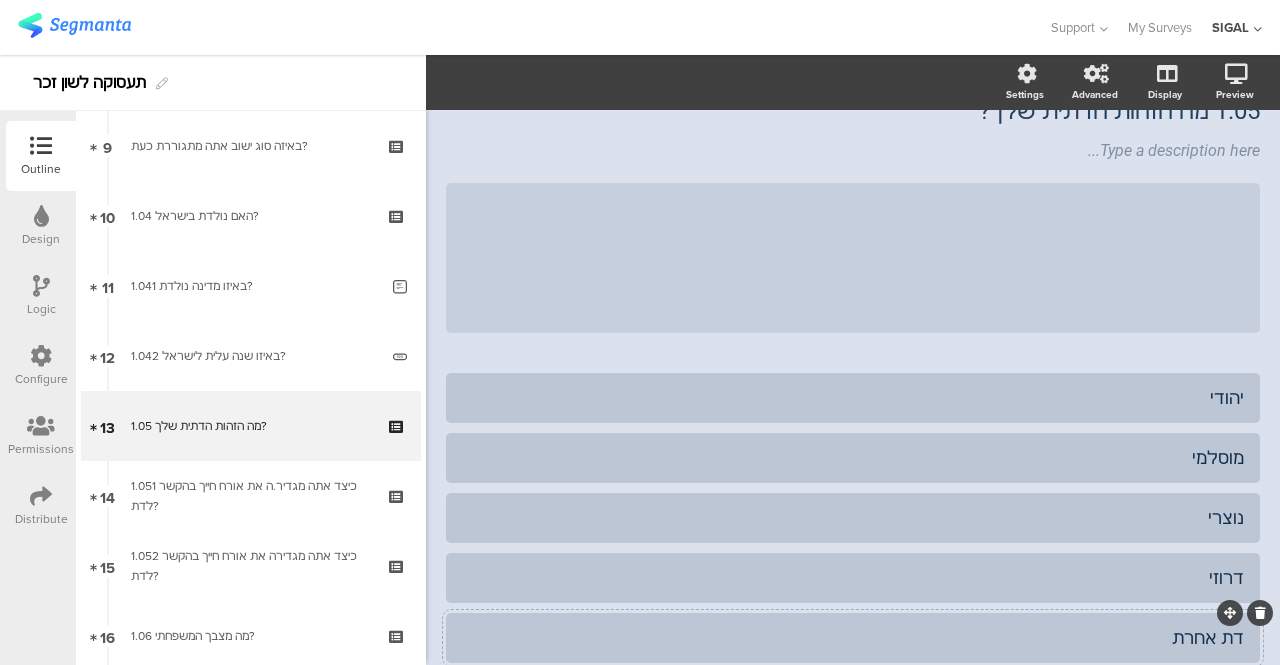 scroll, scrollTop: 0, scrollLeft: 0, axis: both 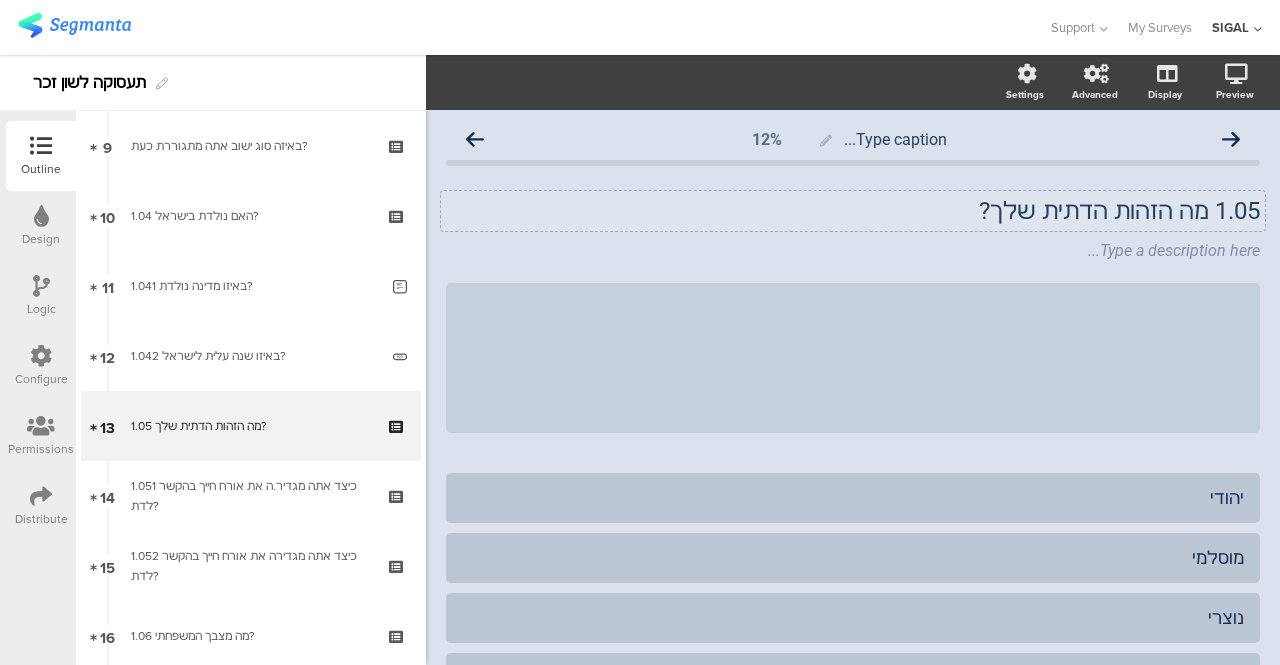 click on "1.05 מה הזהות הדתית שלך?
1.05 מה הזהות הדתית שלך?" 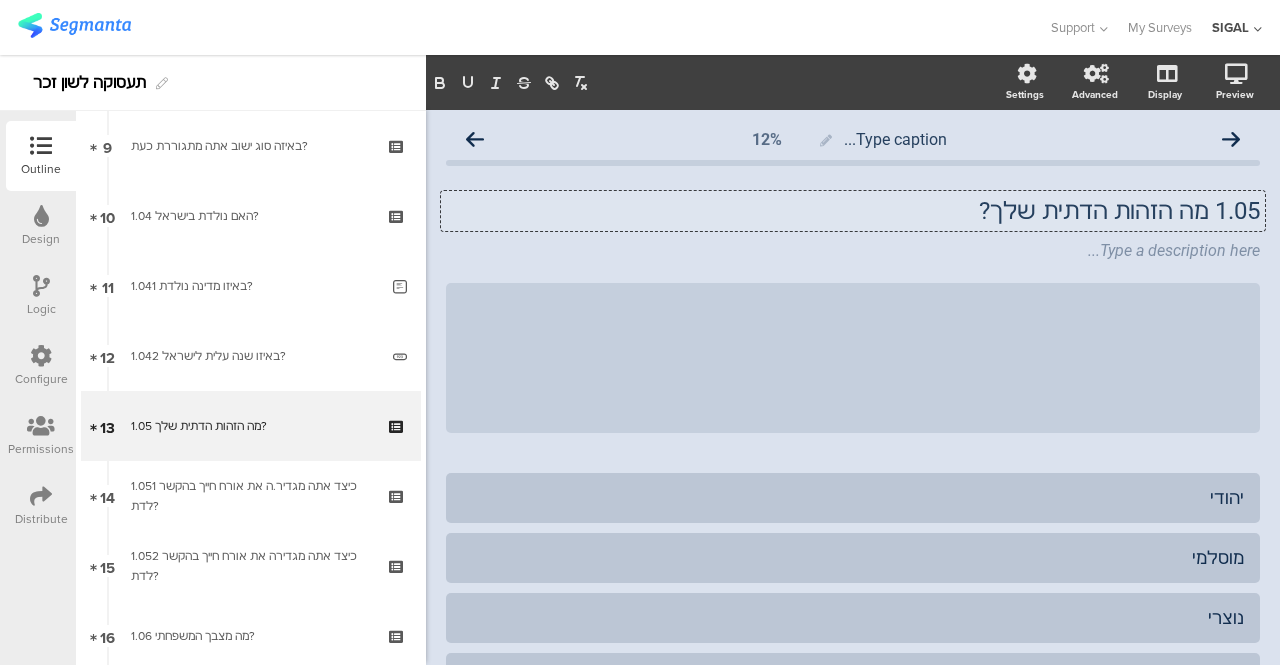 click on "1.05 מה הזהות הדתית שלך?" 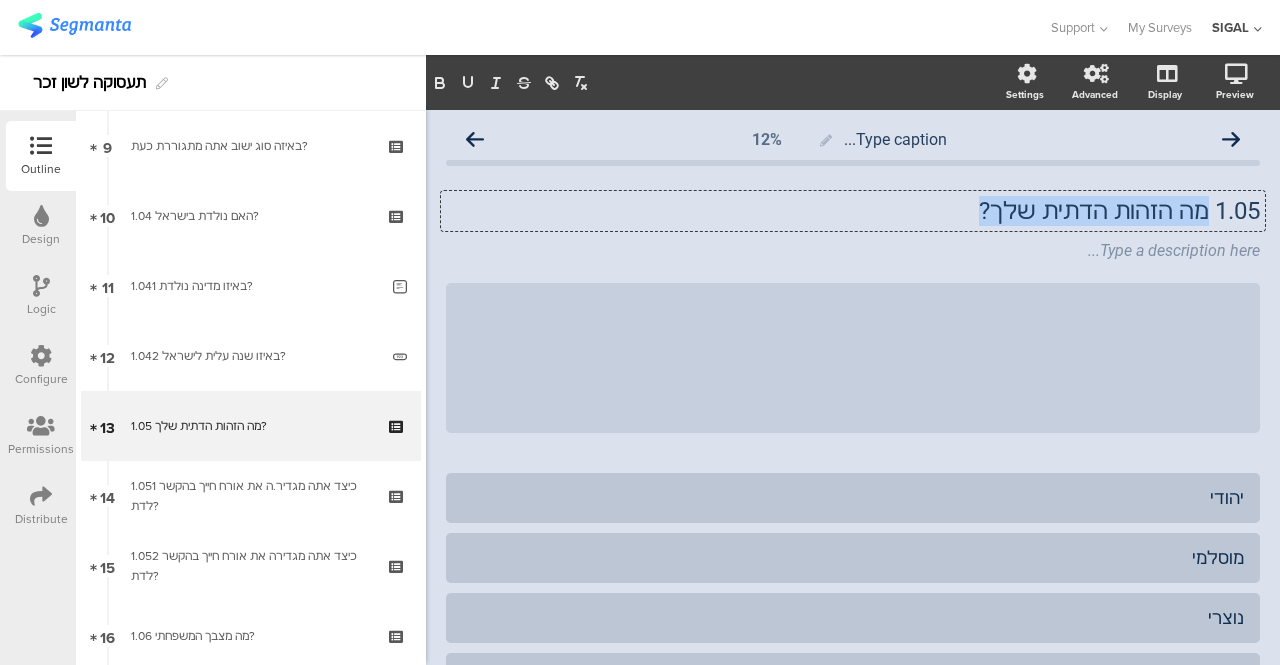 type 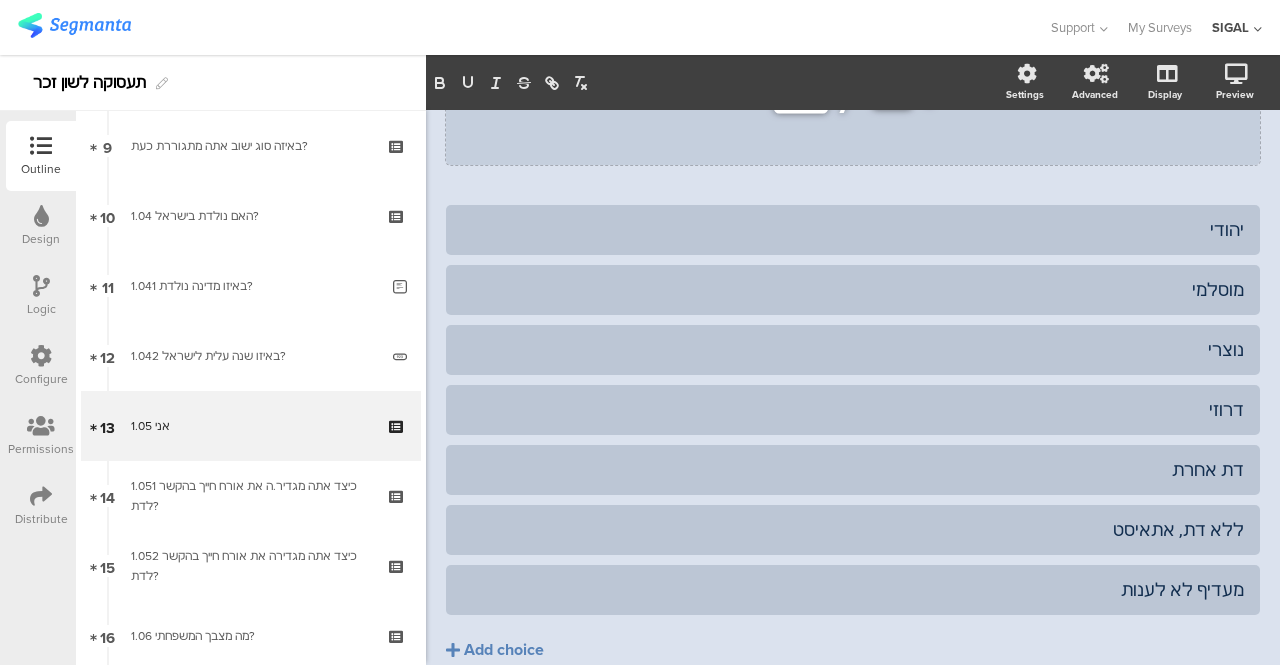scroll, scrollTop: 300, scrollLeft: 0, axis: vertical 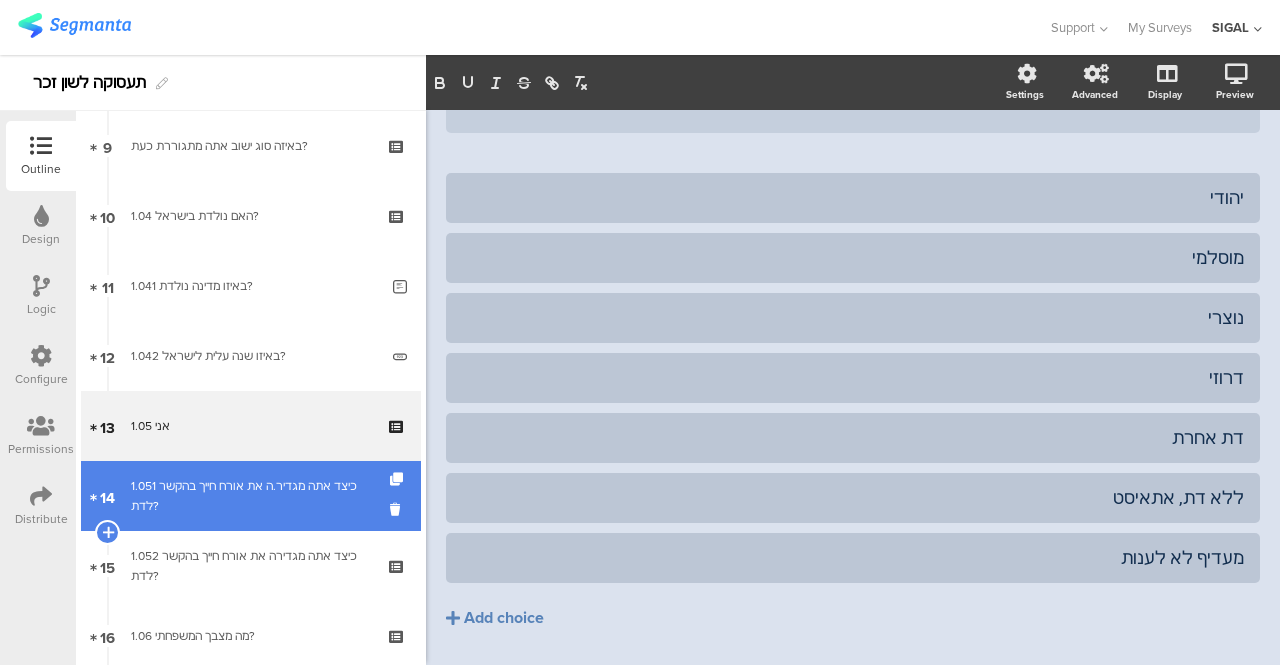 click on "1.051 כיצד אתה מגדיר.ה את אורח חייך בהקשר לדת?" at bounding box center (250, 496) 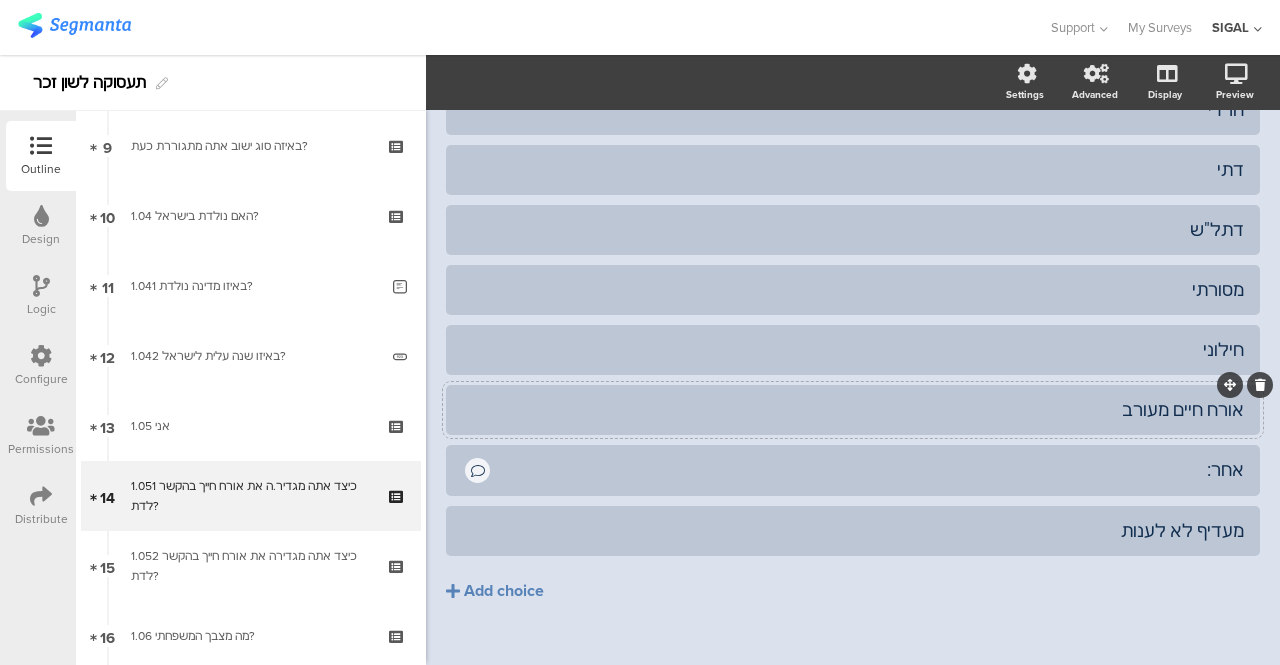 scroll, scrollTop: 418, scrollLeft: 0, axis: vertical 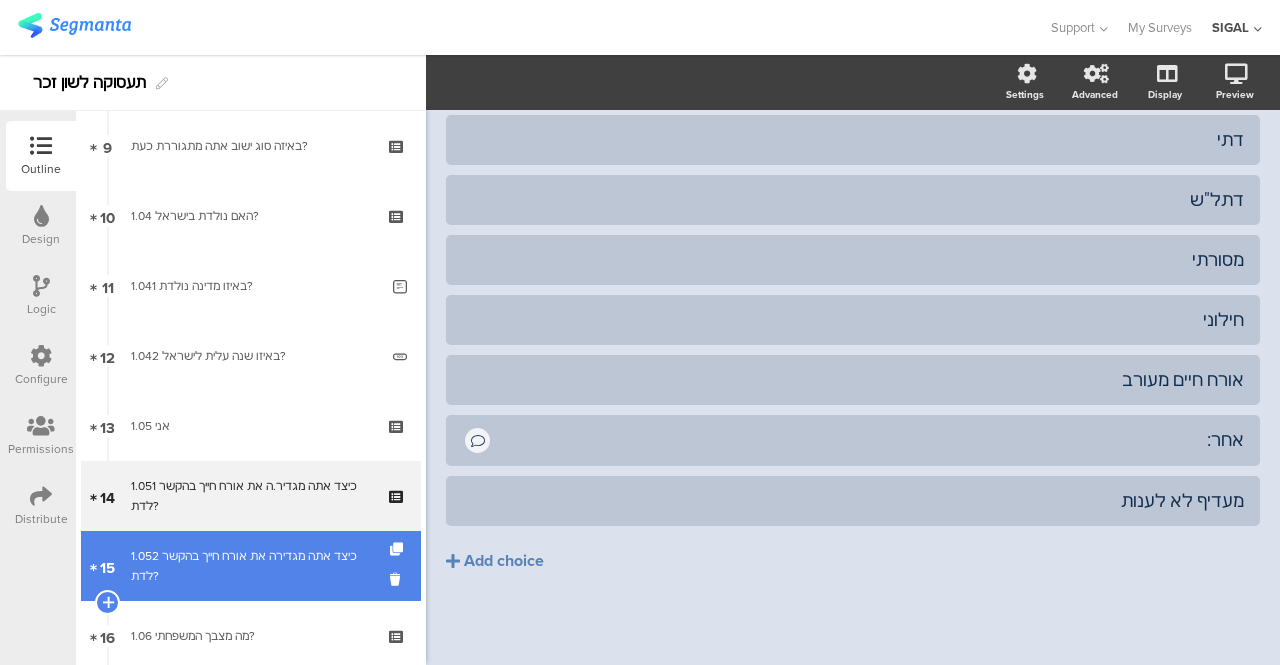 click on "1.052	כיצד אתה מגדירה את אורח חייך בהקשר לדת?" at bounding box center [250, 566] 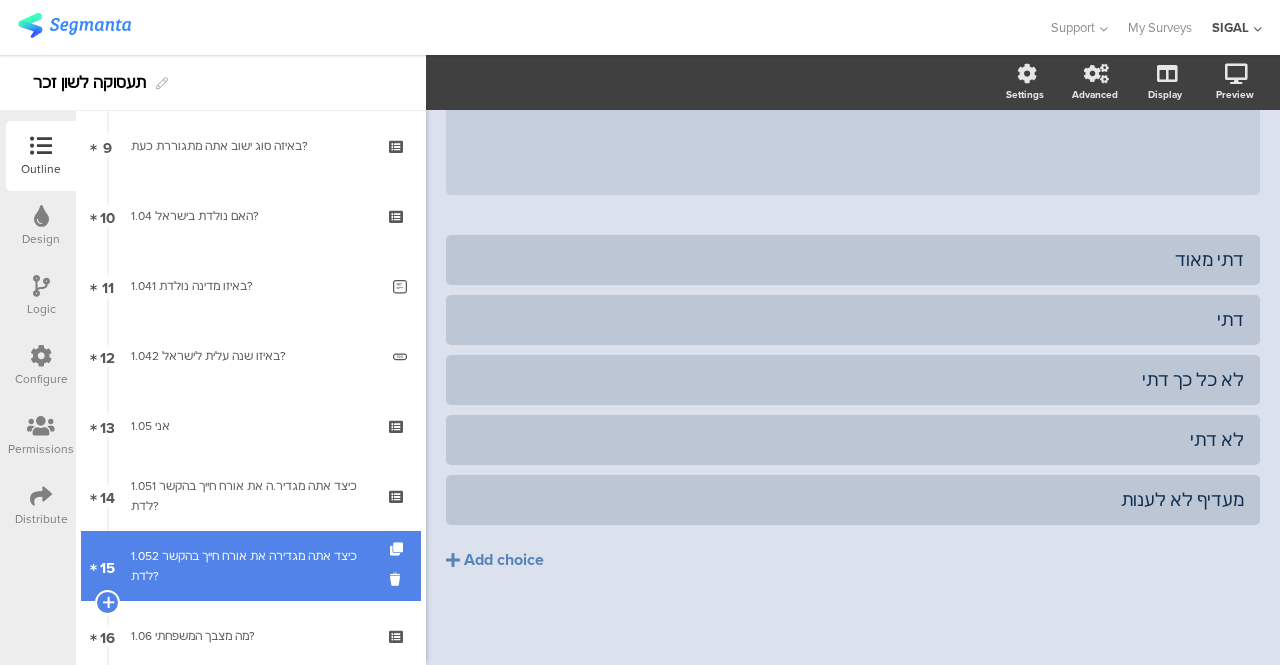 scroll, scrollTop: 237, scrollLeft: 0, axis: vertical 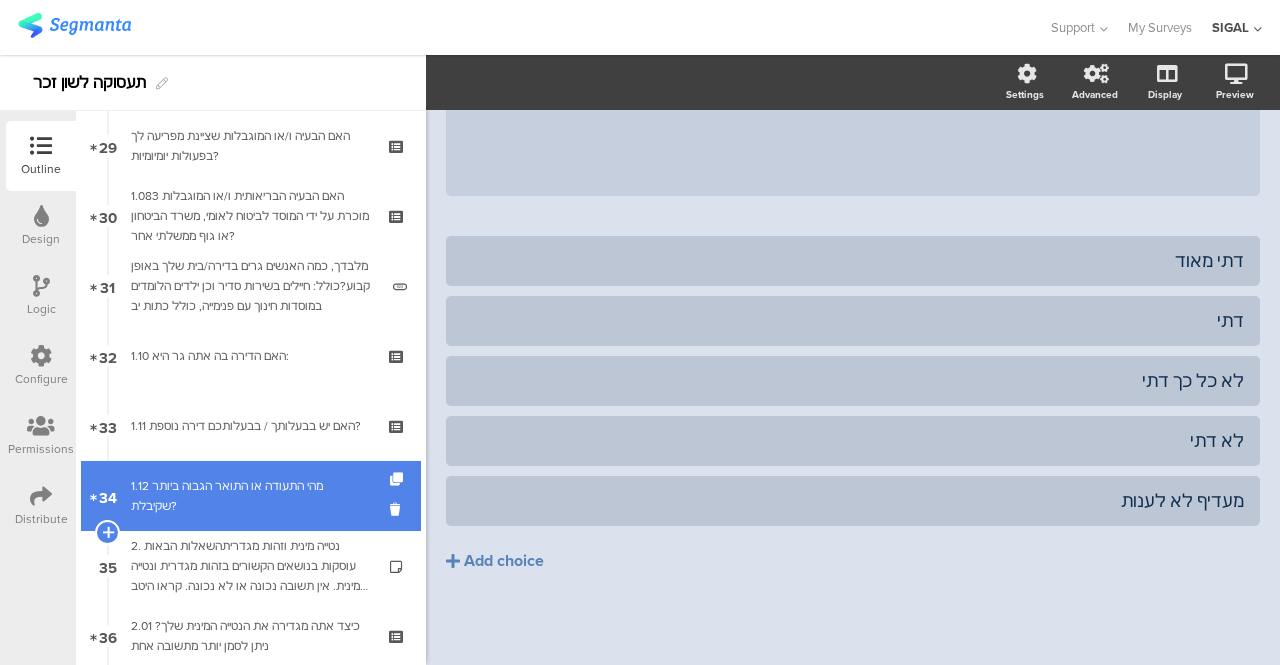 click on "1.12	מהי התעודה או התואר הגבוה ביותר שקיבלת?" at bounding box center [250, 496] 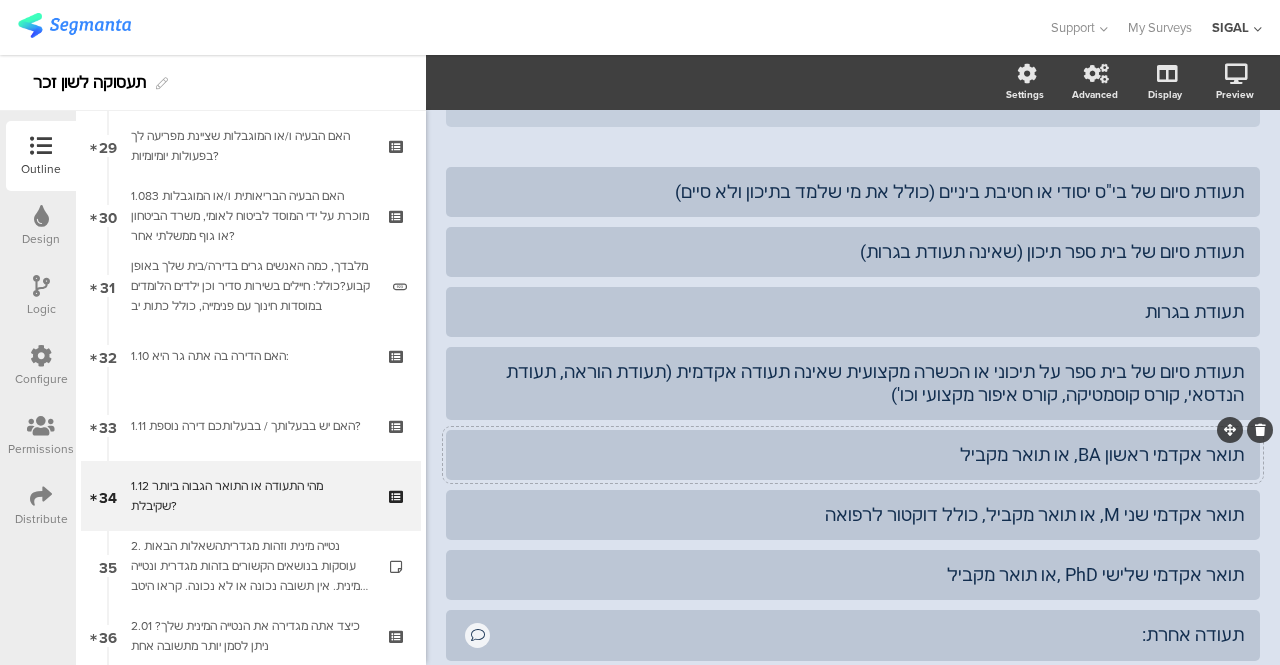 scroll, scrollTop: 337, scrollLeft: 0, axis: vertical 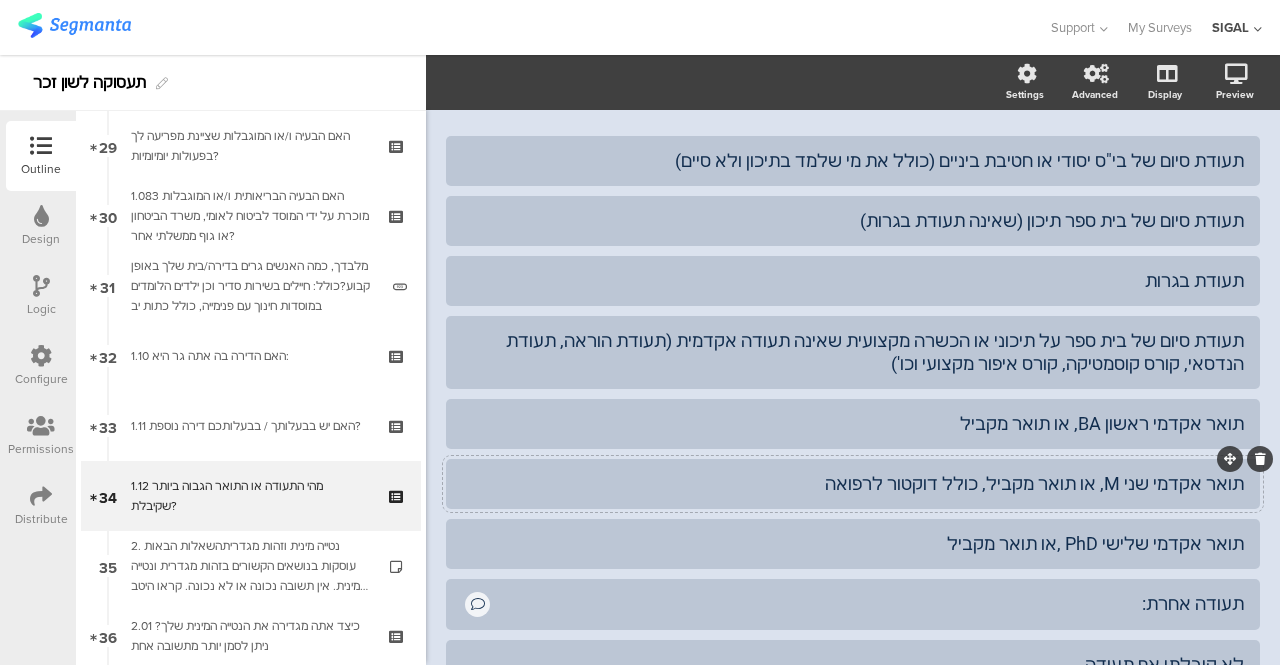 click on "תואר אקדמי שני M, או תואר מקביל, כולל דוקטור לרפואה" 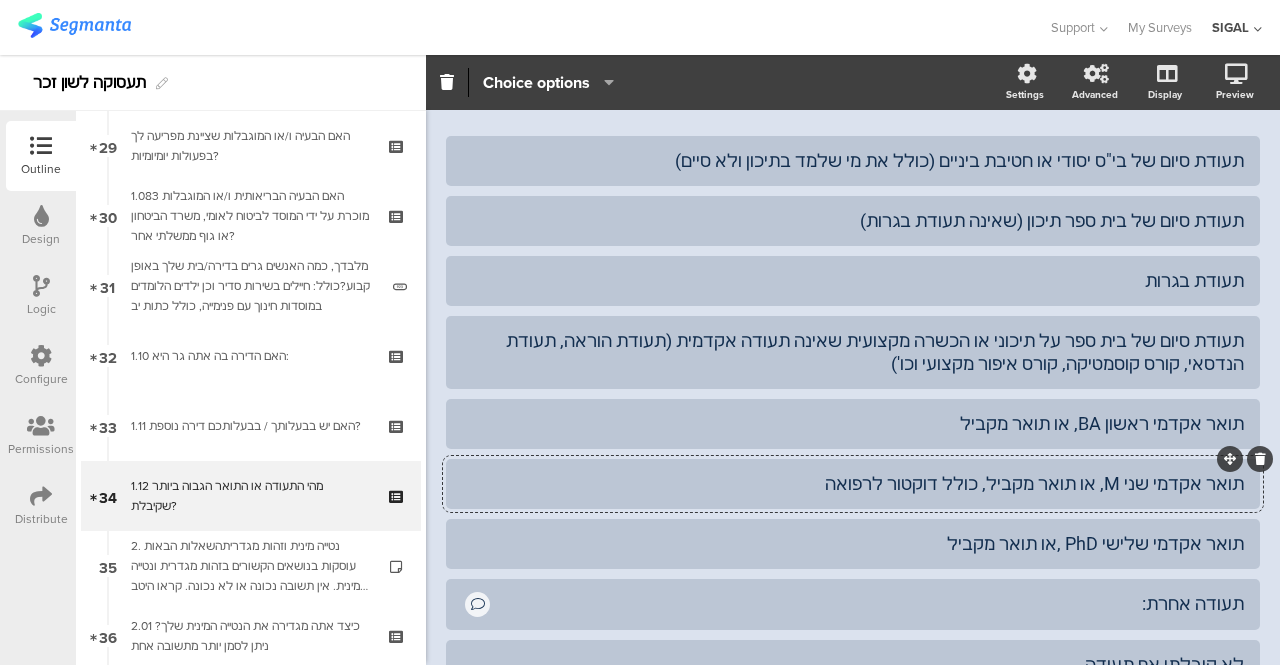 type 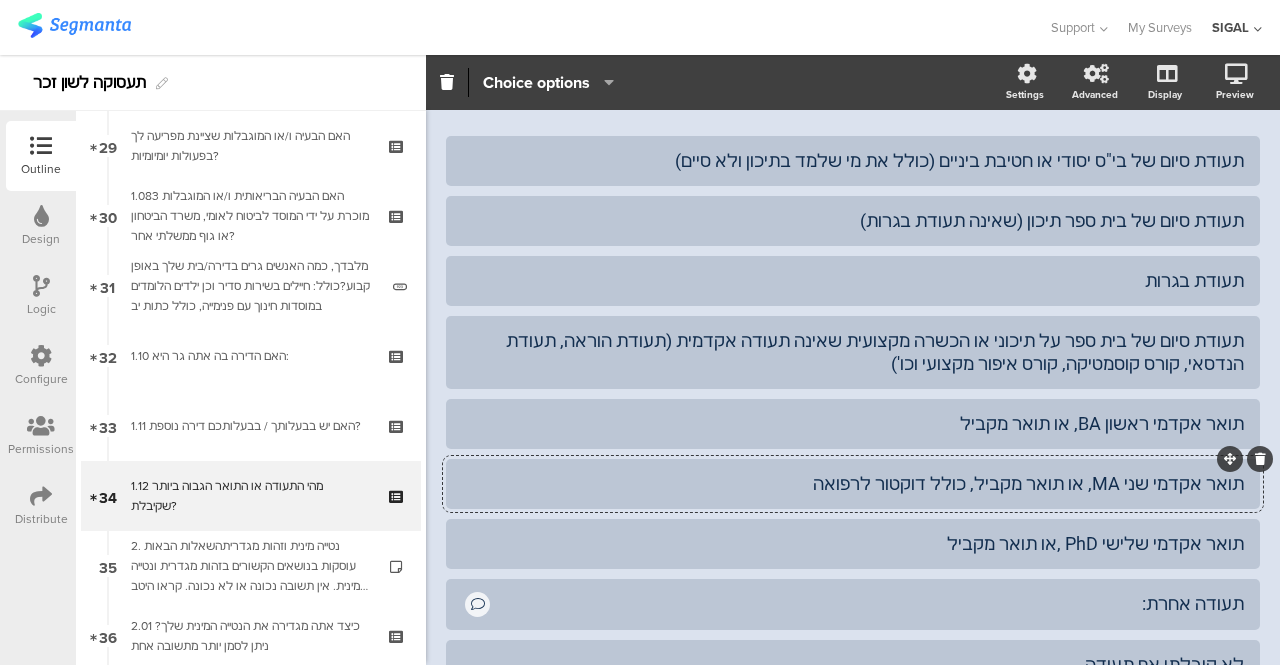 scroll, scrollTop: 437, scrollLeft: 0, axis: vertical 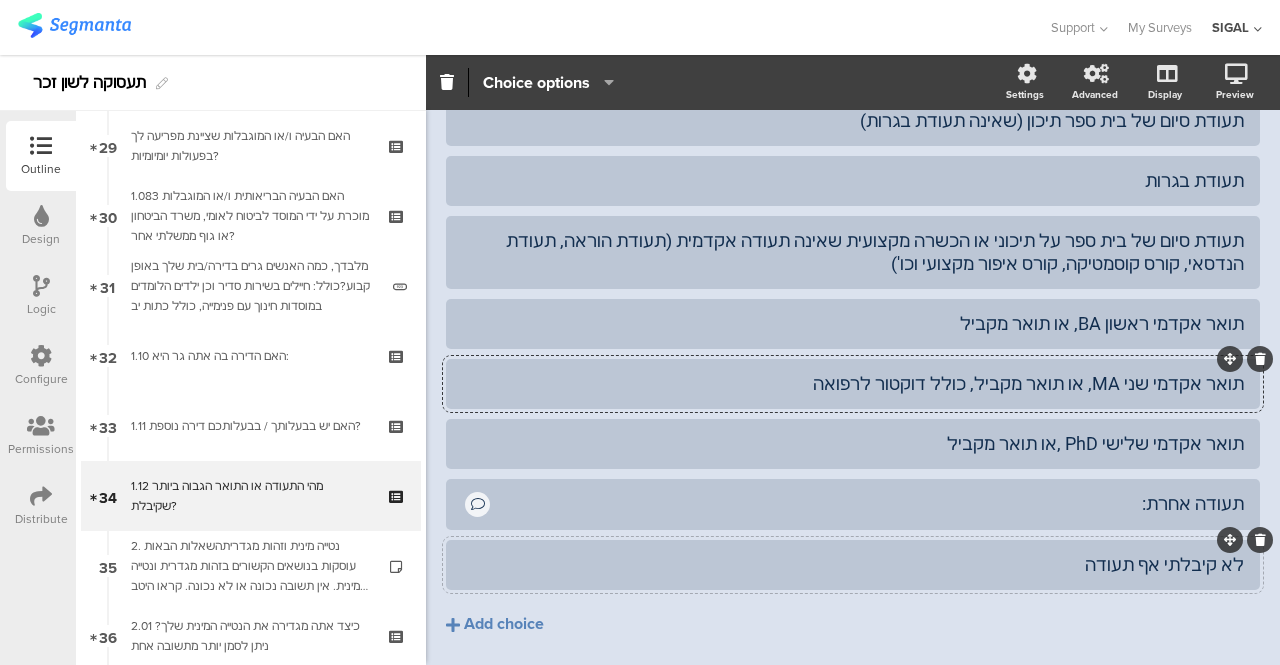 click on "לא קיבלתי אף תעודה" 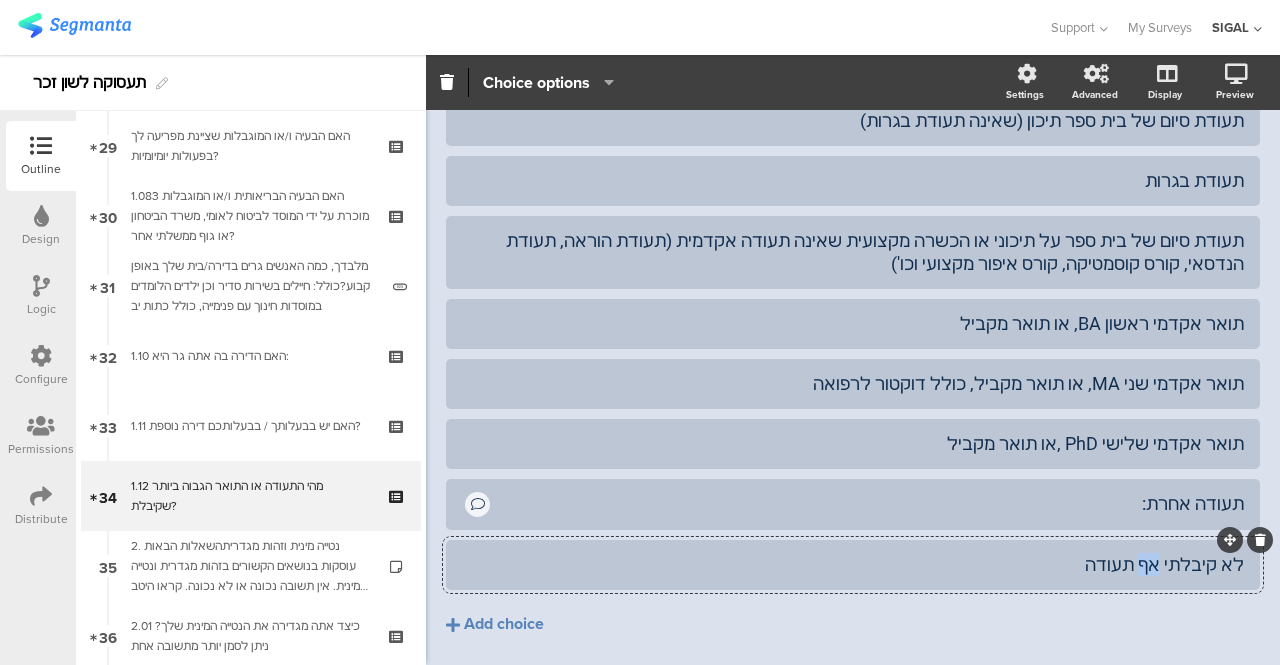 drag, startPoint x: 1145, startPoint y: 569, endPoint x: 1161, endPoint y: 565, distance: 16.492422 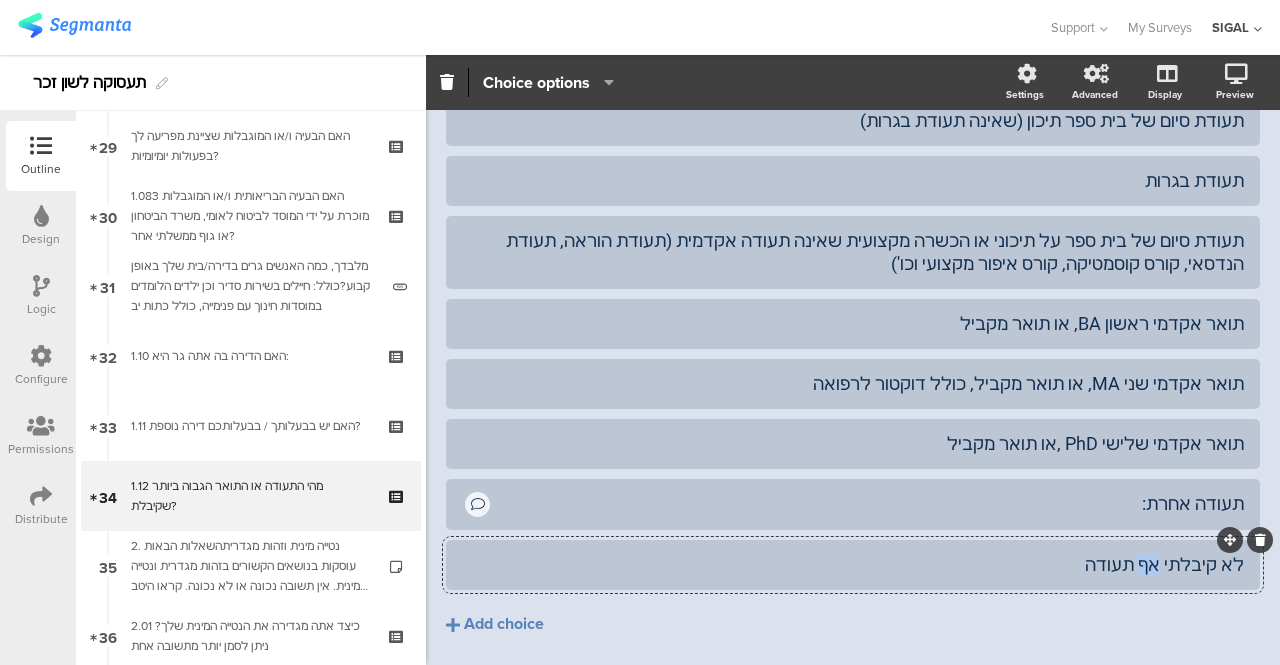 type 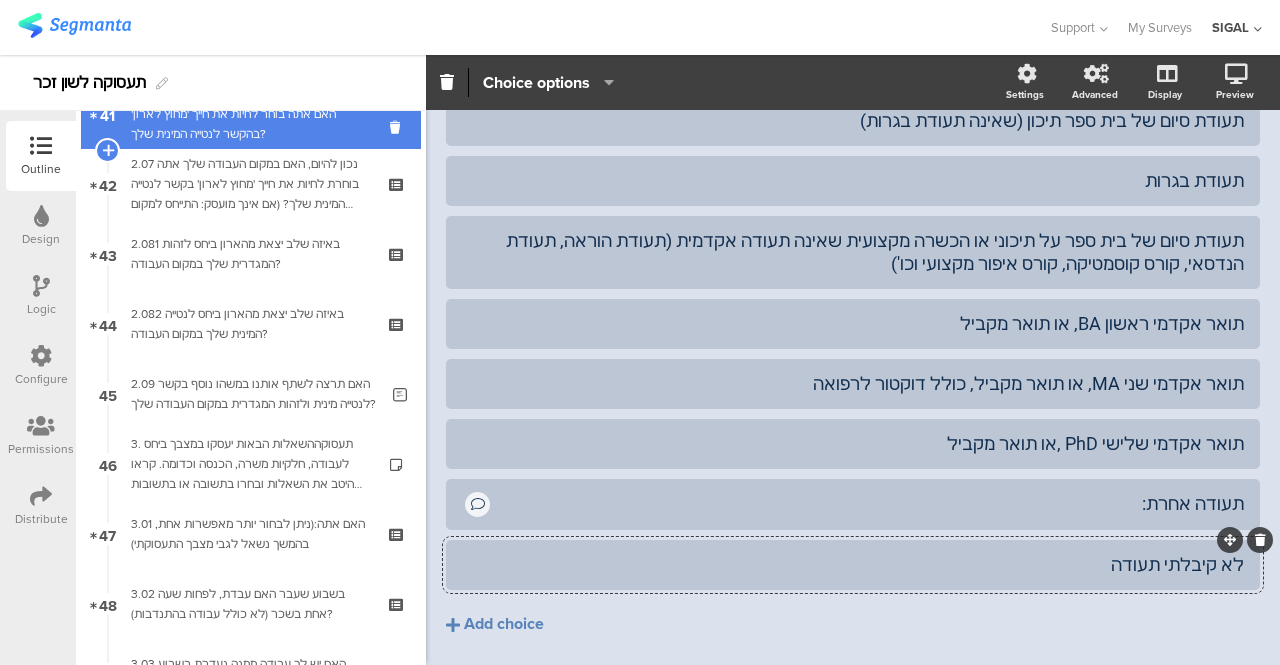 scroll, scrollTop: 2940, scrollLeft: 0, axis: vertical 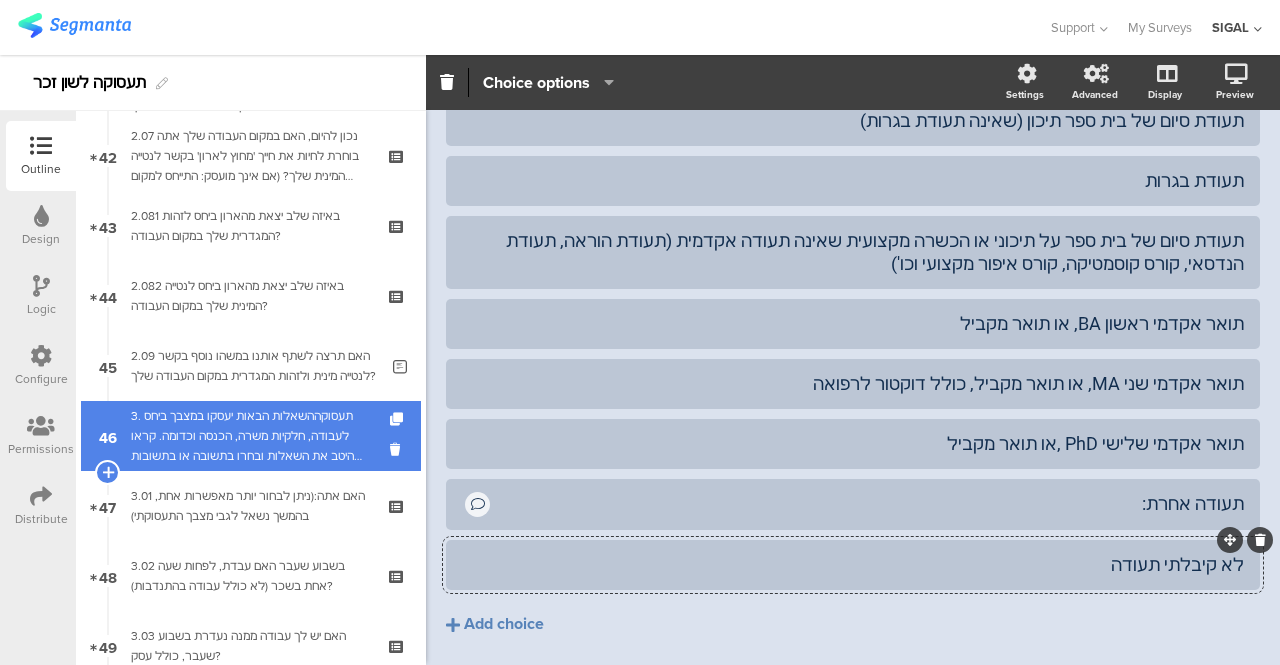 click on "3. תעסוקההשאלות הבאות יעסקו במצבך ביחס לעבודה, חלקיות משרה, הכנסה וכדומה. קראו היטב את השאלות ובחרו בתשובה או בתשובות המתאימות לכם ביותר. נזכיר כי התשובות לשאלות הן אנונימיות." at bounding box center [250, 436] 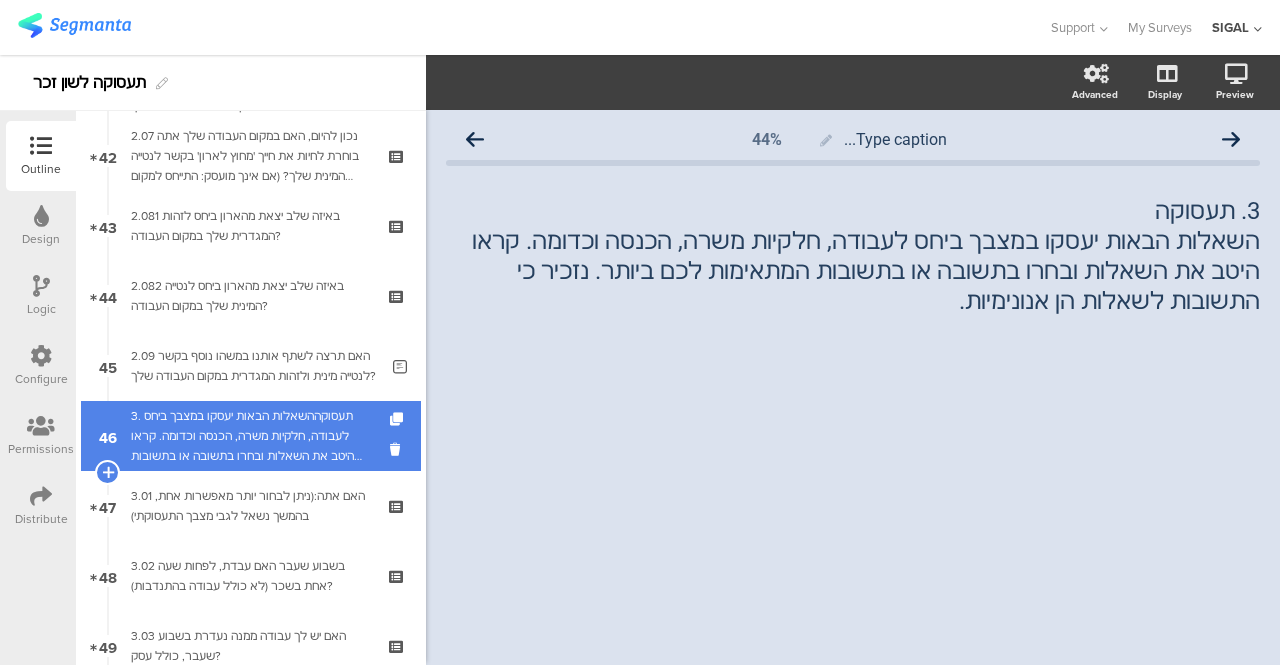scroll, scrollTop: 0, scrollLeft: 0, axis: both 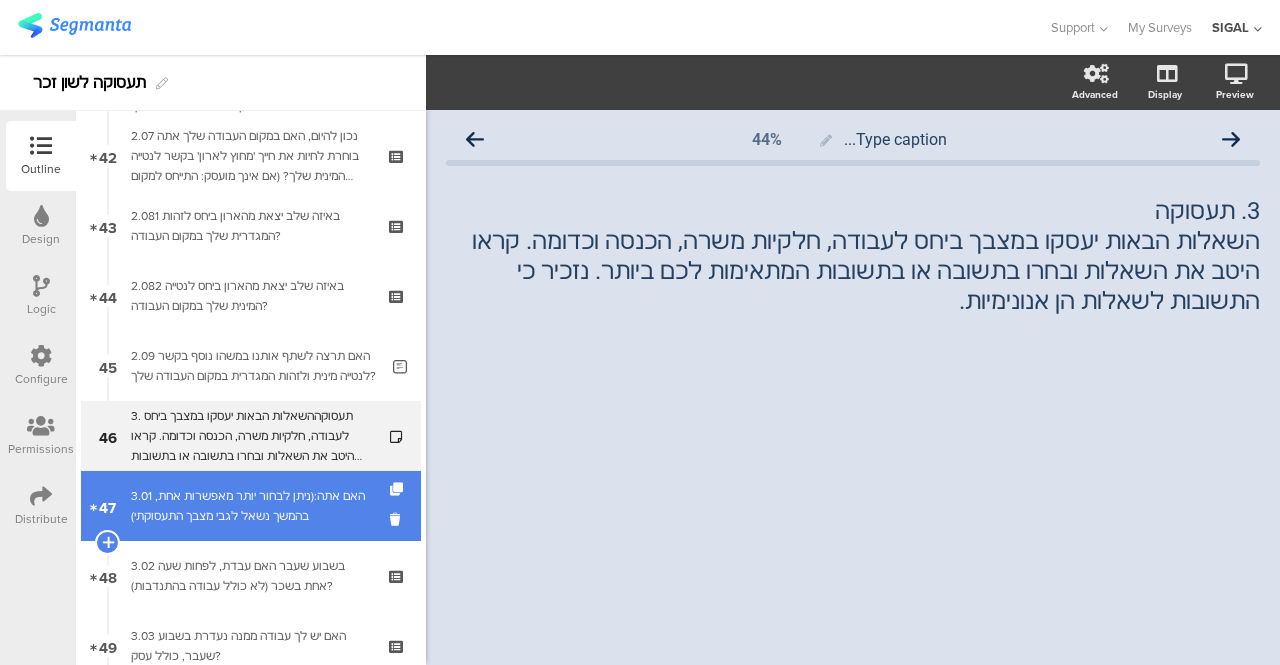 click on "3.01	האם אתה:(ניתן לבחור יותר מאפשרות אחת, בהמשך נשאל לגבי מצבך התעסוקתי)" at bounding box center [250, 506] 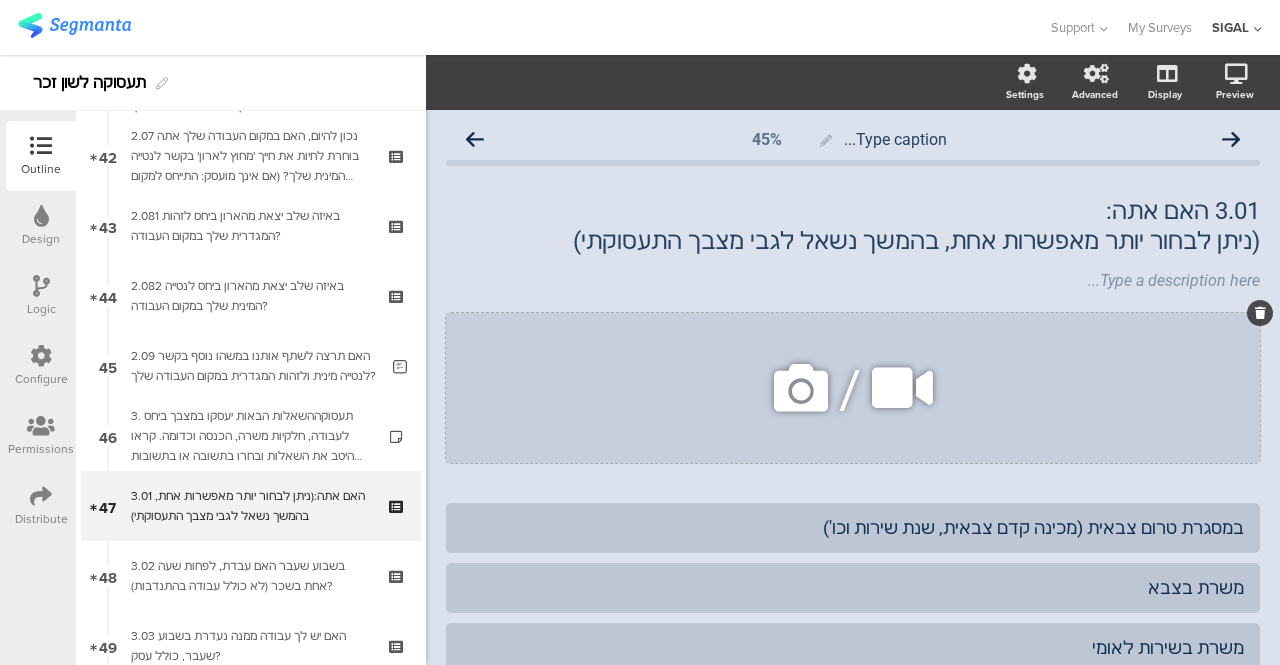 click 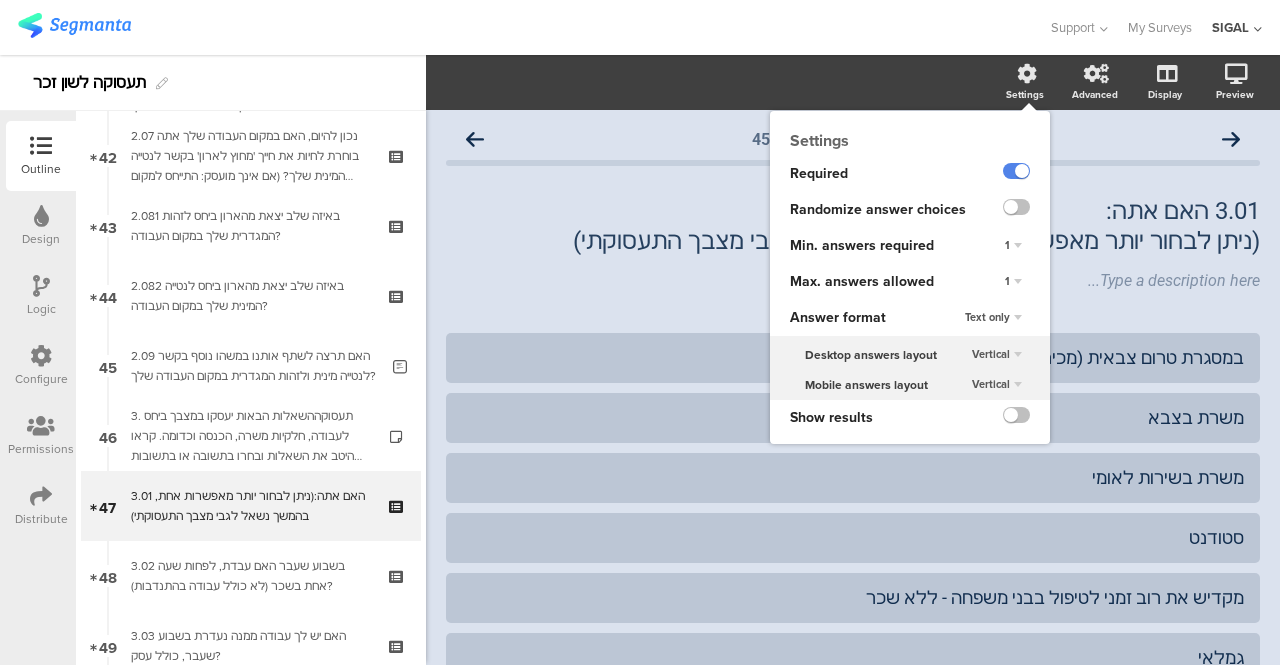 click on "1" 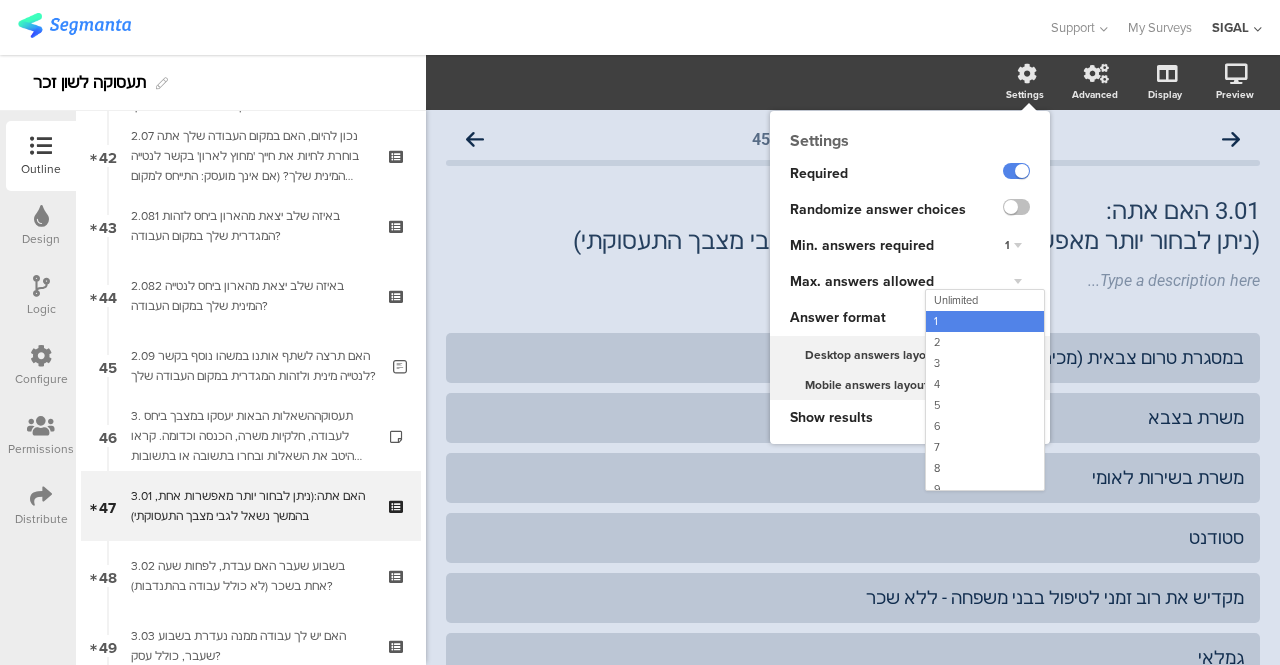 scroll, scrollTop: 31, scrollLeft: 0, axis: vertical 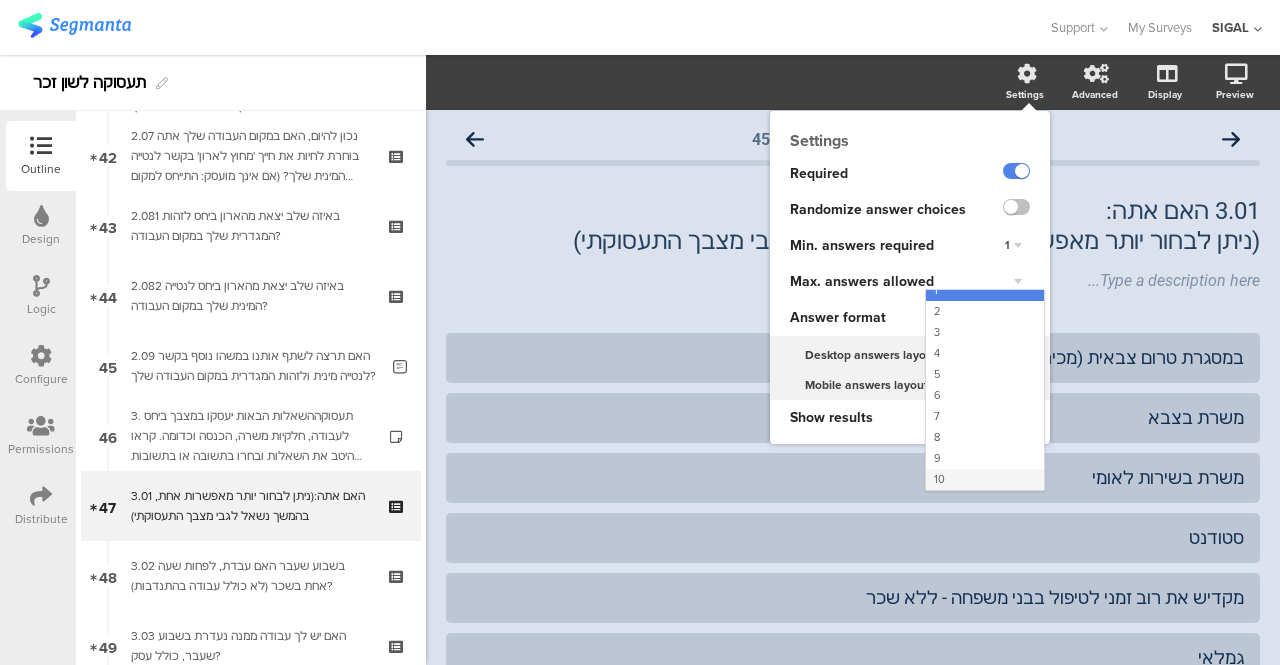 click on "10" 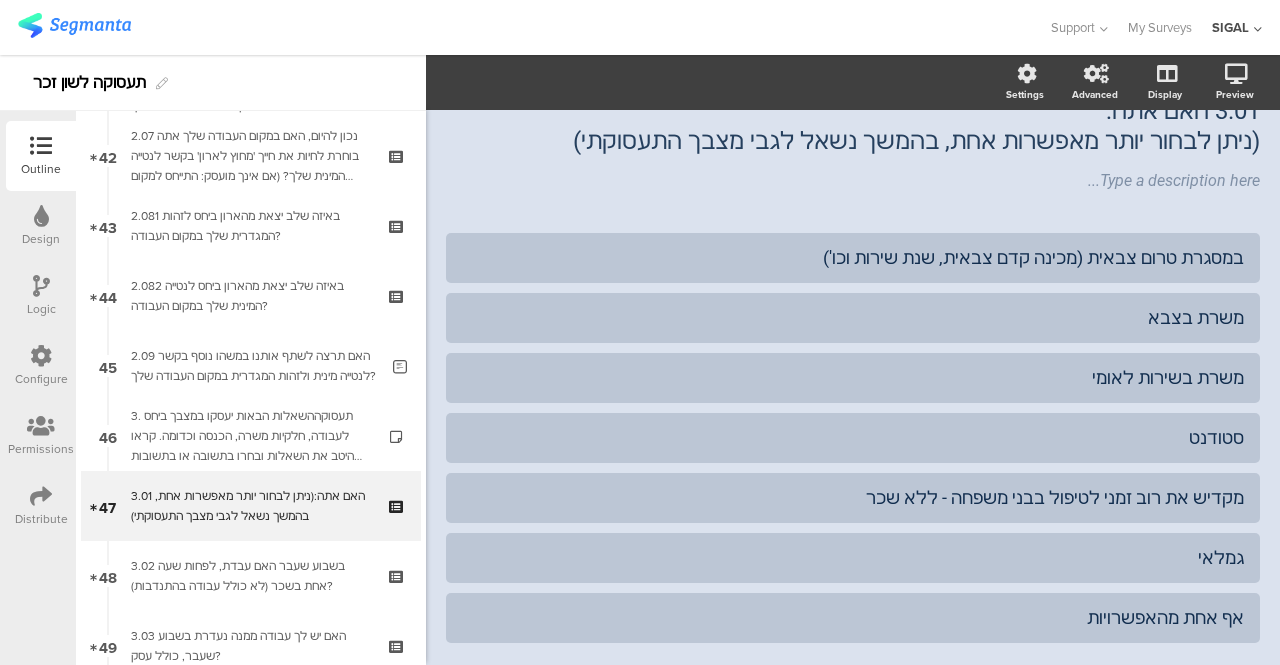 scroll, scrollTop: 200, scrollLeft: 0, axis: vertical 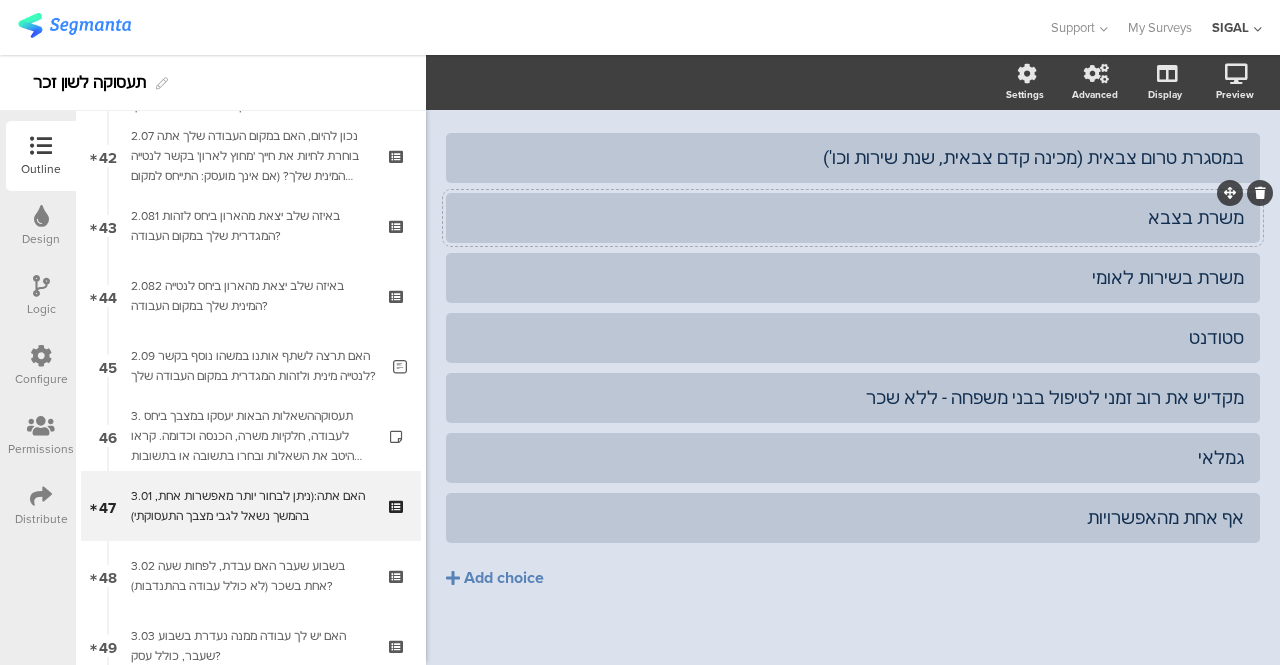 click on "משרת בצבא" 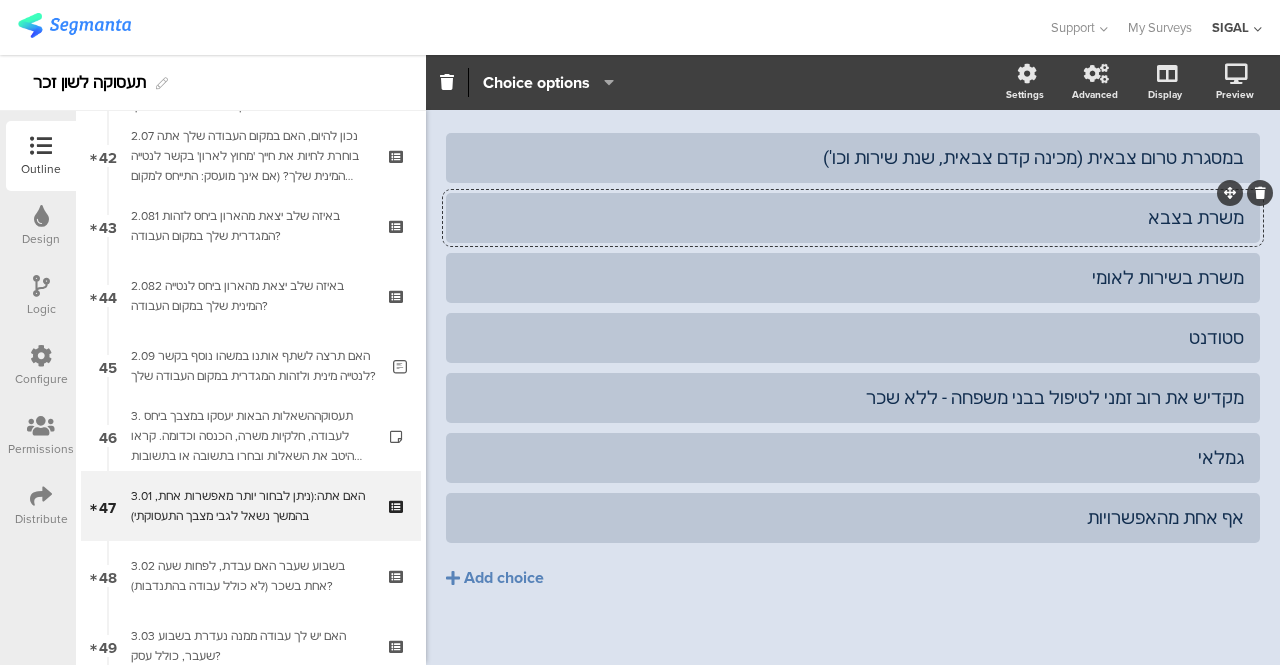 type 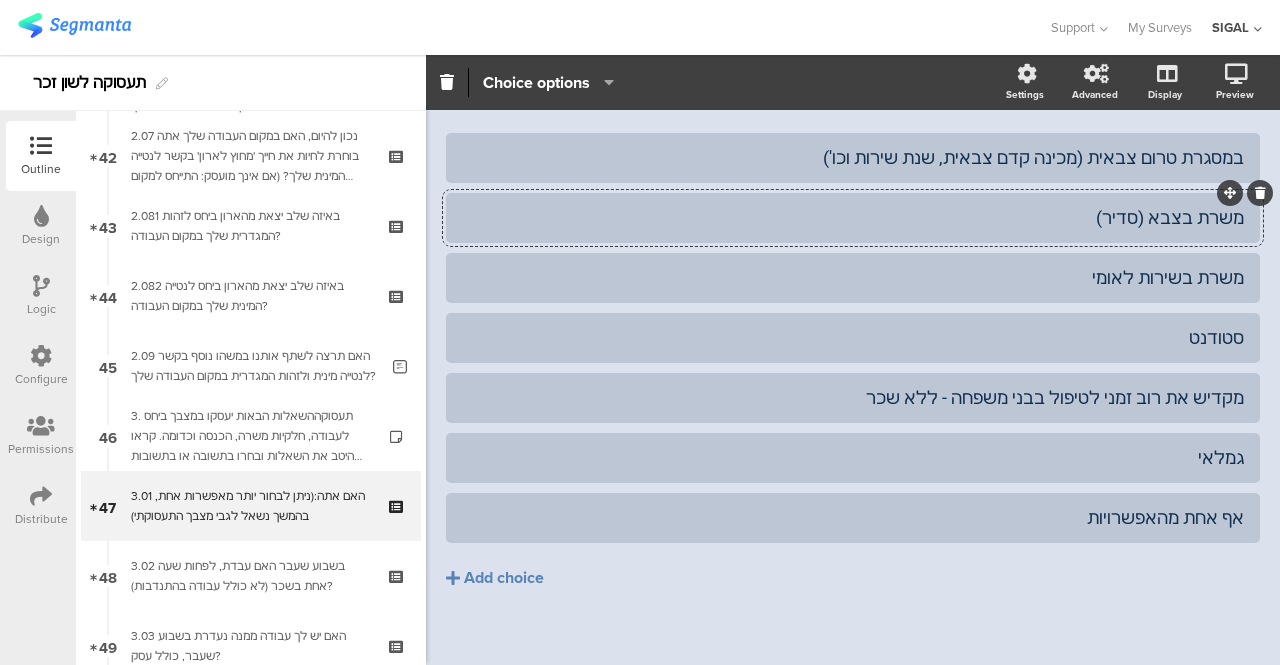 click on "משרת בצבא (סדיר)" 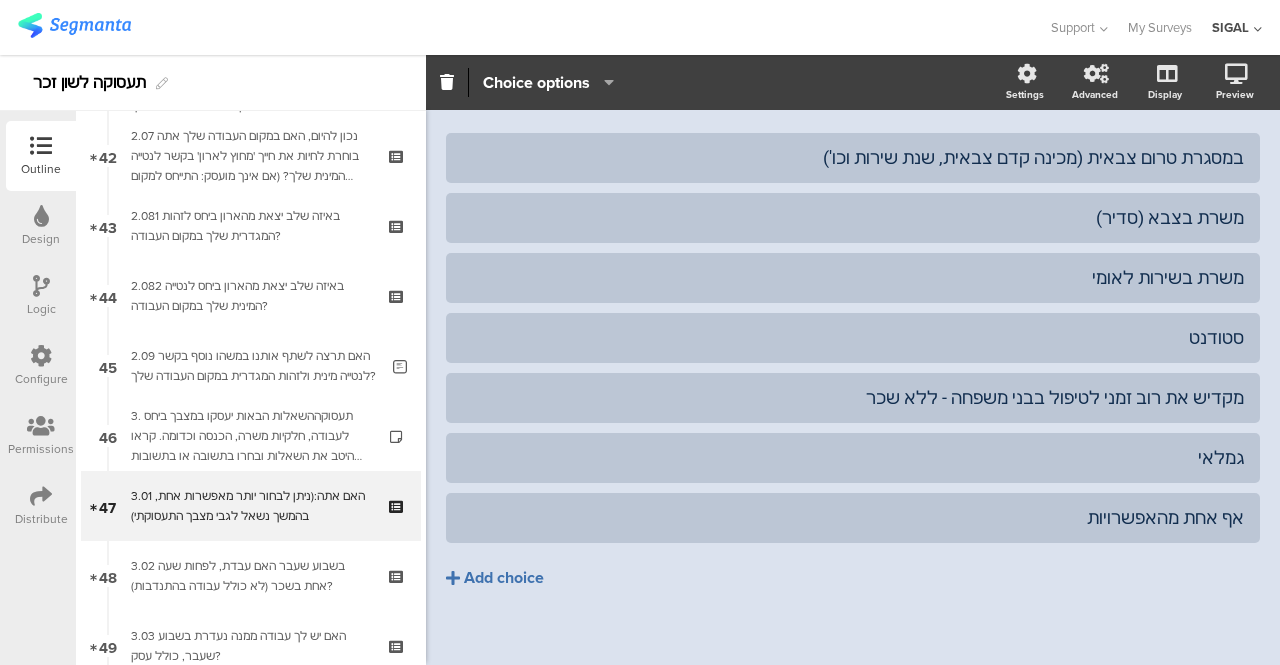 click on "Add choice" 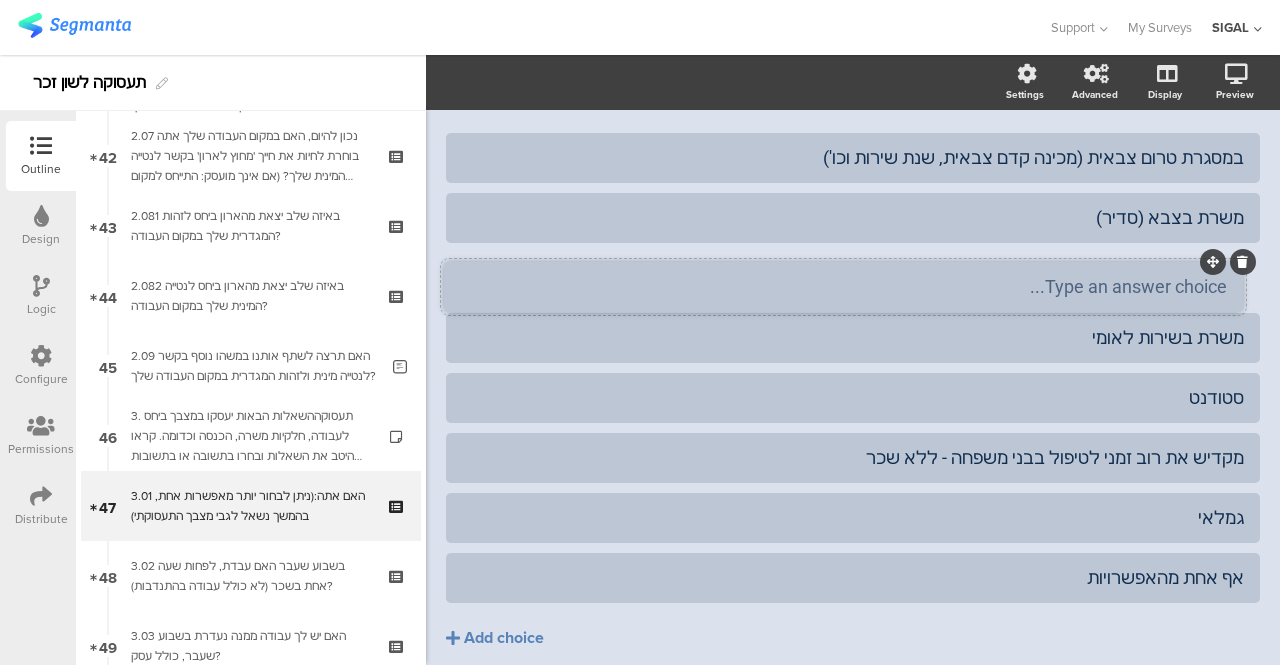 drag, startPoint x: 1214, startPoint y: 554, endPoint x: 1212, endPoint y: 263, distance: 291.00687 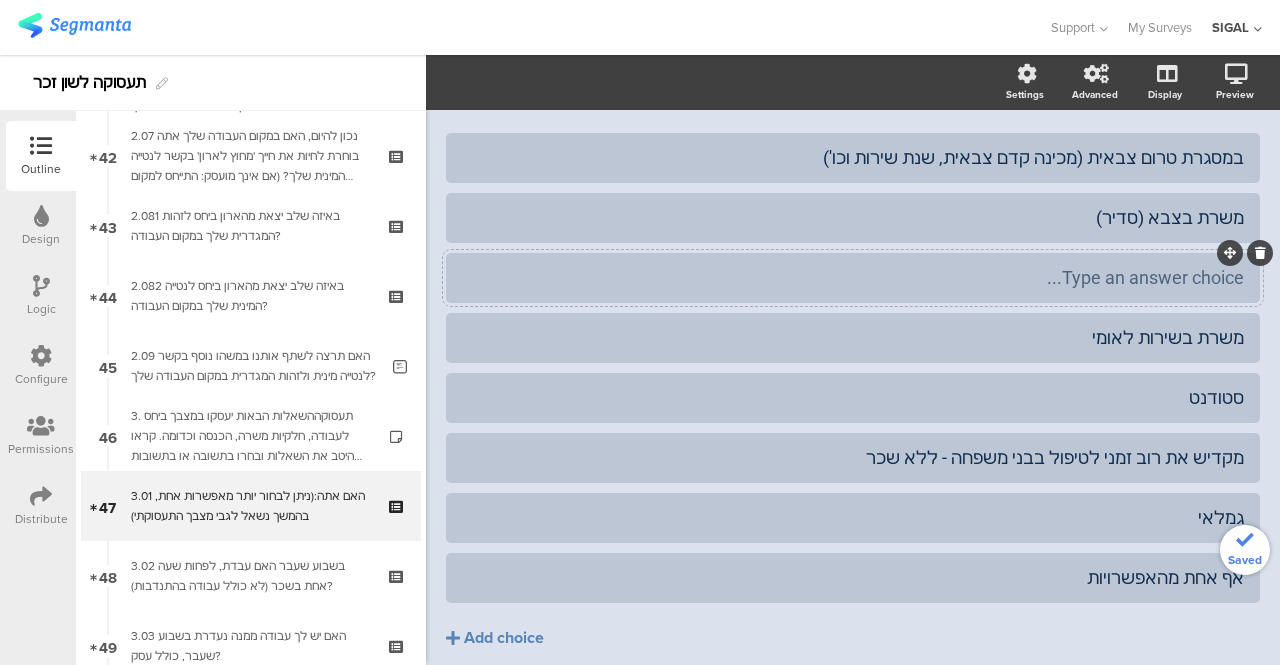 type 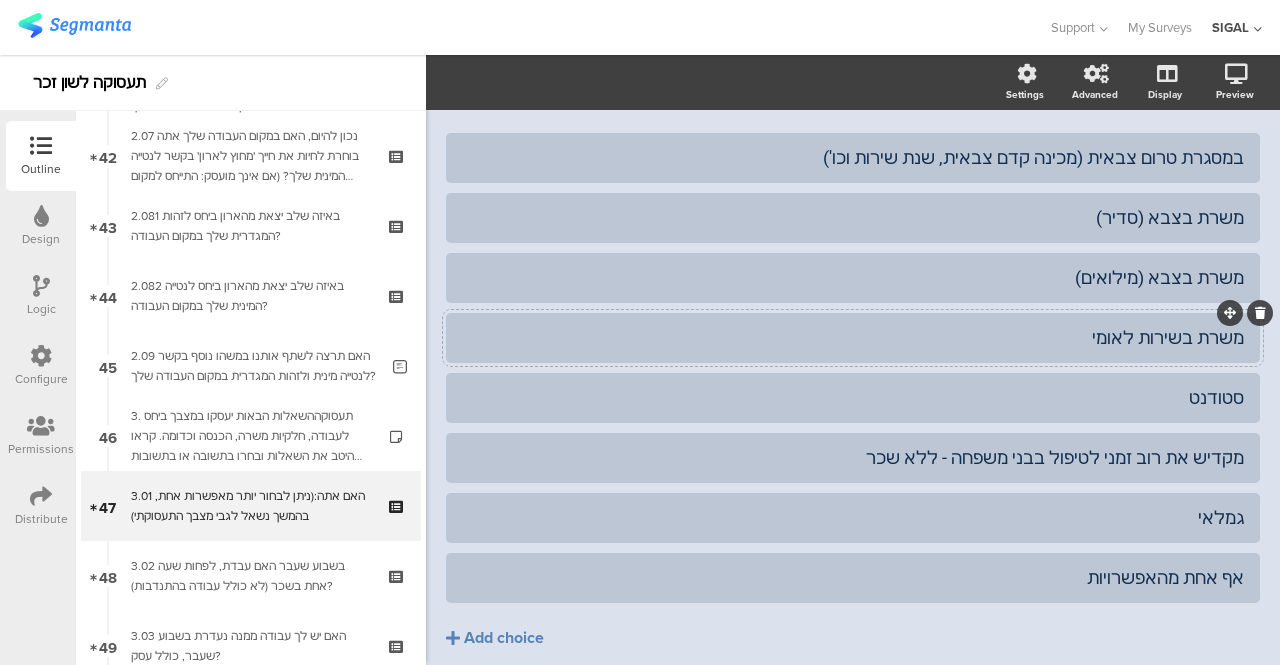 click on "משרת בשירות לאומי" 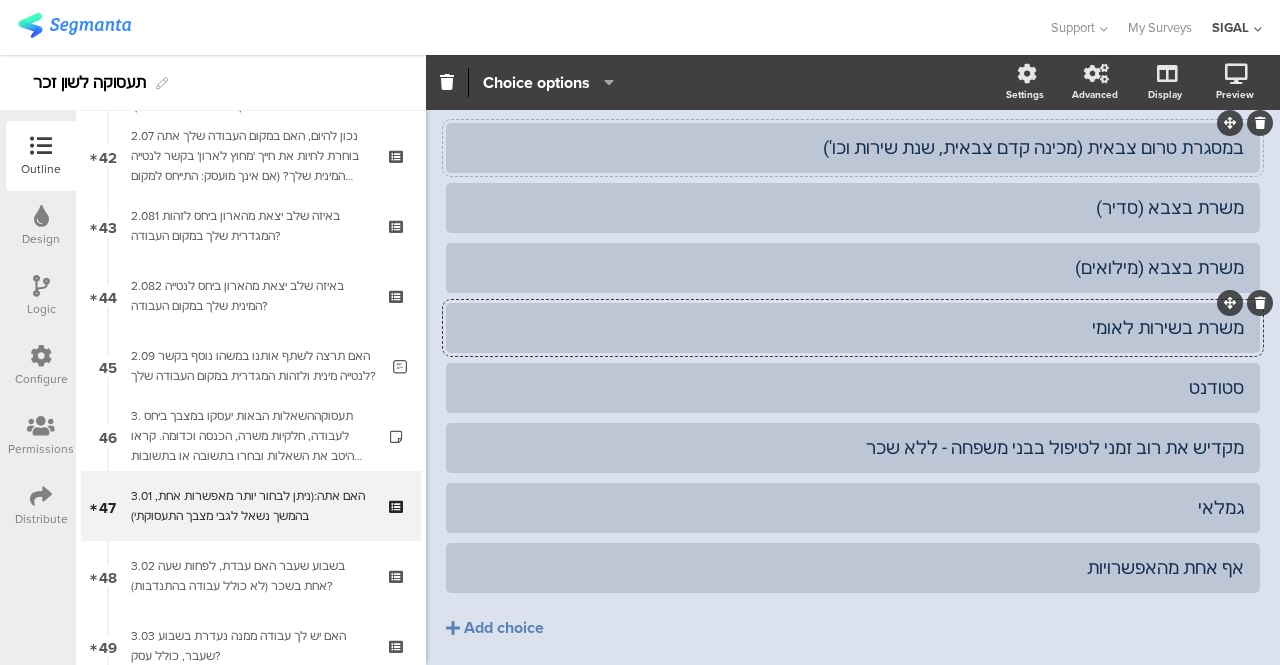 scroll, scrollTop: 277, scrollLeft: 0, axis: vertical 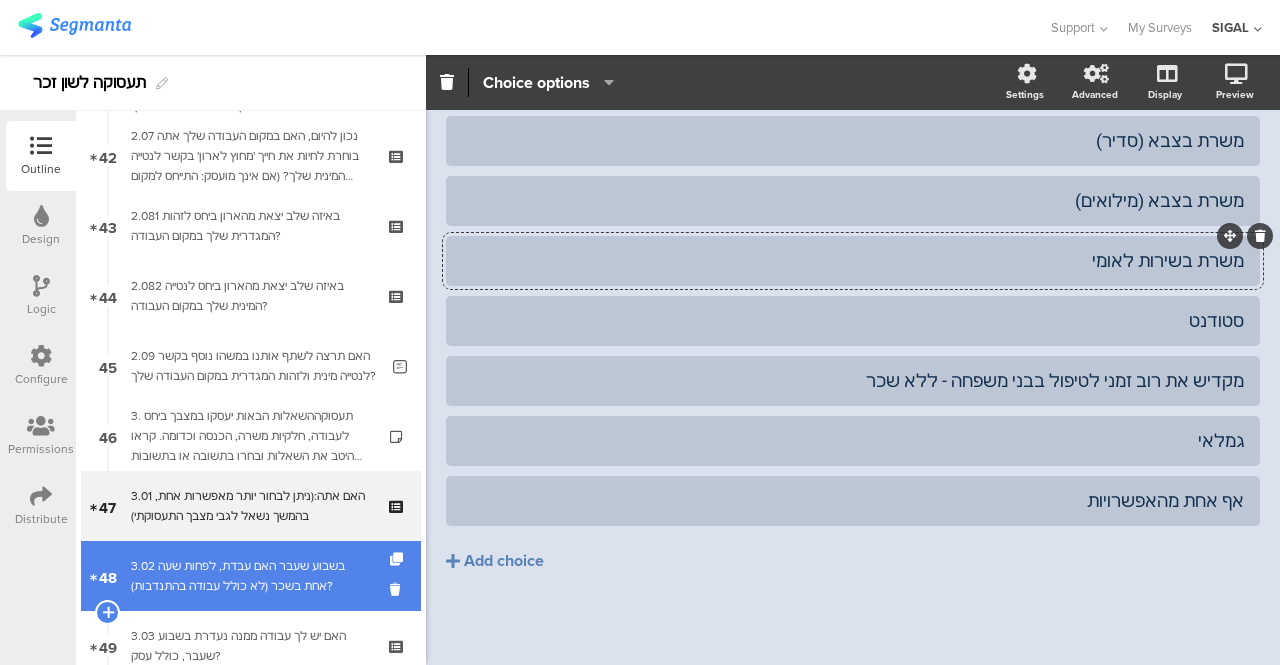 click on "3.02	 בשבוע שעבר האם עבדת, לפחות שעה אחת בשכר (לא כולל עבודה בהתנדבות)?" at bounding box center (250, 576) 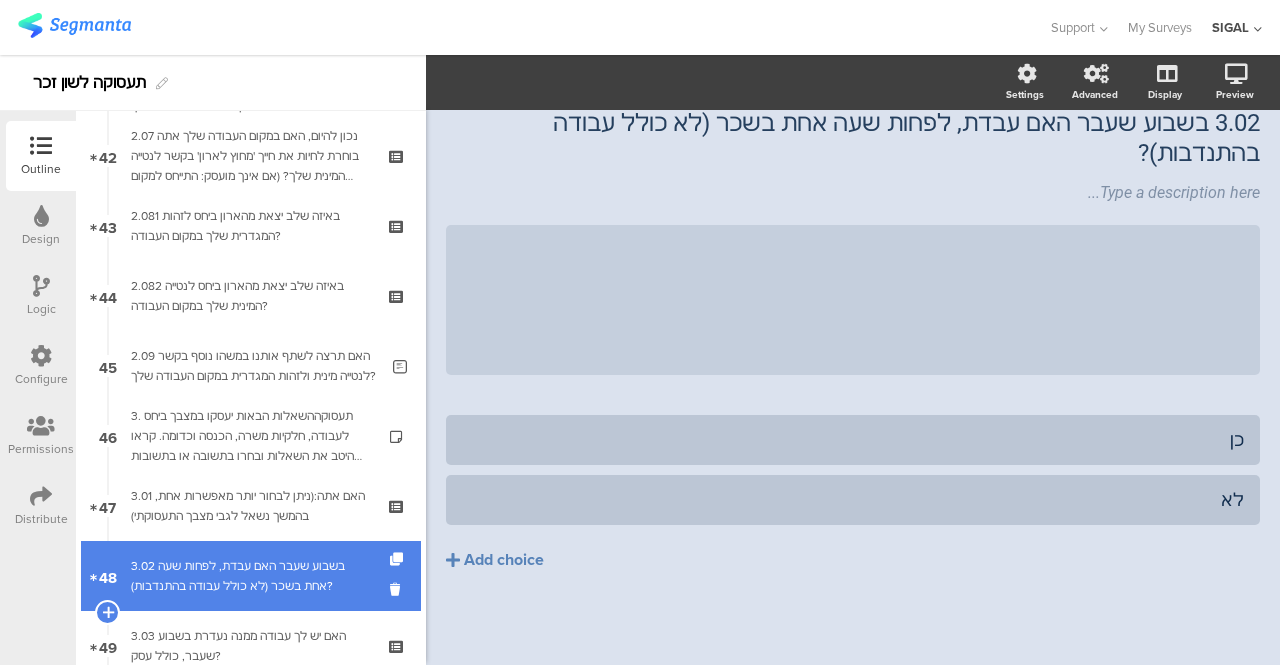 scroll, scrollTop: 57, scrollLeft: 0, axis: vertical 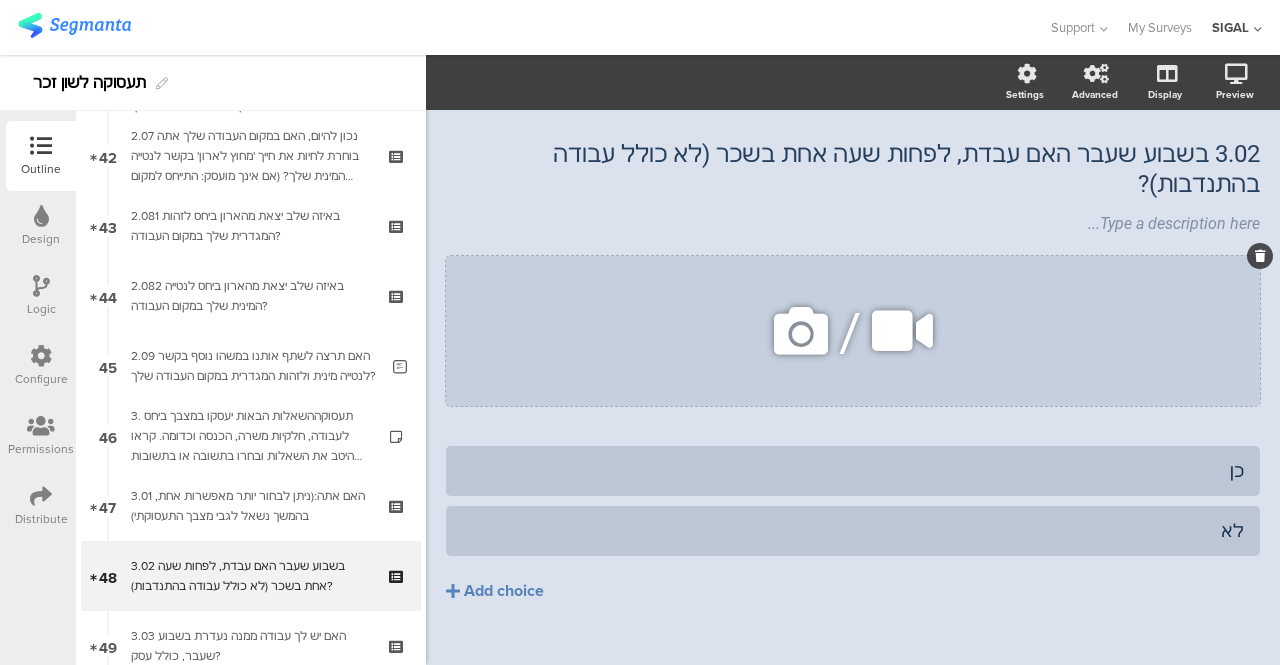 click 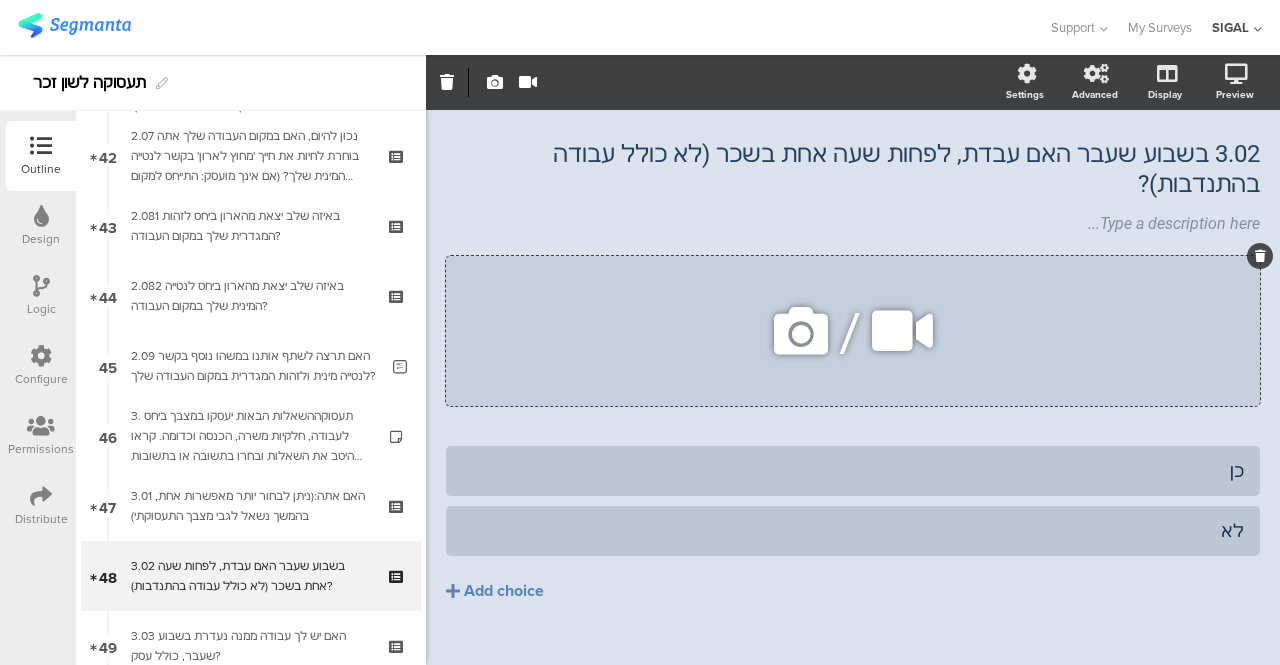 click 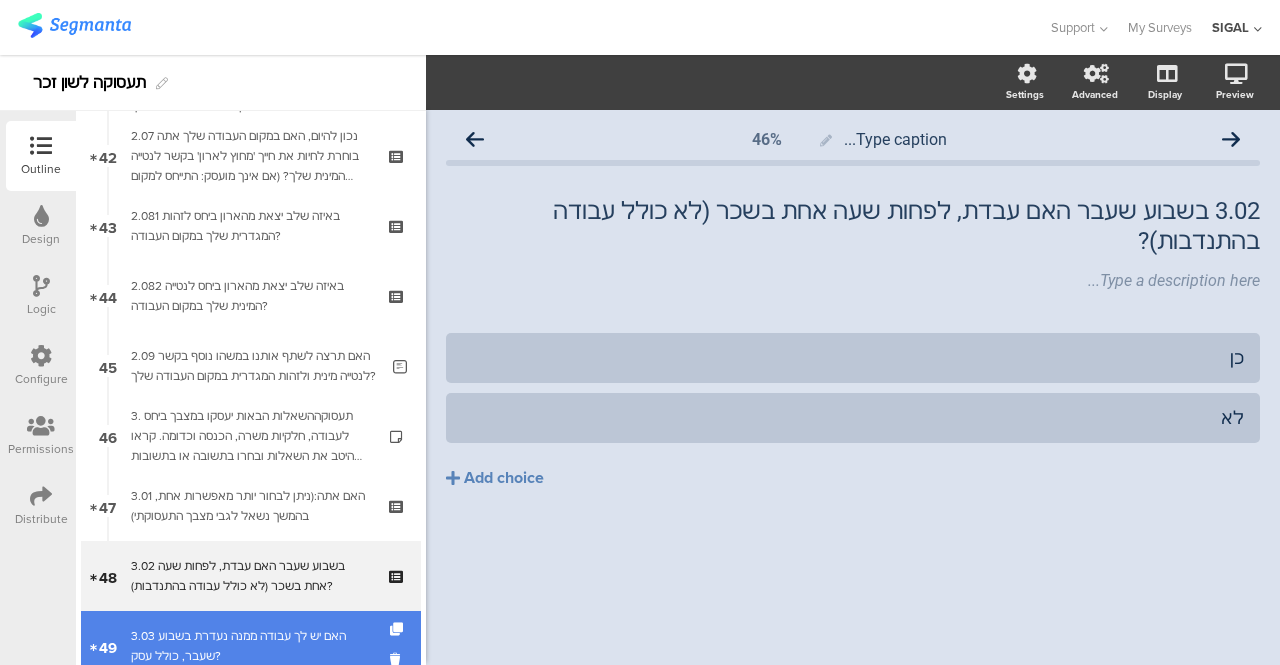 click on "3.03	האם יש לך עבודה ממנה נעדרת בשבוע שעבר, כולל עסק?" at bounding box center (250, 646) 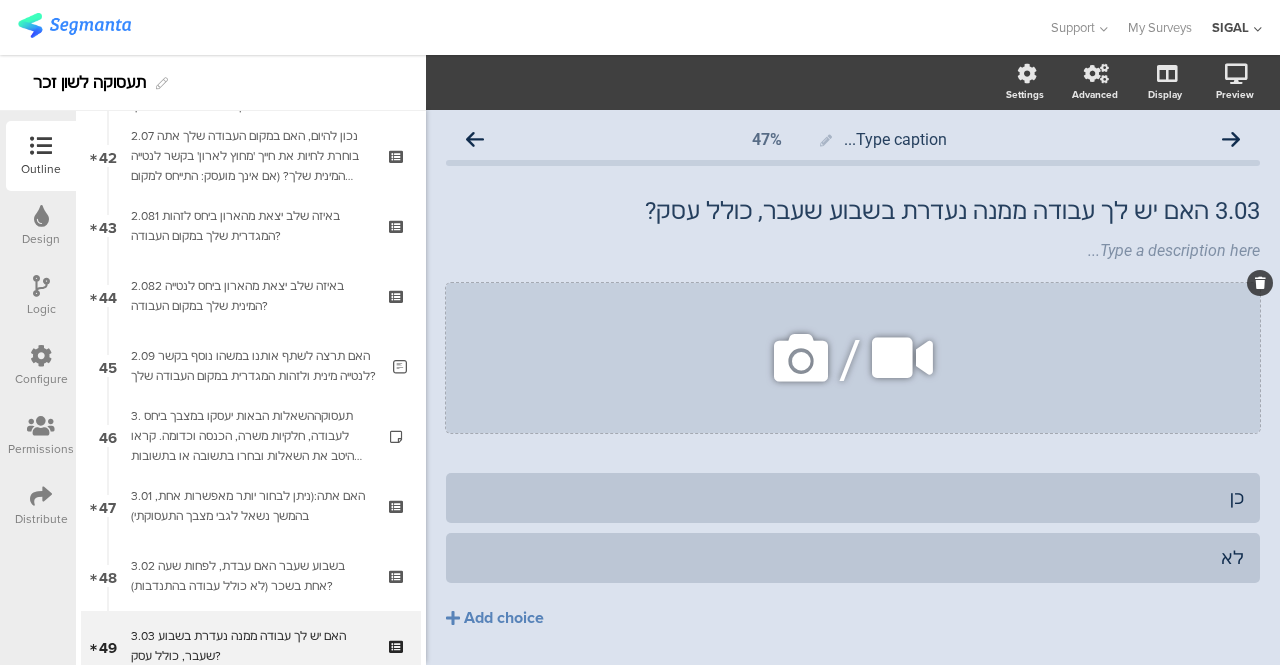 click 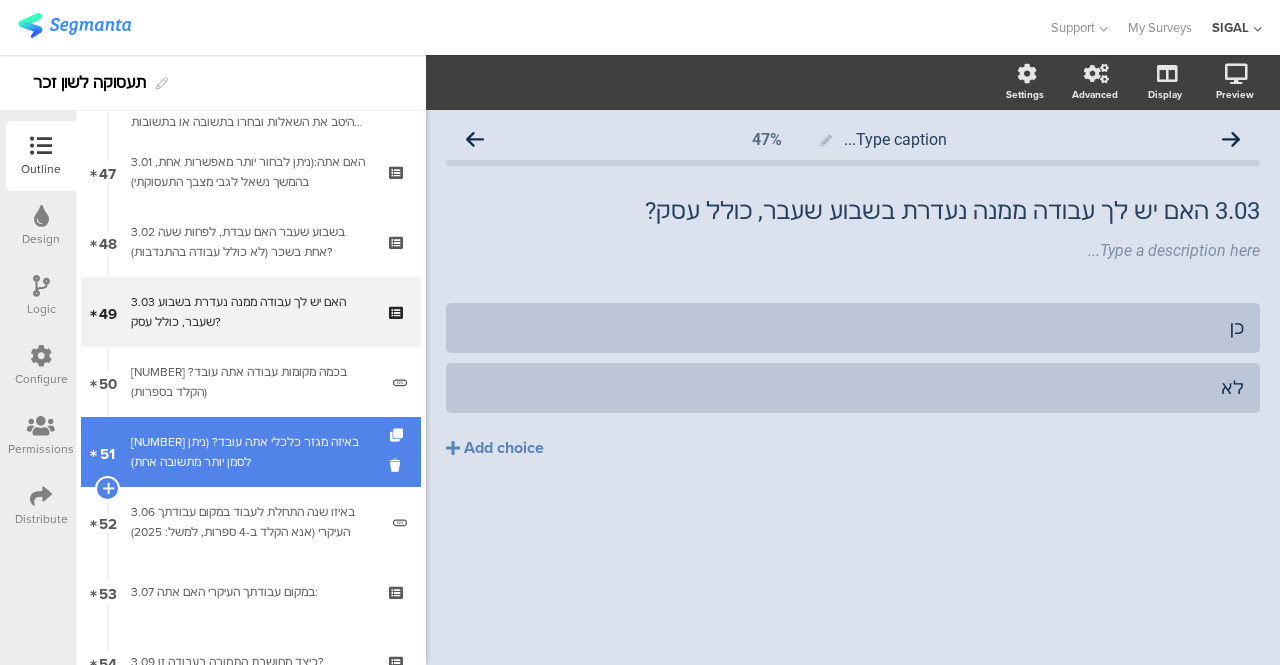 scroll, scrollTop: 3240, scrollLeft: 0, axis: vertical 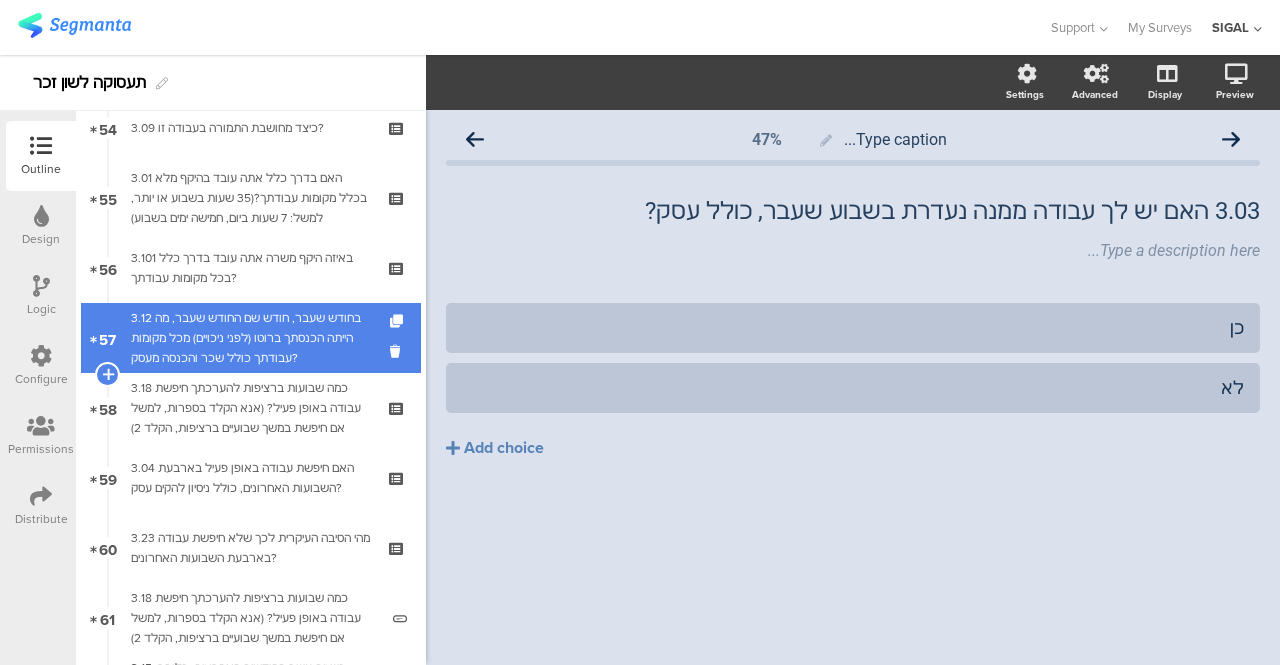 click on "3.12	בחודש שעבר, חודש שם החודש שעבר, מה הייתה הכנסתך ברוטו (לפני ניכויים) מכל מקומות עבודתך כולל שכר והכנסה מעסק?" at bounding box center (250, 338) 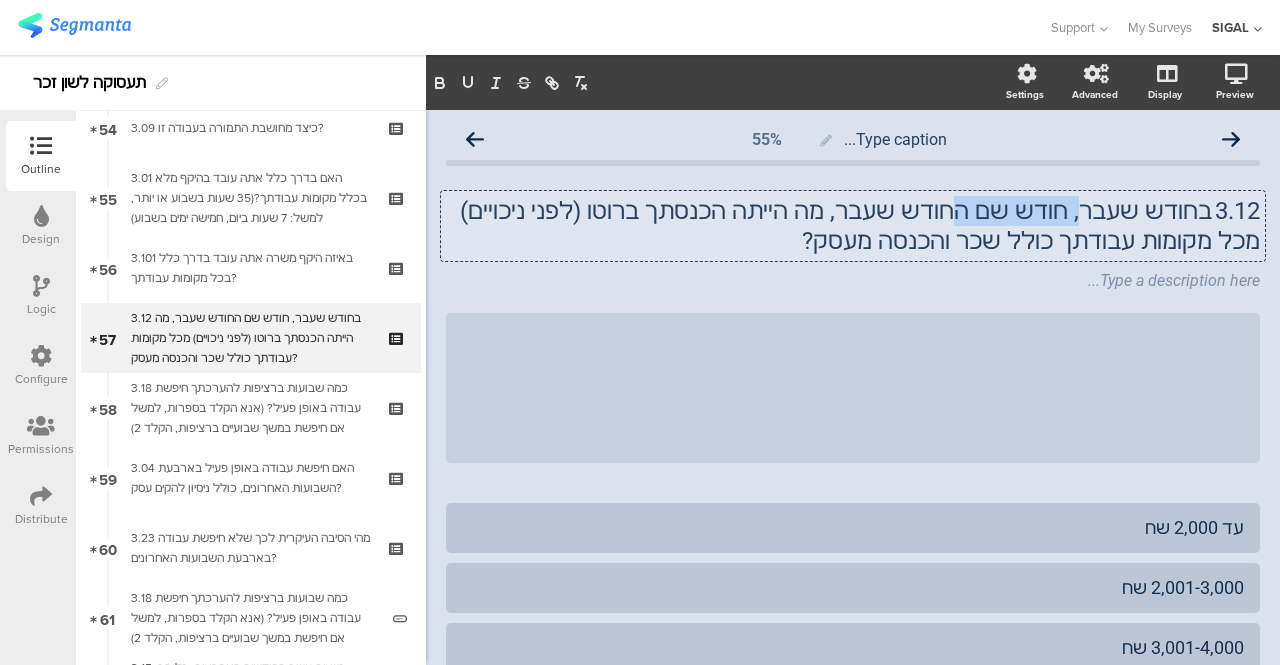 drag, startPoint x: 1069, startPoint y: 216, endPoint x: 957, endPoint y: 214, distance: 112.01785 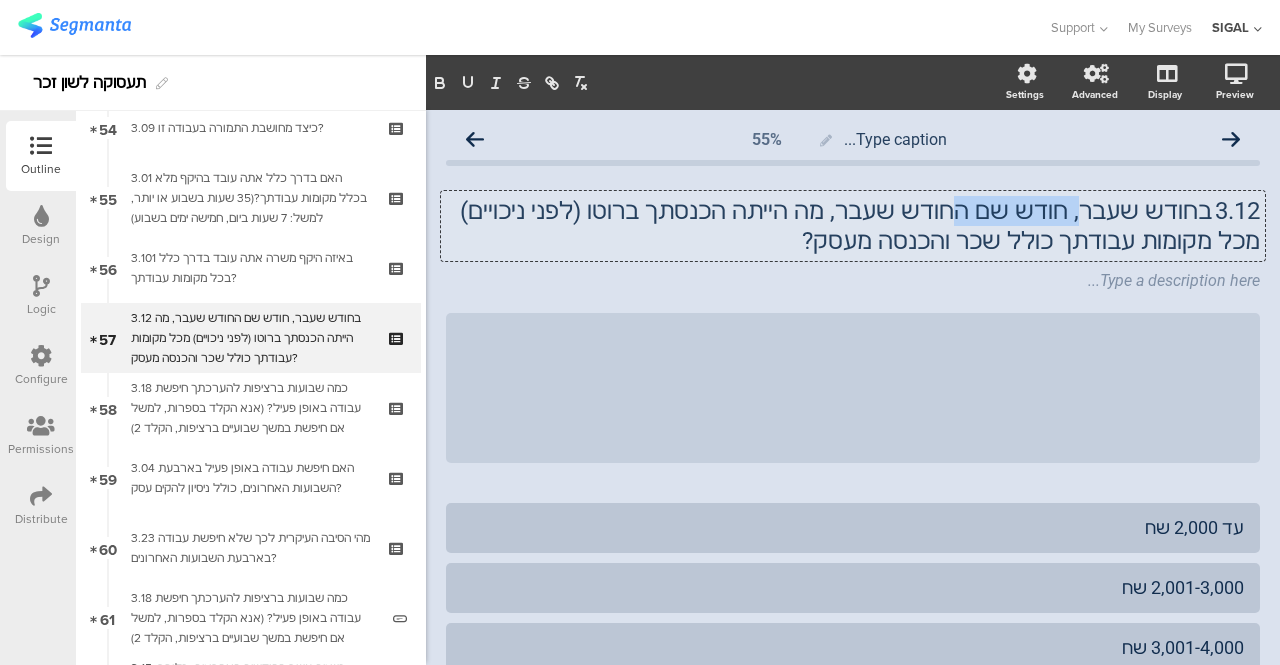click on "בחודש שעבר, חודש שם החודש שעבר, מה הייתה הכנסתך ברוטו (לפני ניכויים) מכל מקומות עבודתך כולל שכר והכנסה מעסק?
בחודש שעבר, חודש שם החודש שעבר, מה הייתה הכנסתך ברוטו (לפני ניכויים) מכל מקומות עבודתך כולל שכר והכנסה מעסק?
בחודש שעבר, חודש שם החודש שעבר, מה הייתה הכנסתך ברוטו (לפני ניכויים) מכל מקומות עבודתך כולל שכר והכנסה מעסק?" 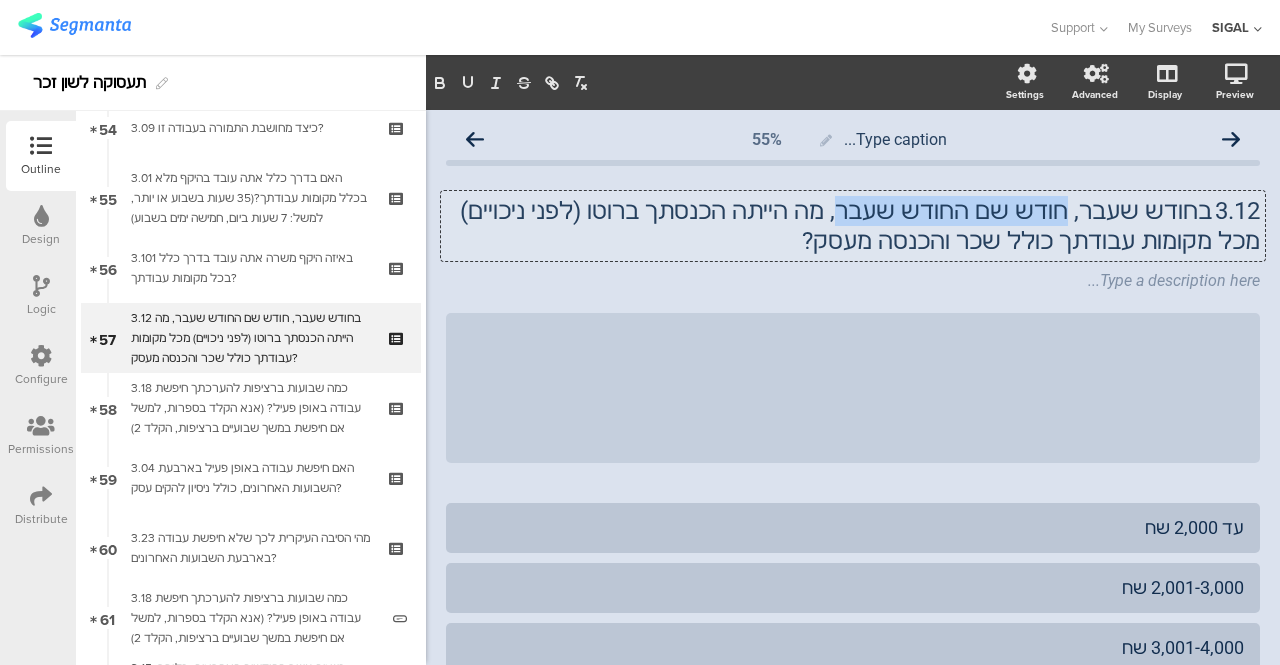 drag, startPoint x: 1050, startPoint y: 213, endPoint x: 870, endPoint y: 223, distance: 180.27756 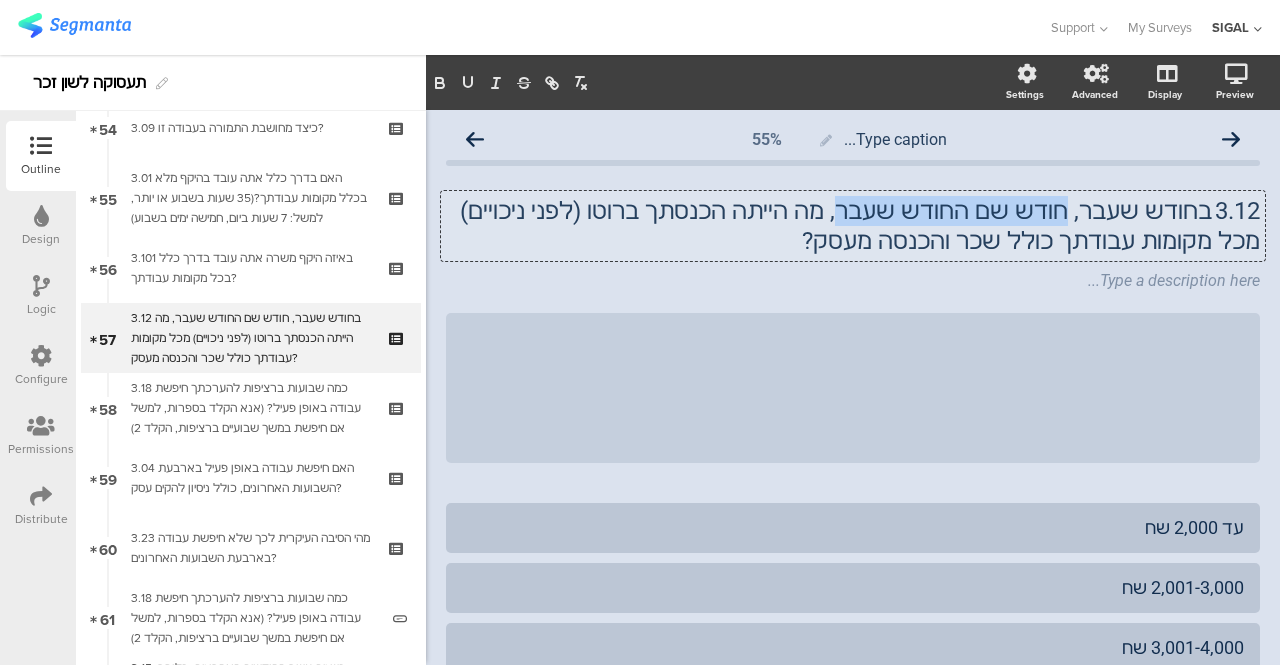 click on "3.12	בחודש שעבר, חודש שם החודש שעבר, מה הייתה הכנסתך ברוטו (לפני ניכויים) מכל מקומות עבודתך כולל שכר והכנסה מעסק?" 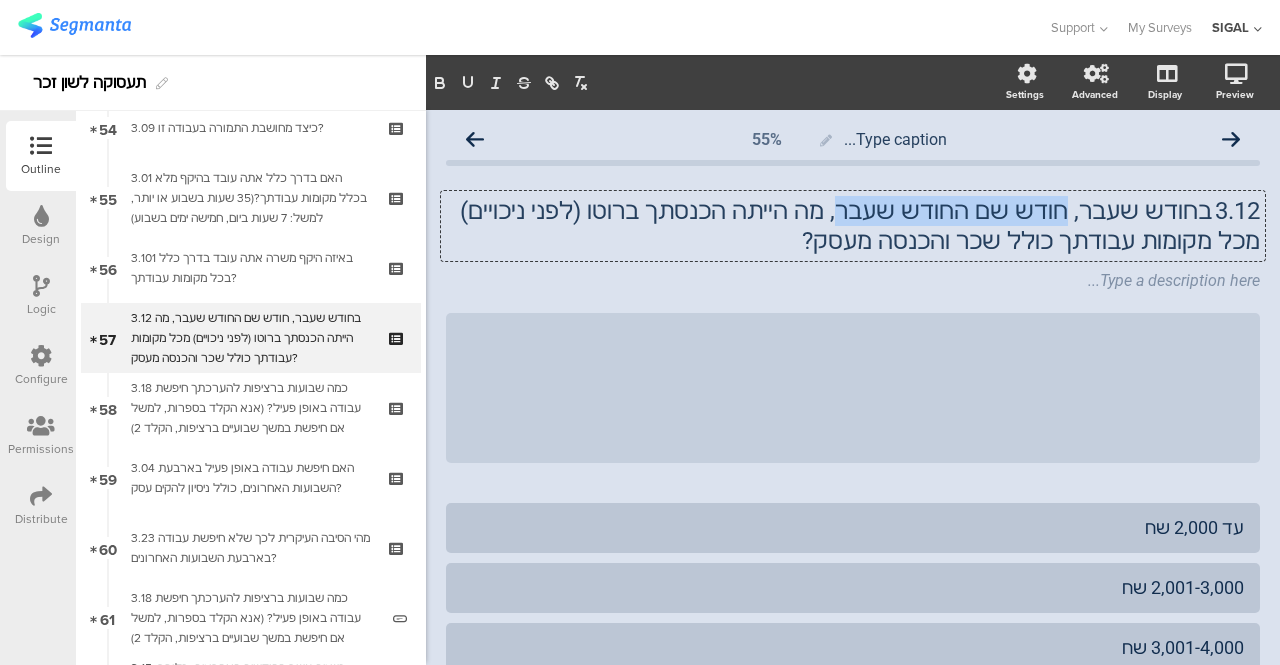 type 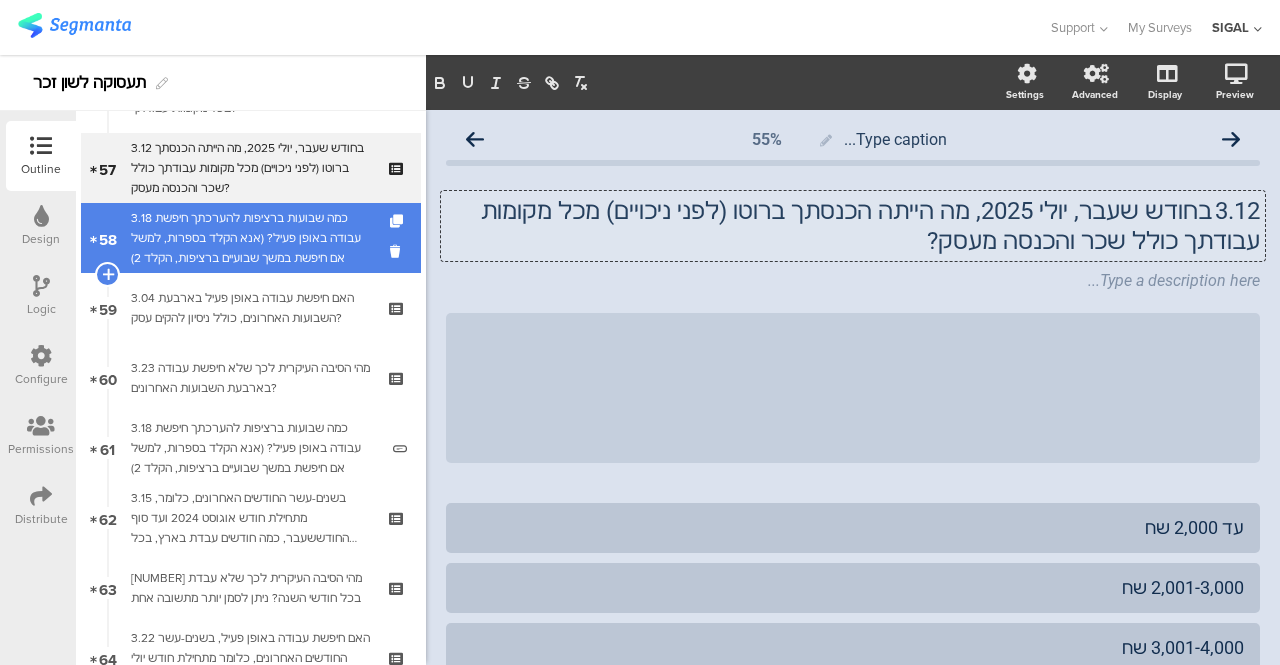 scroll, scrollTop: 4008, scrollLeft: 0, axis: vertical 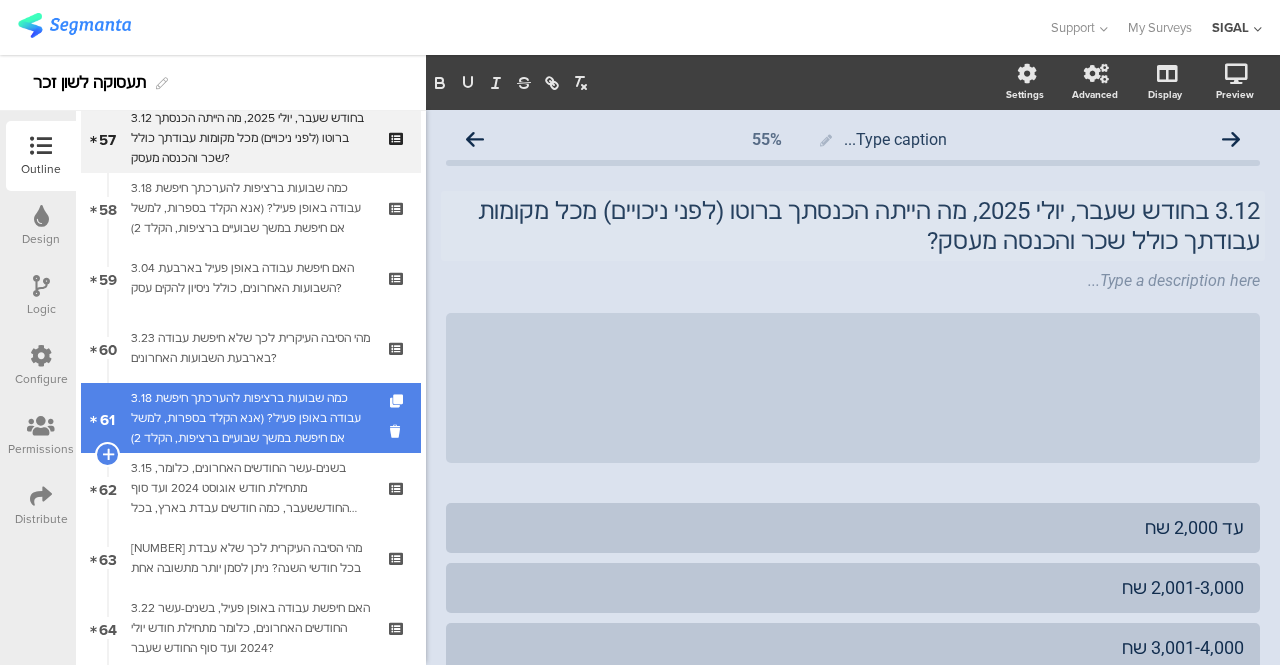 click on "3.18 כמה שבועות ברציפות להערכתך חיפשת עבודה באופן פעיל? (אנא הקלד בספרות, למשל אם חיפשת במשך שבועיים ברציפות, הקלד 2)" at bounding box center (254, 418) 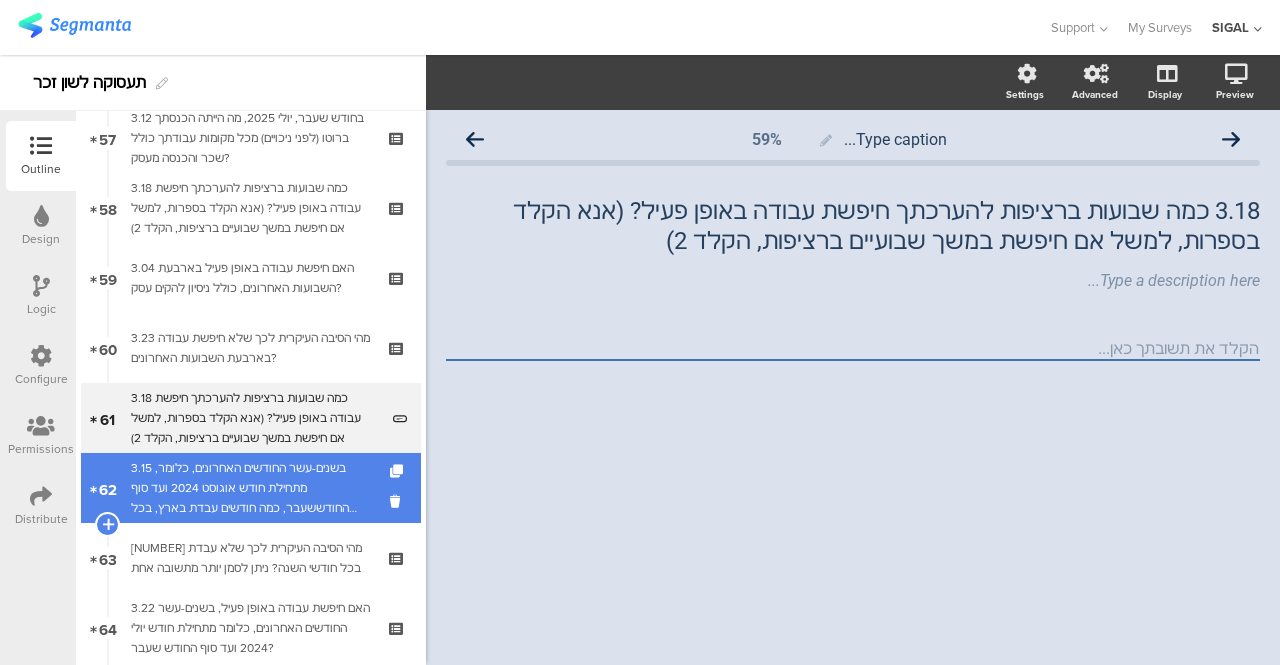 click on "3.15	בשנים-עשר החודשים האחרונים, כלומר, מתחילת חודש אוגוסט 2024 ועד סוף החודששעבר, כמה חודשים עבדת בארץ, בכל מקומות העבודה כולל היעדרות בתשלום? (כולל עבודה בחולמטעם חברה ישראלית)" at bounding box center (250, 488) 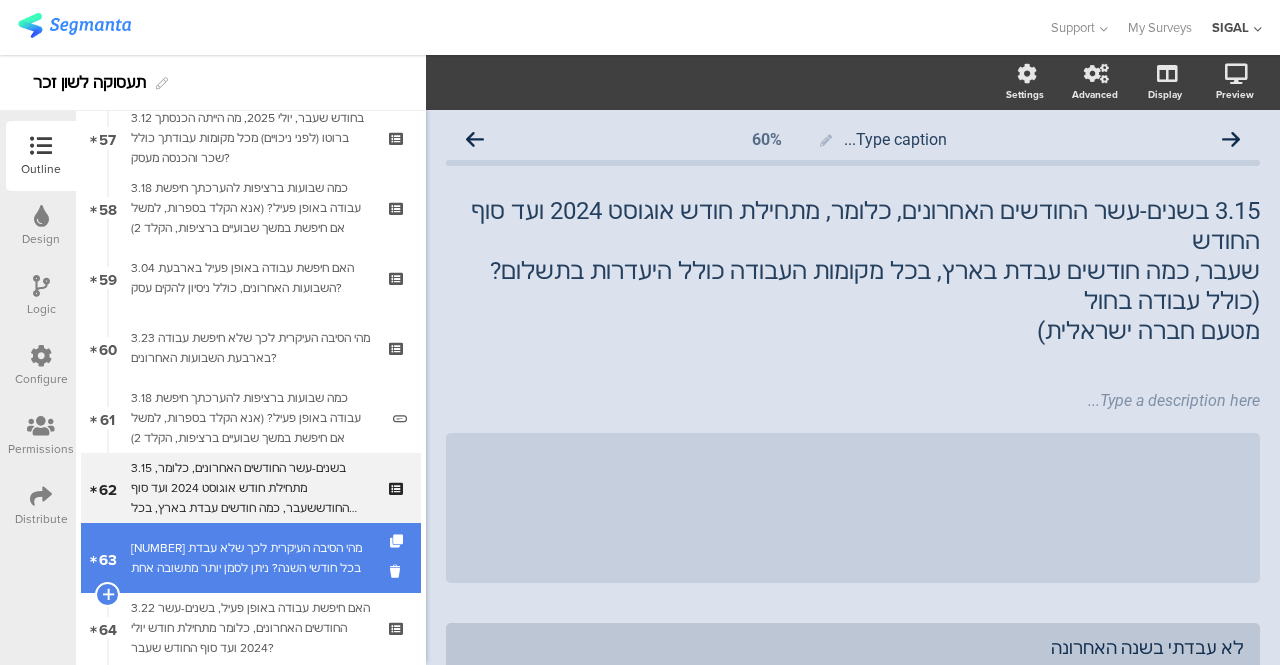 click on "63
3.16	מהי הסיבה העיקרית לכך שלא עבדת בכל חודשי השנה? ניתן לסמן יותר מתשובה אחת" at bounding box center [251, 558] 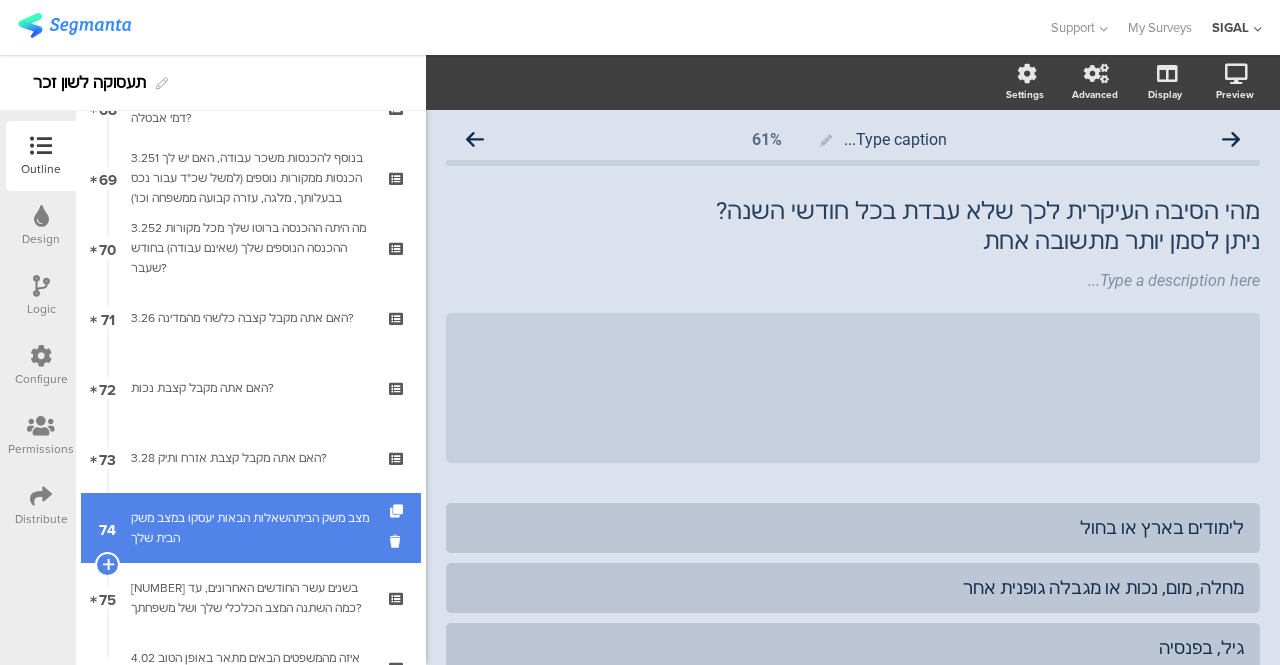 scroll, scrollTop: 4908, scrollLeft: 0, axis: vertical 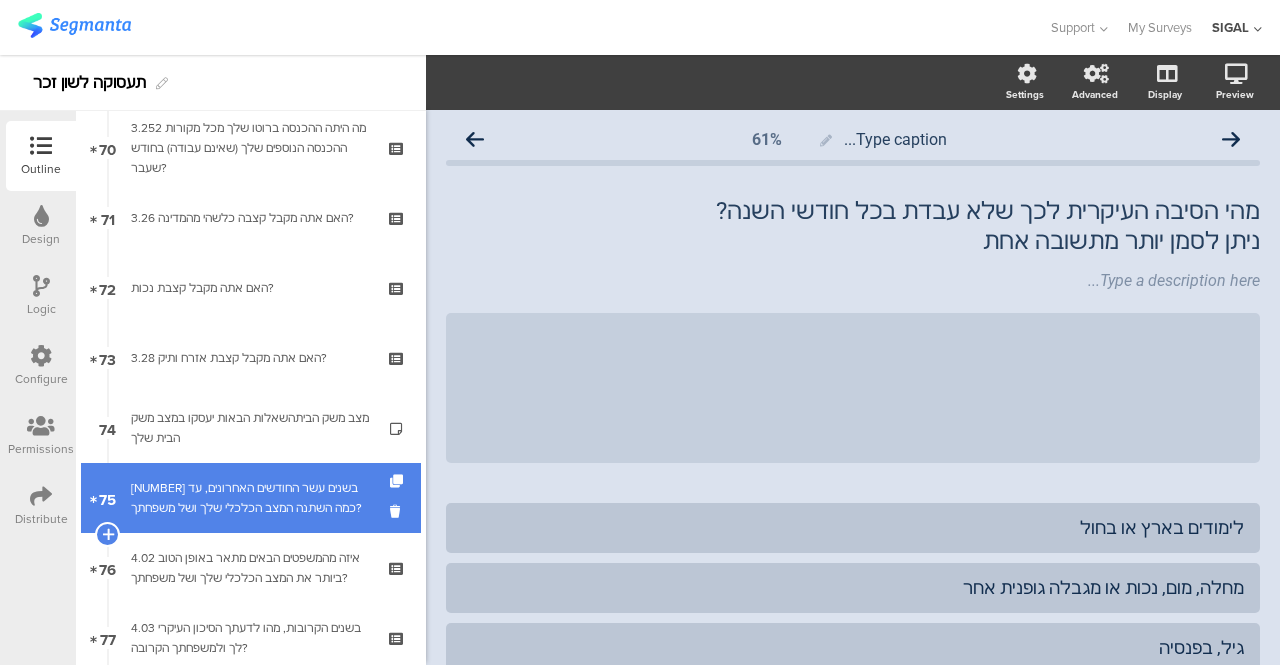 click on "[NUMBER]	בשנים עשר החודשים האחרונים, עד כמה השתנה המצב הכלכלי שלך ושל משפחתך?" at bounding box center (250, 498) 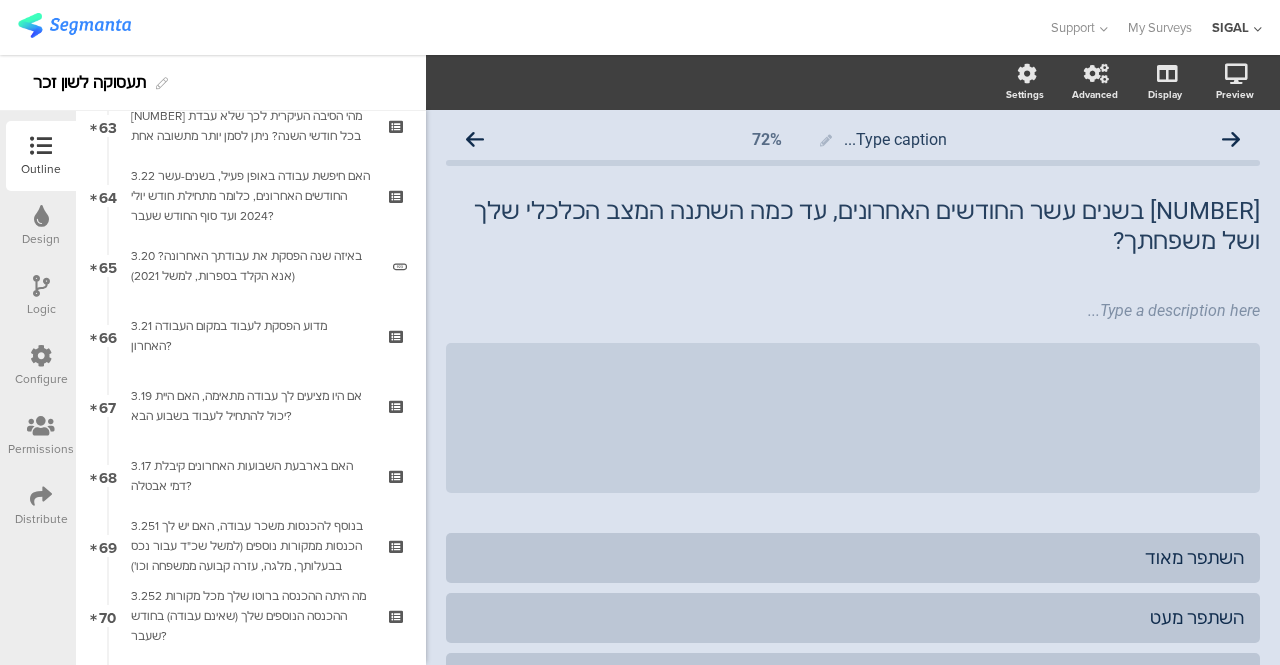 scroll, scrollTop: 4408, scrollLeft: 0, axis: vertical 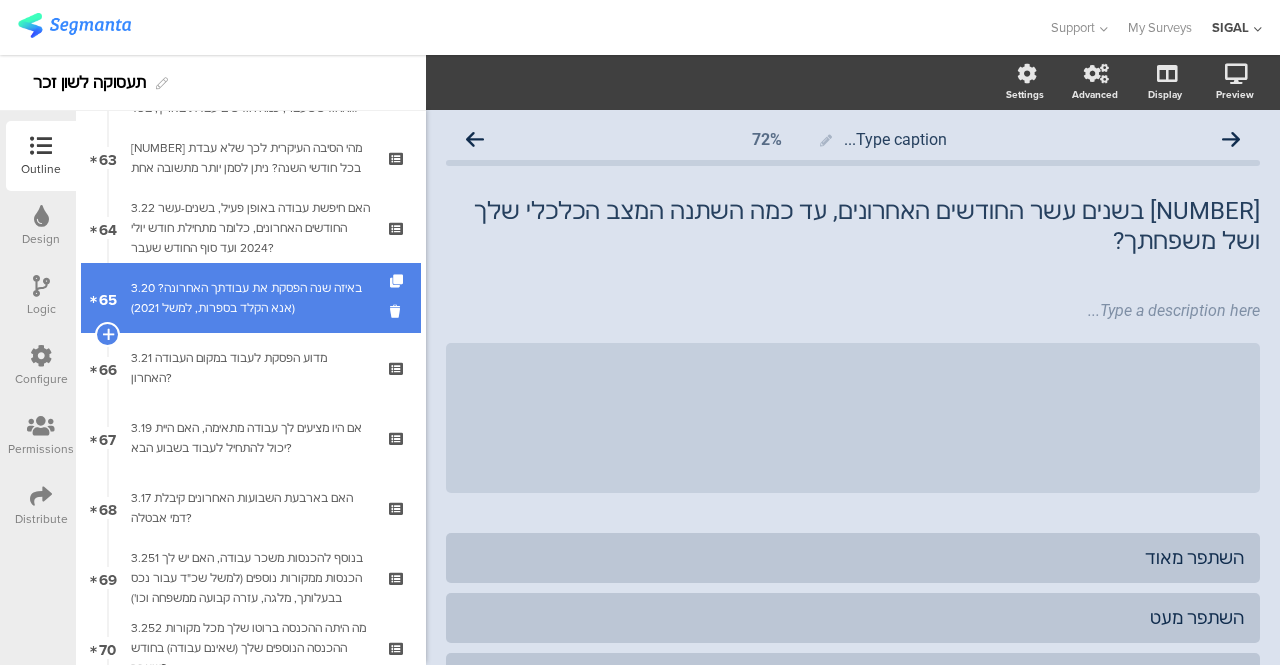click on "3.20 באיזה שנה הפסקת את עבודתך האחרונה? (אנא הקלד בספרות, למשל 2021)" at bounding box center [254, 298] 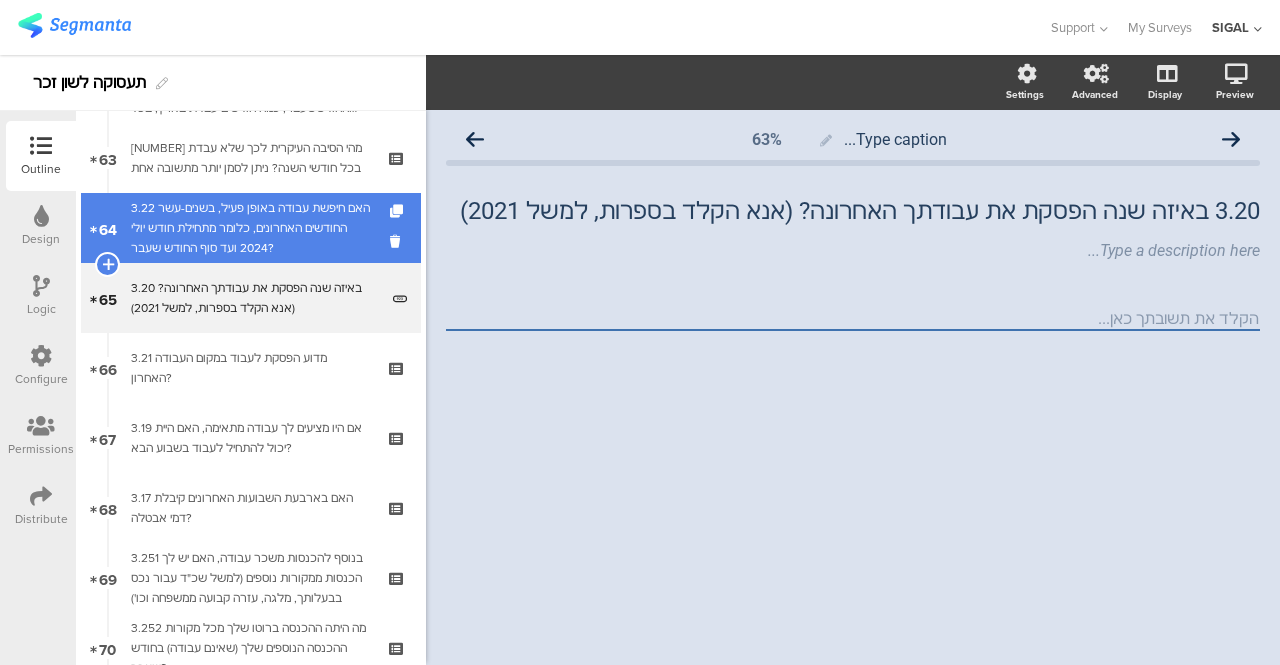 click on "3.22	האם חיפשת עבודה באופן פעיל, בשנים-עשר החודשים האחרונים, כלומר מתחילת חודש יולי 2024 ועד סוף החודש שעבר?" at bounding box center [250, 228] 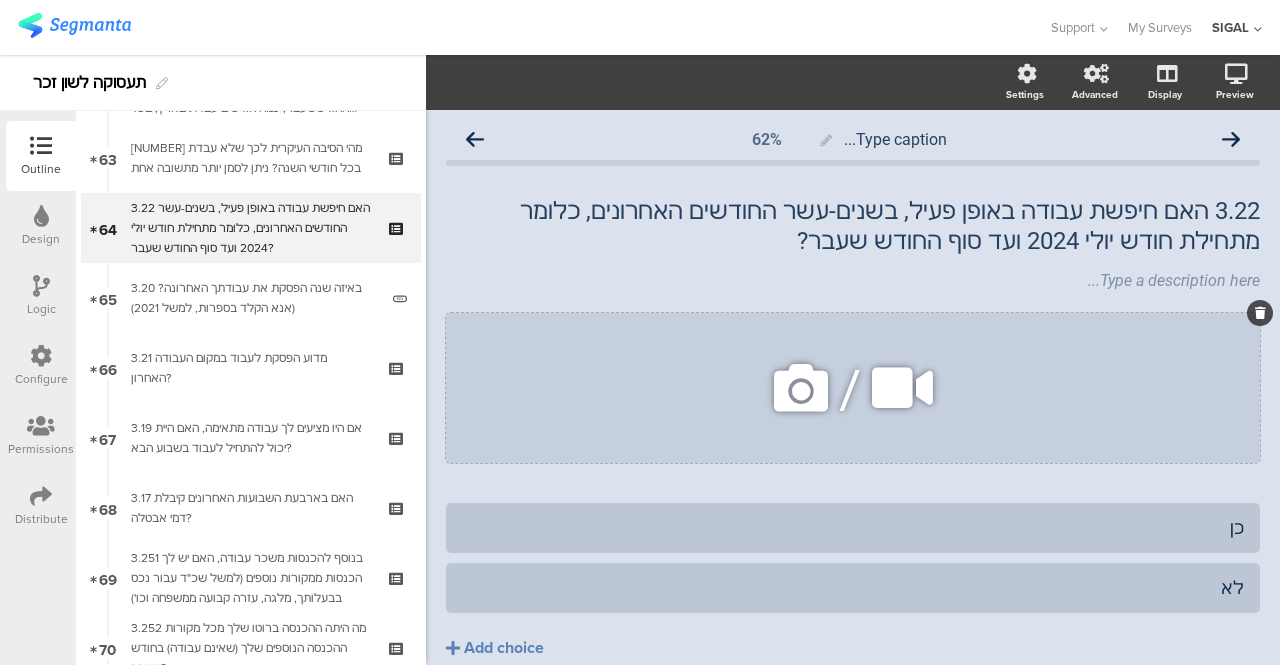 click 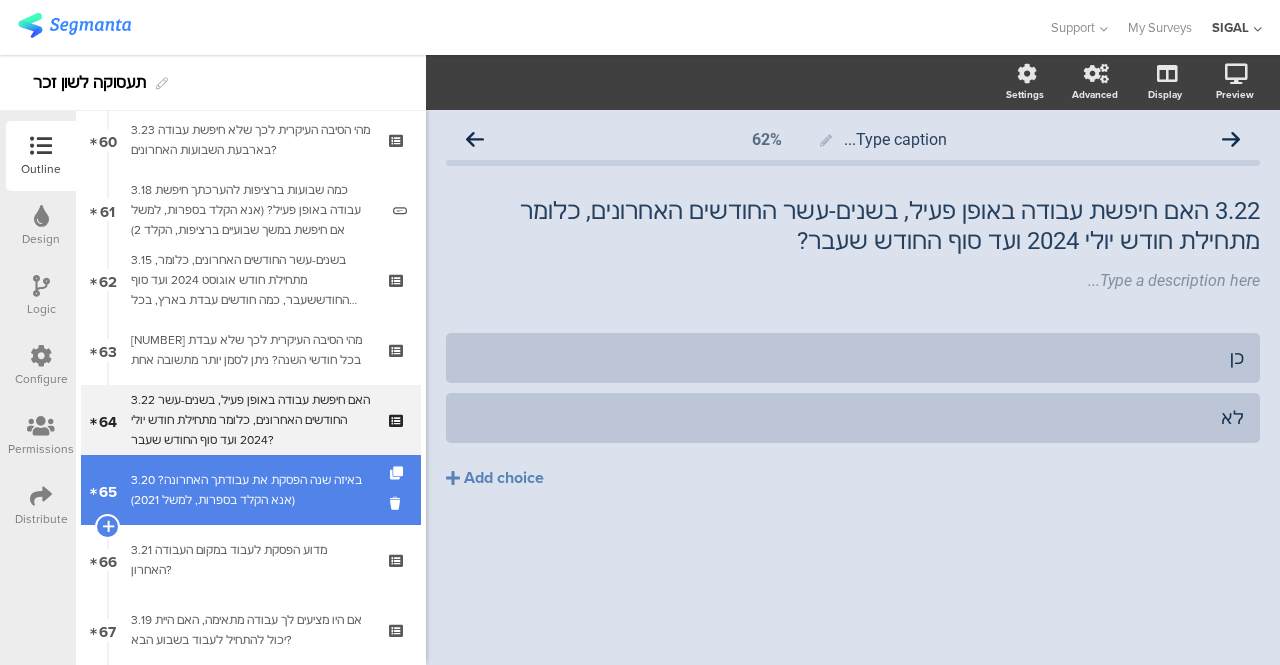 scroll, scrollTop: 4208, scrollLeft: 0, axis: vertical 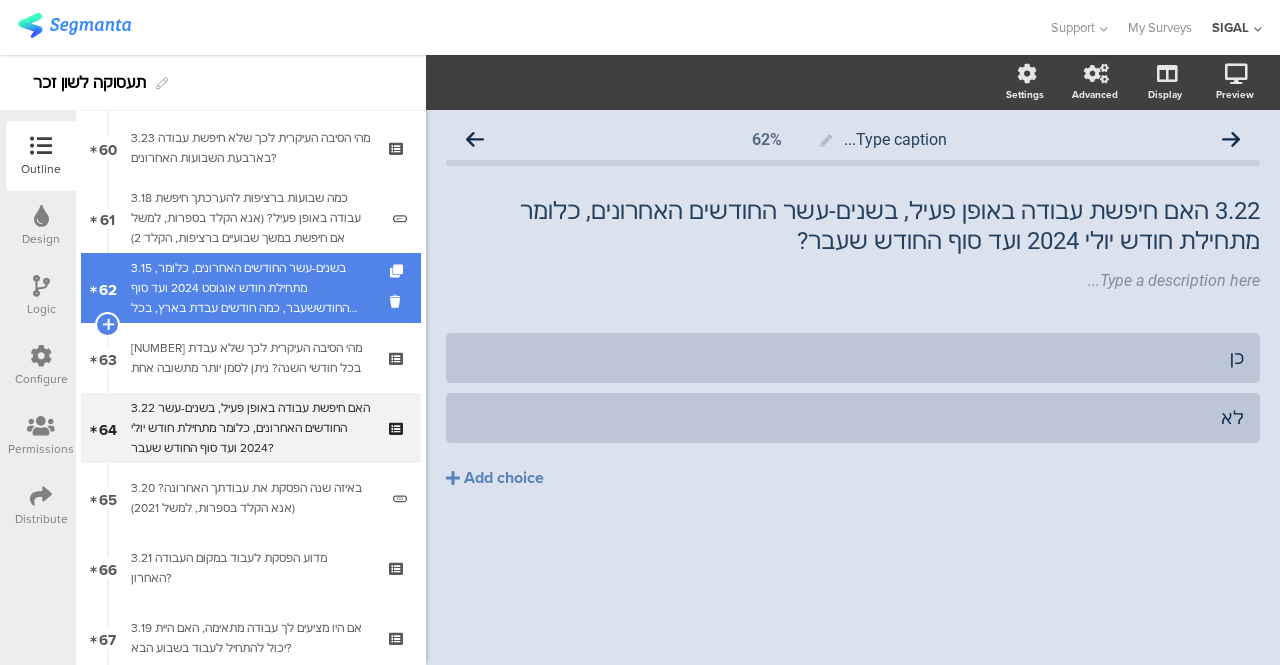 click on "3.15	בשנים-עשר החודשים האחרונים, כלומר, מתחילת חודש אוגוסט 2024 ועד סוף החודששעבר, כמה חודשים עבדת בארץ, בכל מקומות העבודה כולל היעדרות בתשלום? (כולל עבודה בחולמטעם חברה ישראלית)" at bounding box center [250, 288] 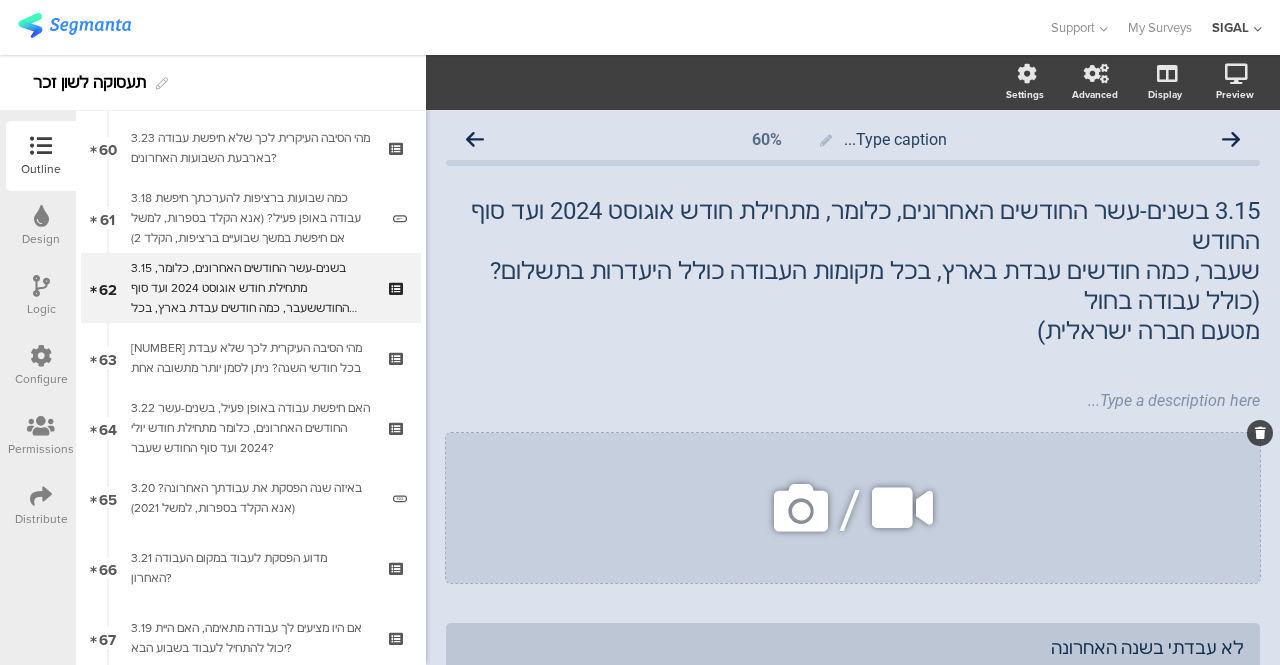click 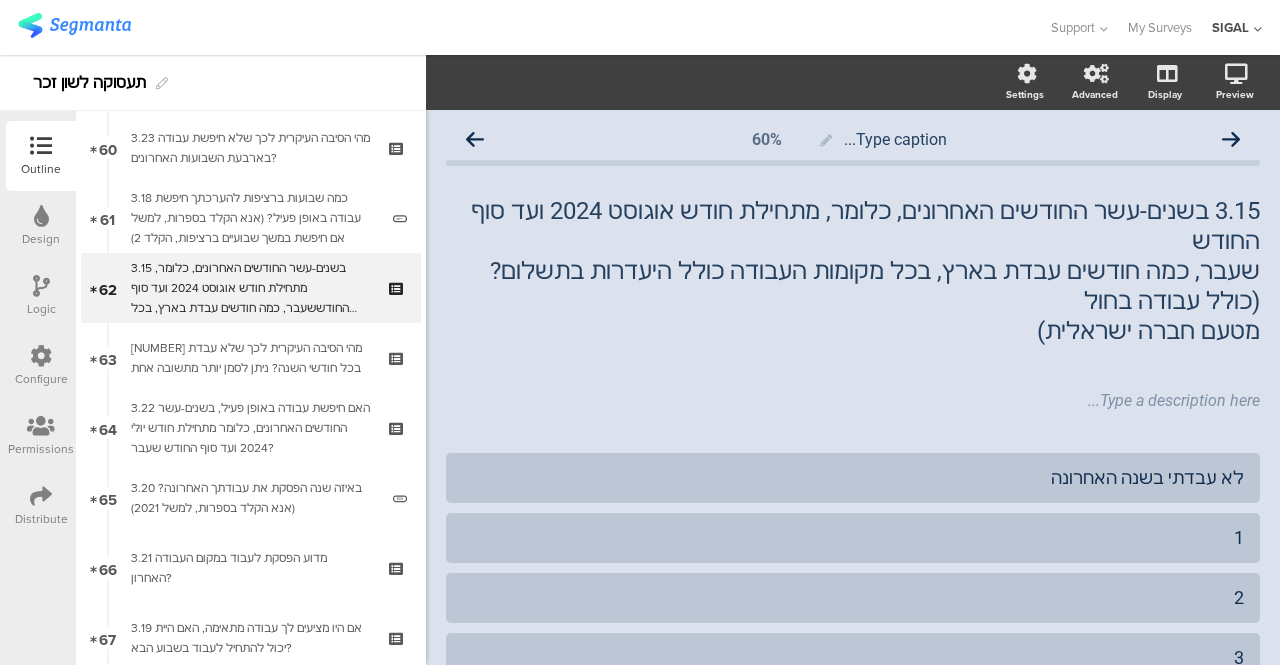 click on "Design" at bounding box center (41, 239) 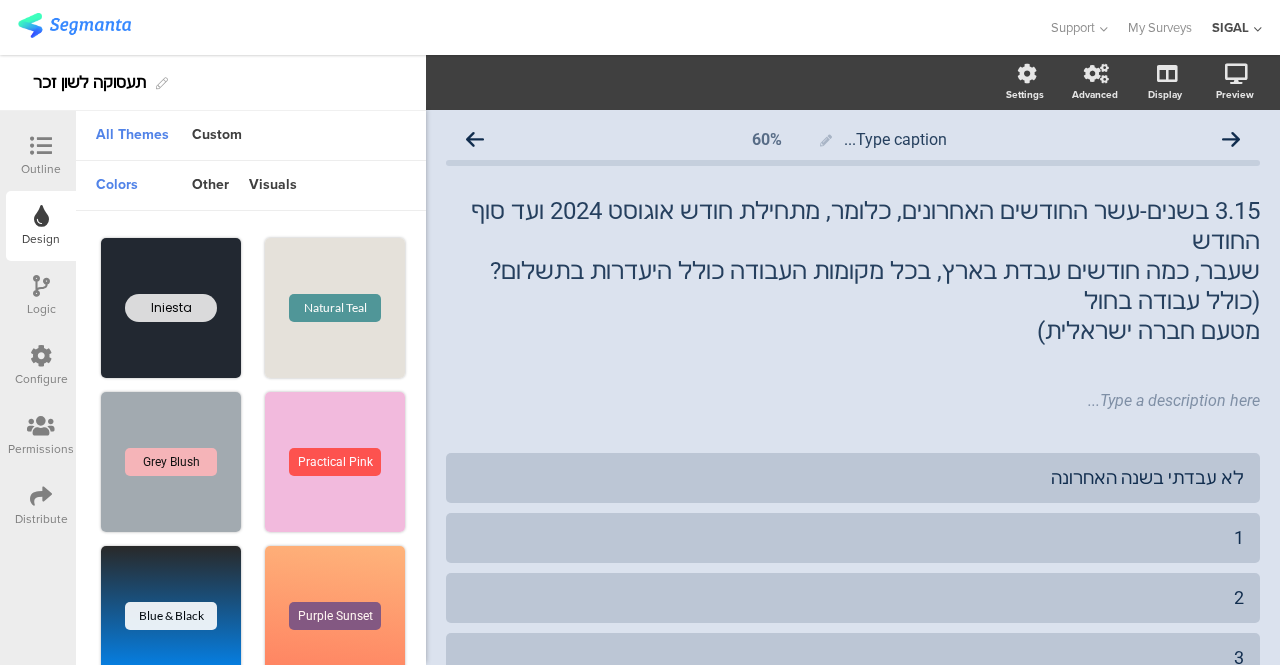 click at bounding box center [41, 356] 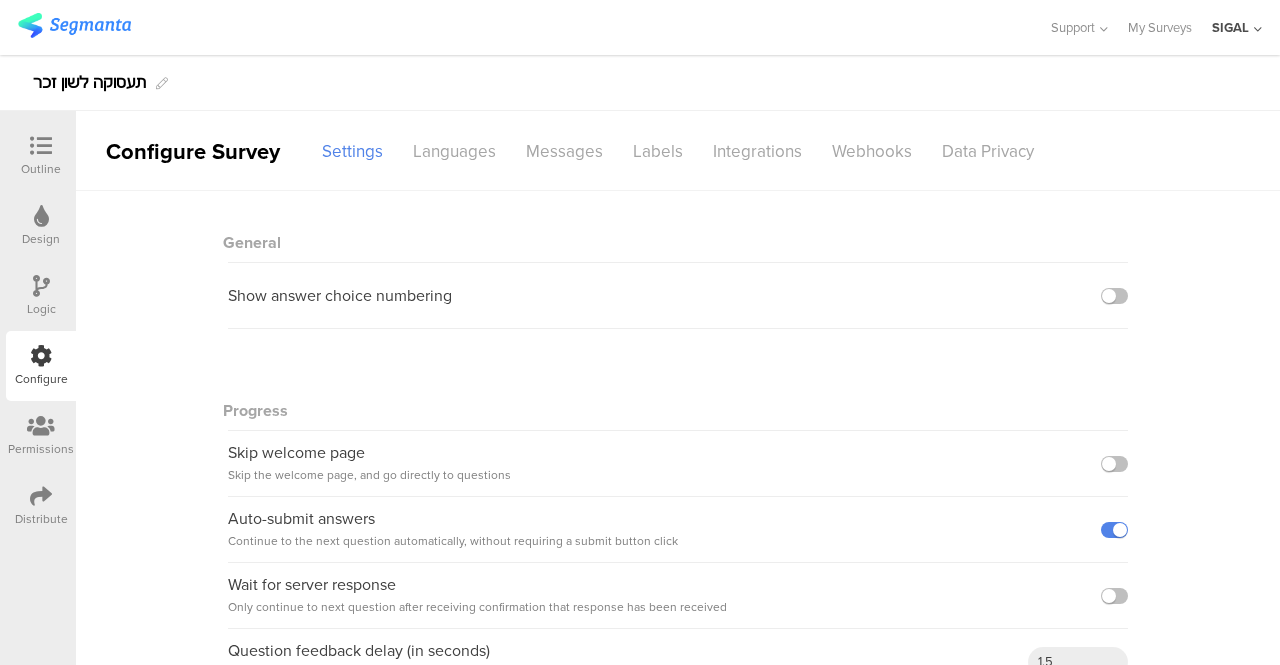 click at bounding box center [41, 146] 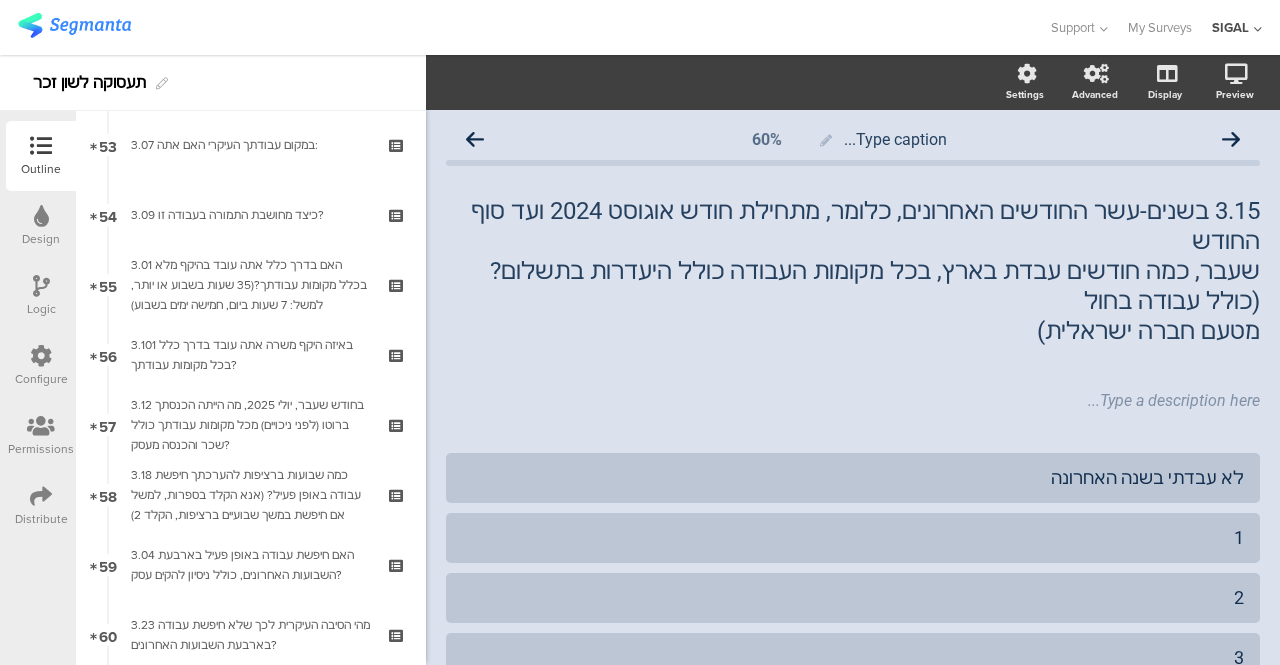 scroll, scrollTop: 4108, scrollLeft: 0, axis: vertical 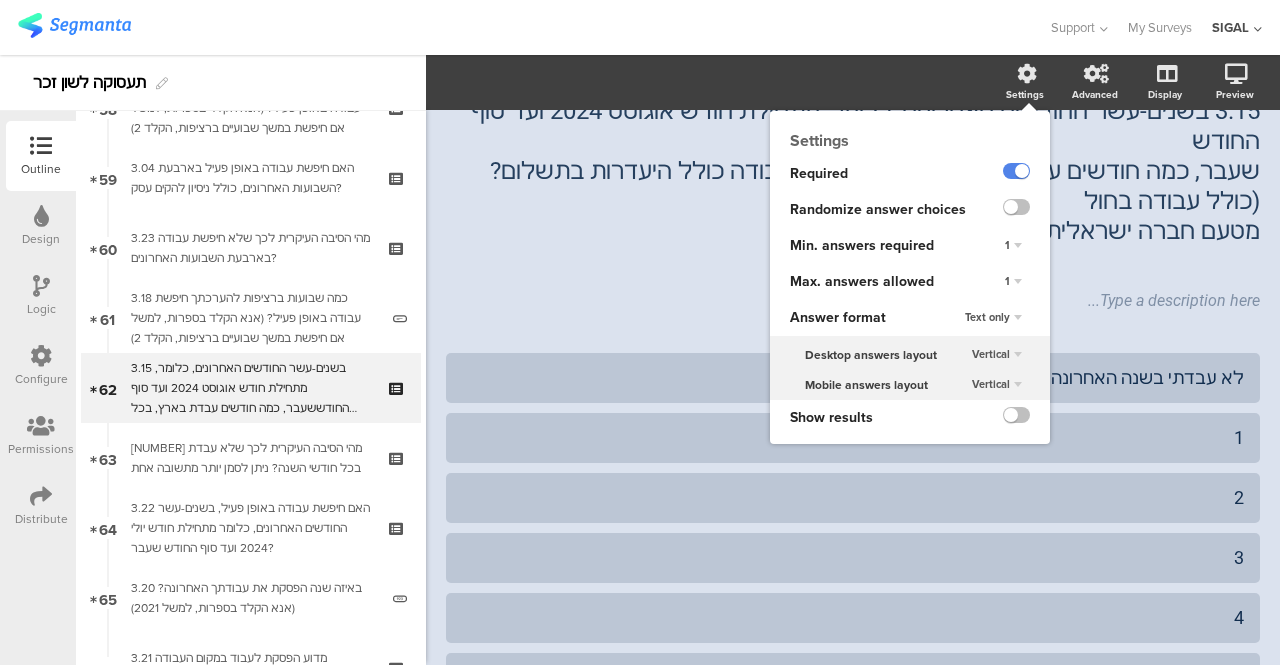 click on "Vertical" 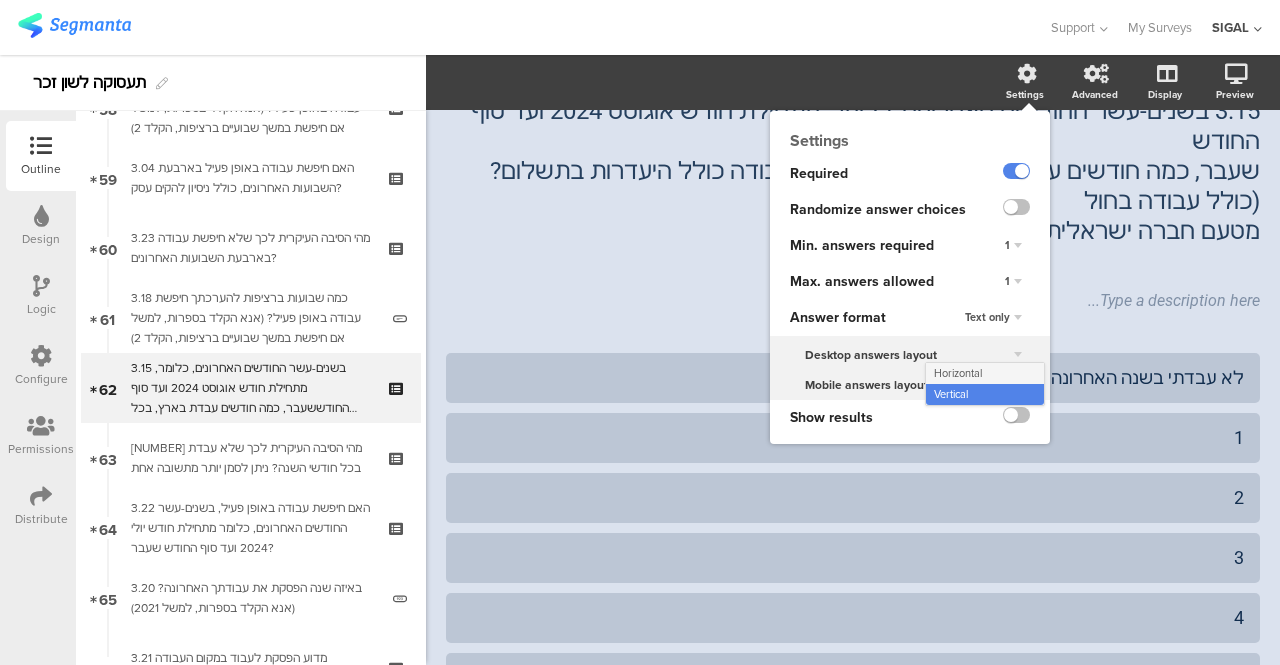 click on "Horizontal" 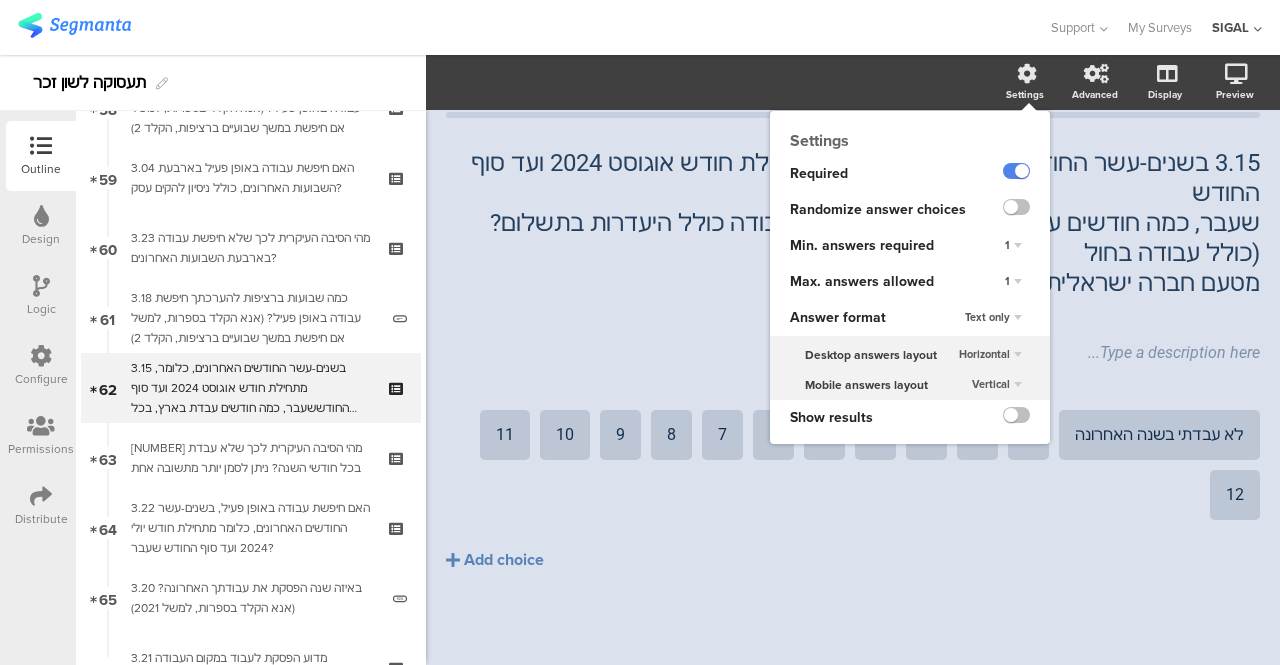 scroll, scrollTop: 0, scrollLeft: 0, axis: both 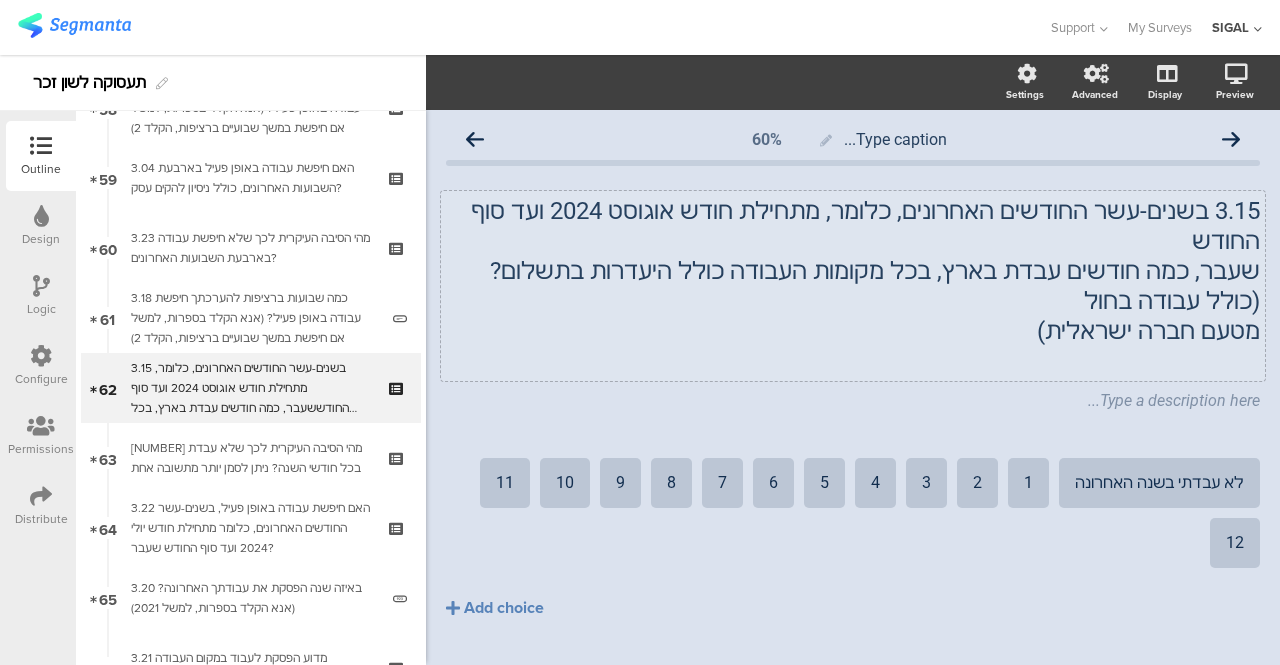 click on "שעבר, כמה חודשים עבדת בארץ, בכל מקומות העבודה כולל היעדרות בתשלום? (כולל עבודה בחול" 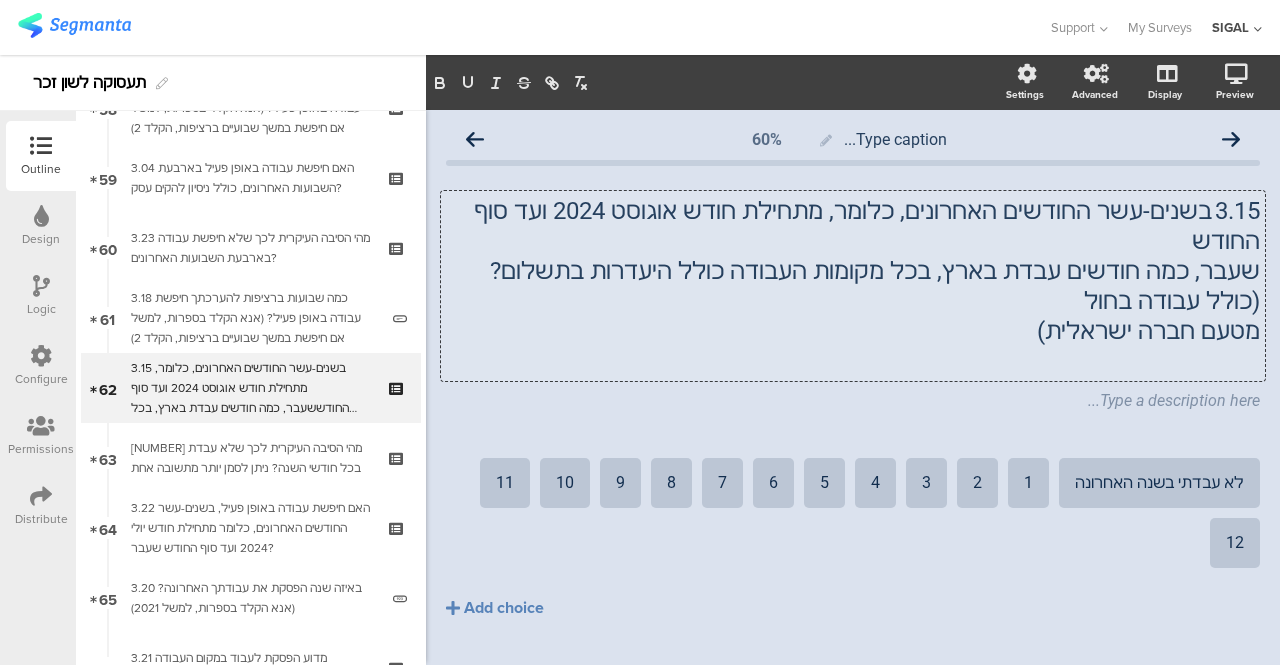 click on "שעבר, כמה חודשים עבדת בארץ, בכל מקומות העבודה כולל היעדרות בתשלום? (כולל עבודה בחול" 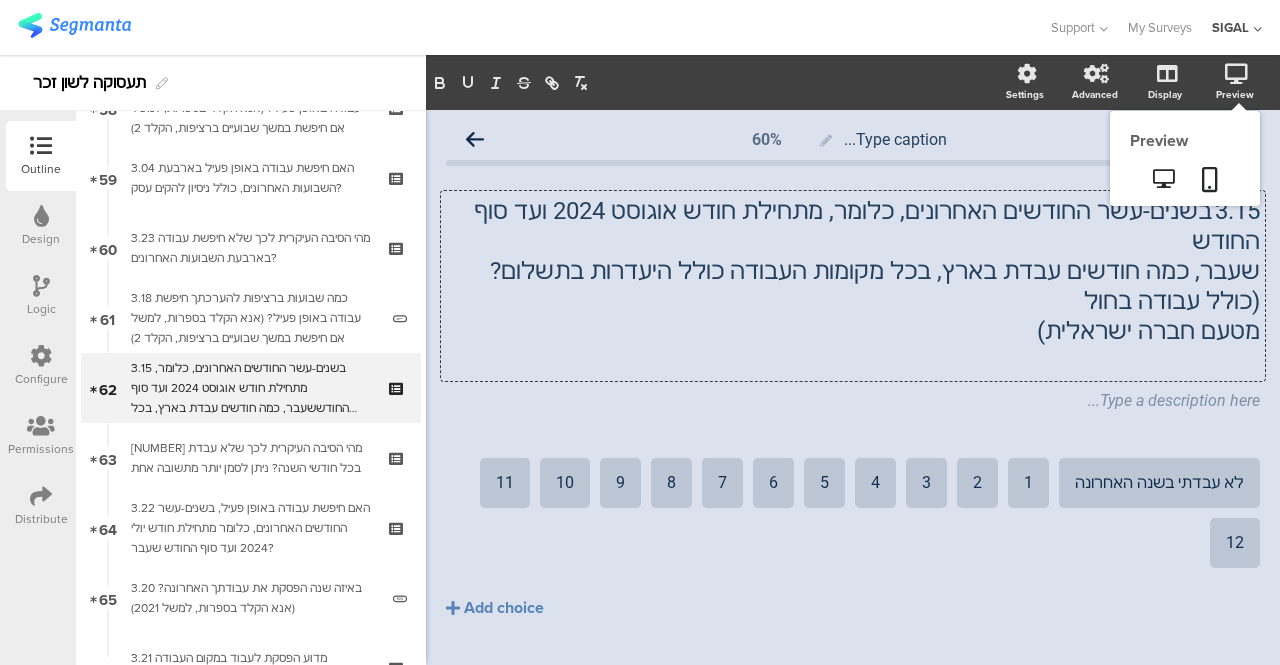 type 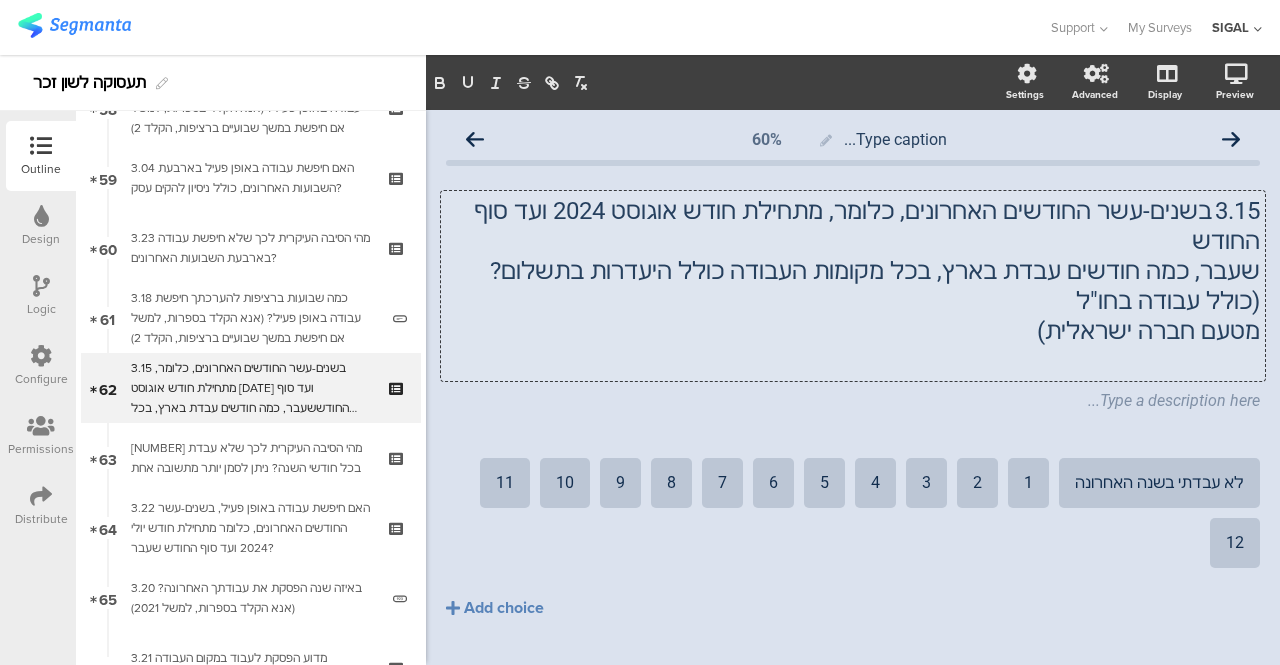 click on "מטעם חברה ישראלית)" 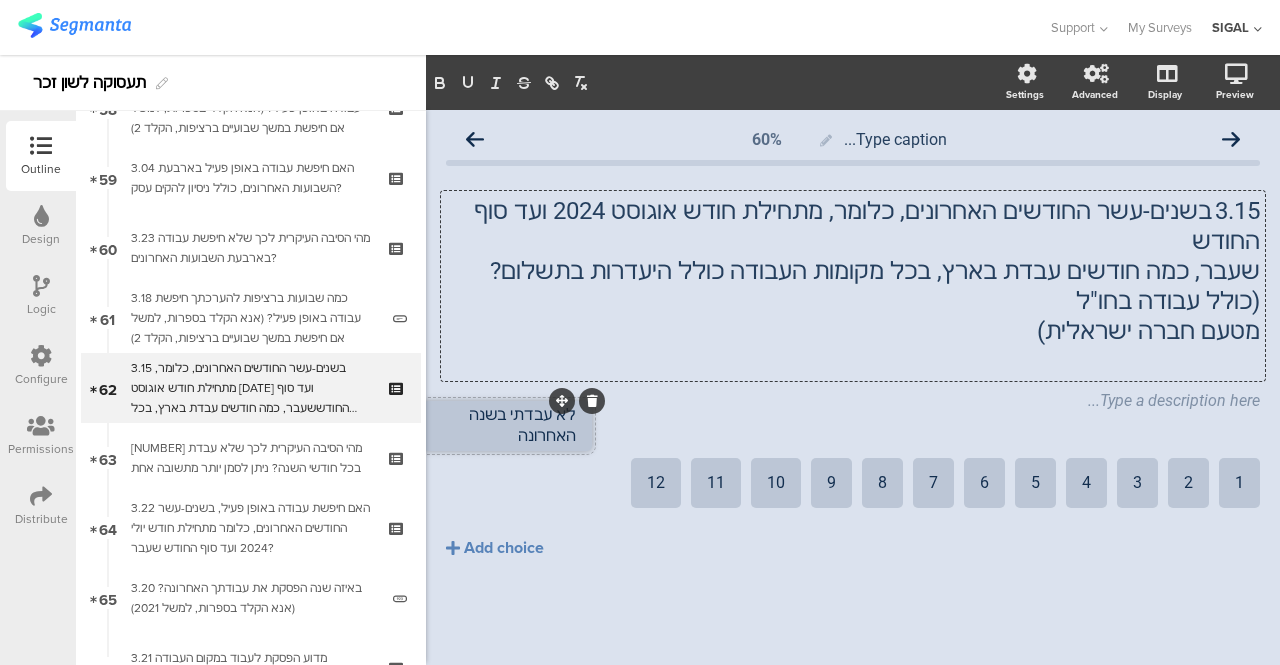 drag, startPoint x: 1232, startPoint y: 392, endPoint x: 564, endPoint y: 395, distance: 668.0067 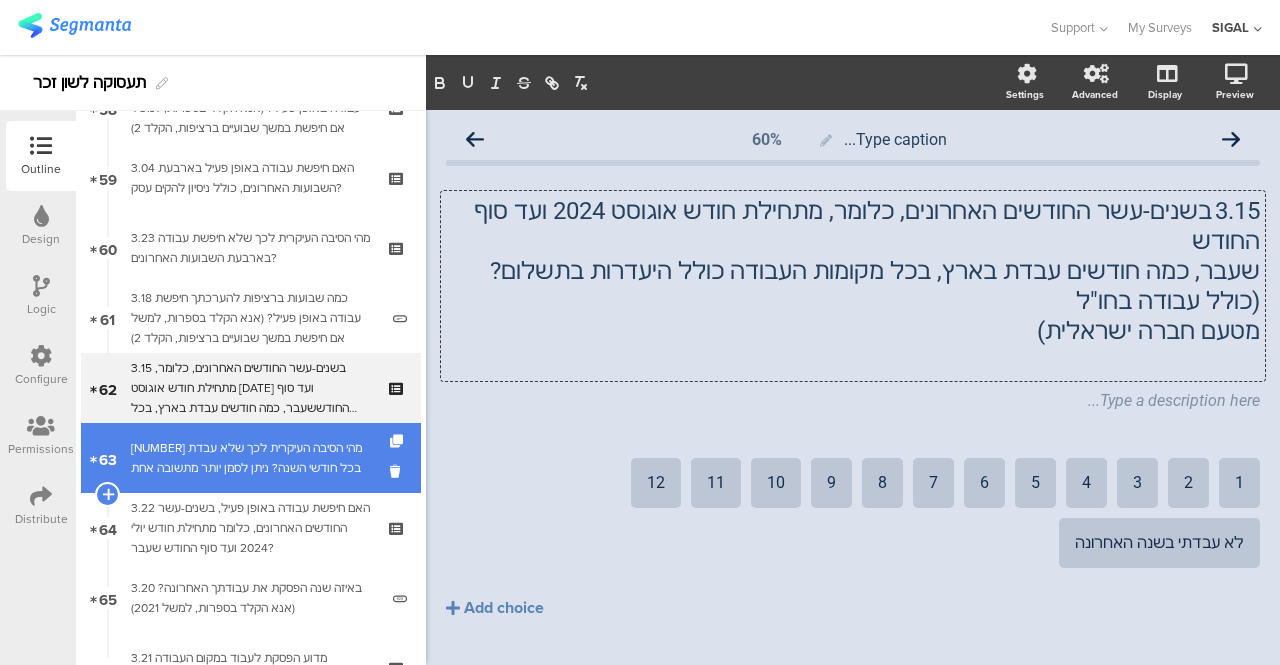 click on "[NUMBER]	מהי הסיבה העיקרית לכך שלא עבדת בכל חודשי השנה? ניתן לסמן יותר מתשובה אחת" at bounding box center (250, 458) 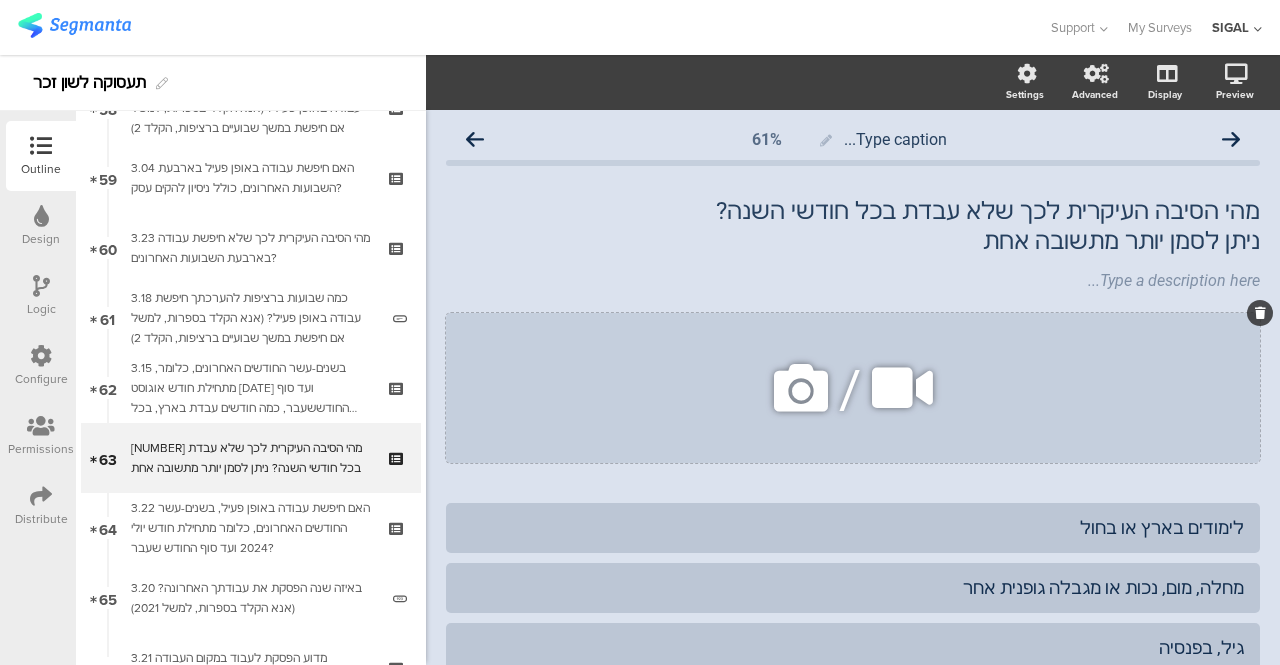 click 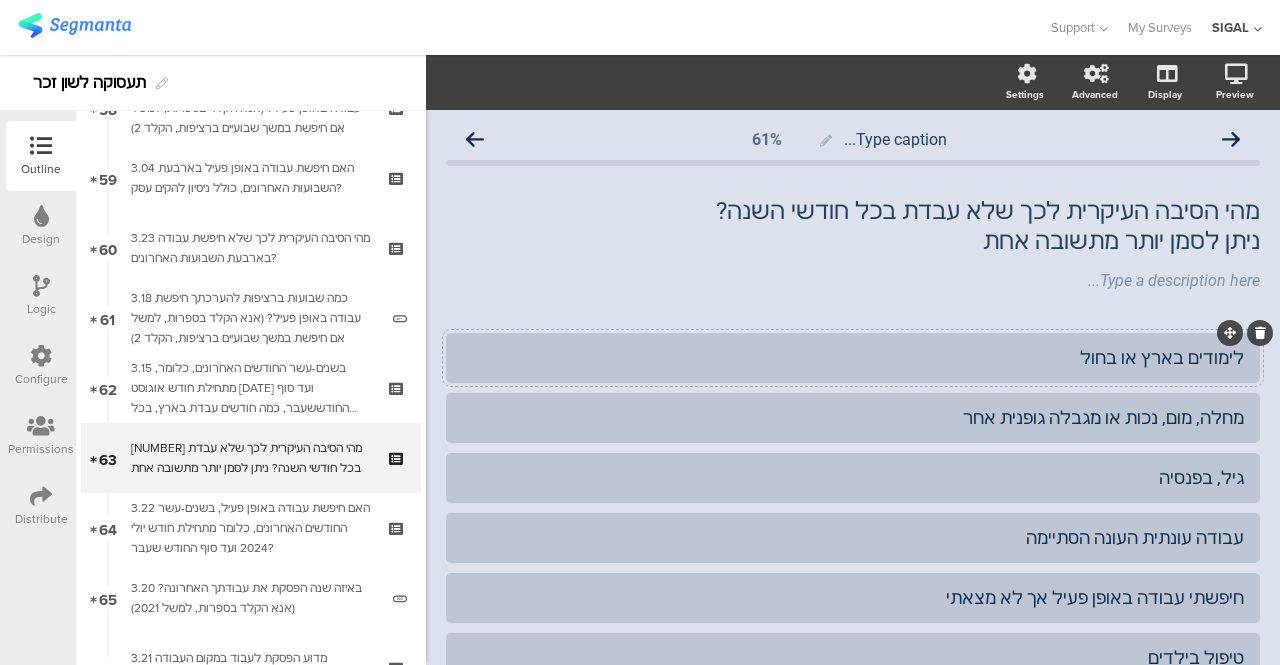 click on "לימודים בארץ או בחול" 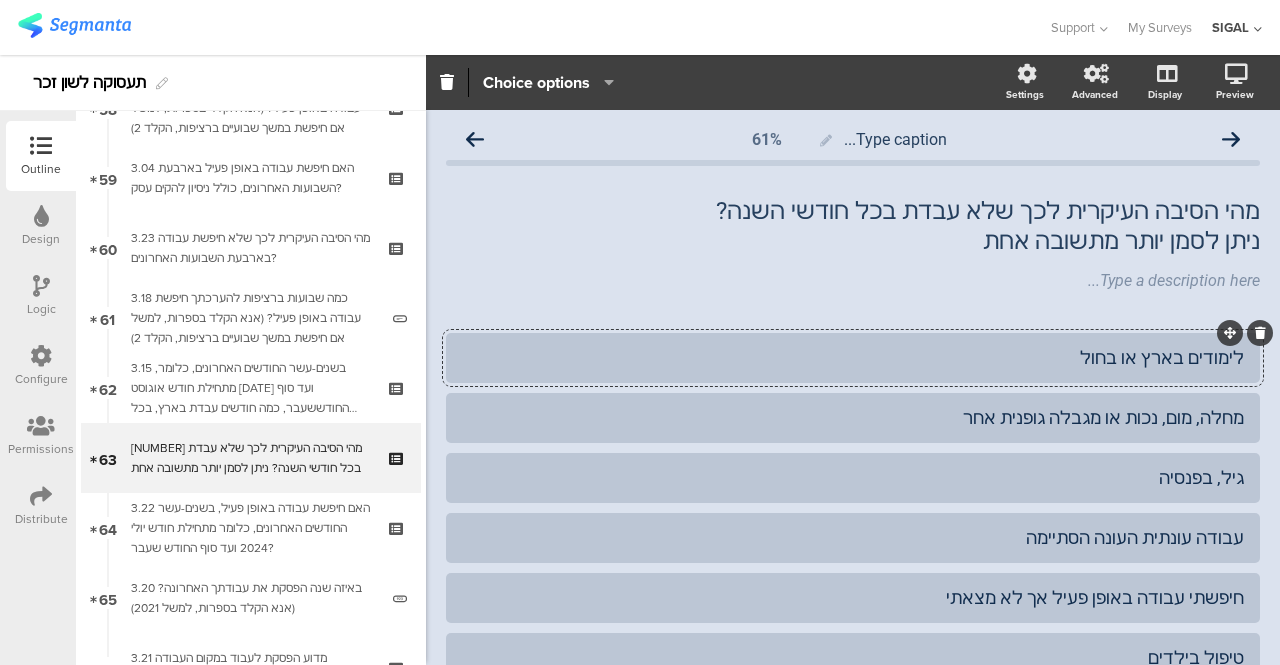 type 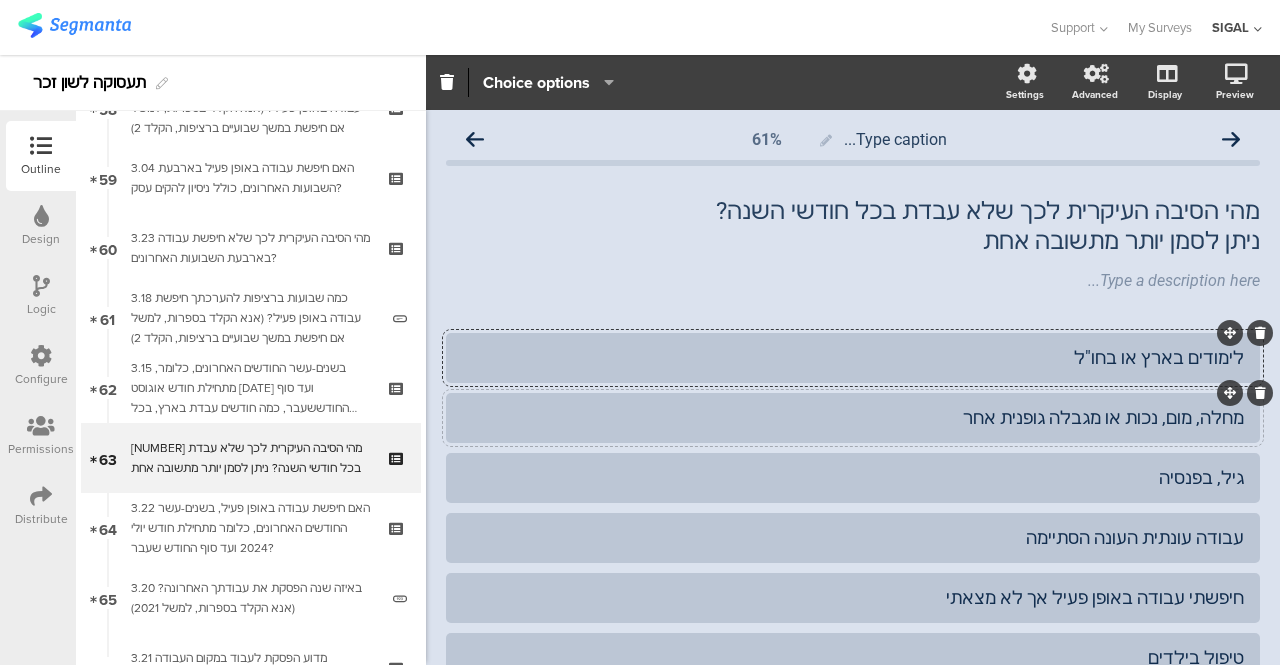 click on "מחלה, מום, נכות או מגבלה גופנית אחר" 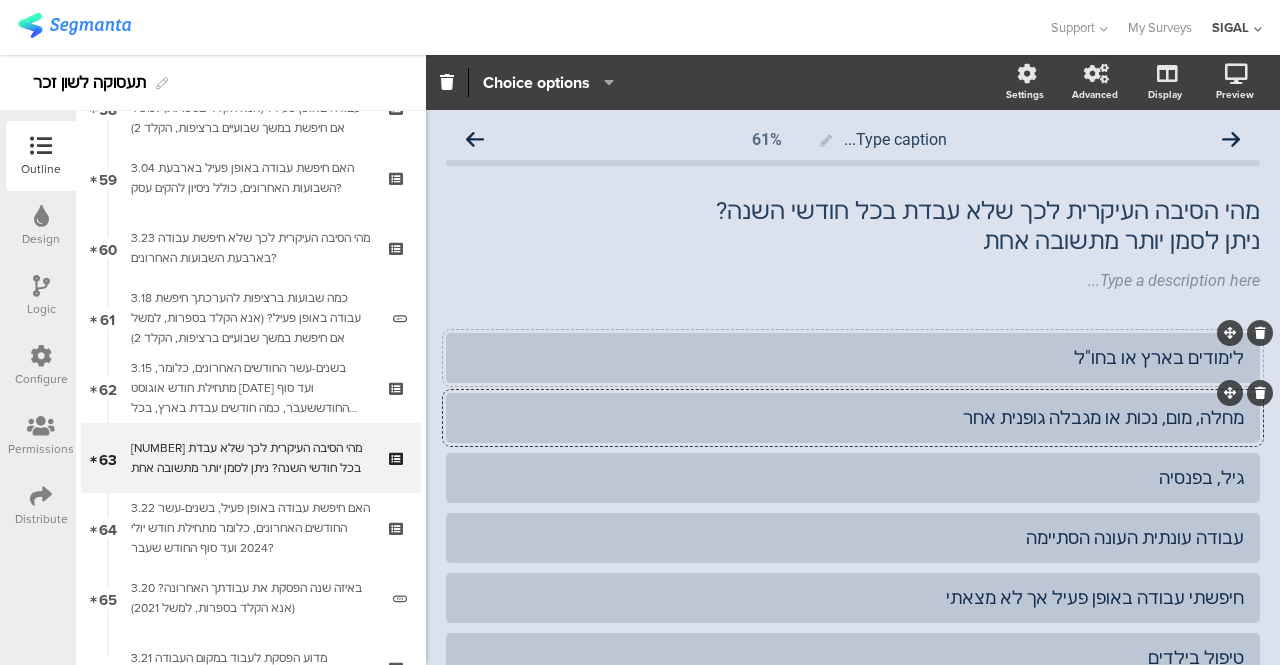 type 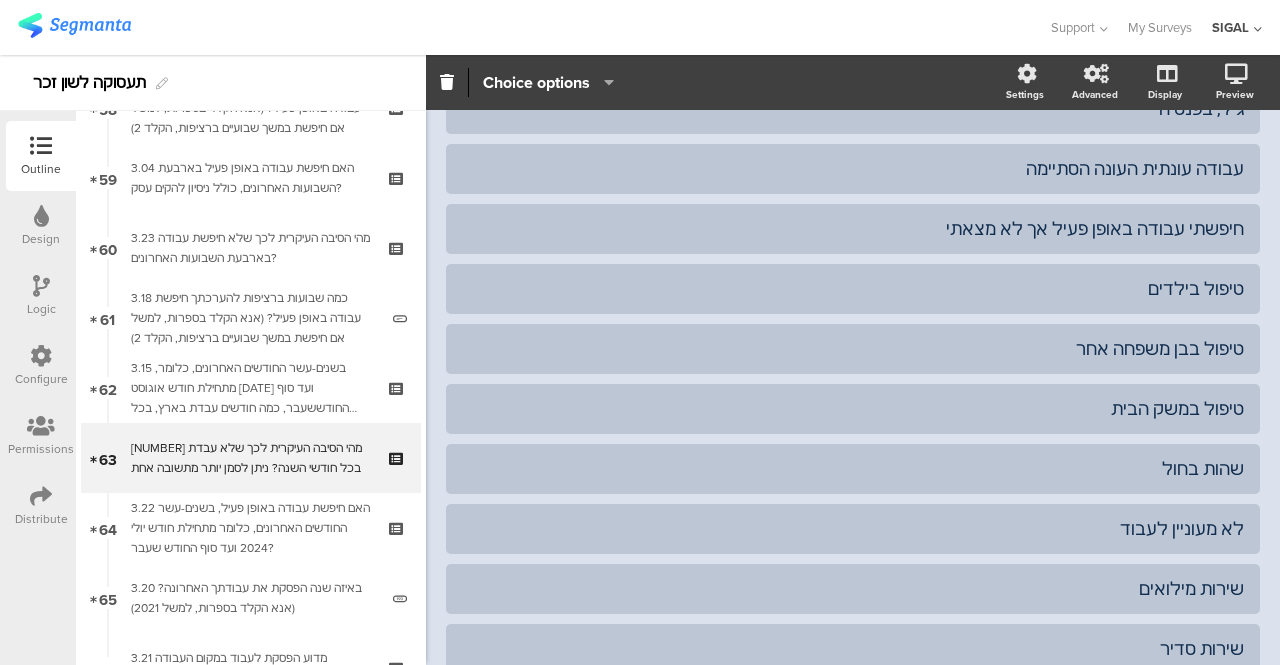 scroll, scrollTop: 400, scrollLeft: 0, axis: vertical 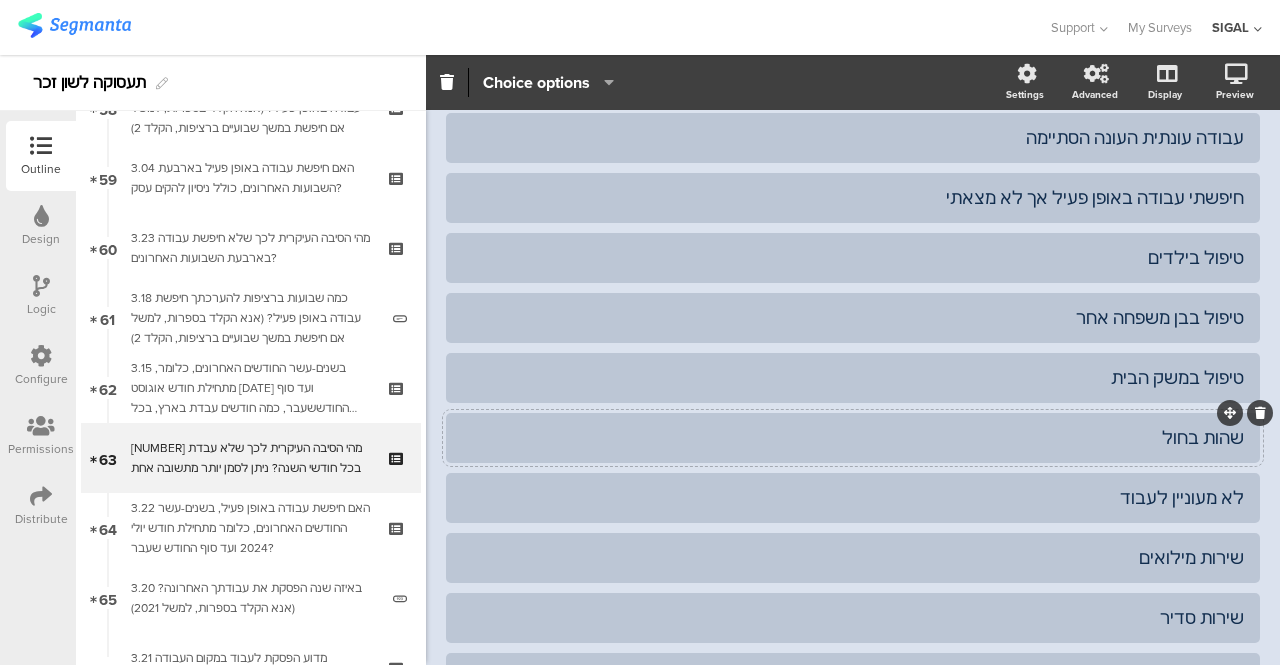 click on "שהות בחול" 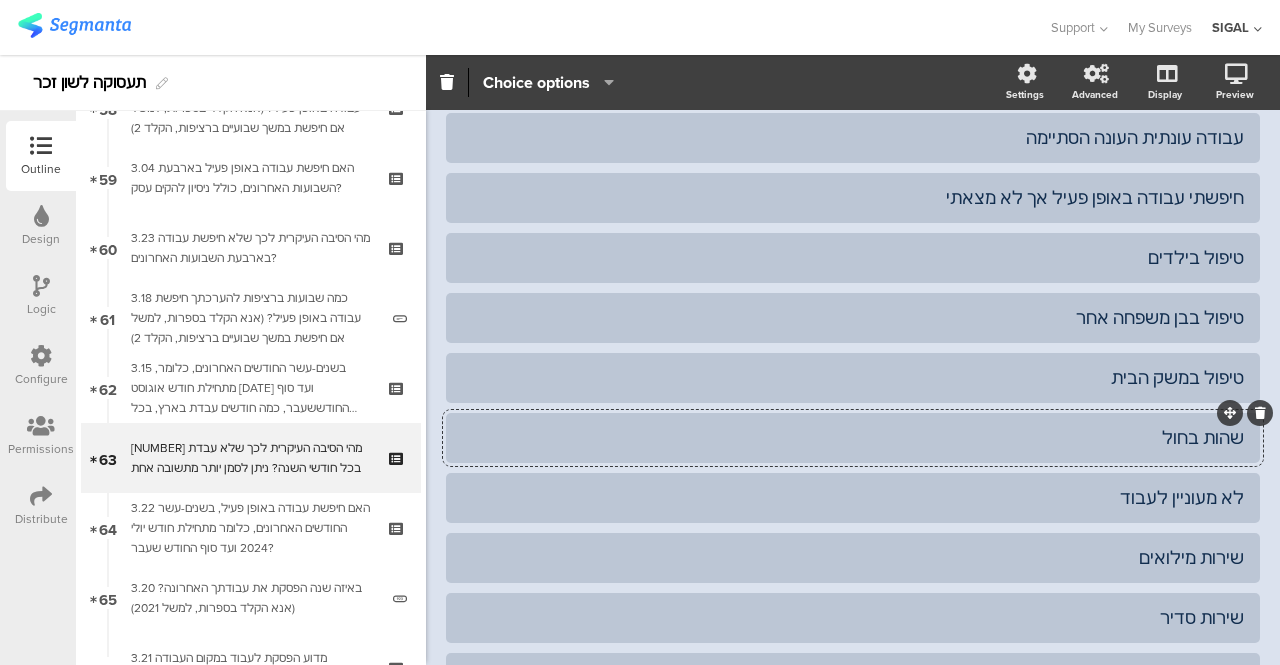 type 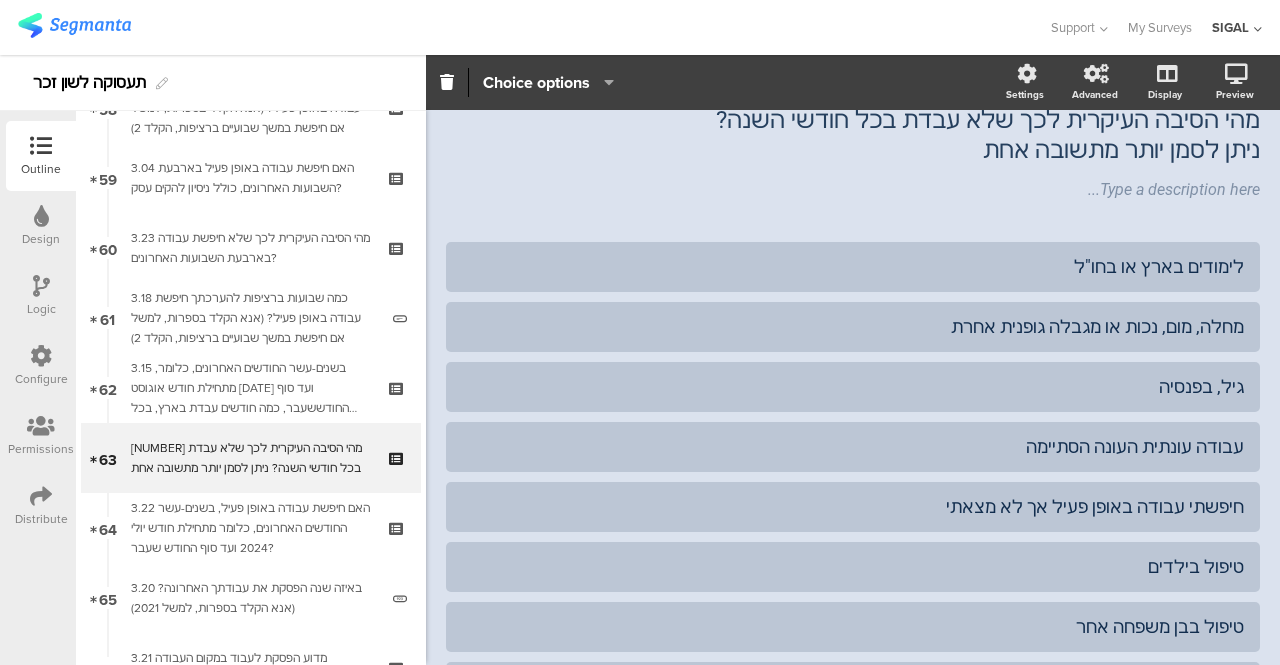 scroll, scrollTop: 0, scrollLeft: 0, axis: both 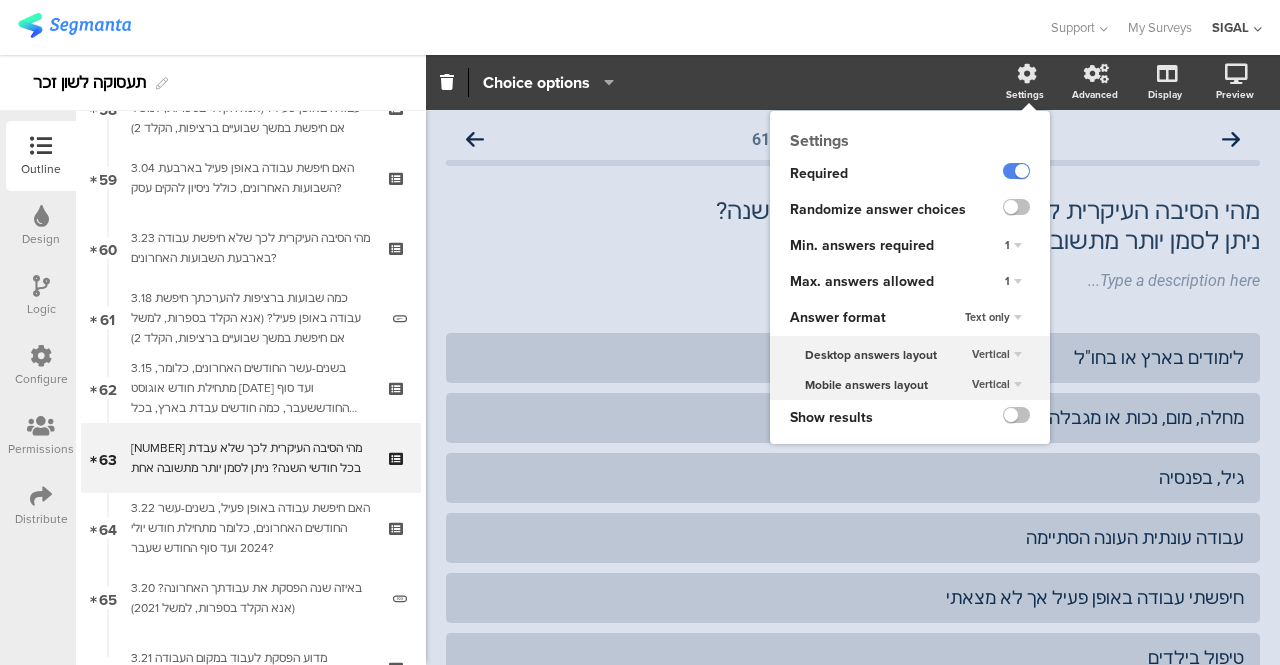 click on "1" 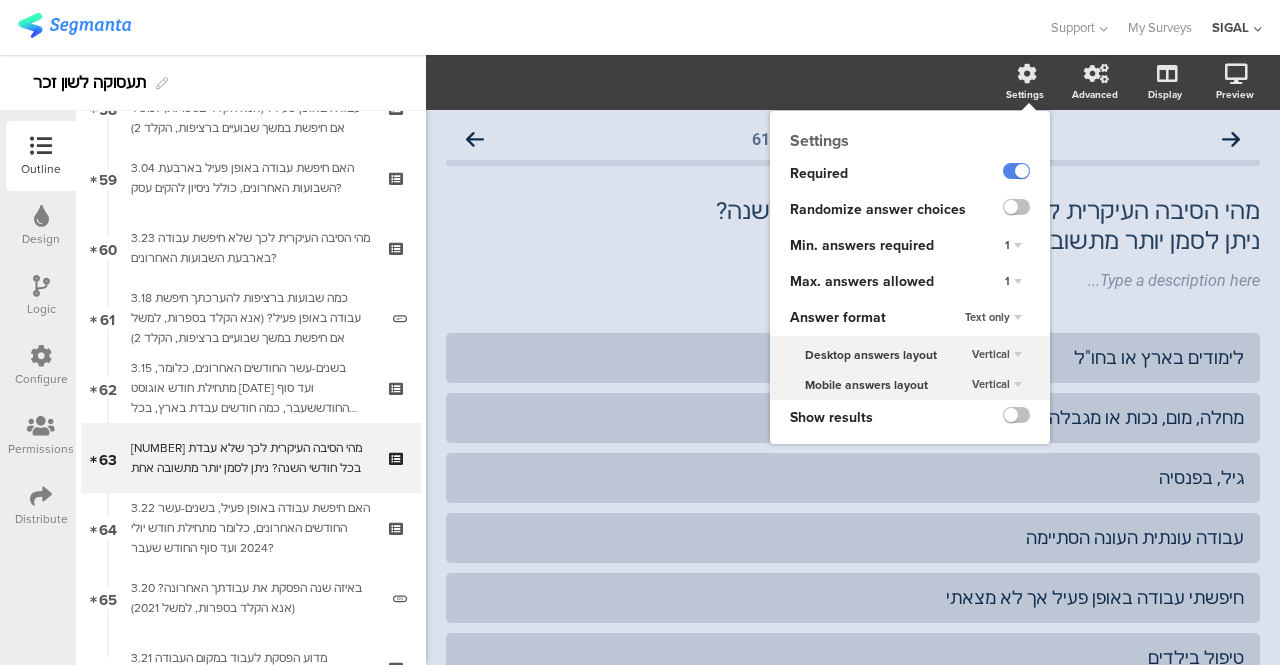 click on "1" 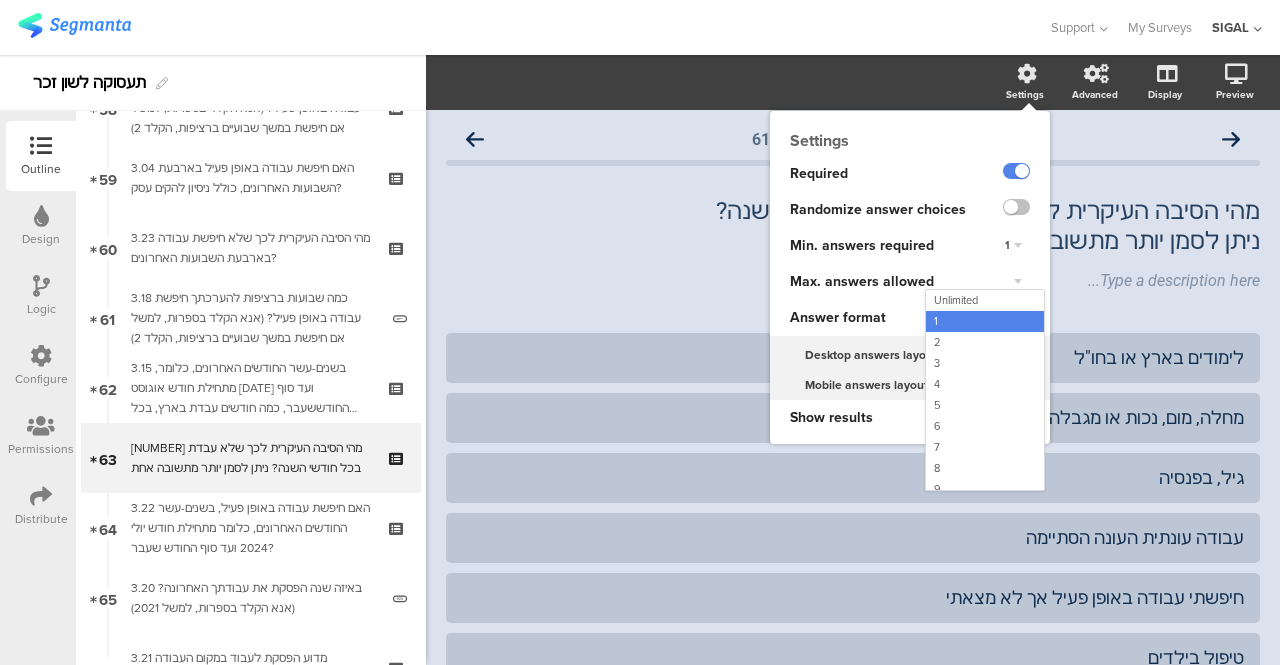 scroll, scrollTop: 31, scrollLeft: 0, axis: vertical 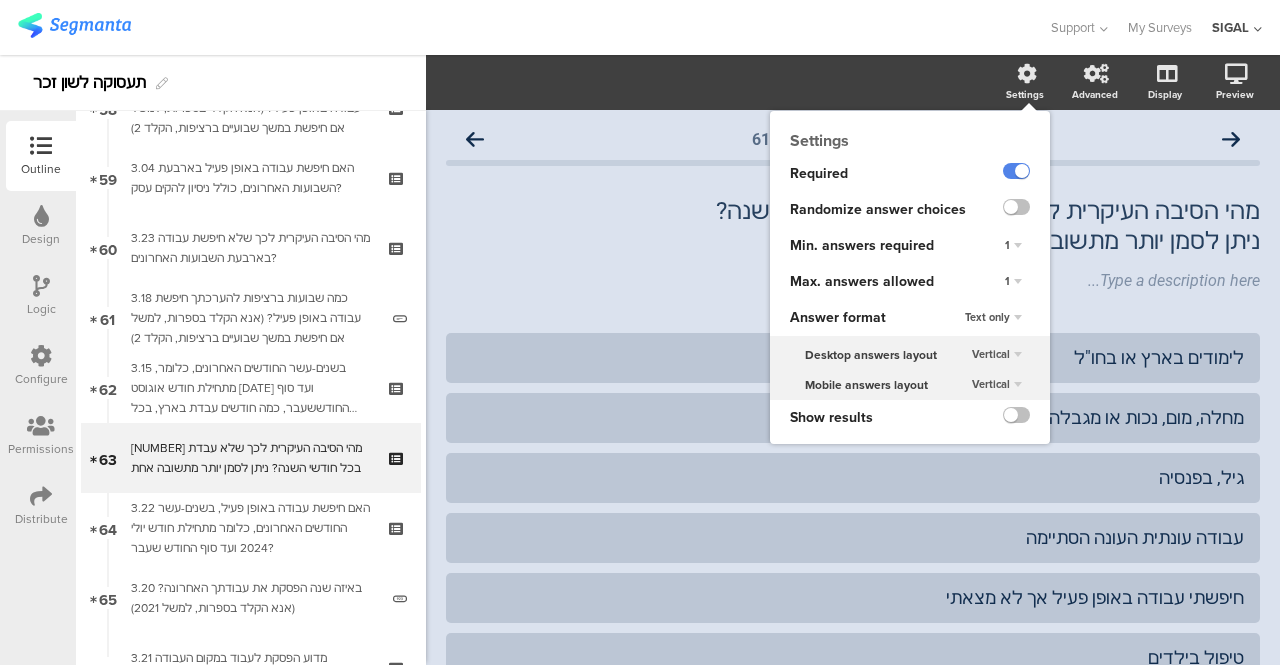 click on "1" 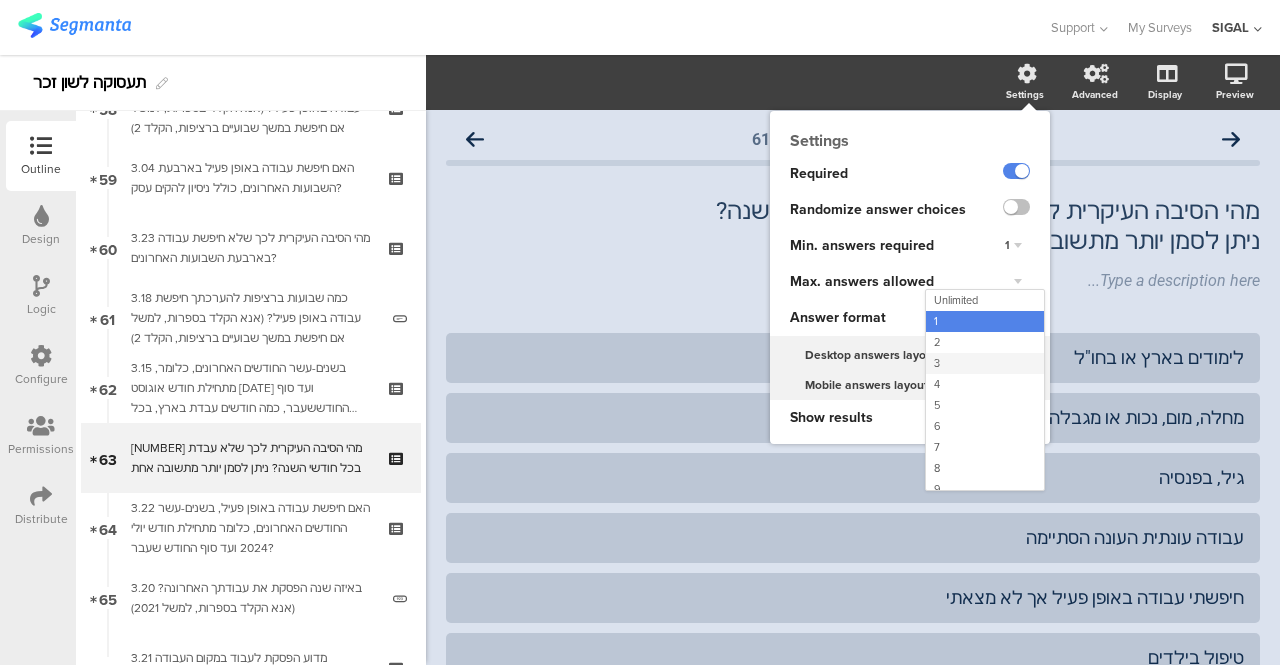 click on "3" 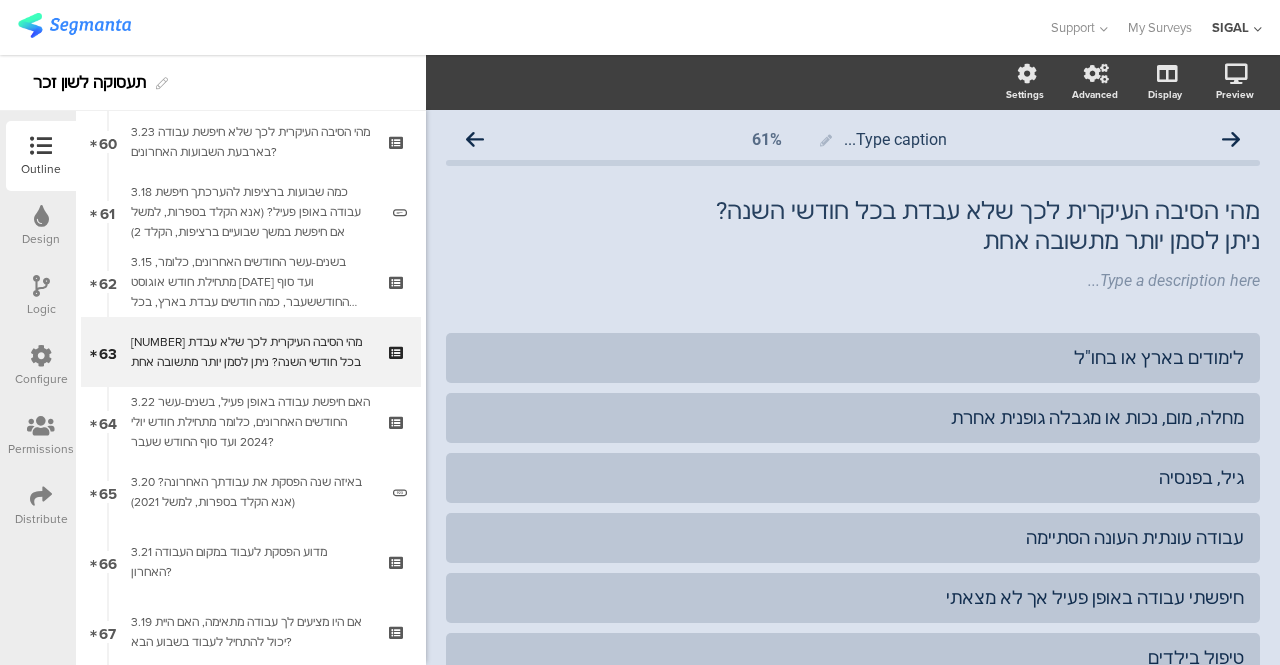 scroll, scrollTop: 4228, scrollLeft: 0, axis: vertical 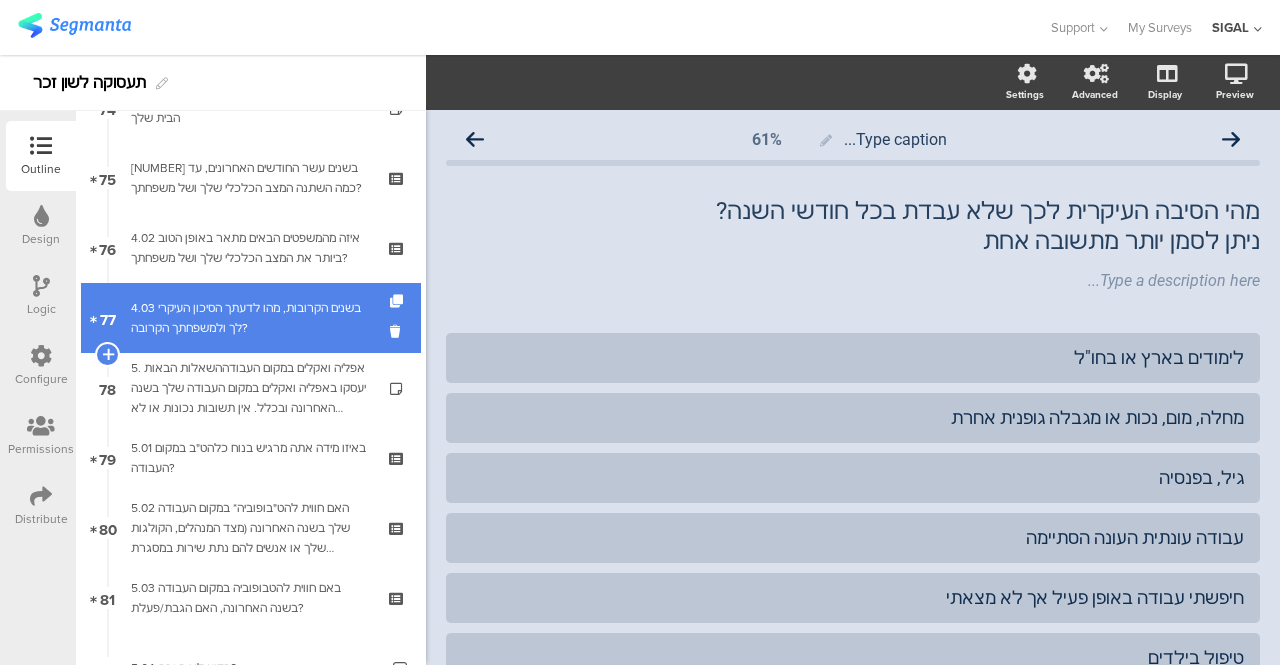 click on "4.03	בשנים הקרובות, מהו לדעתך הסיכון העיקרי לך ולמשפחתך הקרובה?" at bounding box center [250, 318] 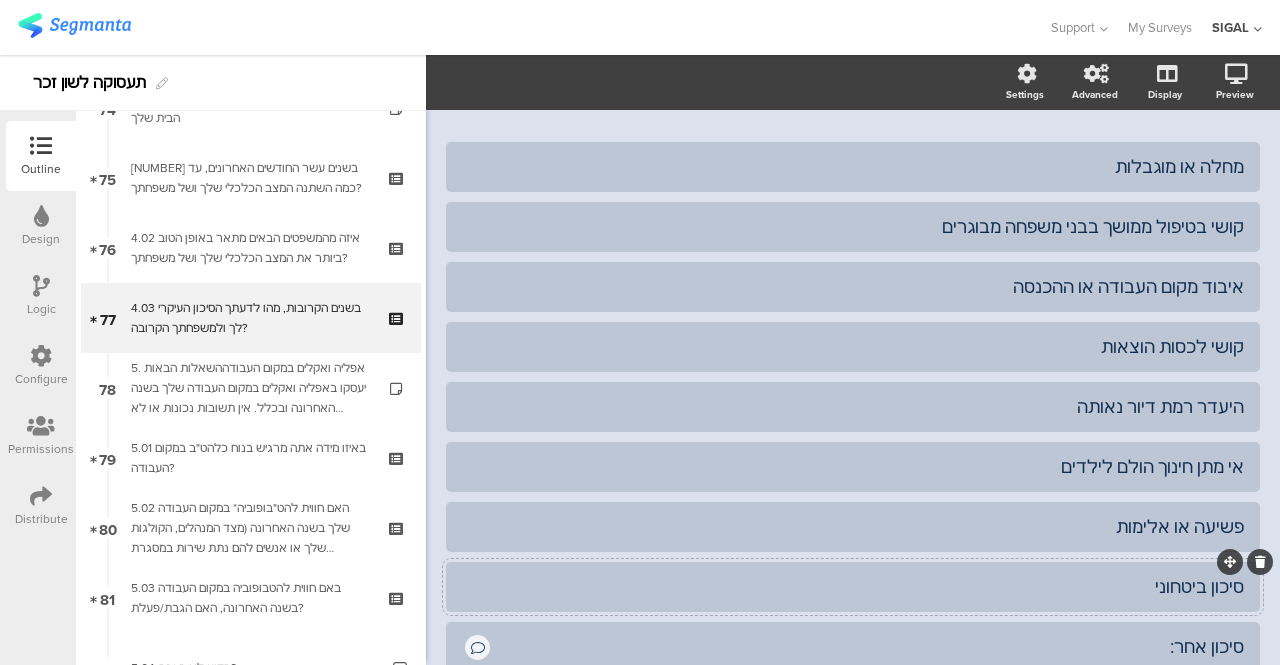 scroll, scrollTop: 300, scrollLeft: 0, axis: vertical 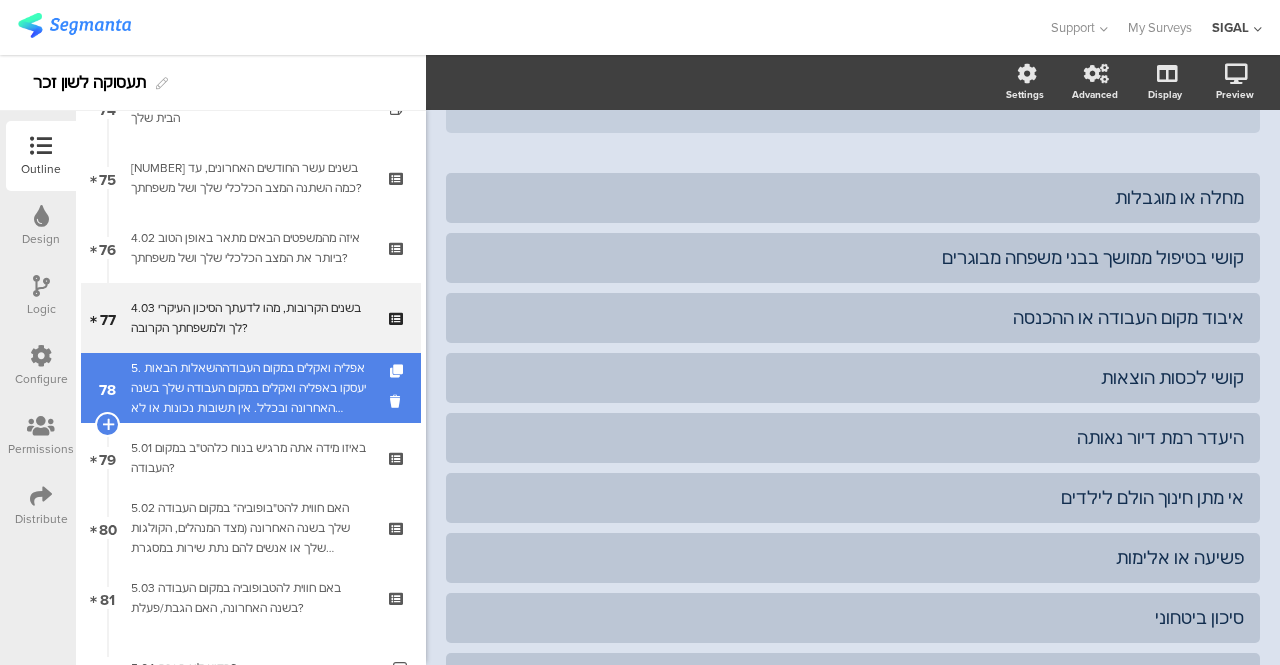 click on "5.	אפליה ואקלים במקום העבודההשאלות הבאות יעסקו באפליה ואקלים במקום העבודה שלך בשנה האחרונה ובכלל. אין תשובות נכונות או לא נכונות. השתדל להשיב בכנות, כמיטב יכולתך.   לתזכורת: כל התשובות בסקר הן אנונימיות וחסויות." at bounding box center [250, 388] 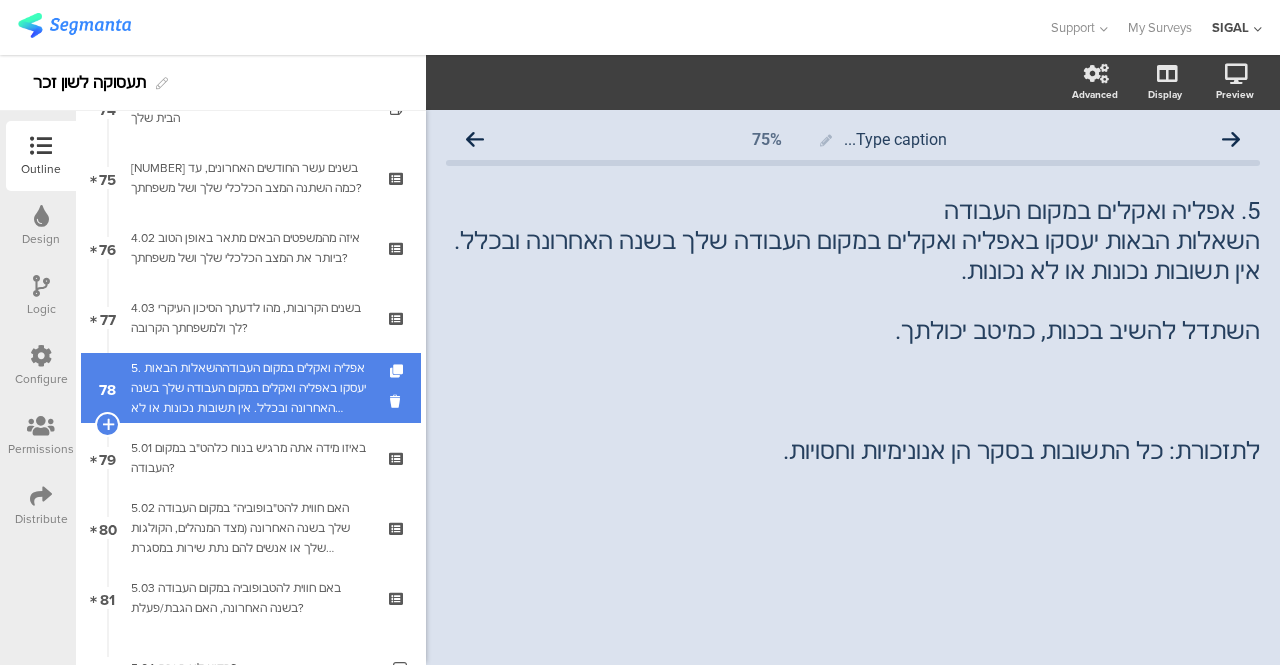 scroll, scrollTop: 0, scrollLeft: 0, axis: both 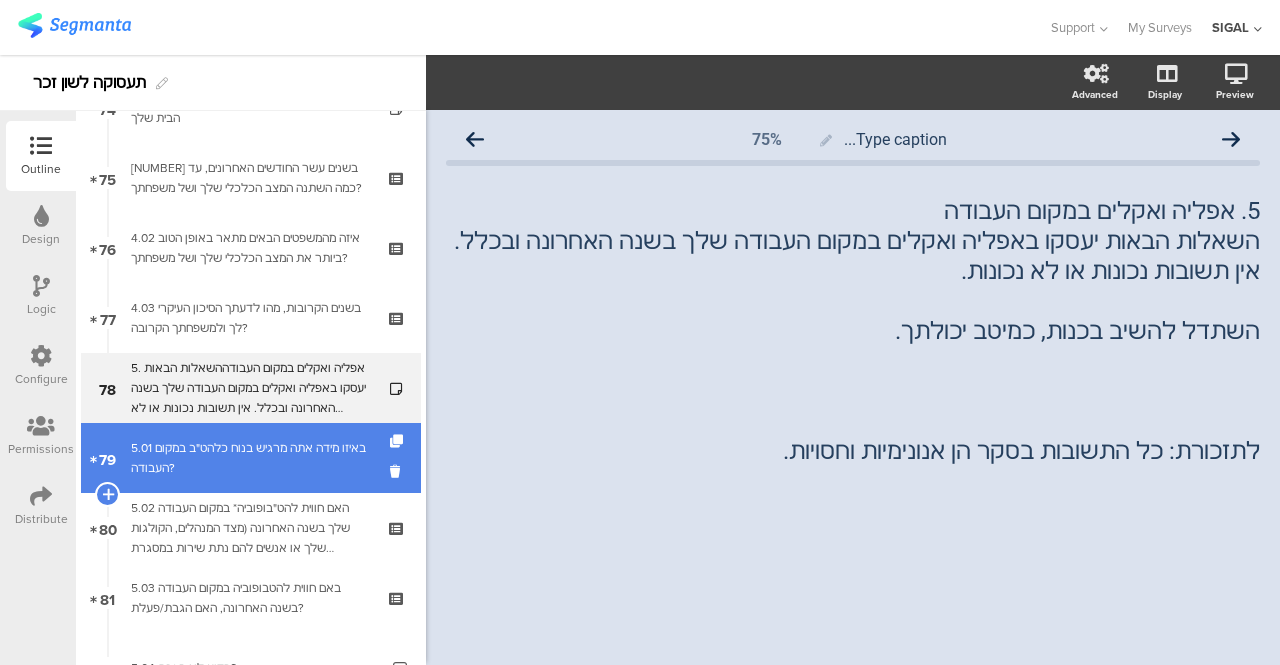 click on "5.01	באיזו מידה אתה מרגיש בנוח כלהט"ב במקום העבודה?" at bounding box center [250, 458] 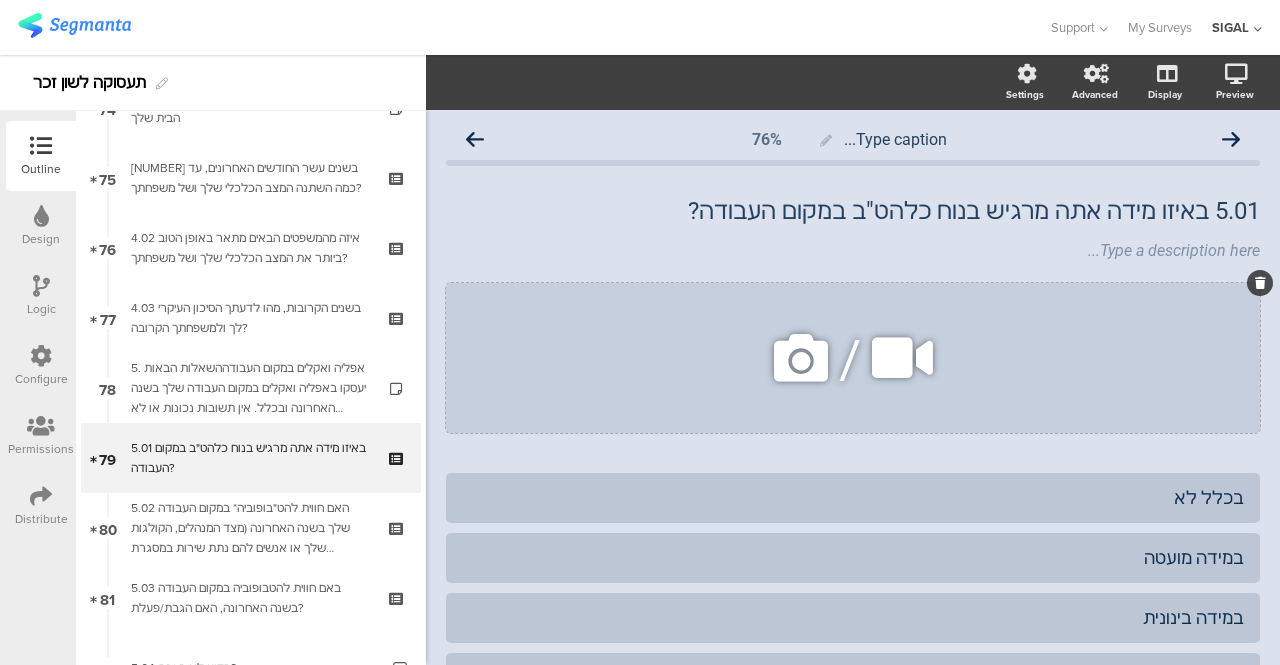 click 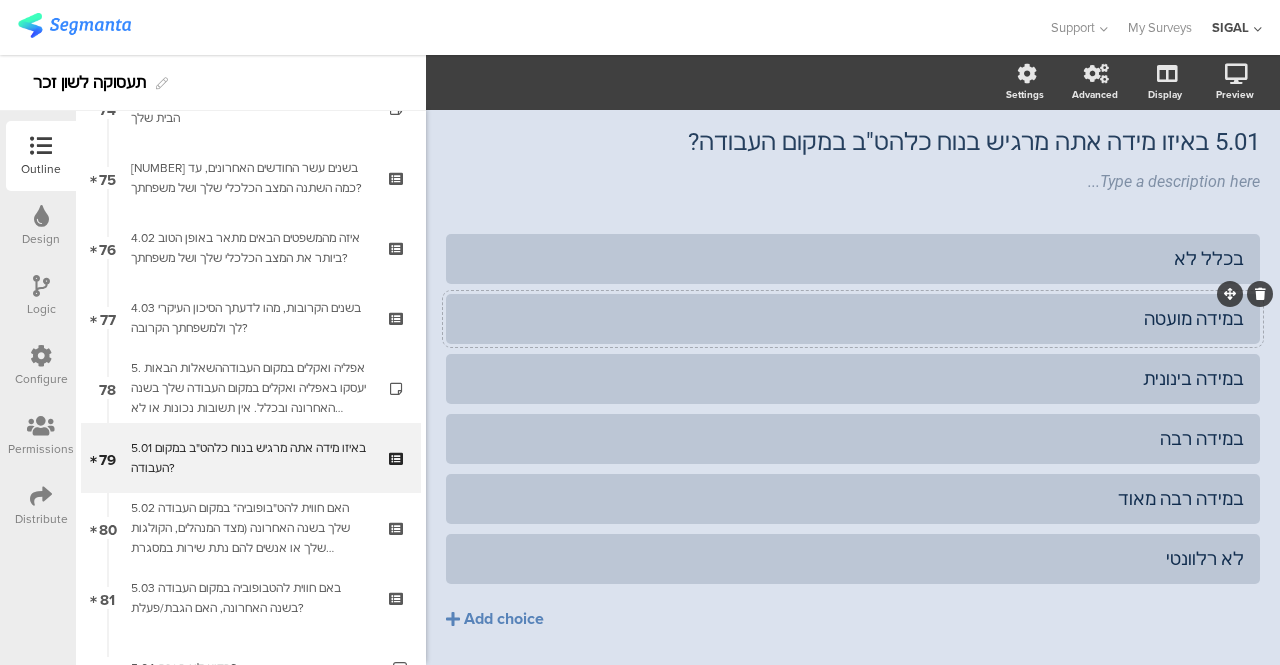 scroll, scrollTop: 127, scrollLeft: 0, axis: vertical 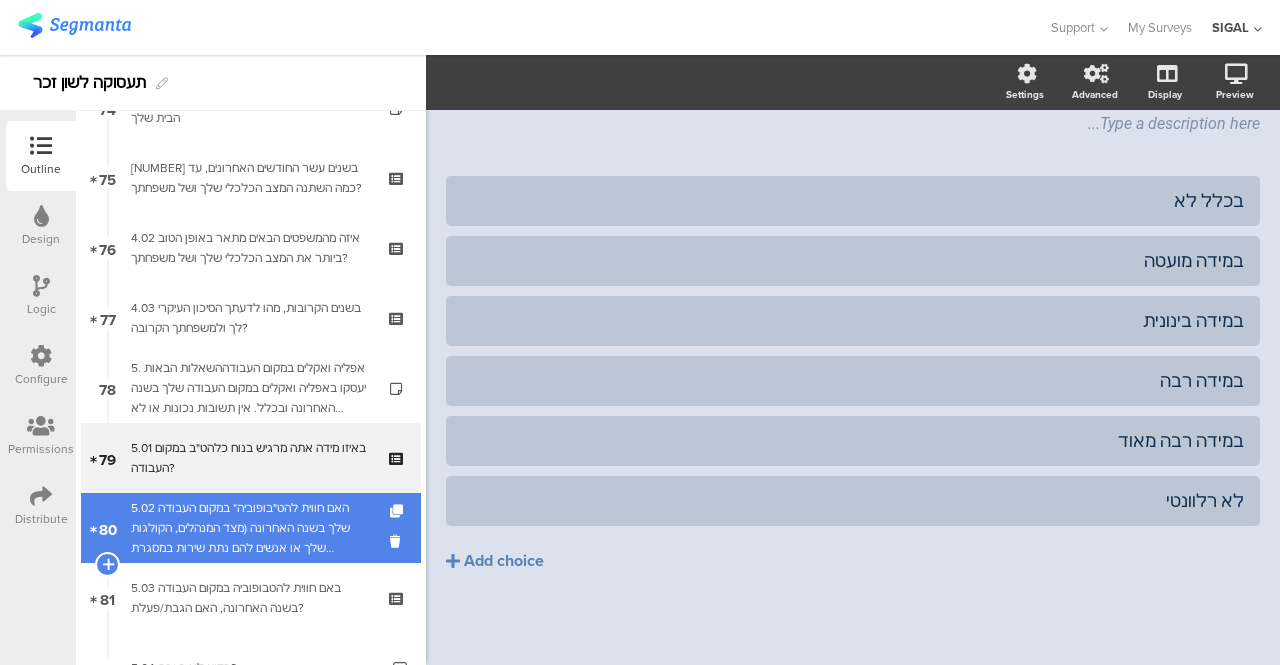 click on "5.02	האם חווית להט"בופוביה* במקום העבודה שלך בשנה האחרונה (מצד המנהלים, הקולגות שלך או אנשים להם נתת שירות במסגרת העבודה)?*להטבופוביה- פחד, רתיעה או סלידה מלהט"ב הבאים לידי ביטוי באפליה, דחיה, שנאה, זלזול או תוקפנות" at bounding box center [250, 528] 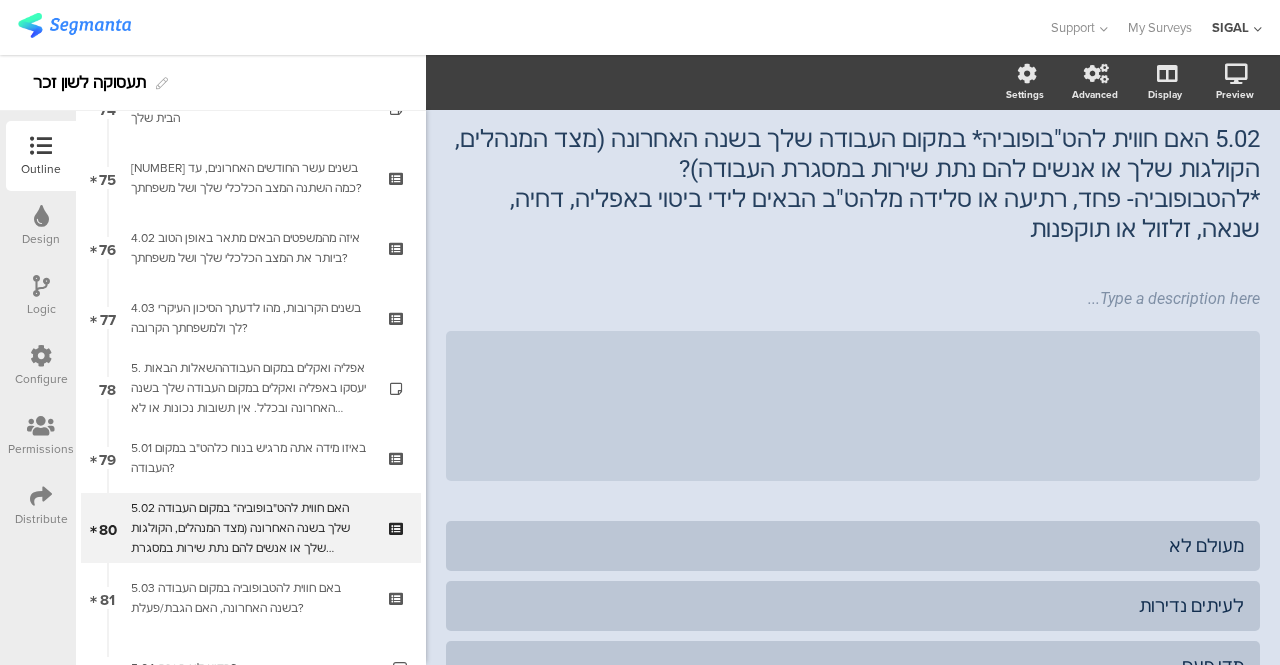 scroll, scrollTop: 27, scrollLeft: 0, axis: vertical 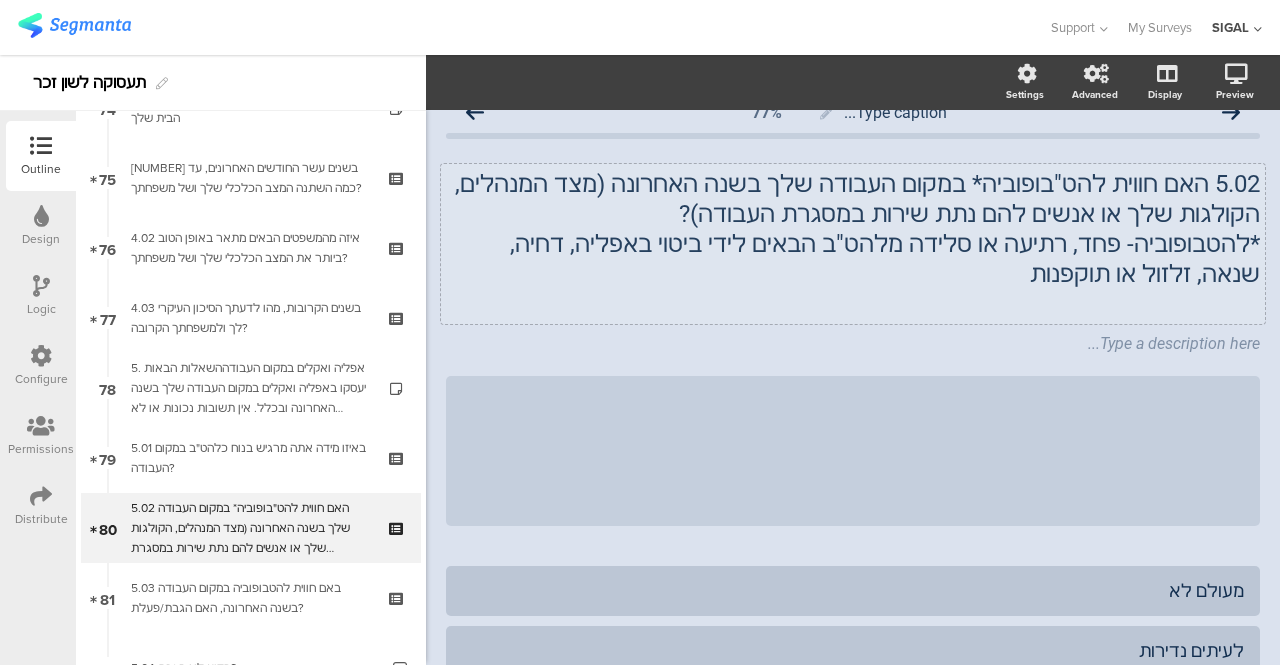 click on "5.02	האם חווית להט"בופוביה* במקום העבודה שלך בשנה האחרונה (מצד המנהלים, הקולגות שלך או אנשים להם נתת שירות במסגרת העבודה)? *להטבופוביה- פחד, רתיעה או סלידה מלהט"ב הבאים לידי ביטוי באפליה, דחיה, שנאה, זלזול או תוקפנות
5.02	האם חווית להט"בופוביה* במקום העבודה שלך בשנה האחרונה (מצד המנהלים, הקולגות שלך או אנשים להם נתת שירות במסגרת העבודה)? *להטבופוביה- פחד, רתיעה או סלידה מלהט"ב הבאים לידי ביטוי באפליה, דחיה, שנאה, זלזול או תוקפנות" 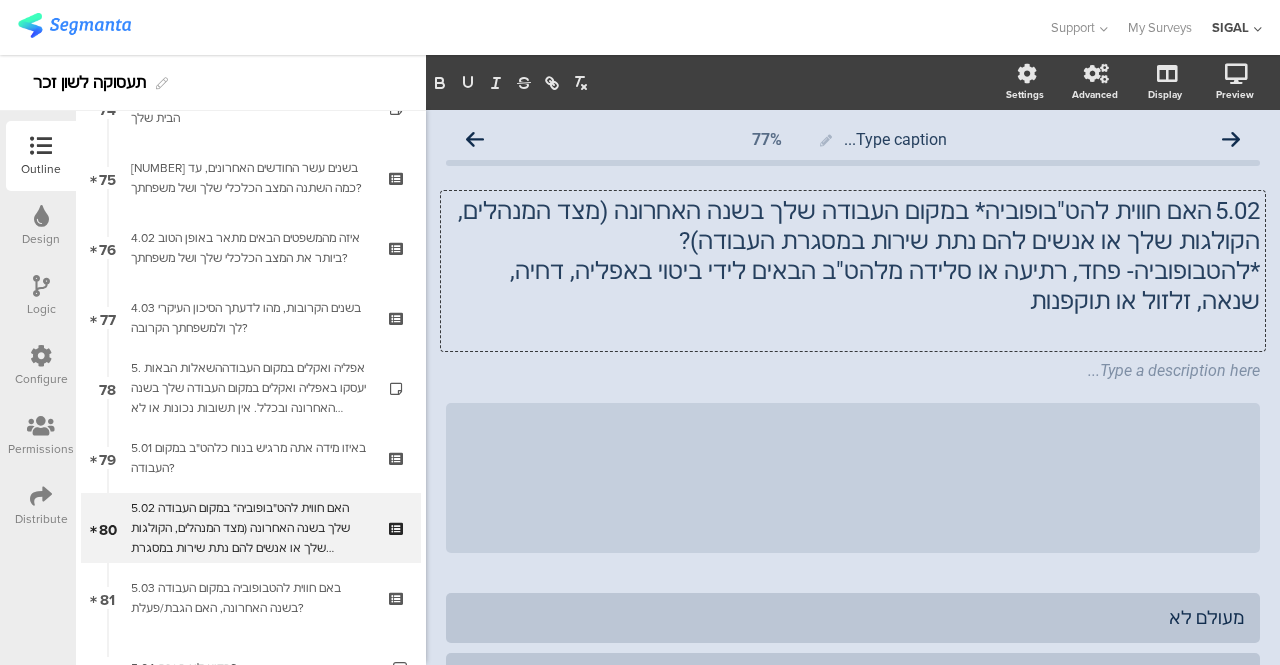 type 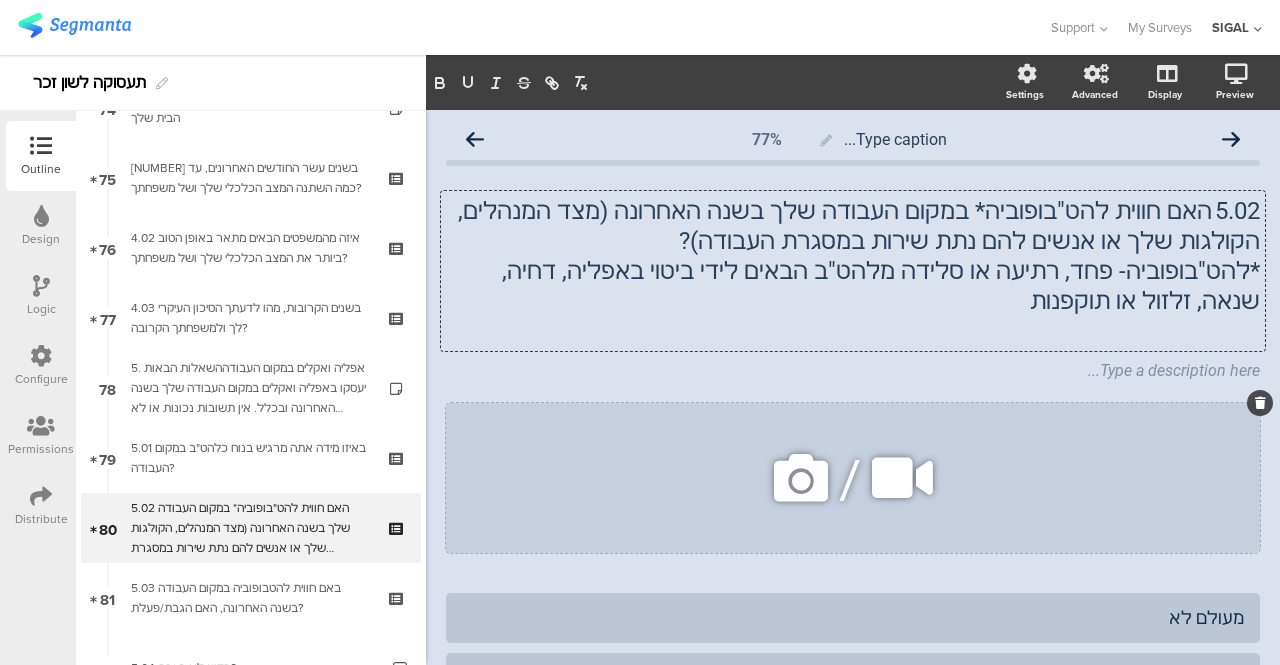 click 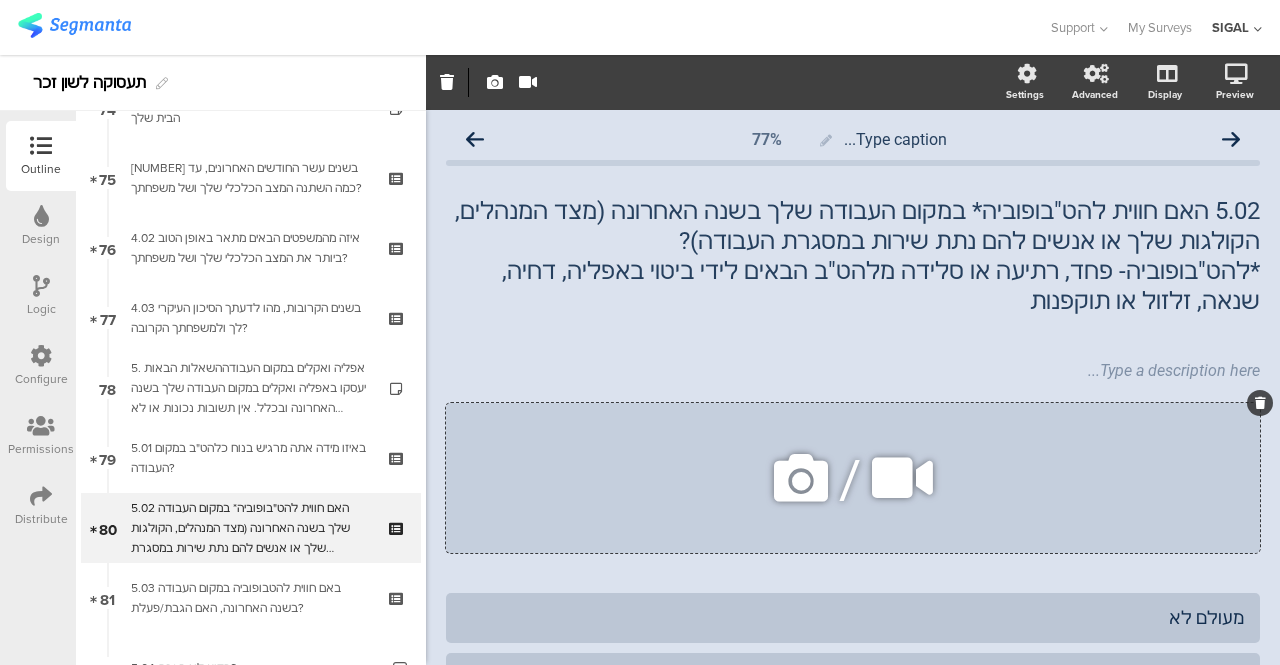 click 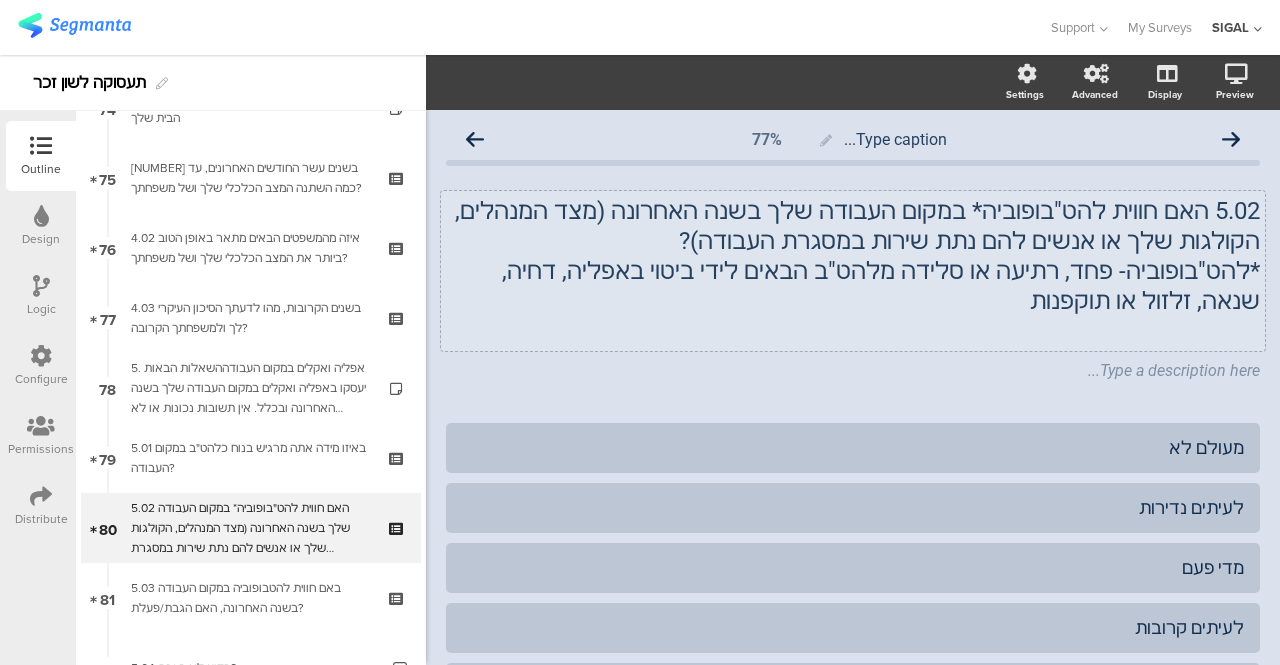 scroll, scrollTop: 200, scrollLeft: 0, axis: vertical 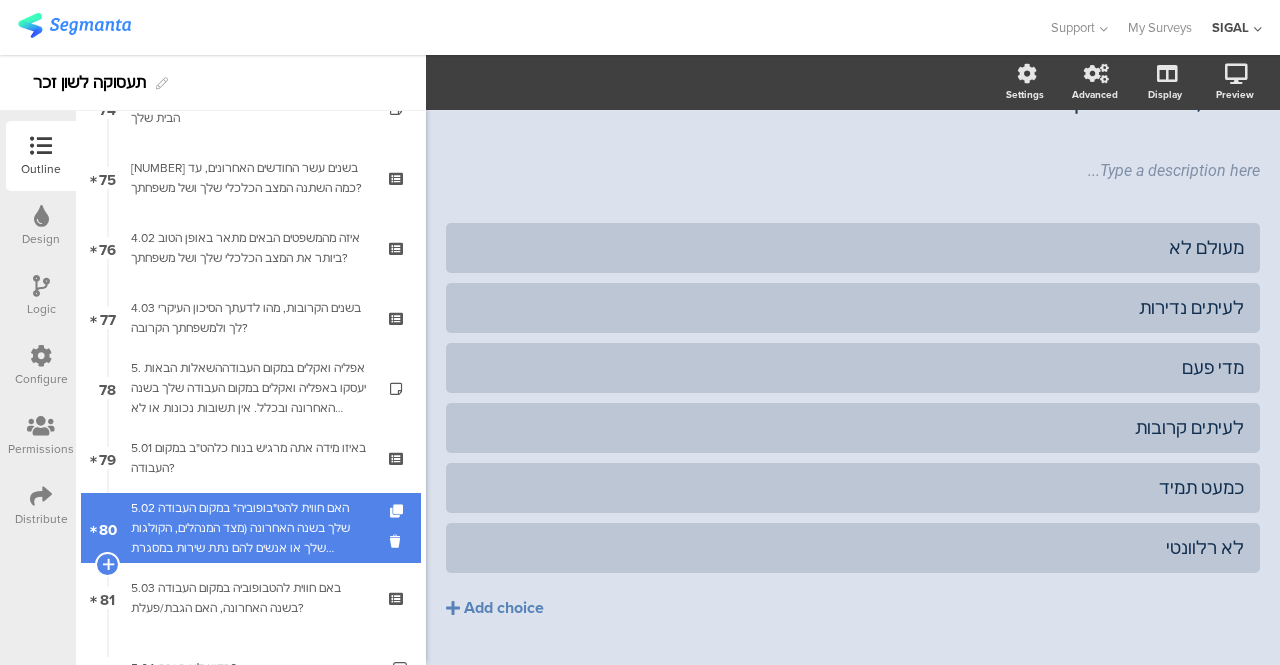 click on "5.02	האם חווית להט"בופוביה* במקום העבודה שלך בשנה האחרונה (מצד המנהלים, הקולגות שלך או אנשים להם נתת שירות במסגרת העבודה)?*להט"בופוביה- פחד, רתיעה או סלידה מלהט"ב הבאים לידי ביטוי באפליה, דחיה, שנאה, זלזול או תוקפנות" at bounding box center [250, 528] 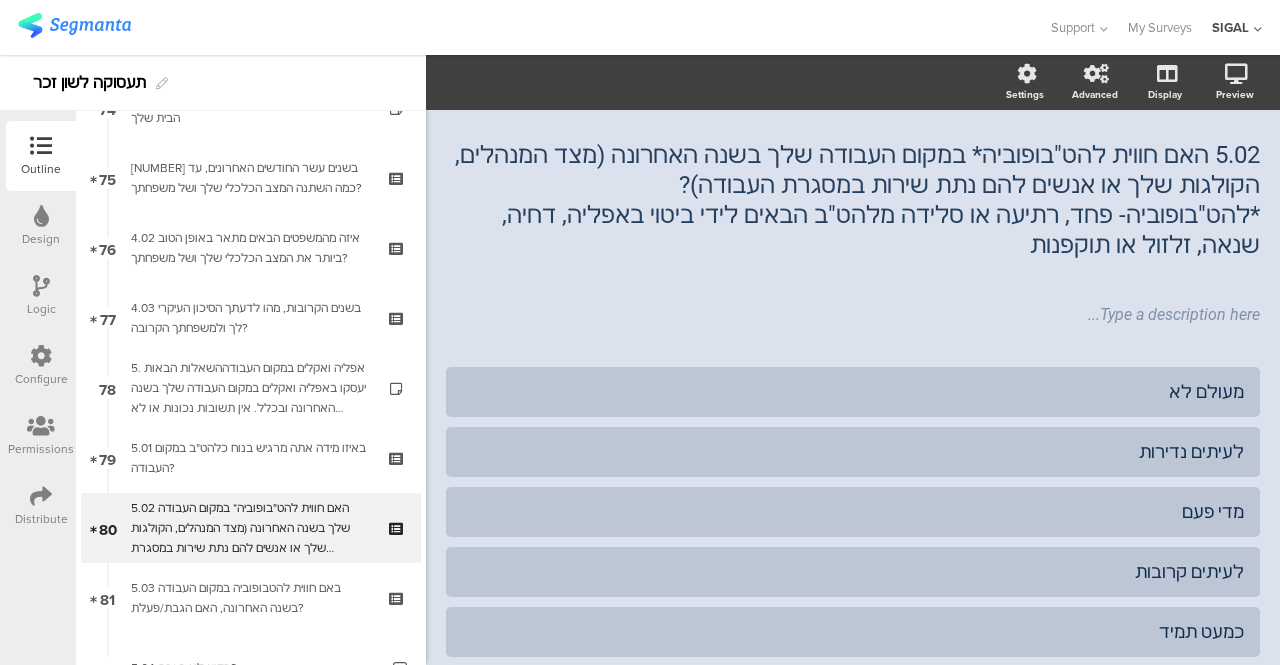scroll, scrollTop: 0, scrollLeft: 0, axis: both 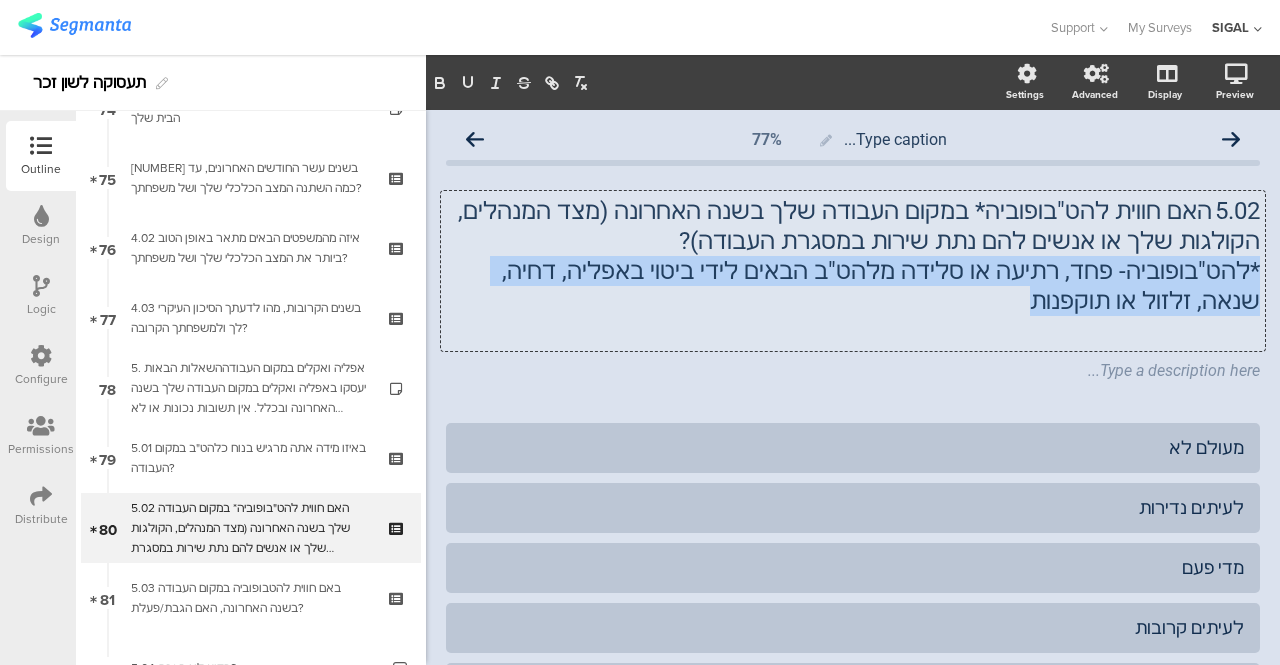 drag, startPoint x: 1240, startPoint y: 267, endPoint x: 1147, endPoint y: 301, distance: 99.0202 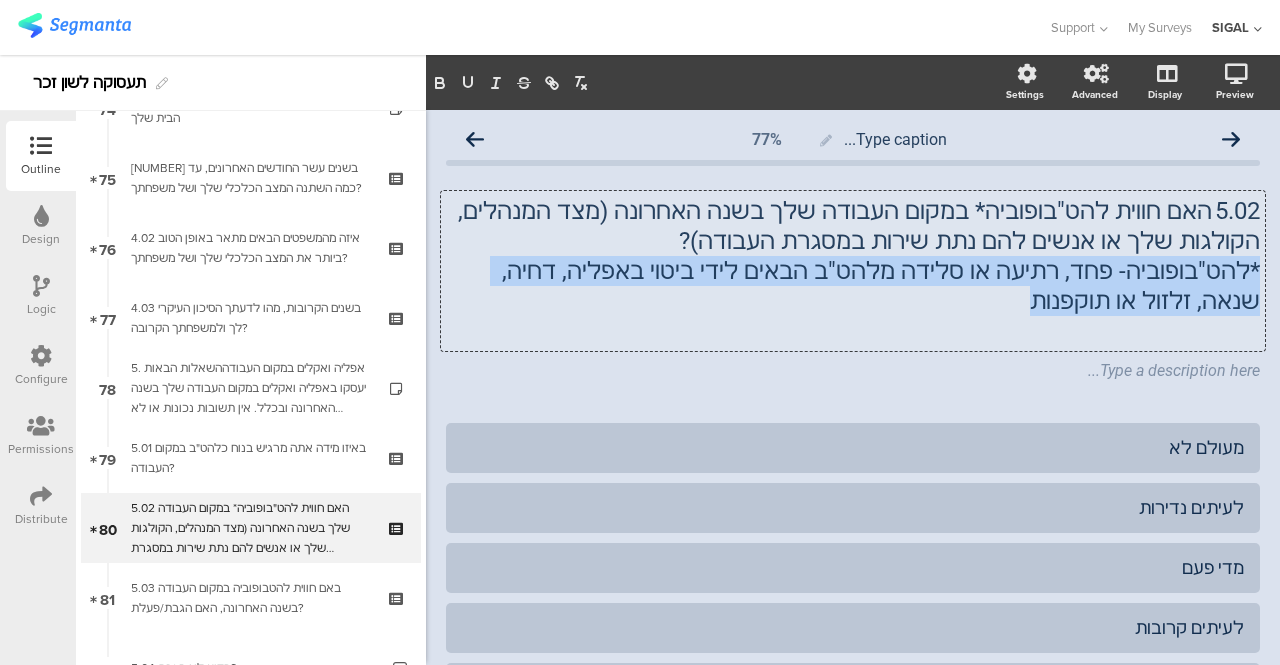 click on "5.02	האם חווית להט"בופוביה* במקום העבודה שלך בשנה האחרונה (מצד המנהלים, הקולגות שלך או אנשים להם נתת שירות במסגרת העבודה)? *להט"בופוביה- פחד, רתיעה או סלידה מלהט"ב הבאים לידי ביטוי באפליה, דחיה, שנאה, זלזול או תוקפנות
5.02	האם חווית להט"בופוביה* במקום העבודה שלך בשנה האחרונה (מצד המנהלים, הקולגות שלך או אנשים להם נתת שירות במסגרת העבודה)? *להט"בופוביה- פחד, רתיעה או סלידה מלהט"ב הבאים לידי ביטוי באפליה, דחיה, שנאה, זלזול או תוקפנות
5.02	האם חווית להט"בופוביה* במקום העבודה שלך בשנה האחרונה (מצד המנהלים, הקולגות שלך או אנשים להם נתת שירות במסגרת העבודה)?" 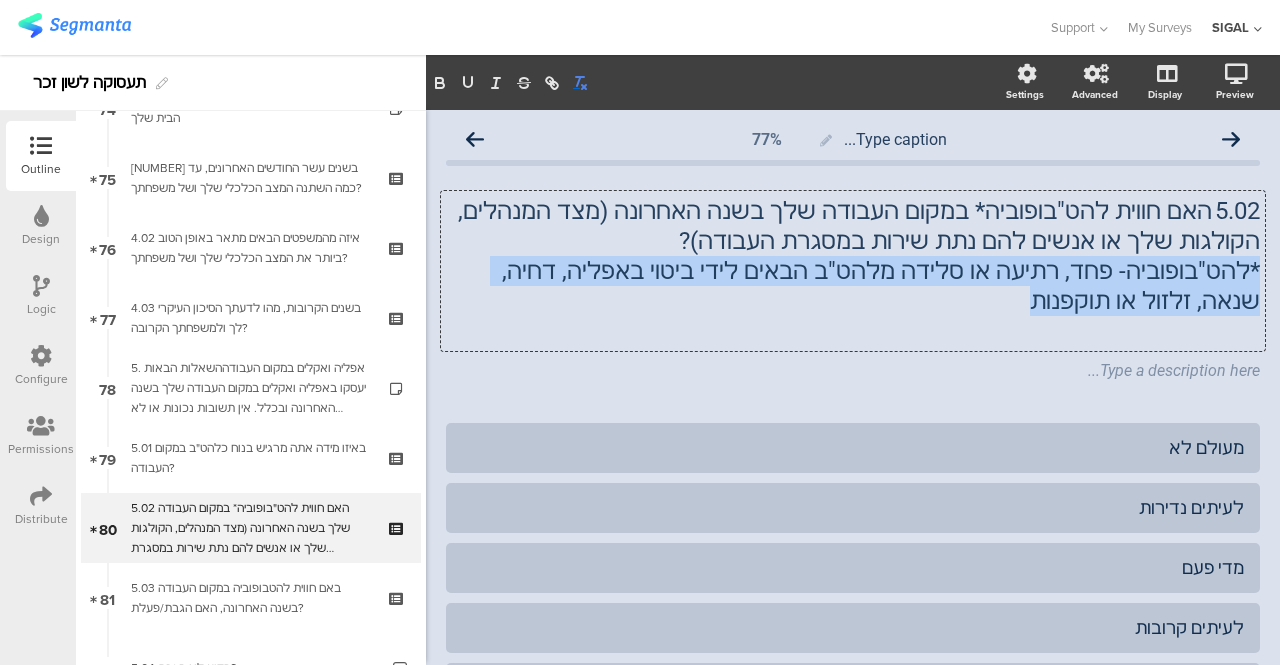 click 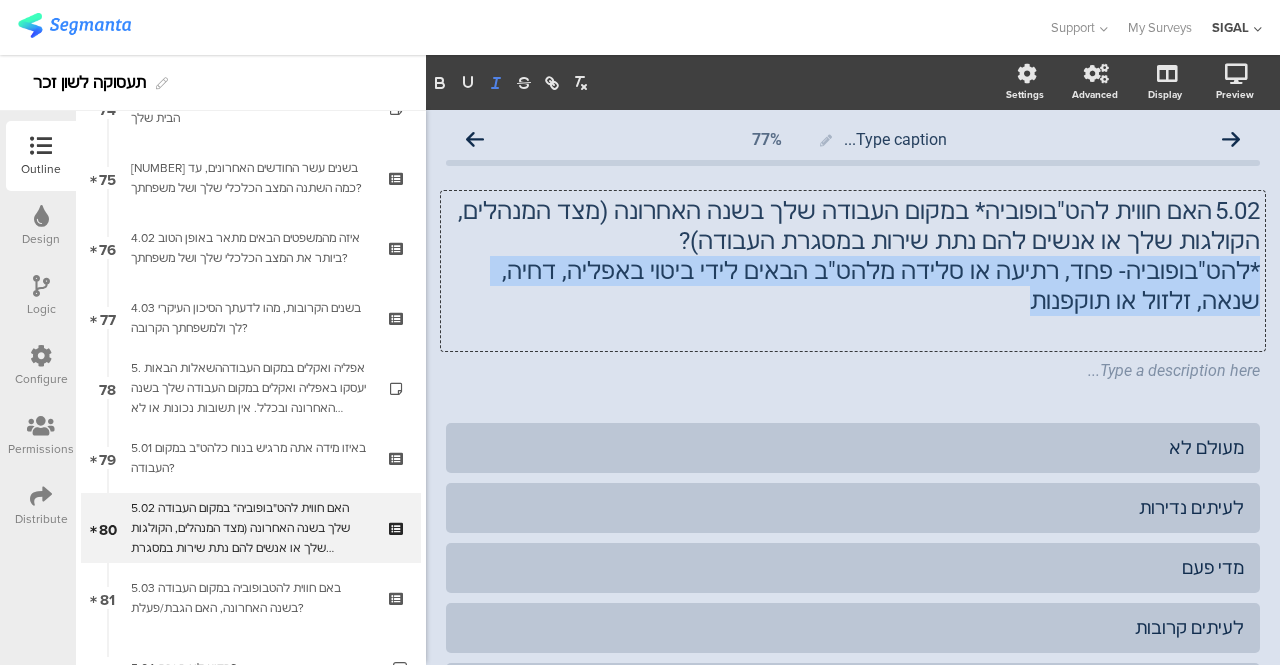 click 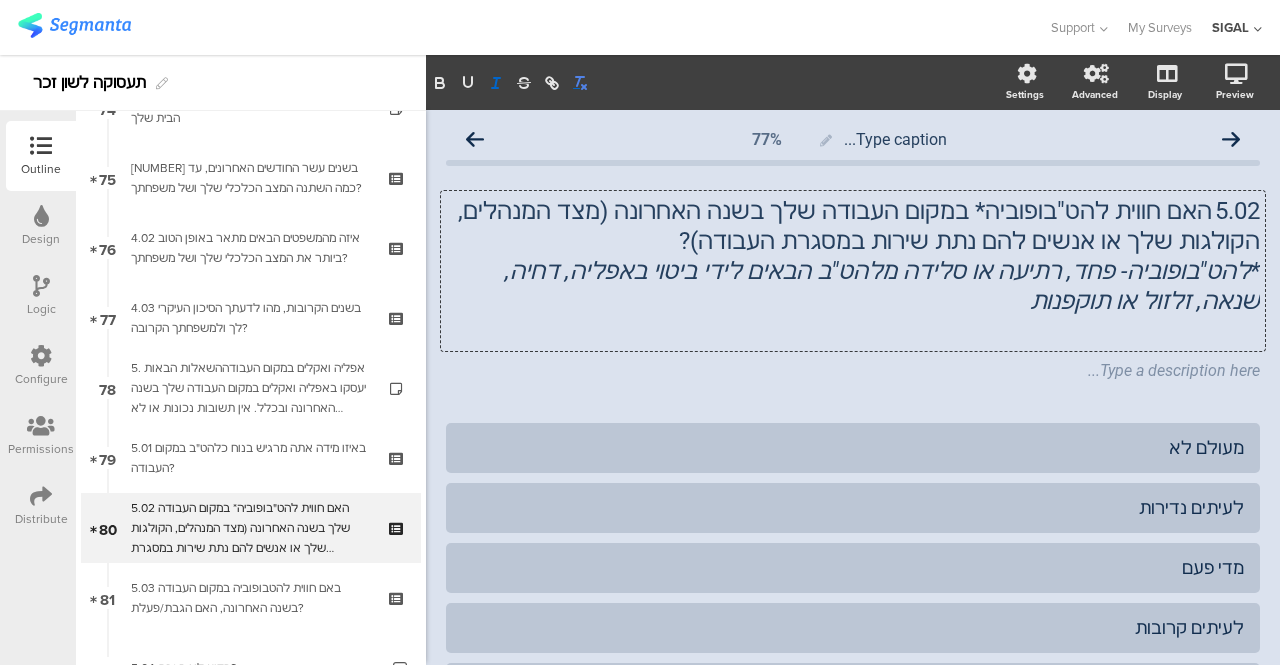click 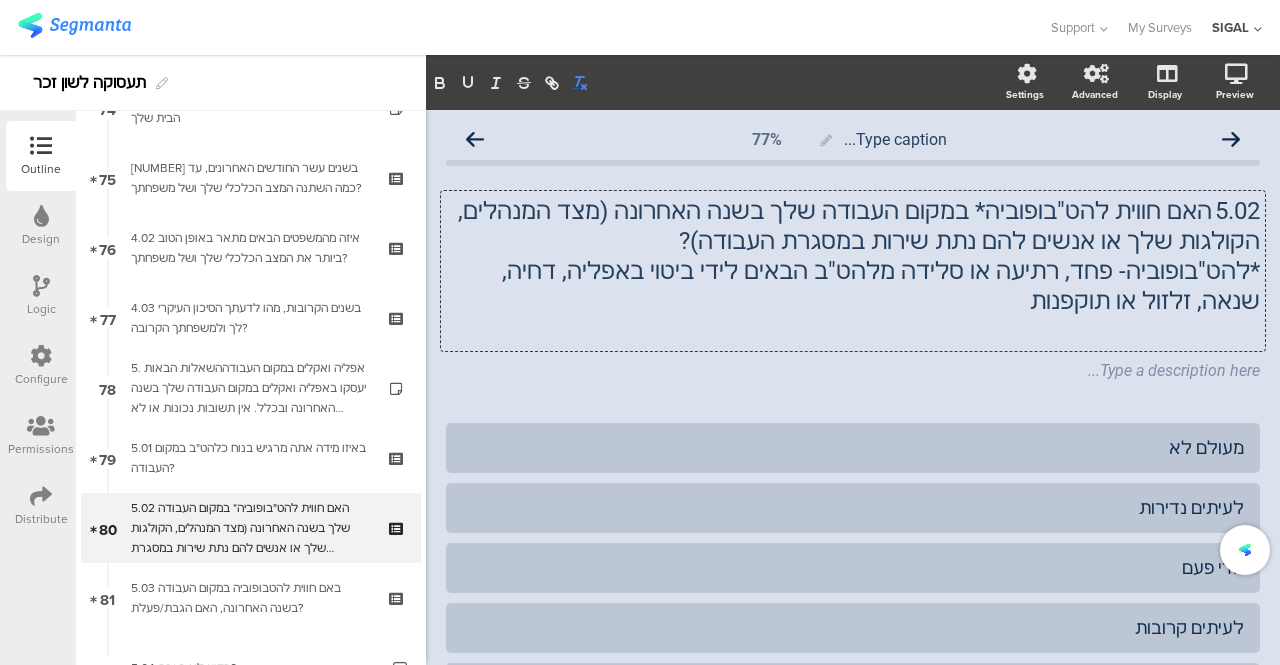 click 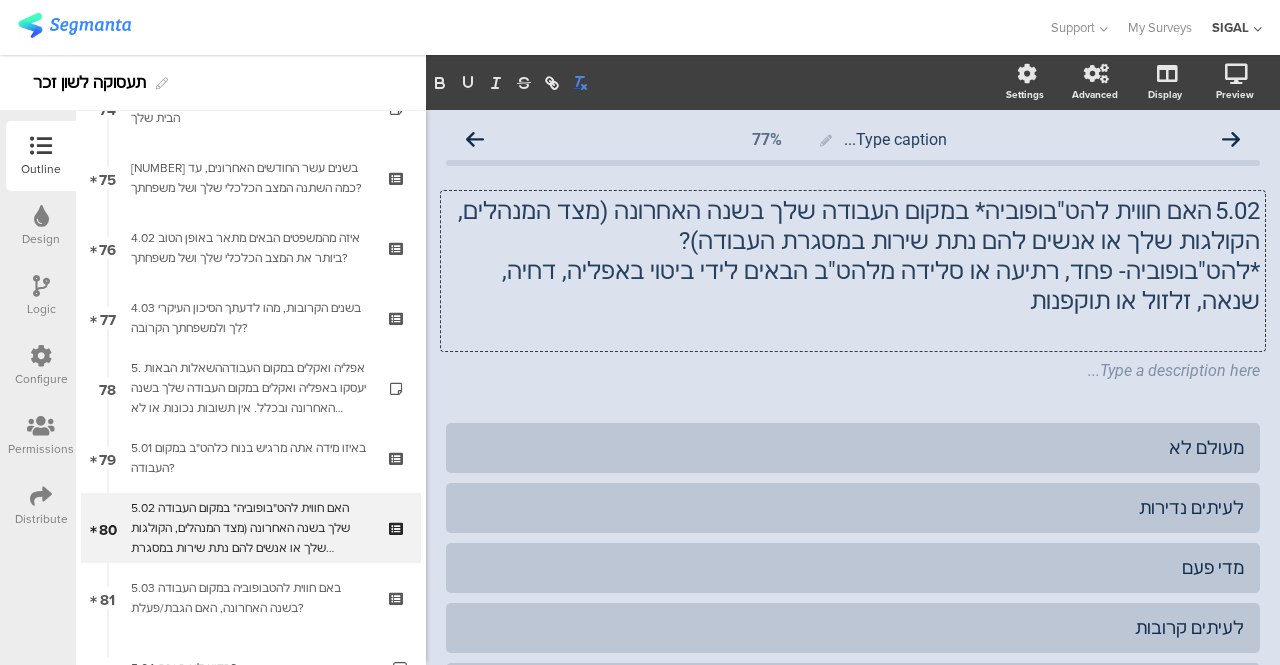 click 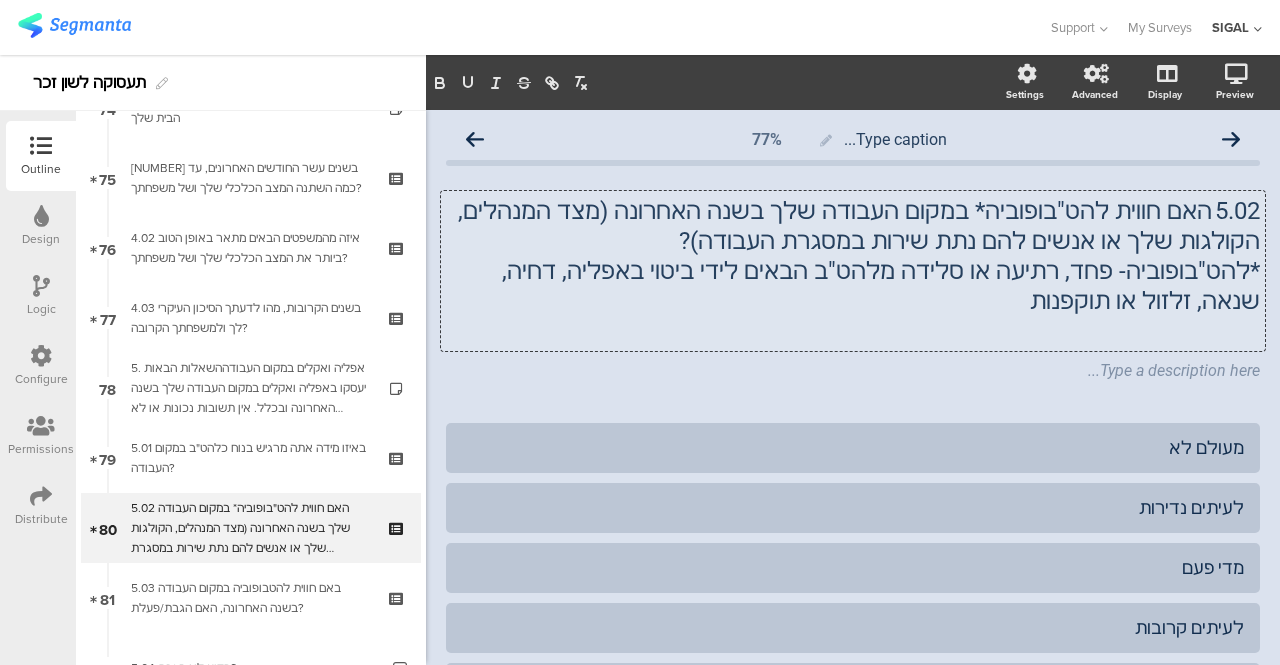 click on "*להט"בופוביה- פחד, רתיעה או סלידה מלהט"ב הבאים לידי ביטוי באפליה, דחיה, שנאה, זלזול או תוקפנות" 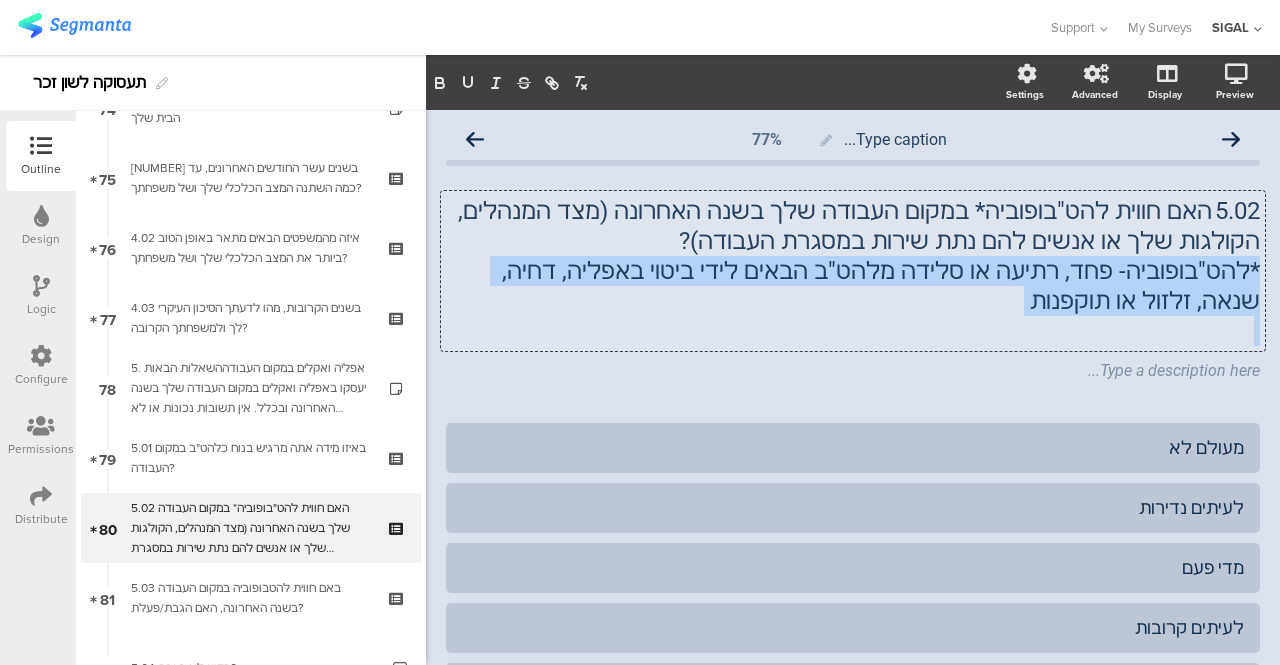 drag, startPoint x: 1242, startPoint y: 262, endPoint x: 1112, endPoint y: 344, distance: 153.701 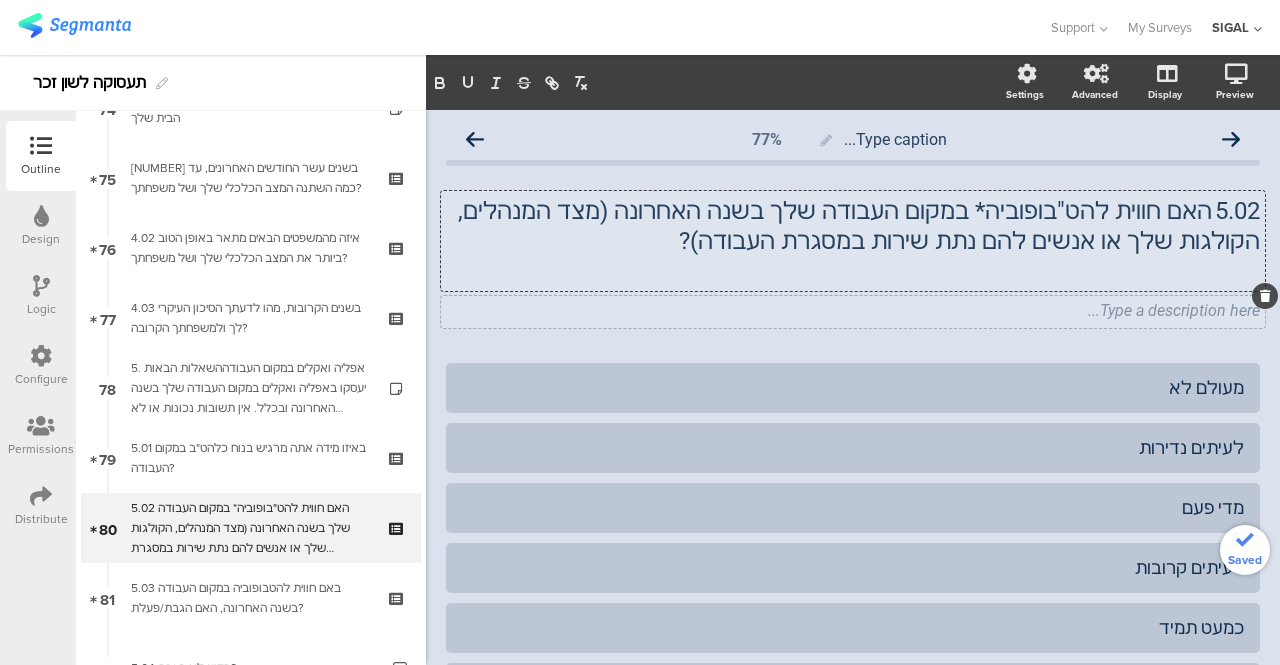 click on "Type a description here..." 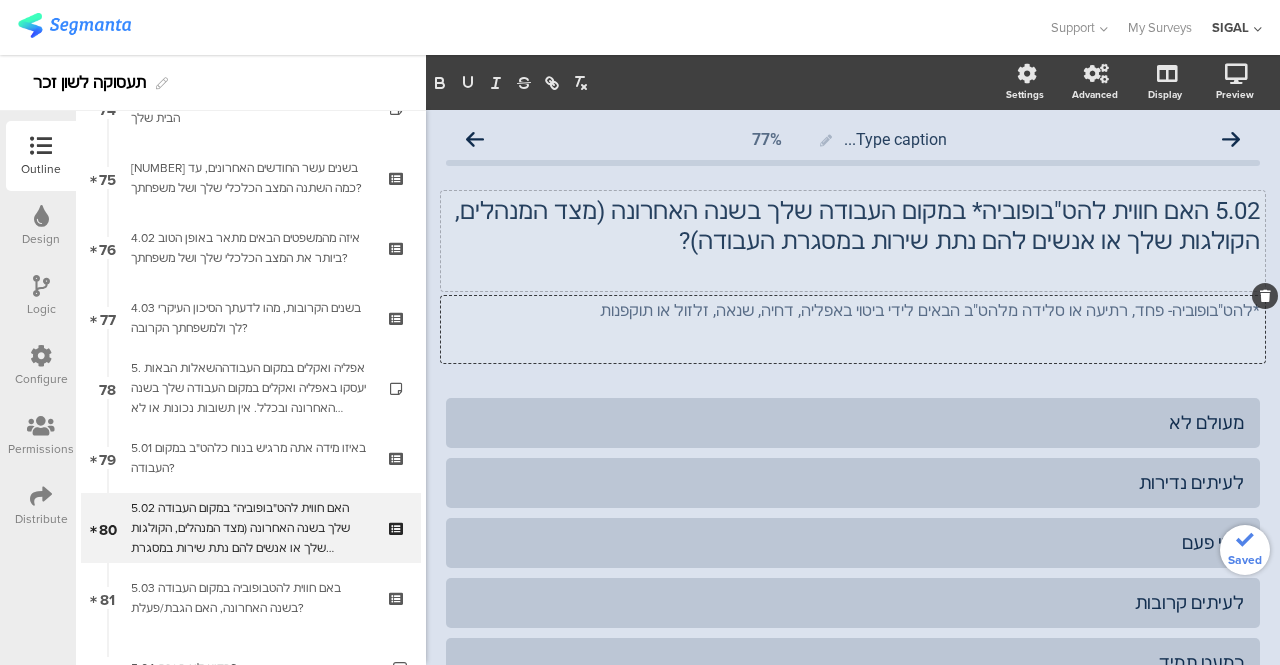 click 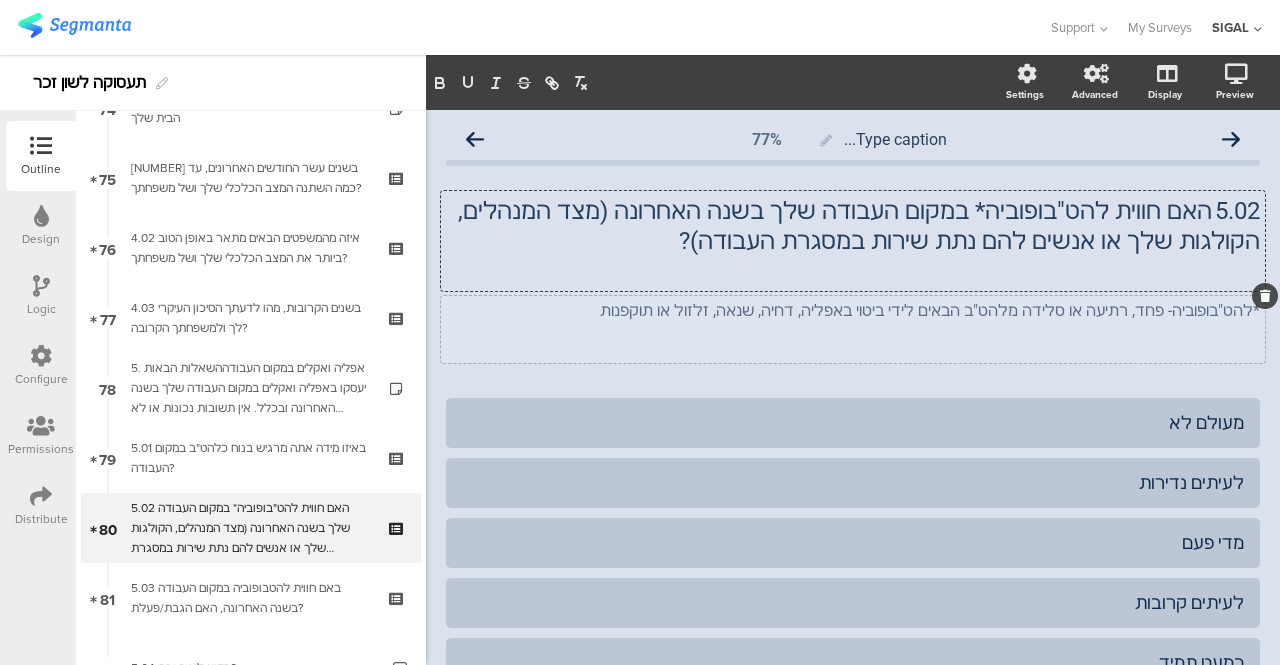 click on "5.02	האם חווית להט"בופוביה* במקום העבודה שלך בשנה האחרונה (מצד המנהלים, הקולגות שלך או אנשים להם נתת שירות במסגרת העבודה)?" 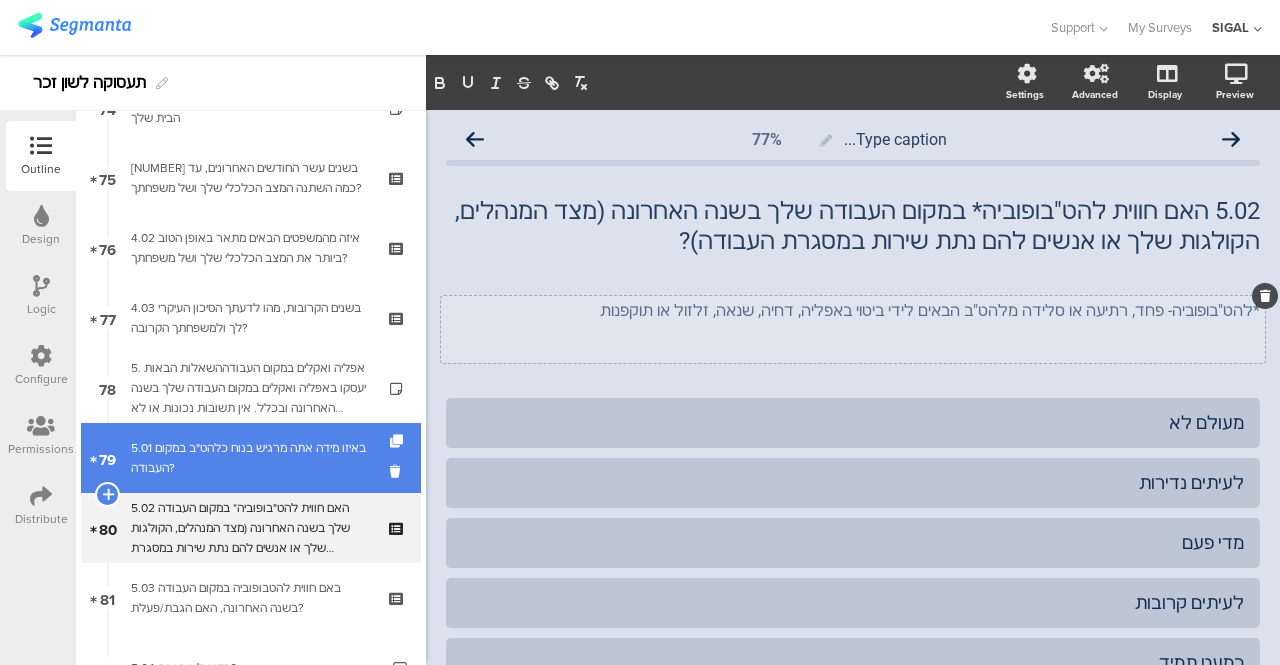 click on "5.01	באיזו מידה אתה מרגיש בנוח כלהט"ב במקום העבודה?" at bounding box center (250, 458) 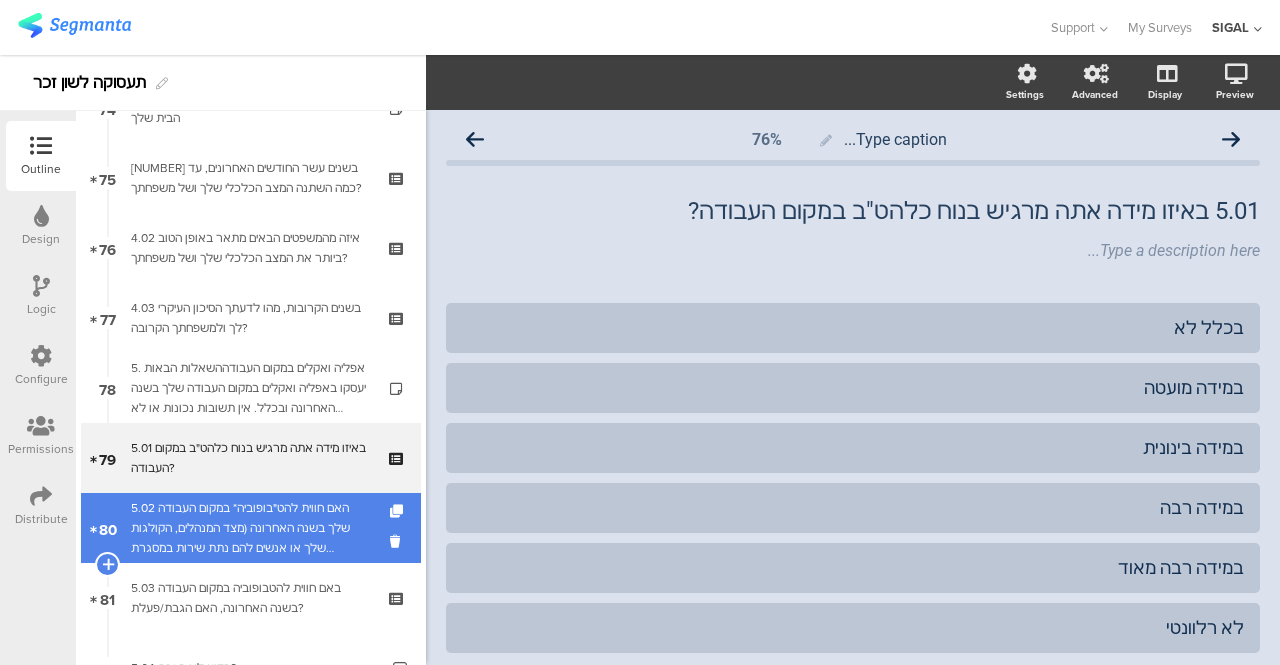 click on "5.02	האם חווית להט"בופוביה* במקום העבודה שלך בשנה האחרונה (מצד המנהלים, הקולגות שלך או אנשים להם נתת שירות במסגרת העבודה)?" at bounding box center [250, 528] 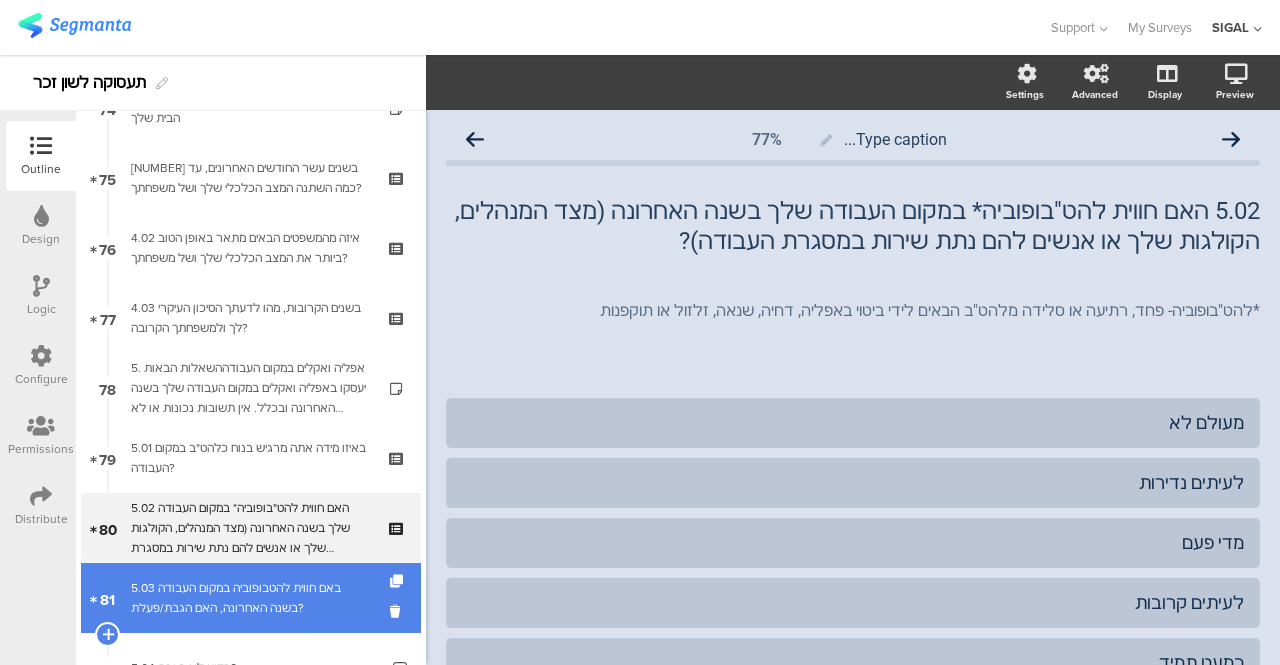 click on "5.03	באם חווית להטבופוביה במקום העבודה בשנה האחרונה, האם הגבת/פעלת?" at bounding box center (250, 598) 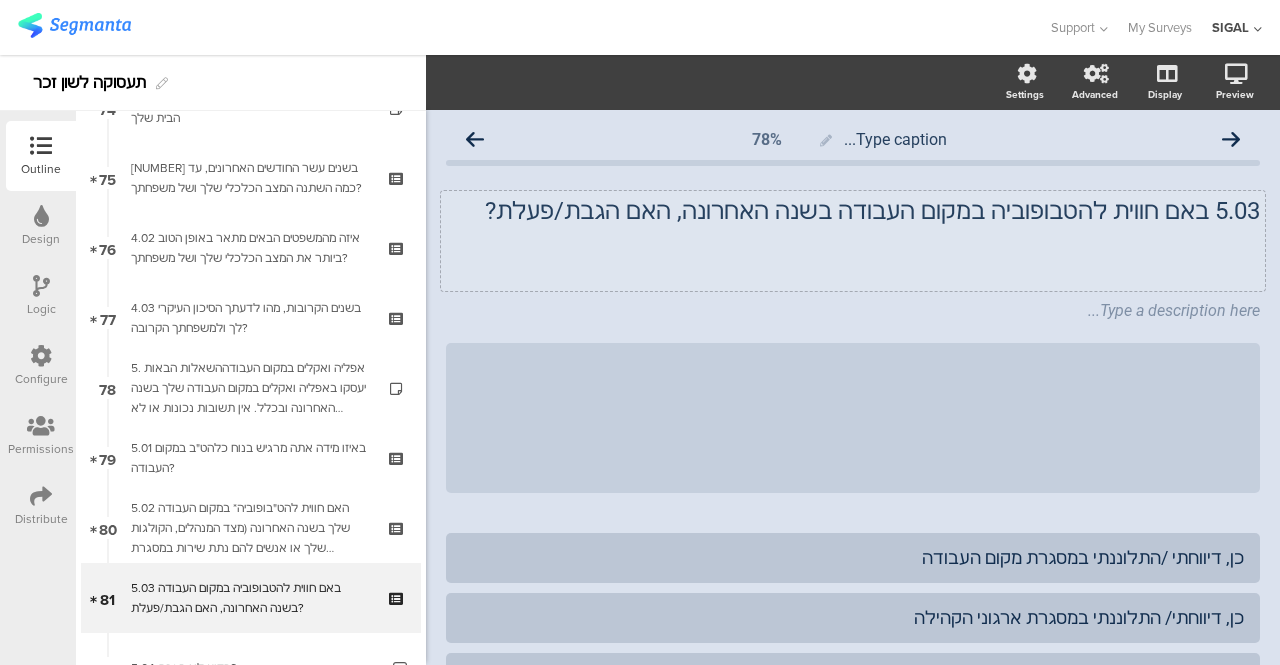 click on "5.03	באם חווית להטבופוביה במקום העבודה בשנה האחרונה, האם הגבת/פעלת?
5.03	באם חווית להטבופוביה במקום העבודה בשנה האחרונה, האם הגבת/פעלת?" 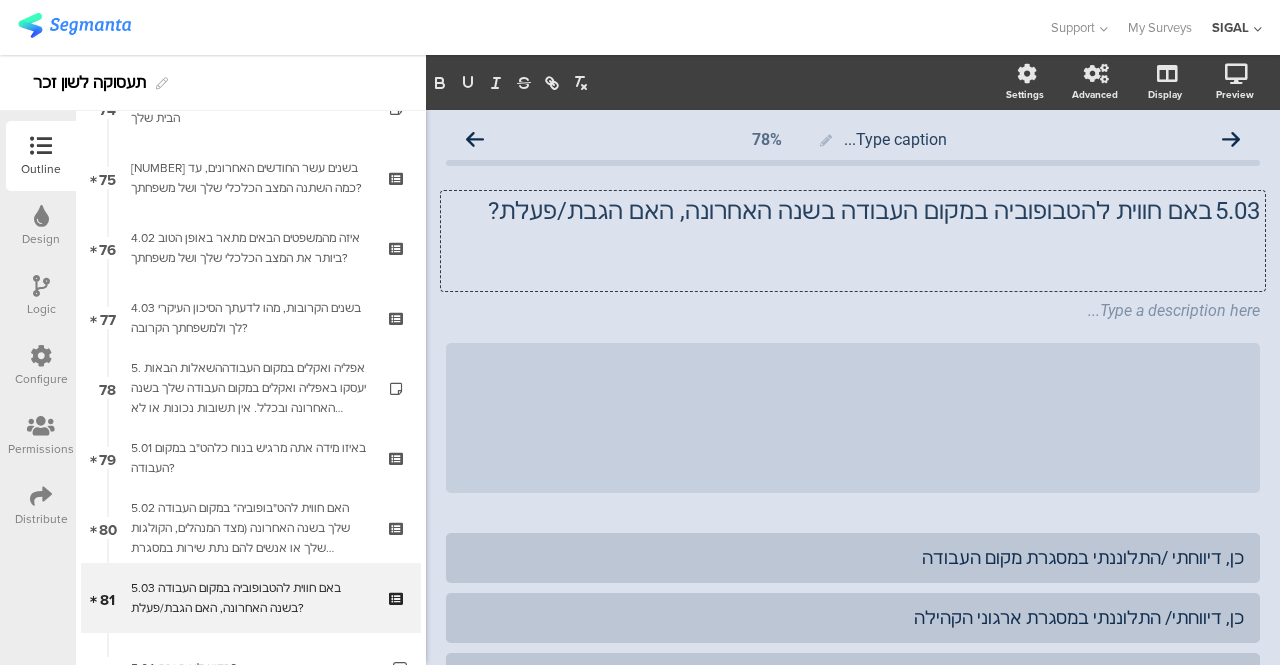 type 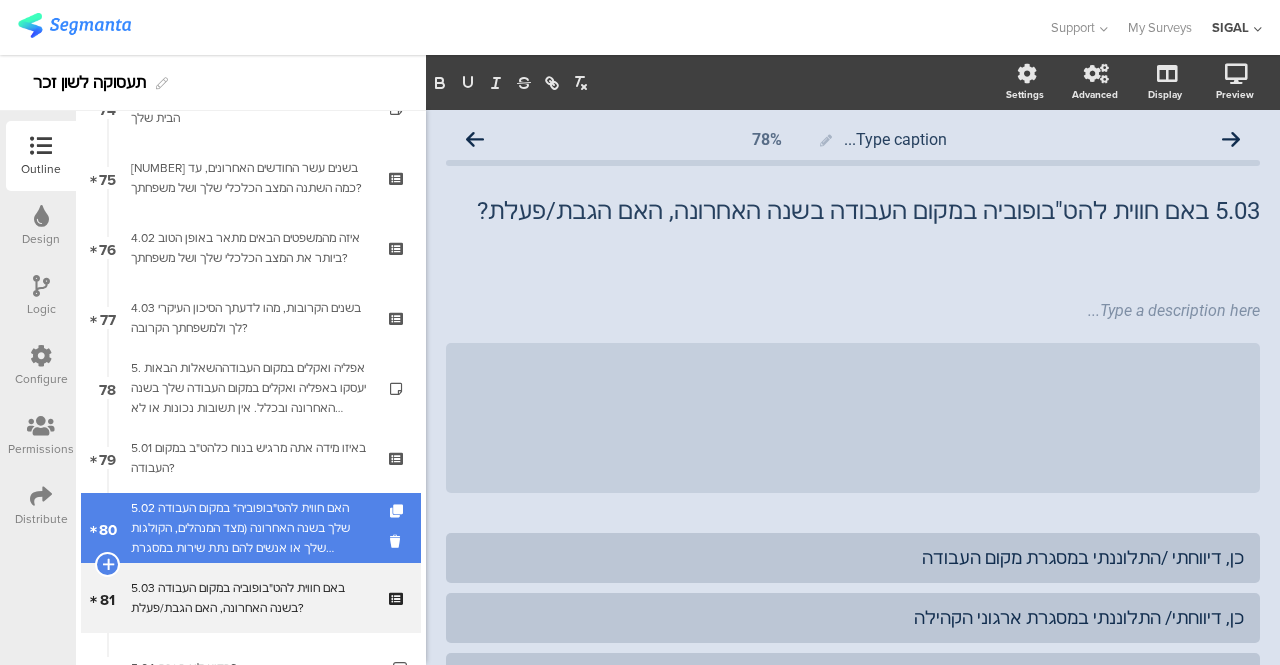 click on "5.02	האם חווית להט"בופוביה* במקום העבודה שלך בשנה האחרונה (מצד המנהלים, הקולגות שלך או אנשים להם נתת שירות במסגרת העבודה)?" at bounding box center [250, 528] 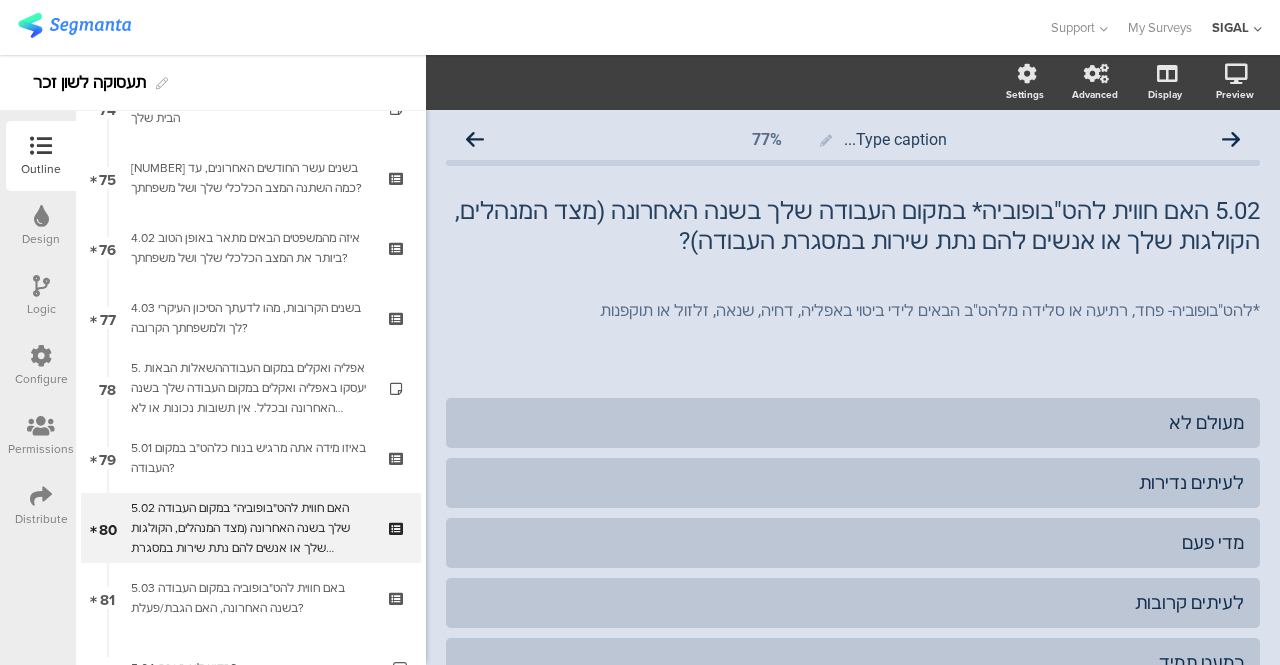click at bounding box center [41, 286] 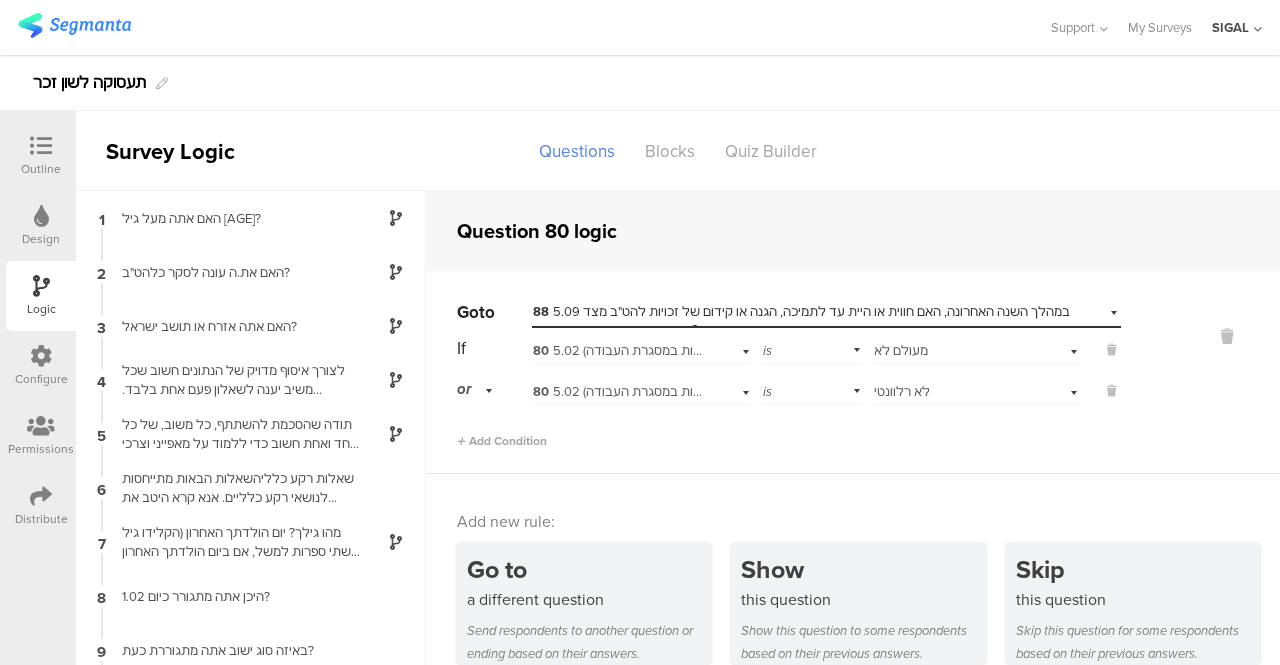 scroll, scrollTop: 80, scrollLeft: 0, axis: vertical 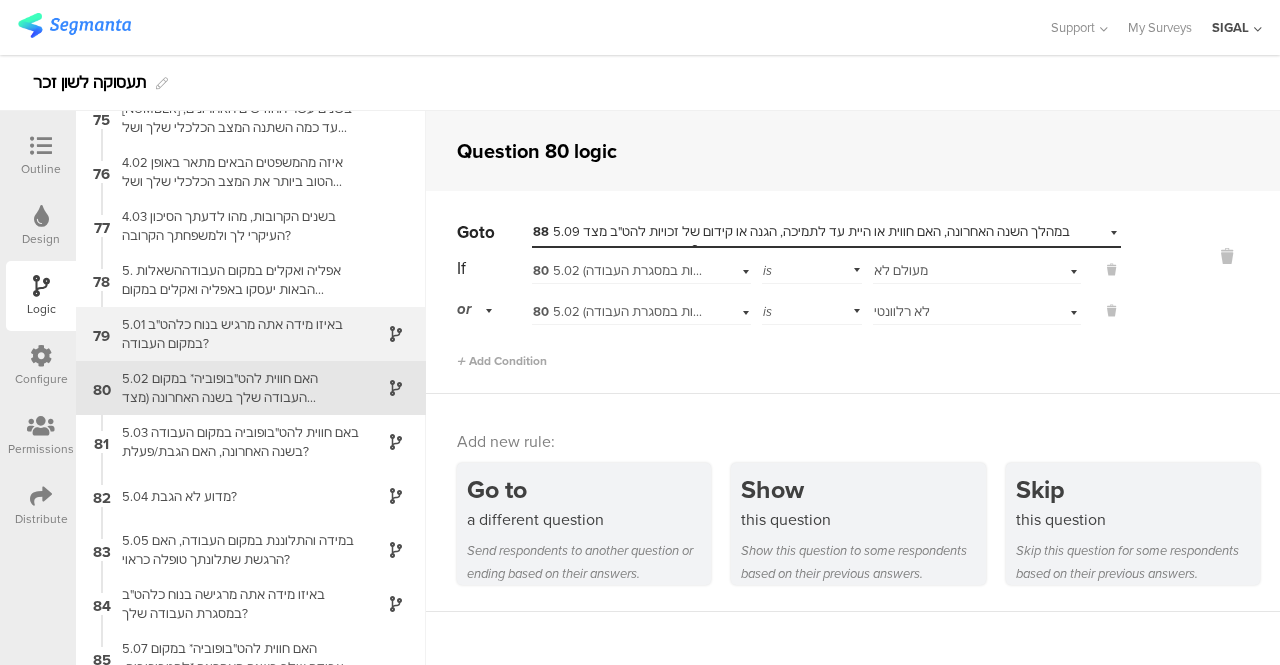 click on "5.01	באיזו מידה אתה מרגיש בנוח כלהט"ב במקום העבודה?" at bounding box center (235, 334) 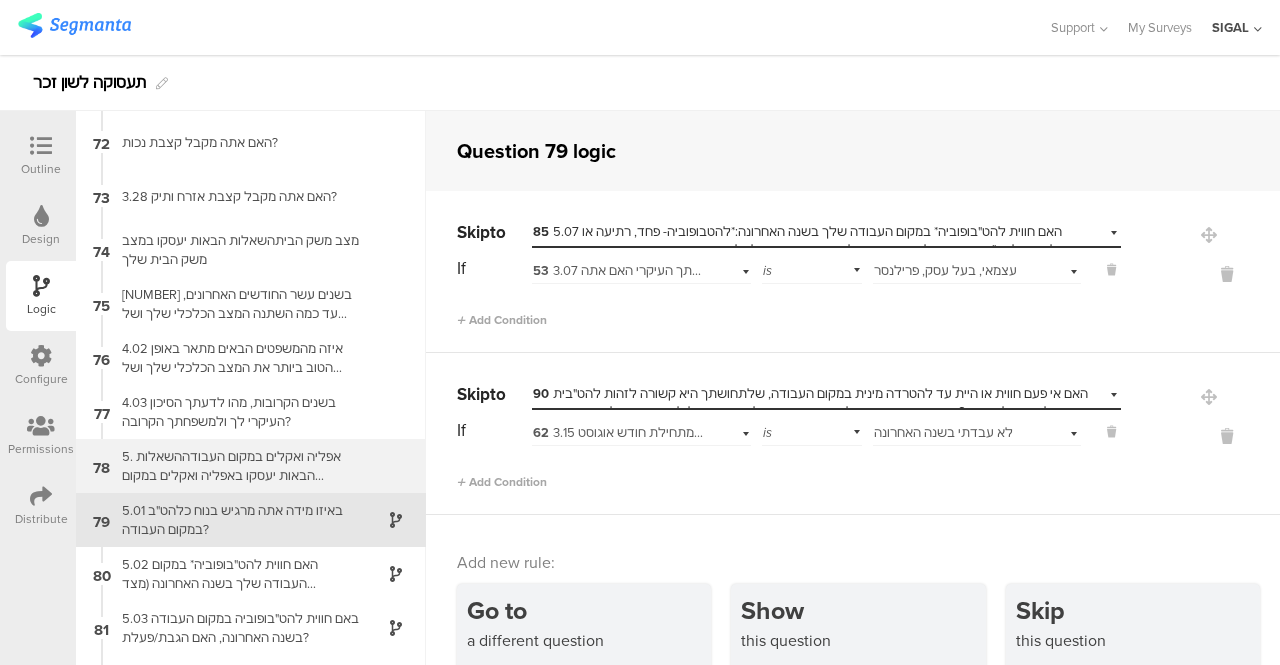 scroll, scrollTop: 3762, scrollLeft: 0, axis: vertical 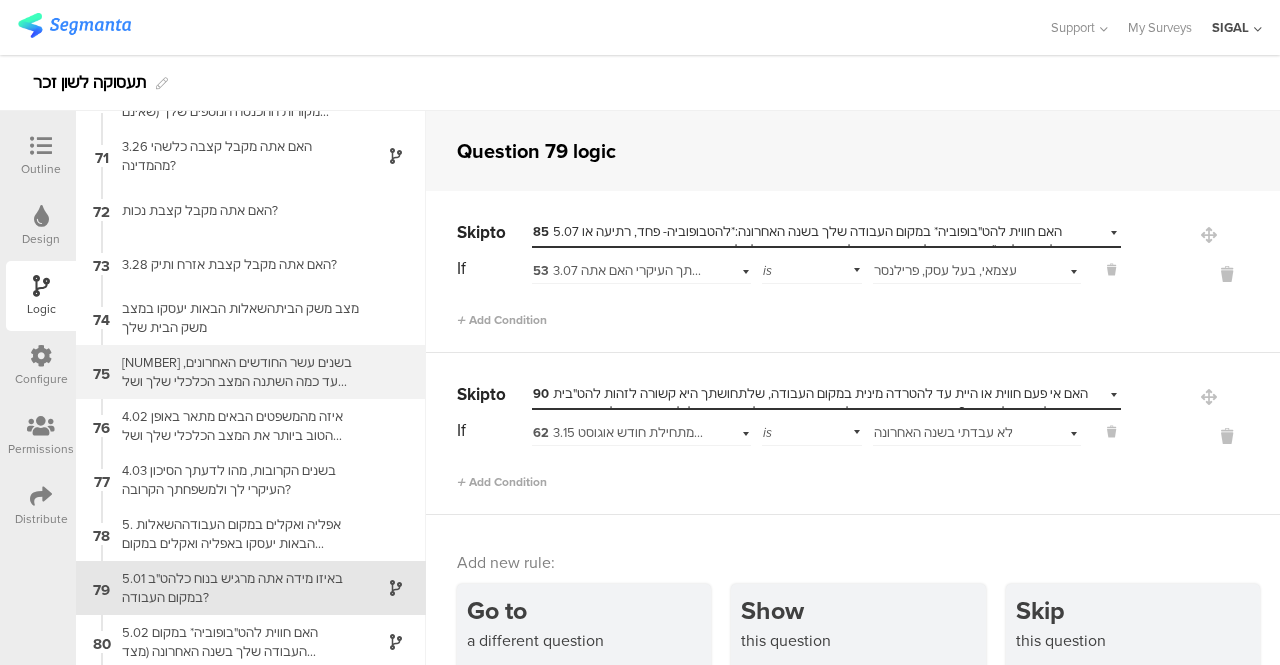 click on "[NUMBER]	בשנים עשר החודשים האחרונים, עד כמה השתנה המצב הכלכלי שלך ושל משפחתך?" at bounding box center (235, 372) 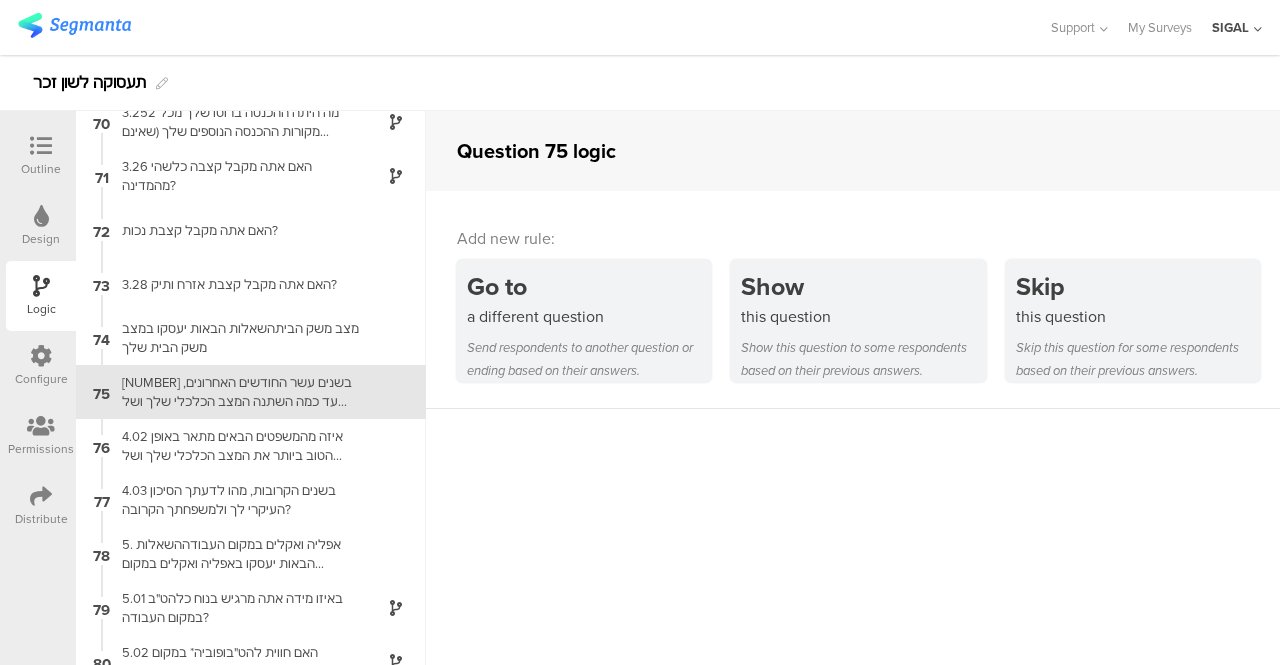 scroll, scrollTop: 3746, scrollLeft: 0, axis: vertical 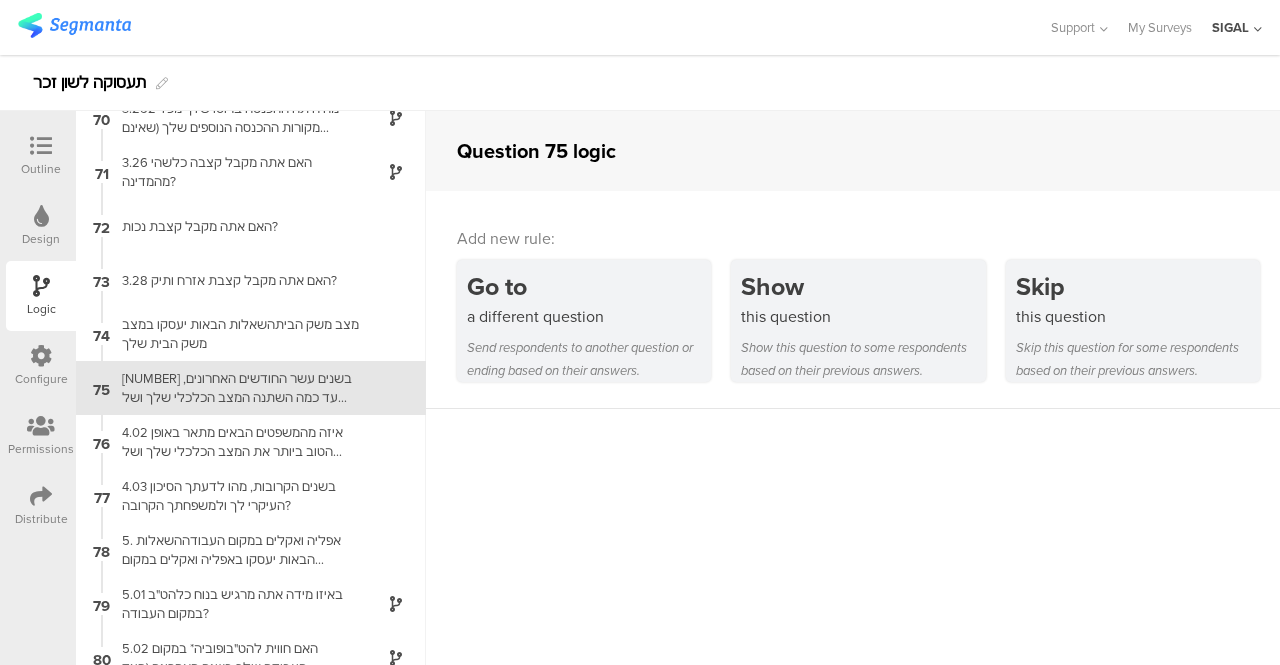 click on "Outline" at bounding box center [41, 169] 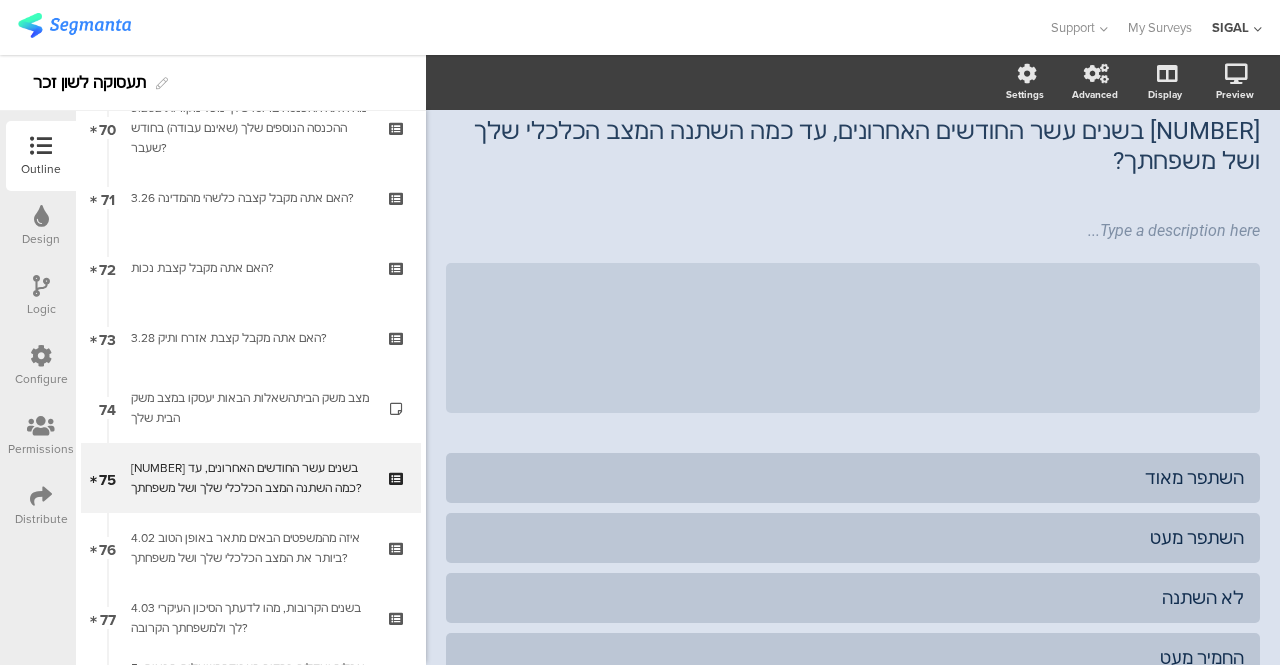 scroll, scrollTop: 5018, scrollLeft: 0, axis: vertical 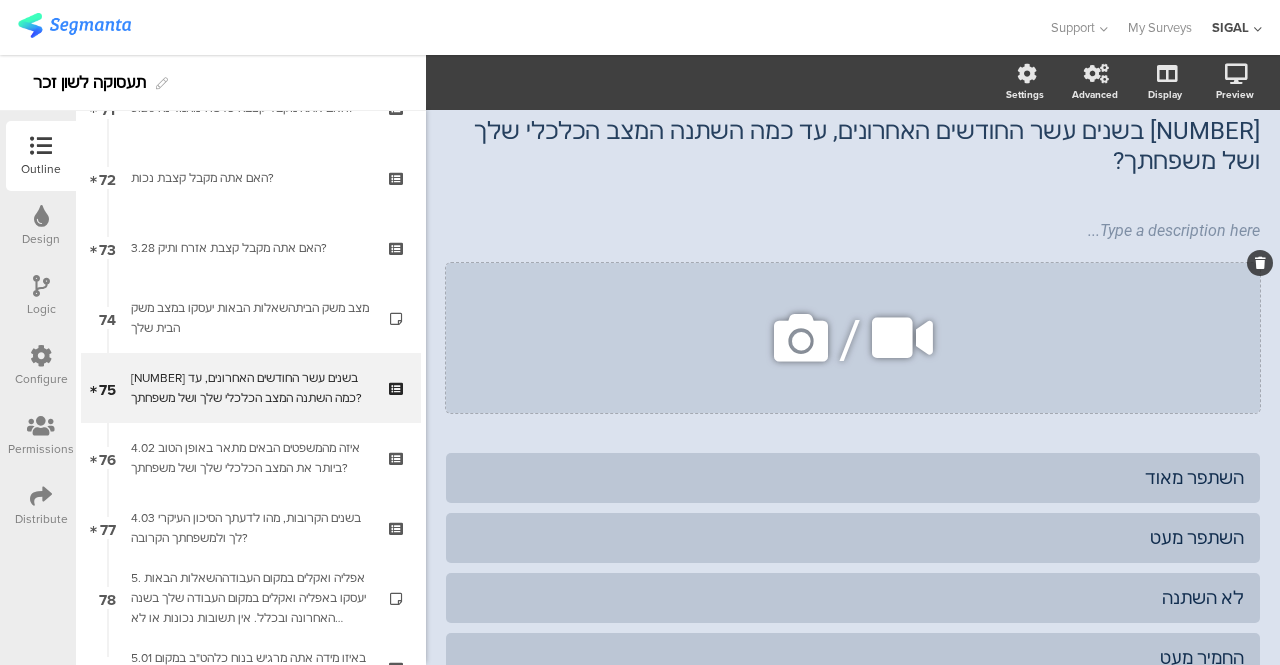 click 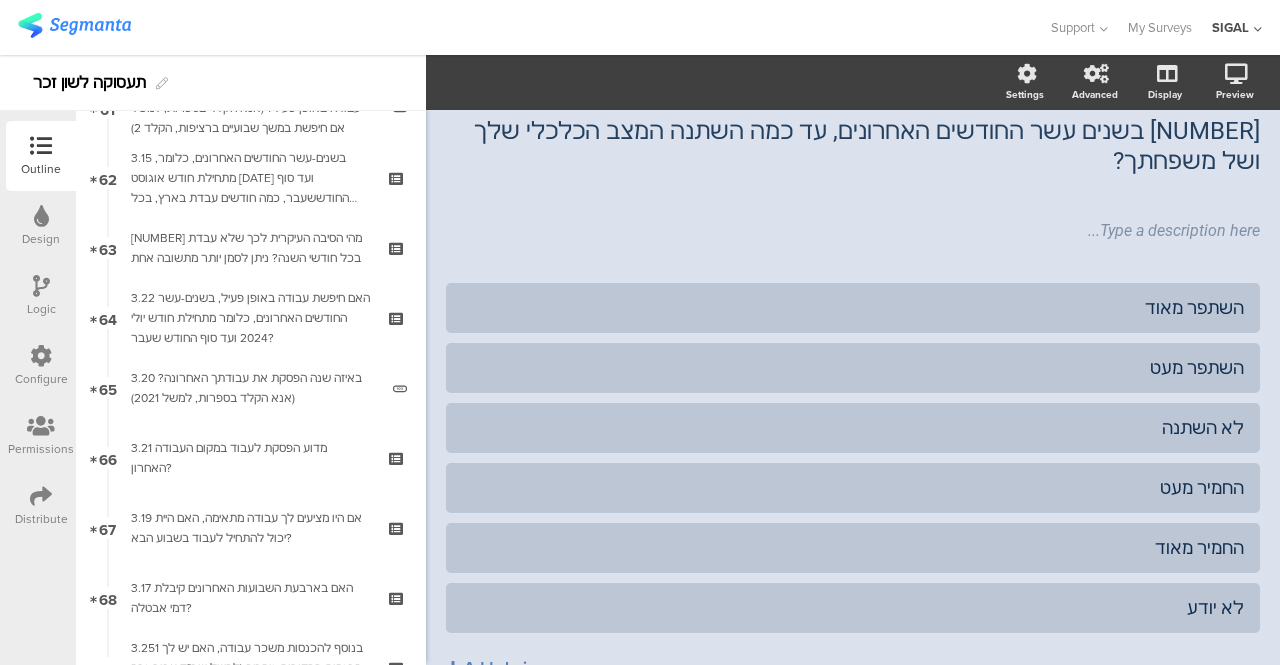 scroll, scrollTop: 4218, scrollLeft: 0, axis: vertical 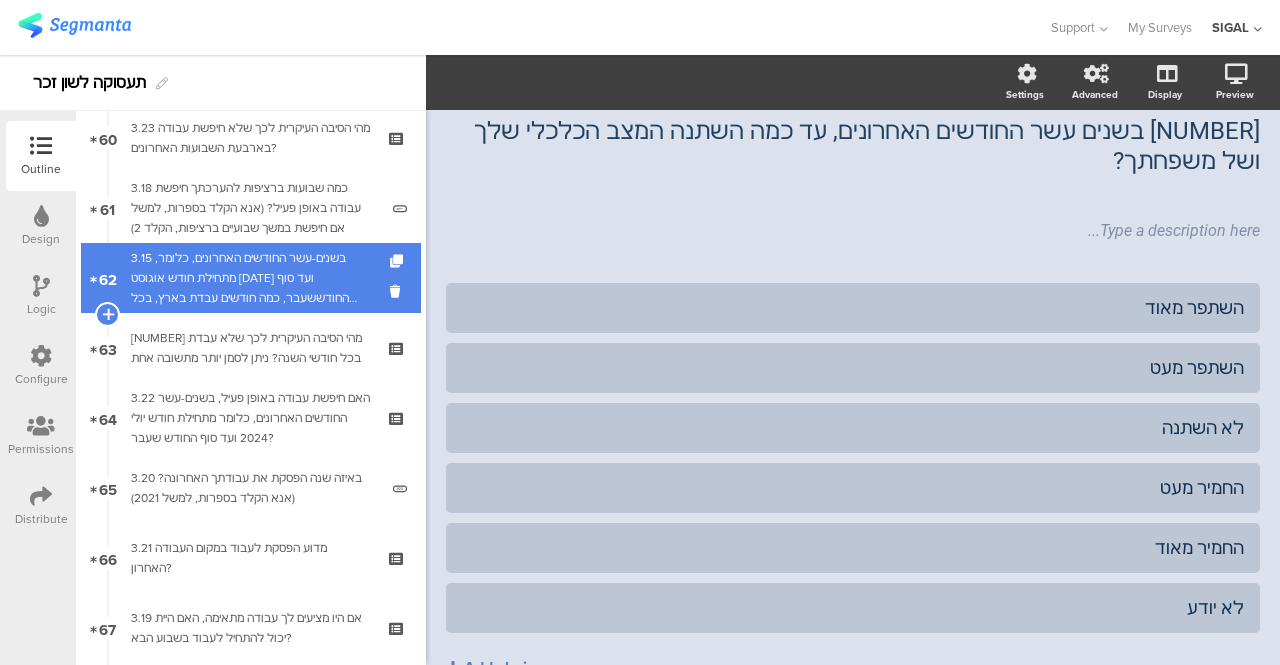 click on "3.15	בשנים-עשר החודשים האחרונים, כלומר, מתחילת חודש אוגוסט [DATE] ועד סוף החודששעבר, כמה חודשים עבדת בארץ, בכל מקומות העבודה כולל היעדרות בתשלום? (כולל עבודה בחו"למטעם חברה ישראלית)" at bounding box center (250, 278) 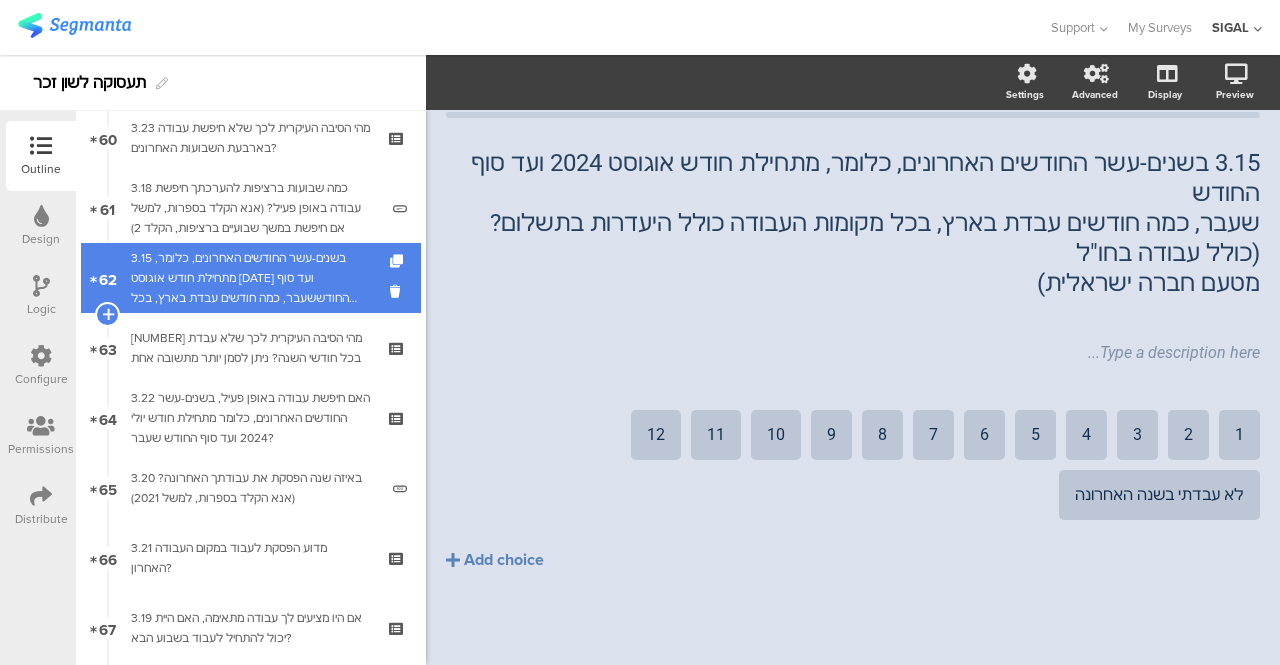 scroll, scrollTop: 0, scrollLeft: 0, axis: both 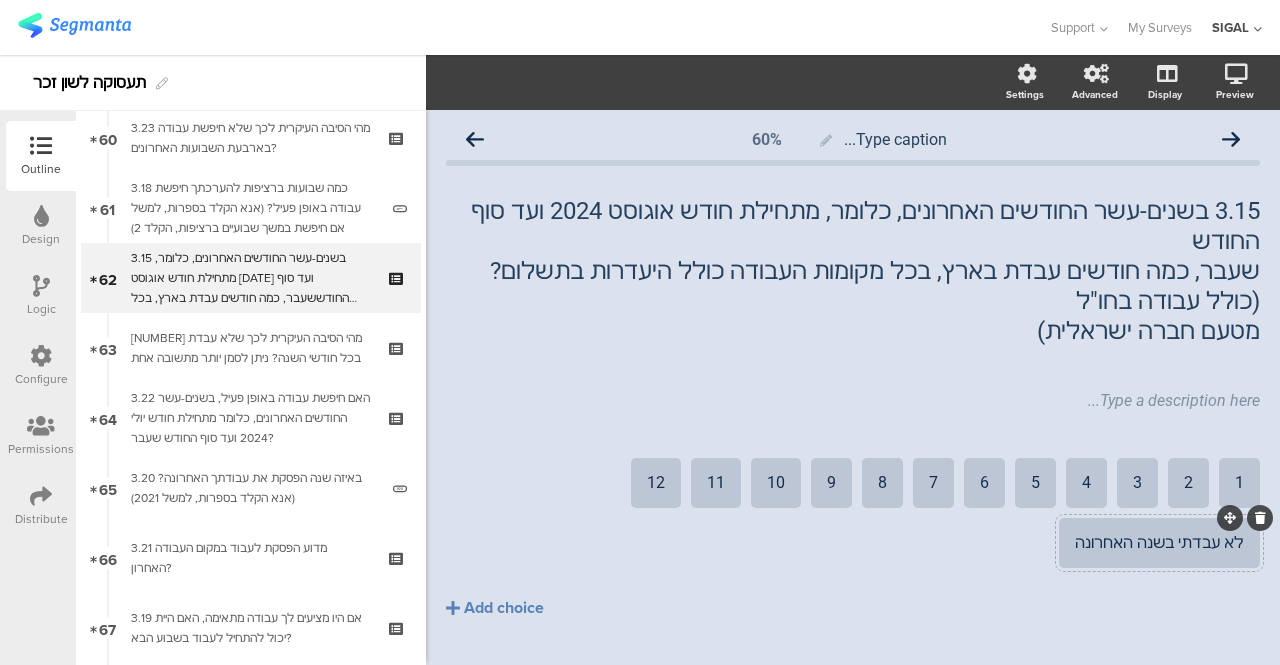click on "לא עבדתי בשנה האחרונה" 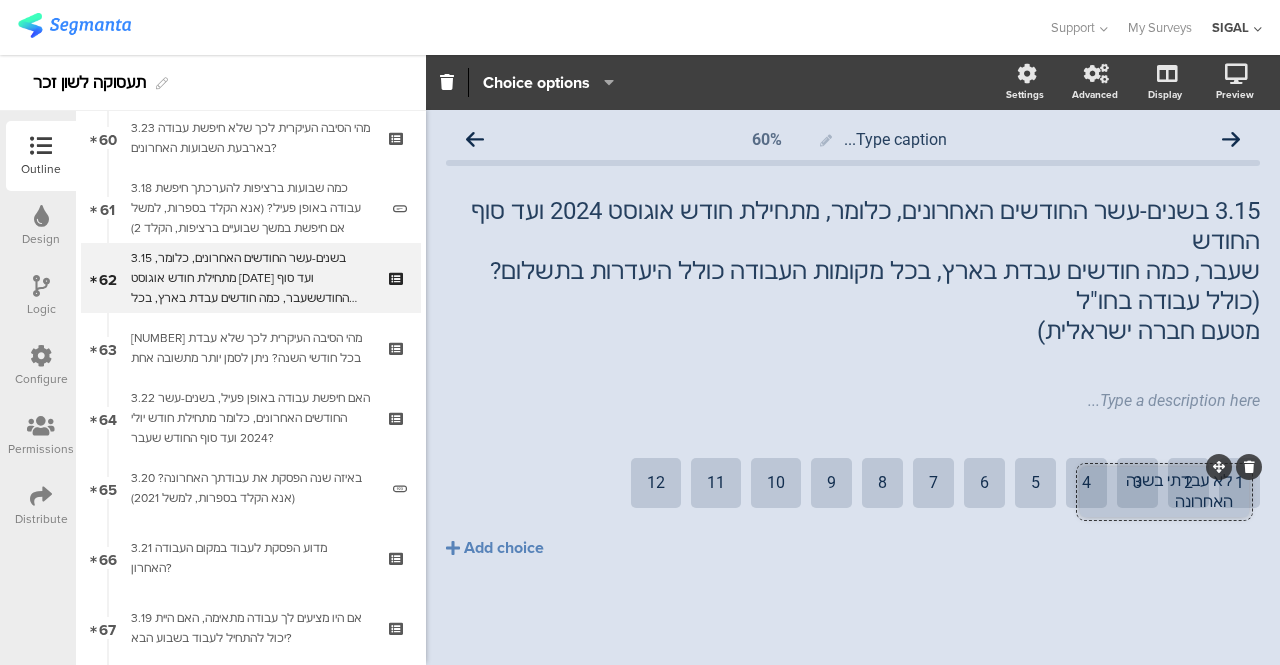 drag, startPoint x: 592, startPoint y: 398, endPoint x: 1220, endPoint y: 467, distance: 631.77924 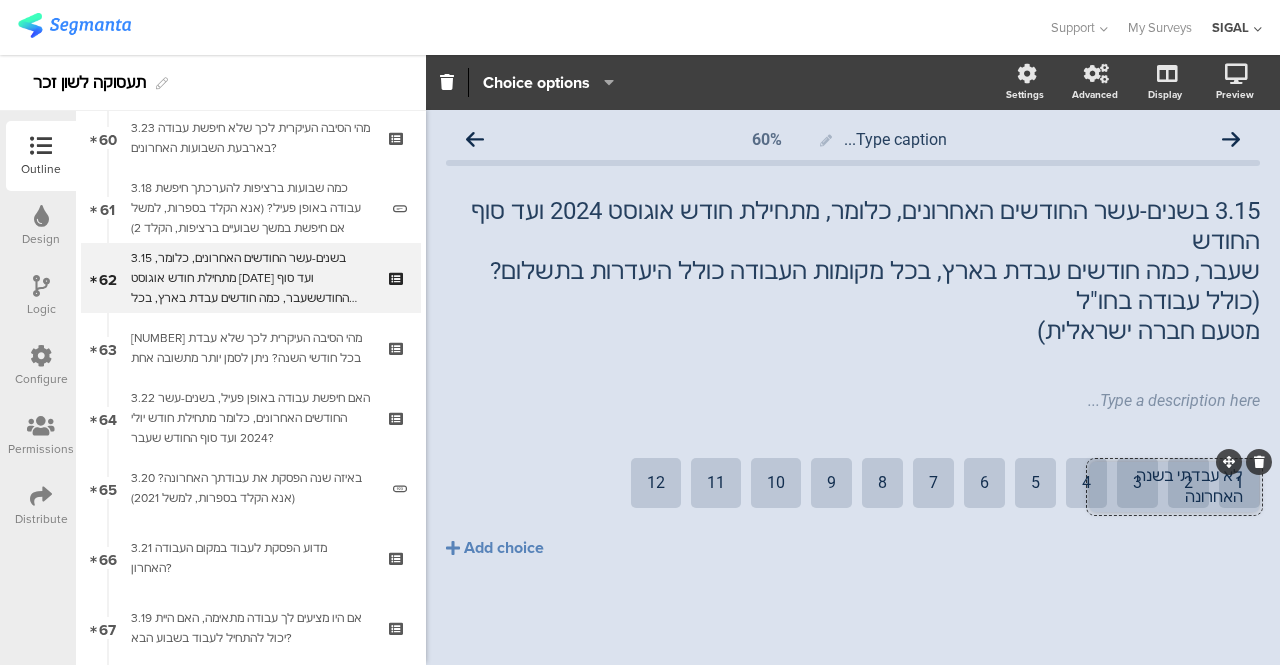 drag, startPoint x: 588, startPoint y: 397, endPoint x: 1226, endPoint y: 461, distance: 641.202 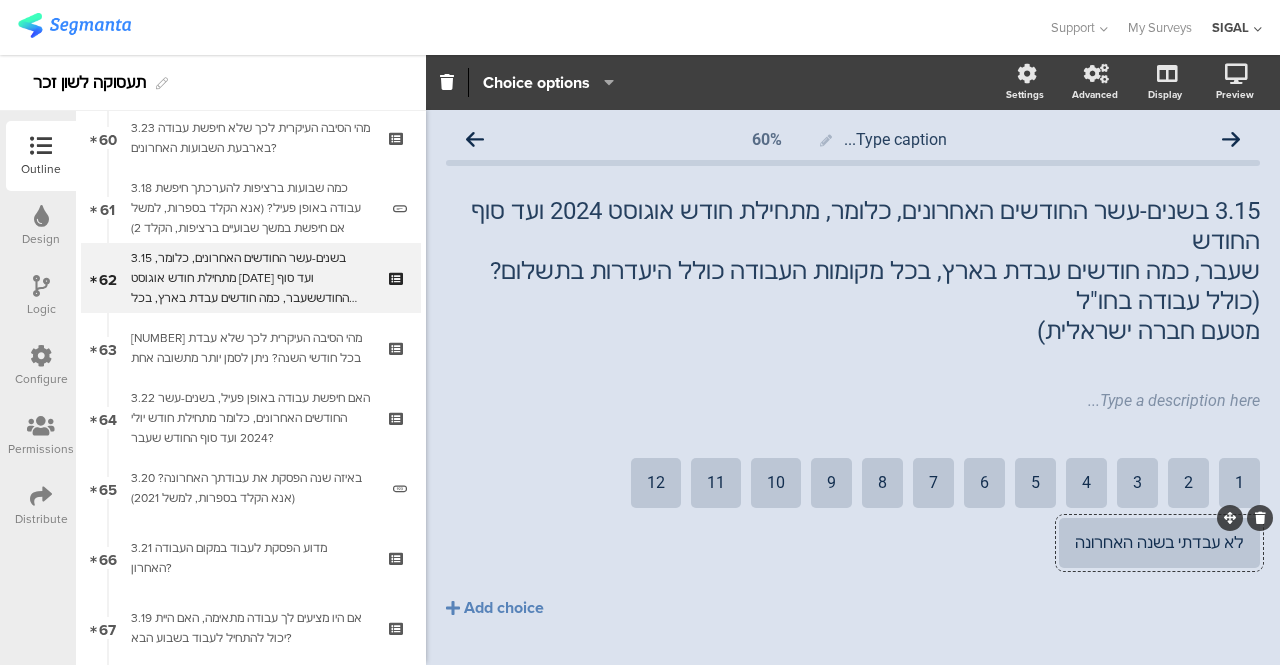 click on "לא עבדתי בשנה האחרונה" 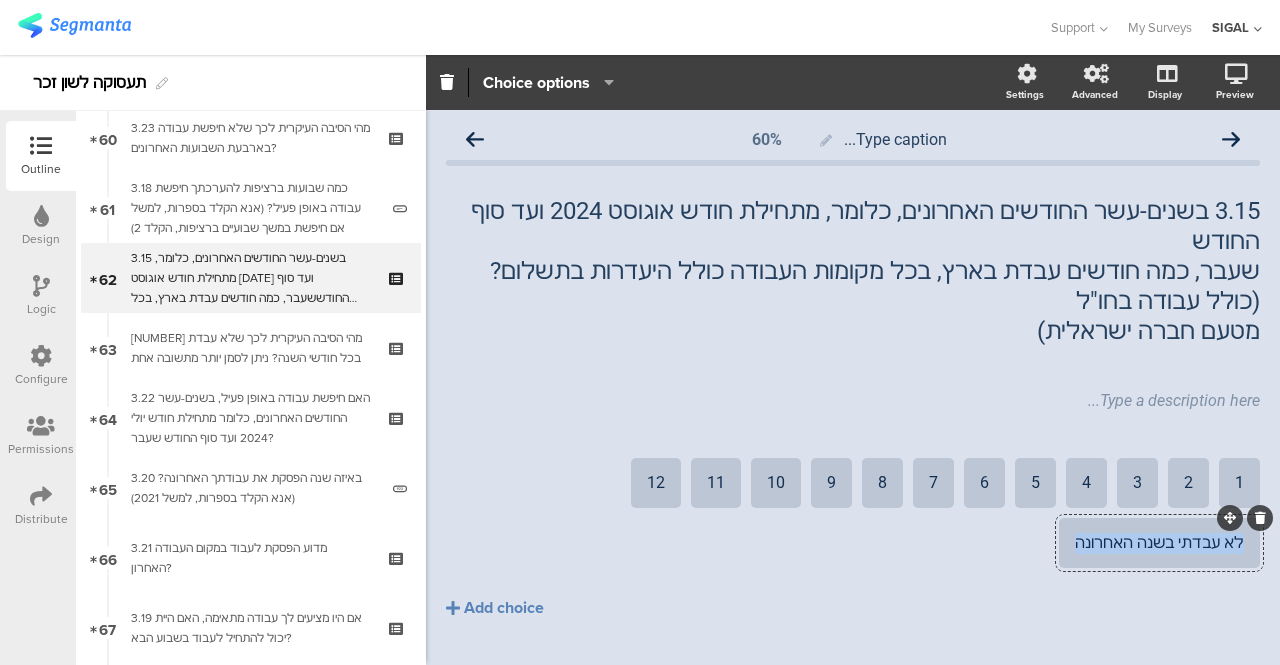 drag, startPoint x: 604, startPoint y: 421, endPoint x: 466, endPoint y: 421, distance: 138 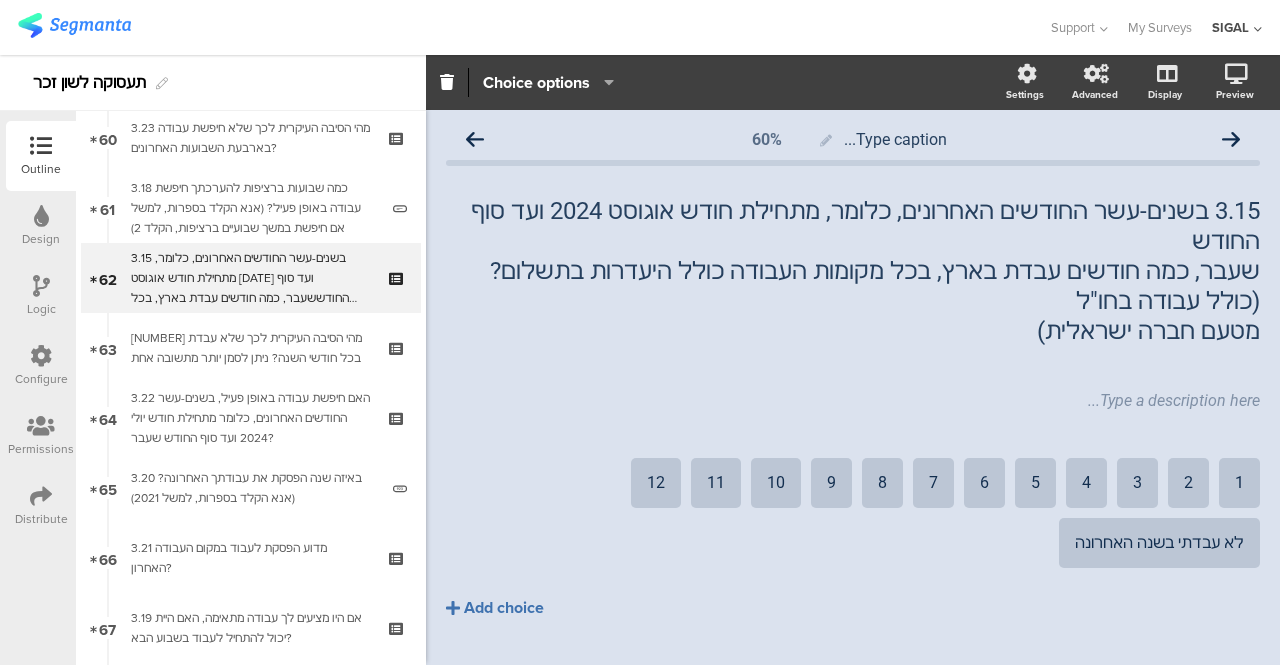 drag, startPoint x: 499, startPoint y: 425, endPoint x: 562, endPoint y: 493, distance: 92.69843 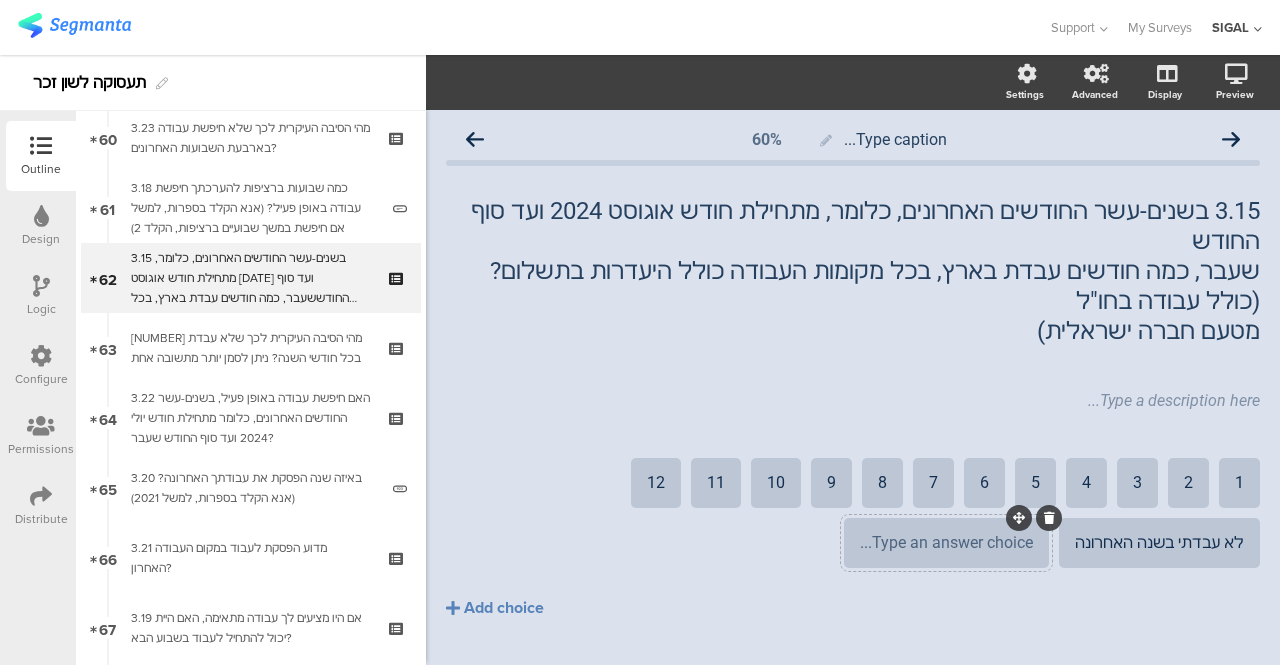 click 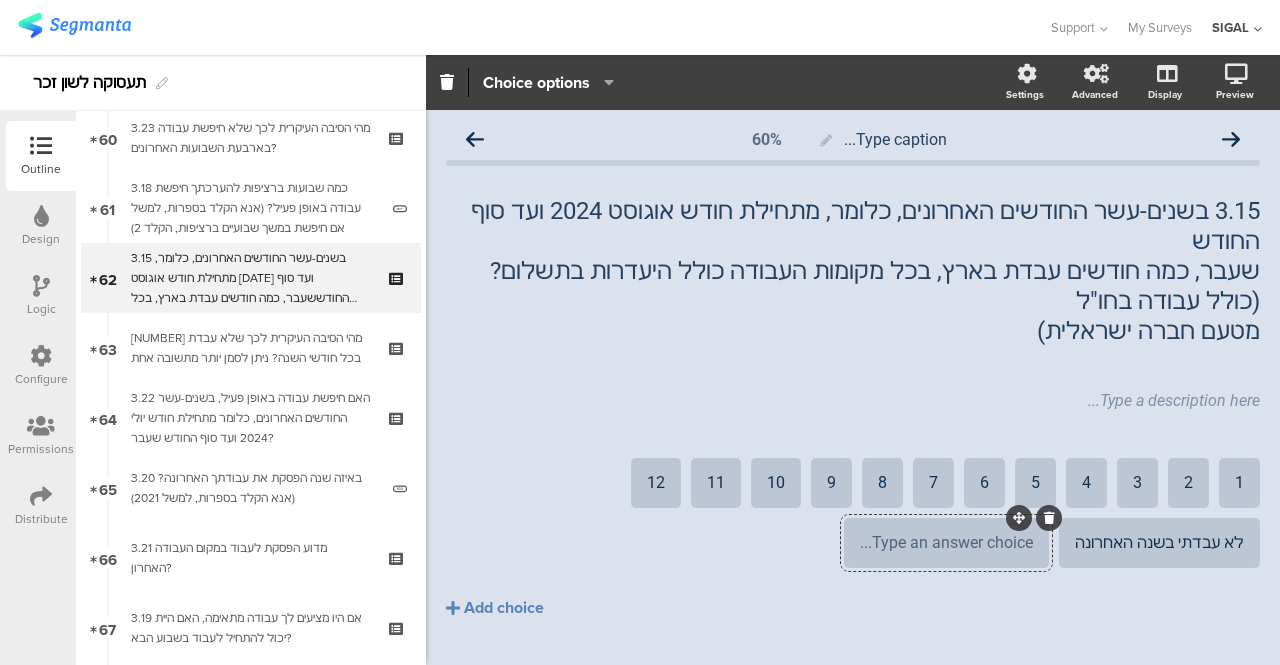 click 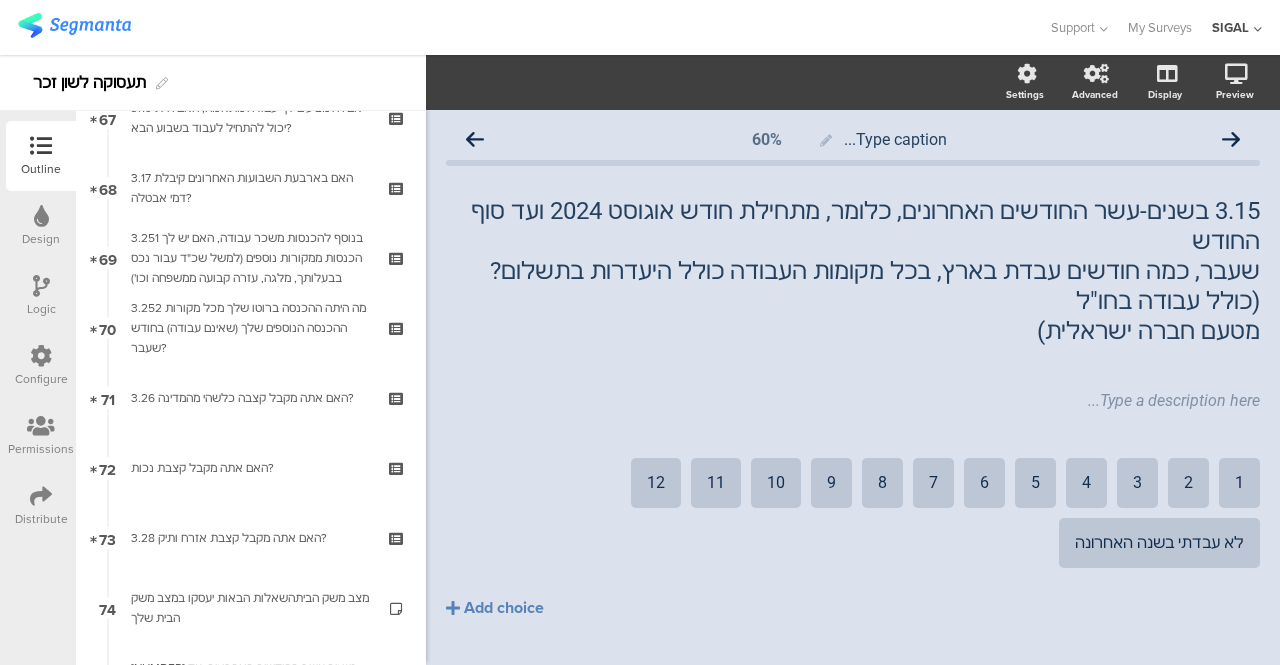 scroll, scrollTop: 4738, scrollLeft: 0, axis: vertical 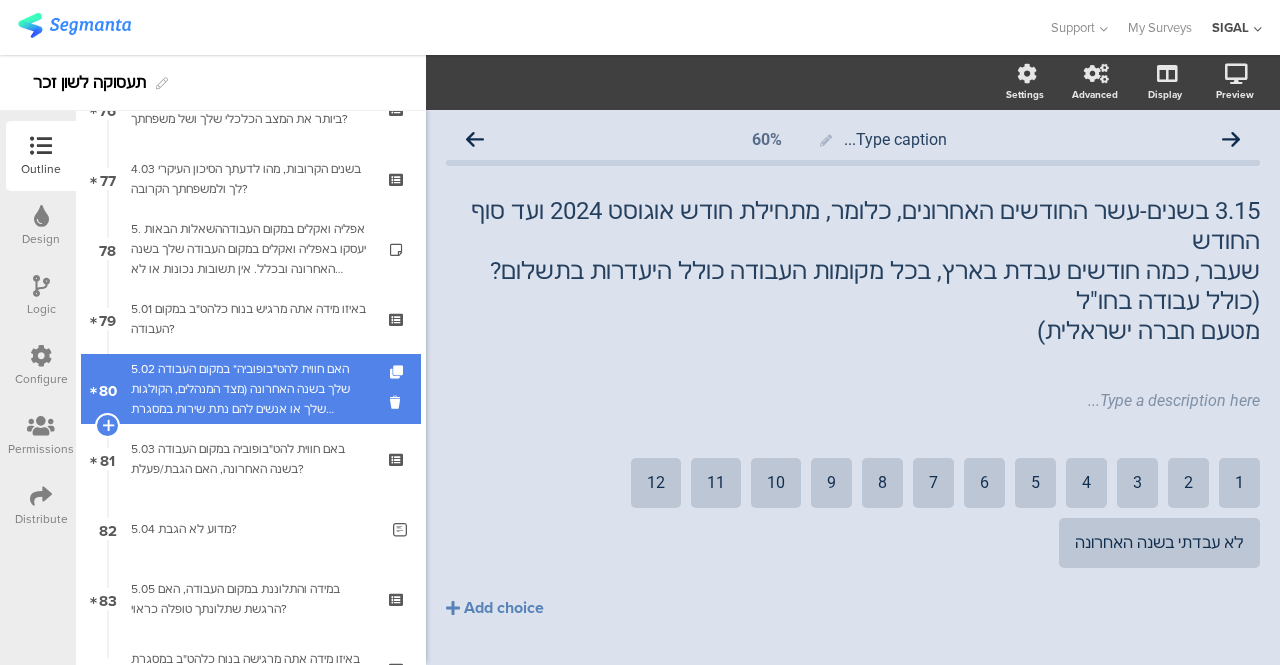 click on "5.02	האם חווית להט"בופוביה* במקום העבודה שלך בשנה האחרונה (מצד המנהלים, הקולגות שלך או אנשים להם נתת שירות במסגרת העבודה)?" at bounding box center (250, 389) 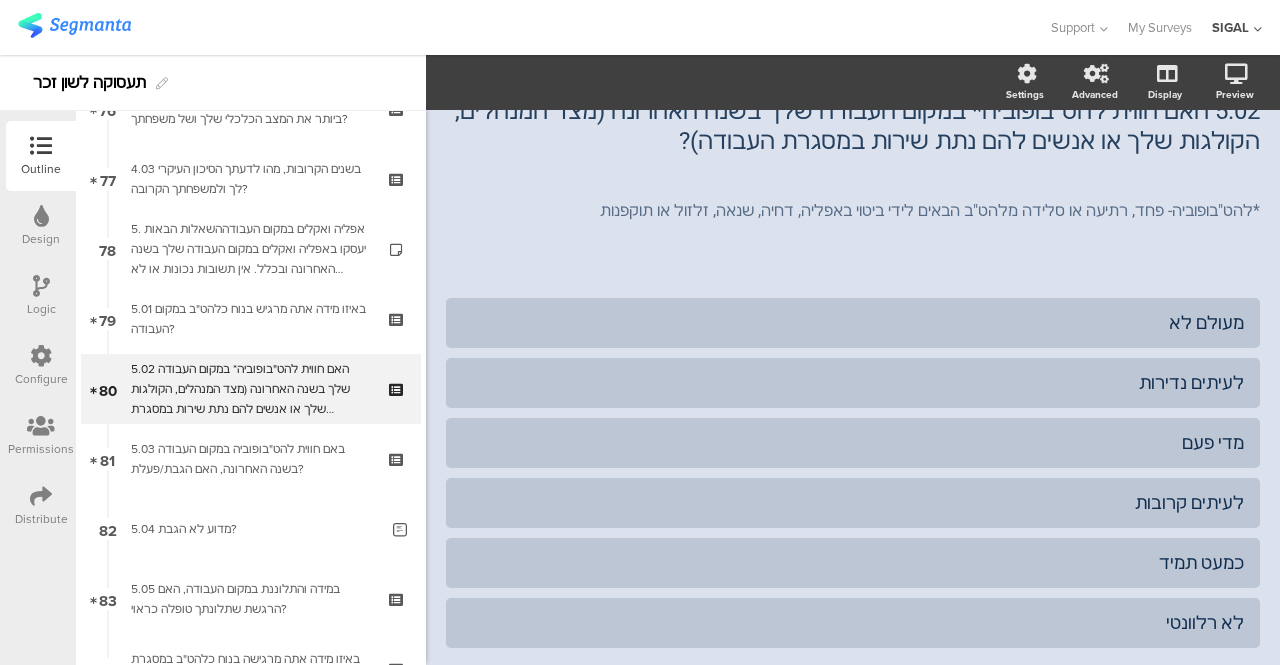 scroll, scrollTop: 200, scrollLeft: 0, axis: vertical 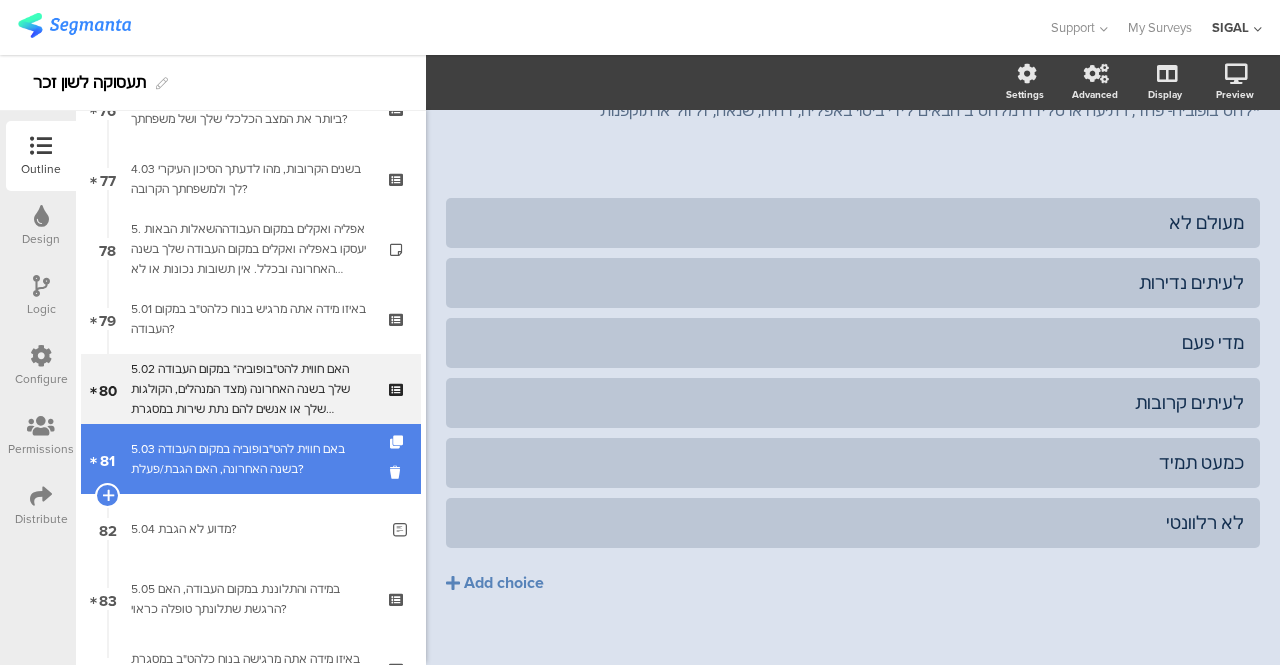 click on "5.03	באם חווית להט"בופוביה במקום העבודה בשנה האחרונה, האם הגבת/פעלת?" at bounding box center [250, 459] 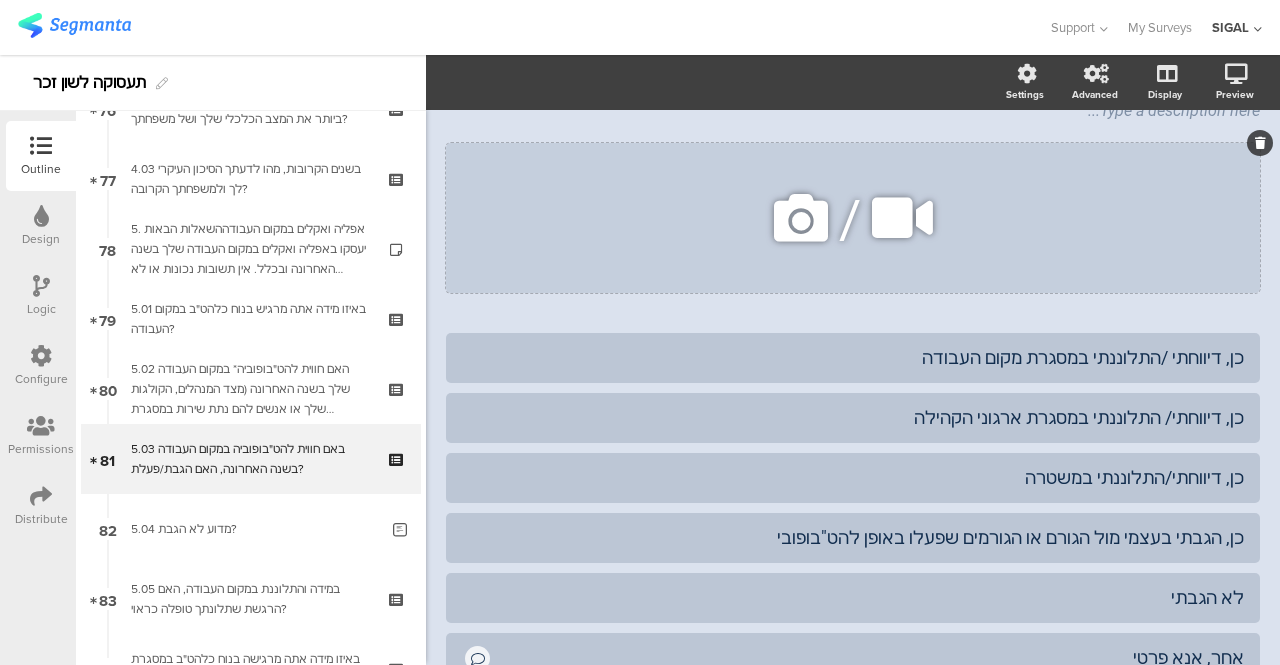 click 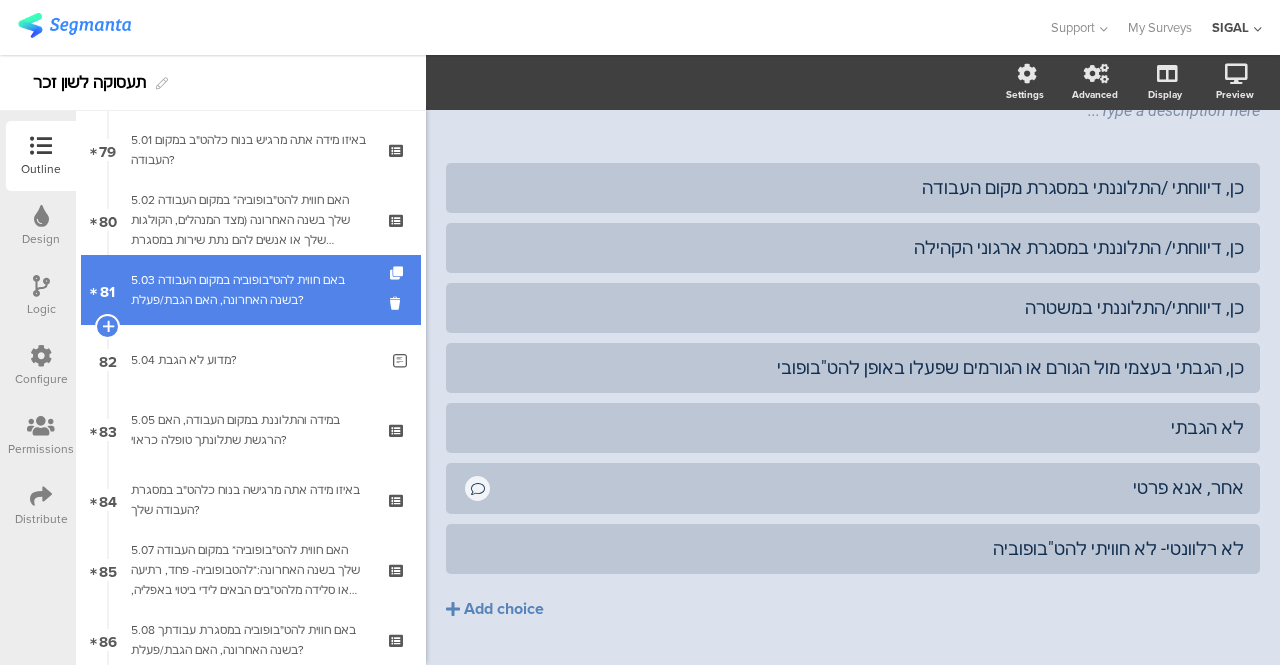 scroll, scrollTop: 5567, scrollLeft: 0, axis: vertical 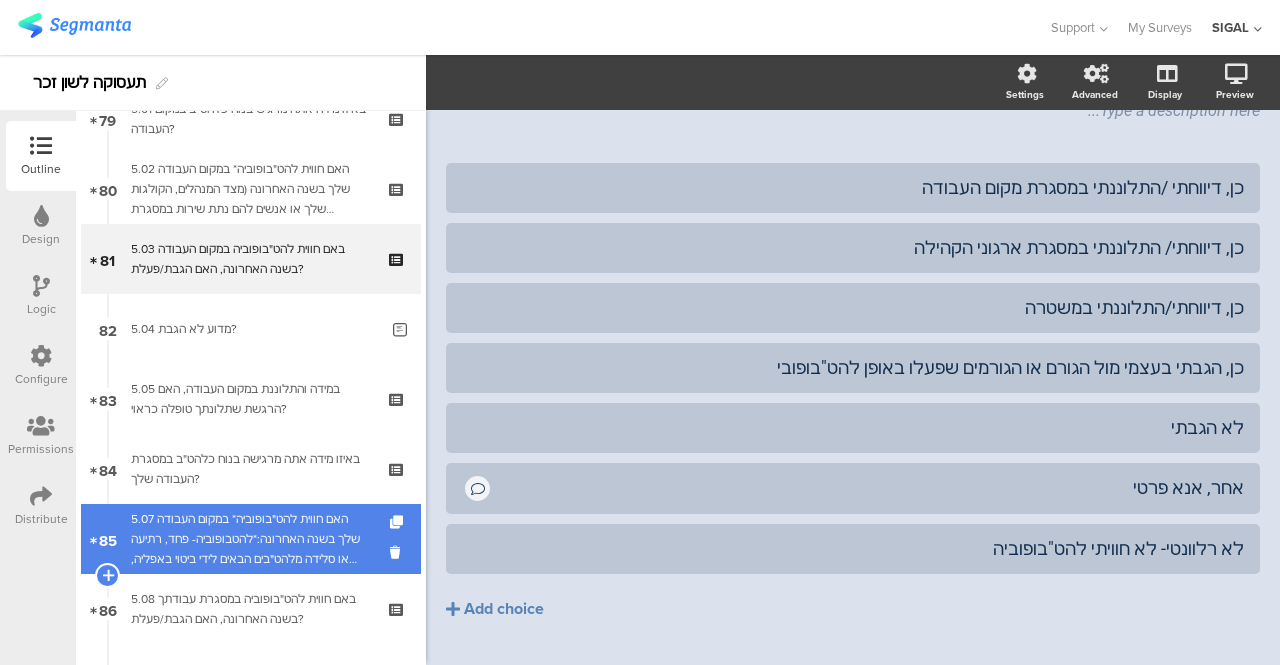 click on "5.07	האם חווית להט"בופוביה* במקום העבודה שלך בשנה האחרונה:*להטבופוביה- פחד, רתיעה או סלידה מלהט"בים הבאים לידי ביטוי באפליה, דחיה, שנאה זלזול או תוקפנות מצד אנשים שאתה עובדת איתם (ספקים, עובדים אחרים, לקוחות וכו')" at bounding box center (250, 539) 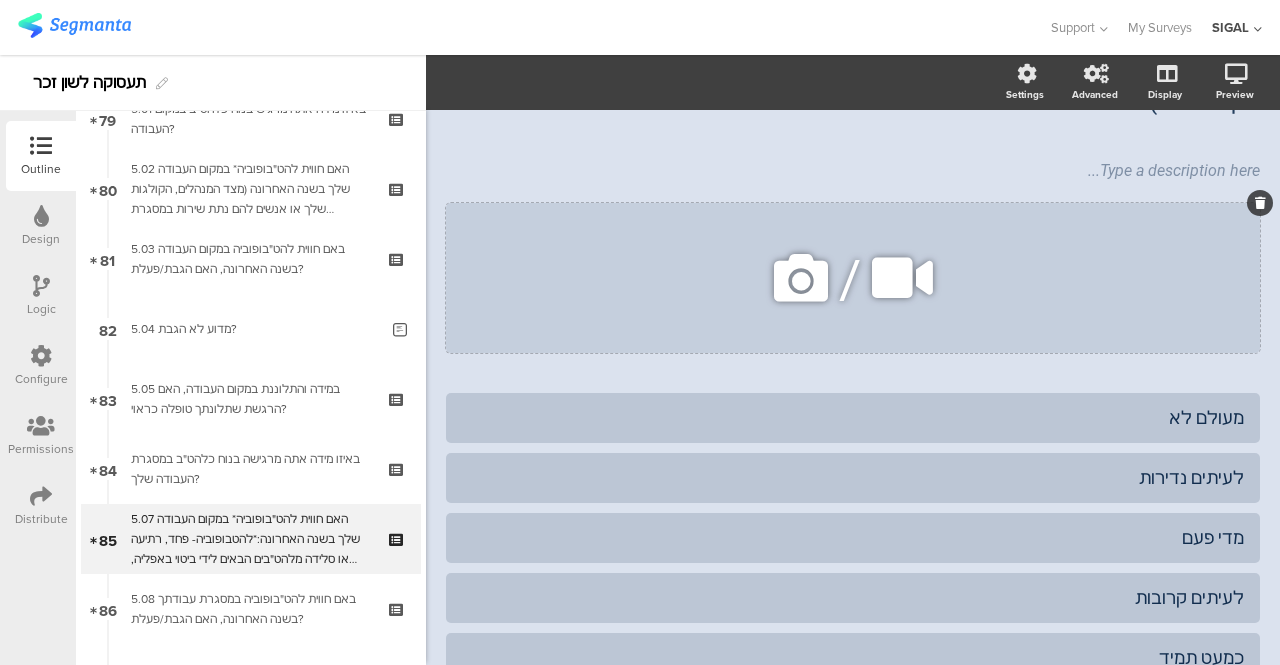 click 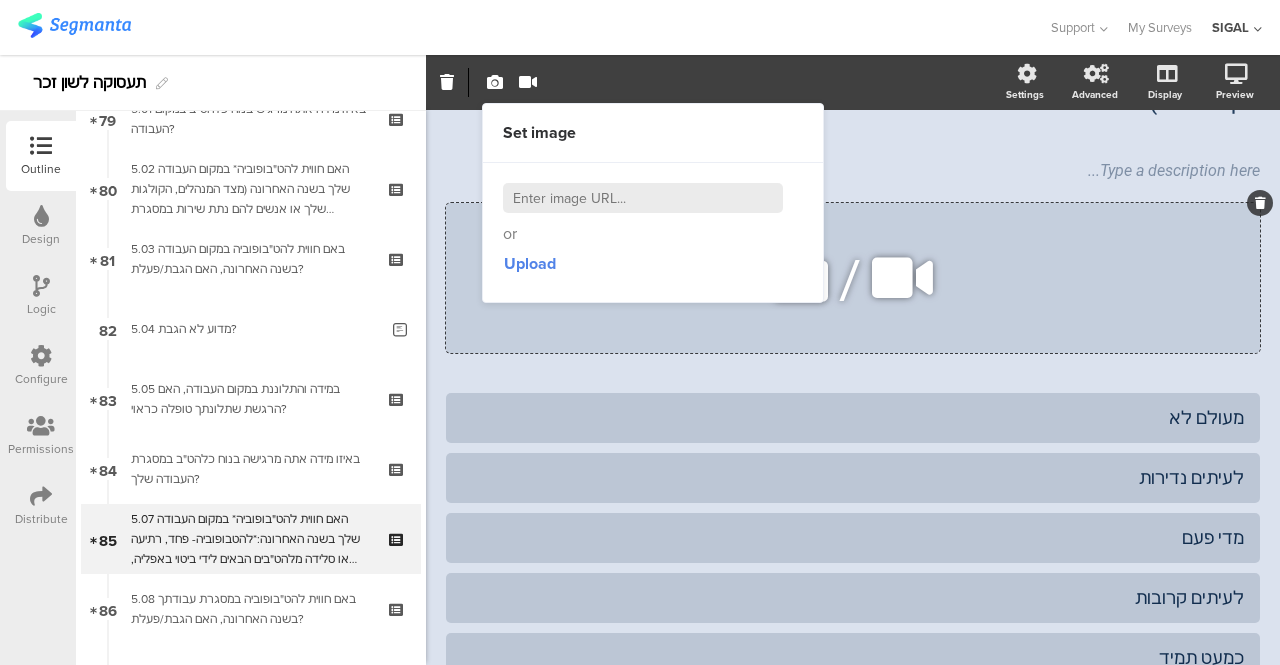 click 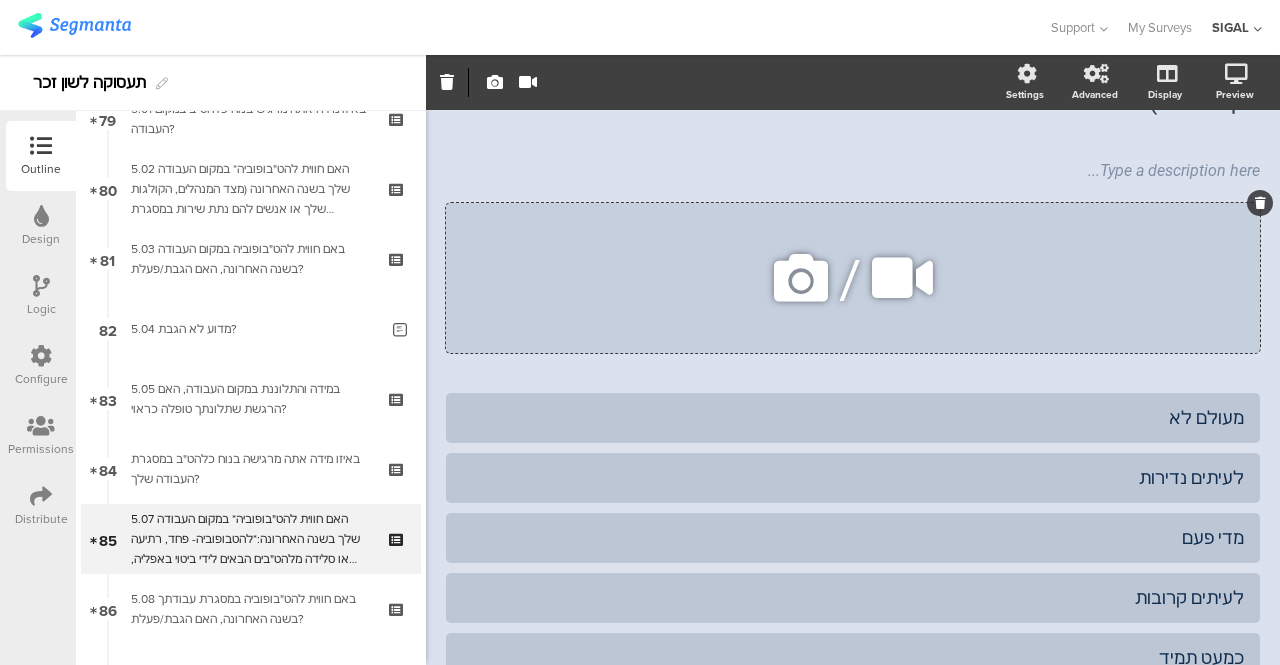 click 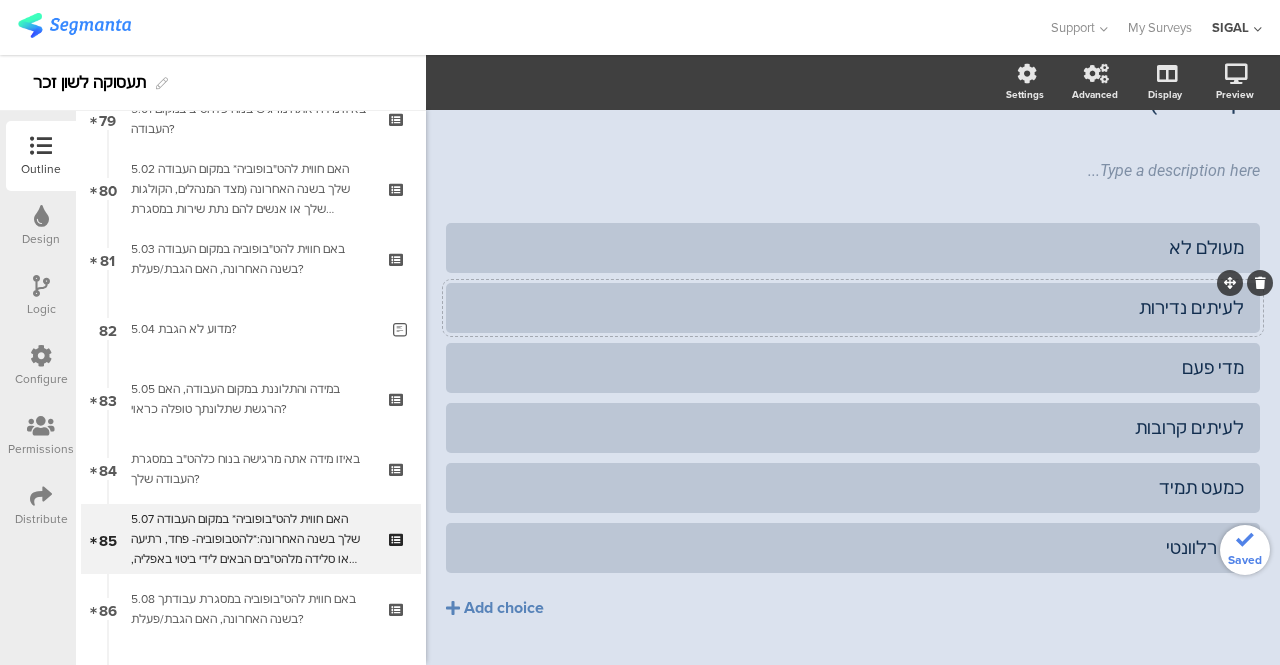 scroll, scrollTop: 0, scrollLeft: 0, axis: both 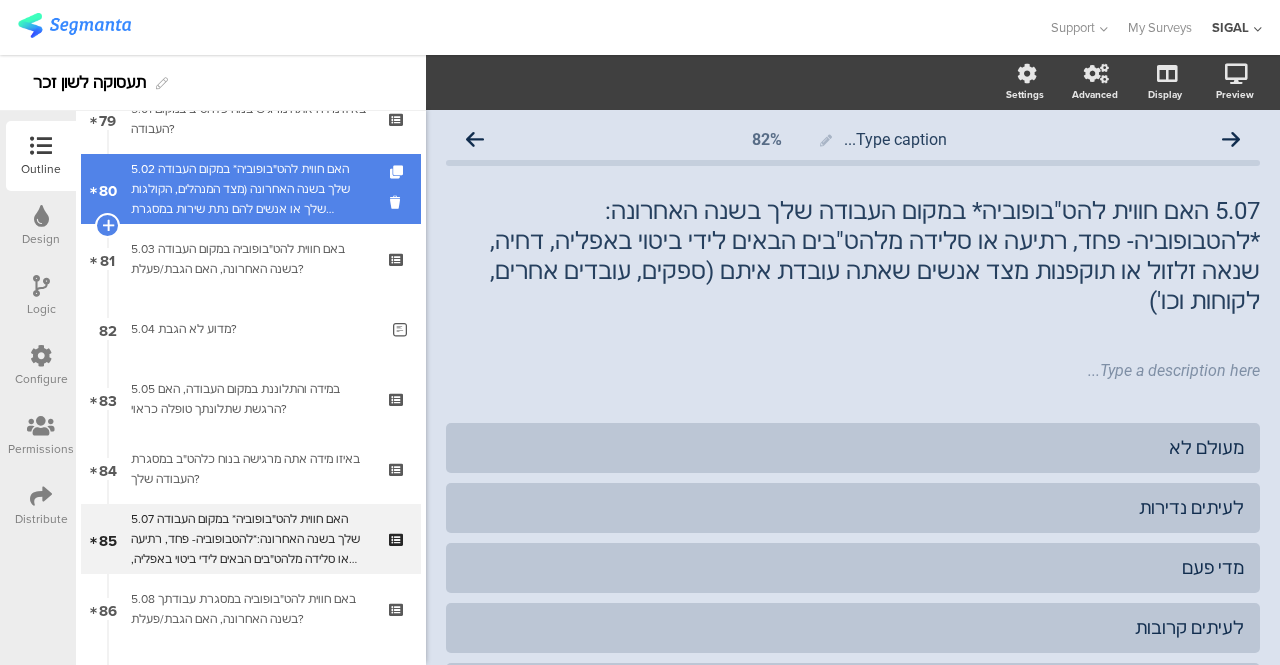 click on "5.02	האם חווית להט"בופוביה* במקום העבודה שלך בשנה האחרונה (מצד המנהלים, הקולגות שלך או אנשים להם נתת שירות במסגרת העבודה)?" at bounding box center (250, 189) 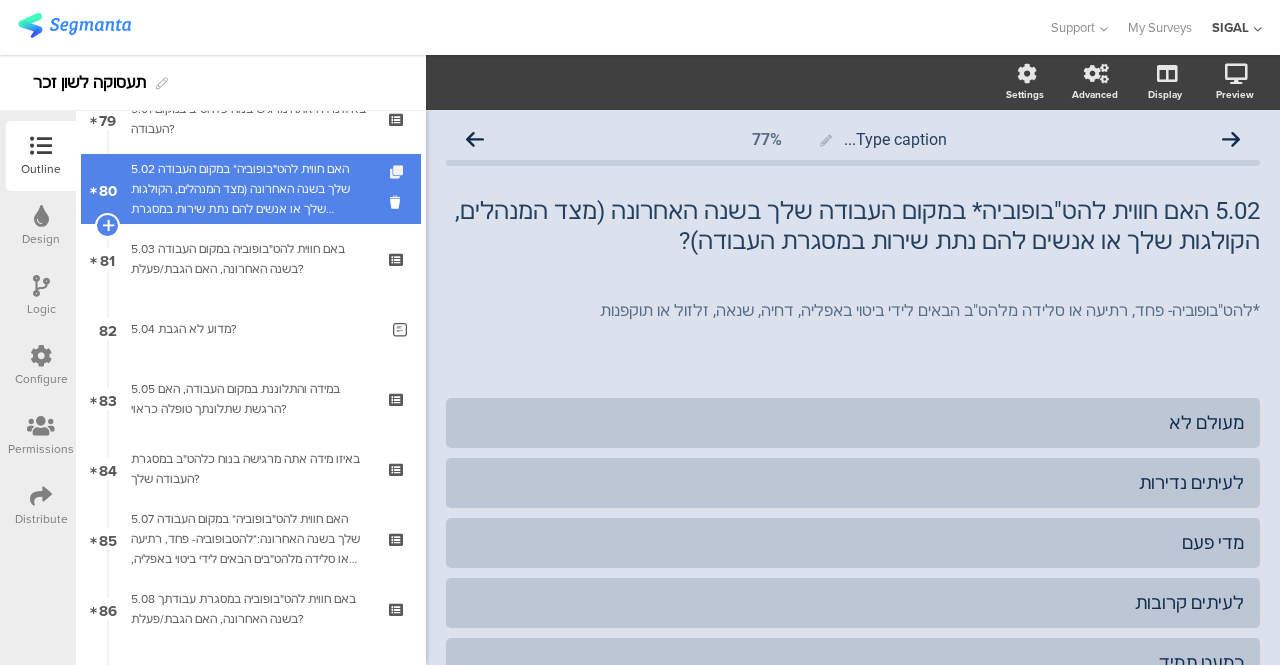 click at bounding box center (398, 172) 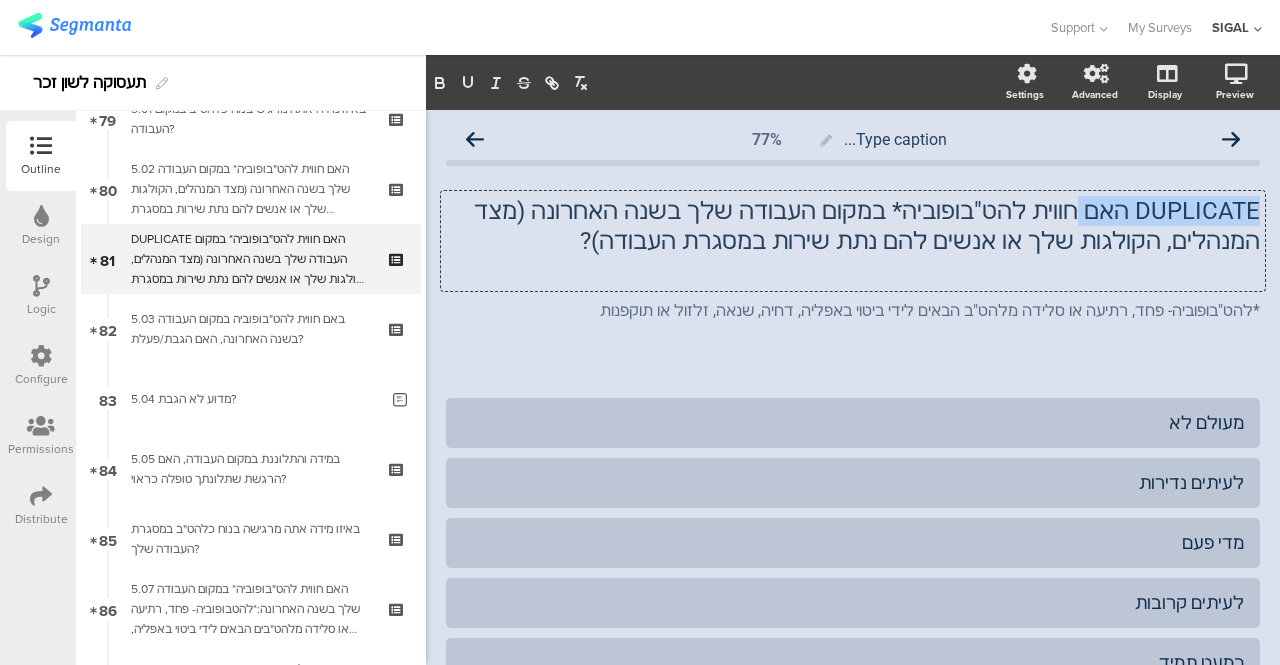 drag, startPoint x: 1072, startPoint y: 203, endPoint x: 1265, endPoint y: 214, distance: 193.31322 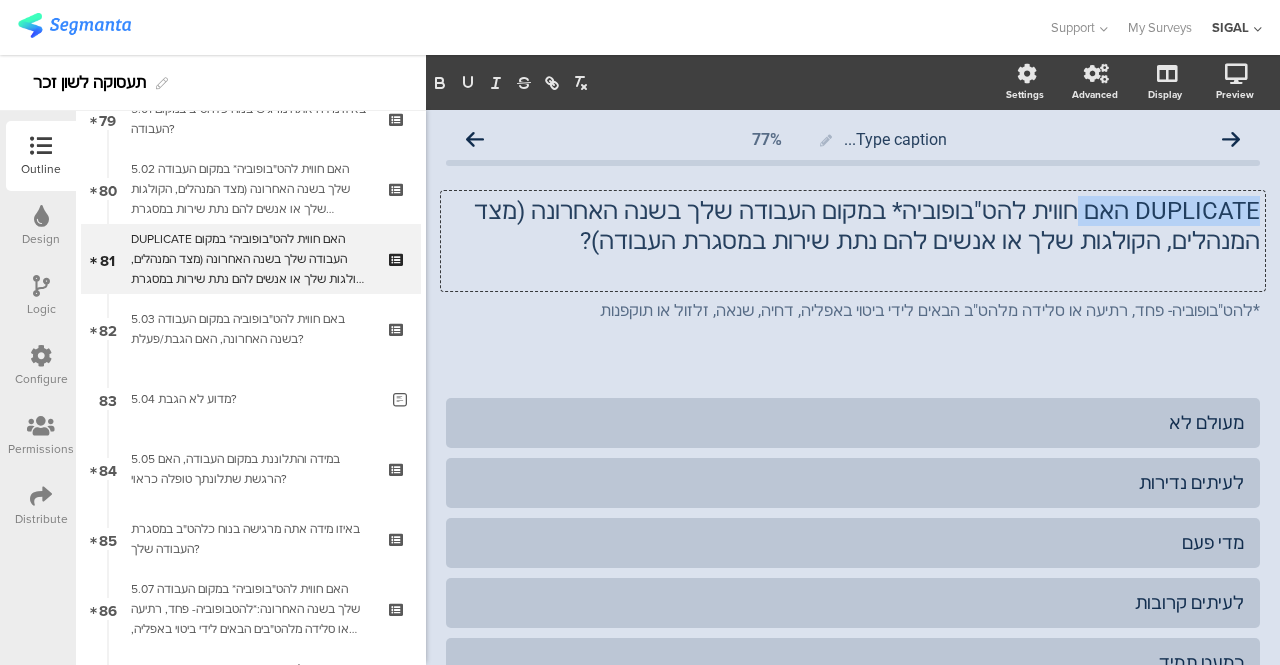 click on "Settings
Advanced
Display
Preview
Type caption...
77%" at bounding box center [853, 360] 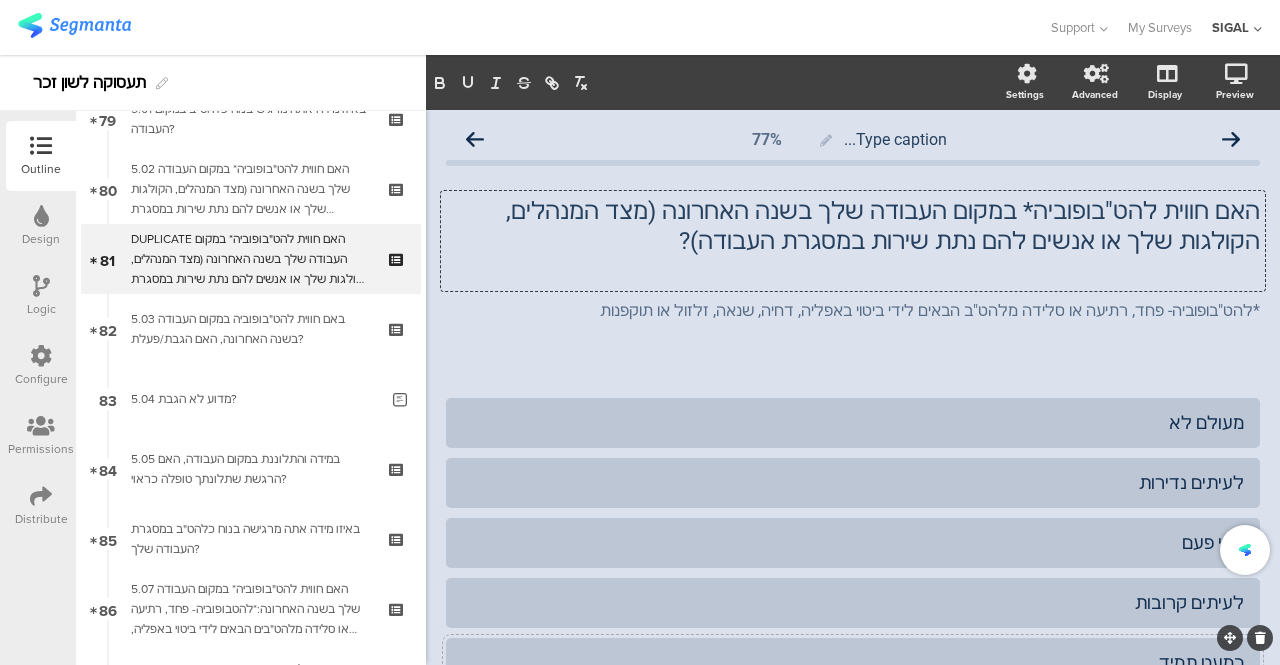 type 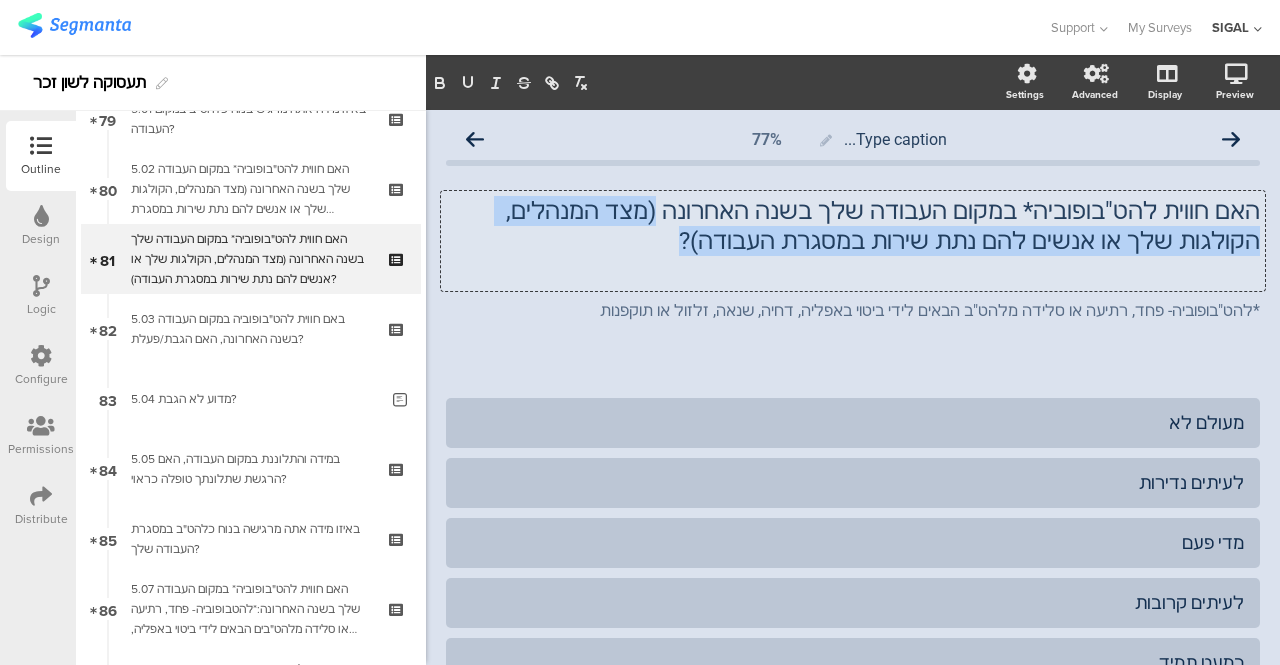 drag, startPoint x: 739, startPoint y: 214, endPoint x: 674, endPoint y: 237, distance: 68.94926 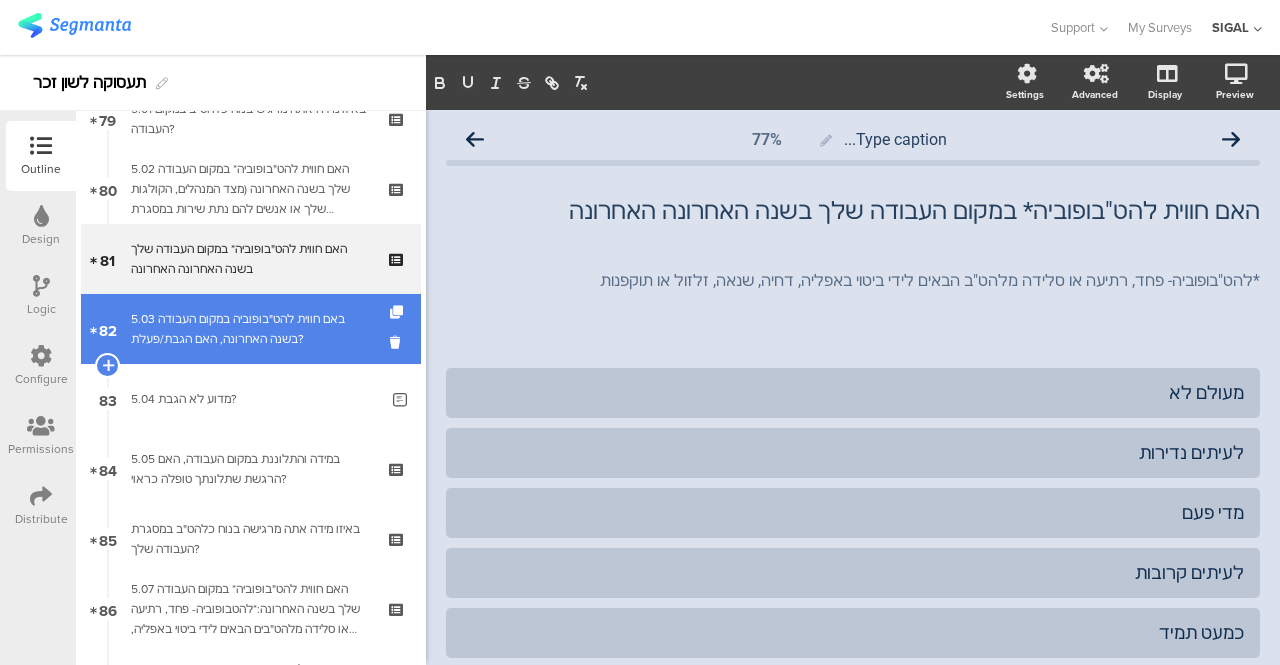 click on "5.03	באם חווית להט"בופוביה במקום העבודה בשנה האחרונה, האם הגבת/פעלת?" at bounding box center (250, 329) 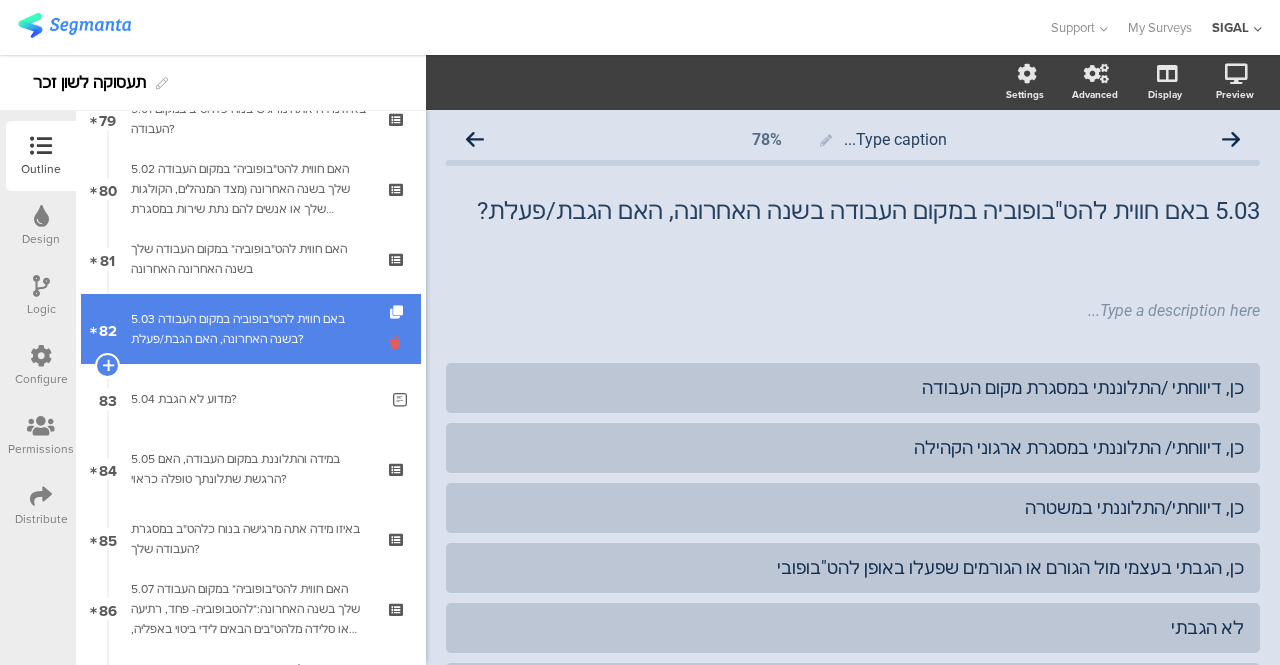 click at bounding box center (398, 342) 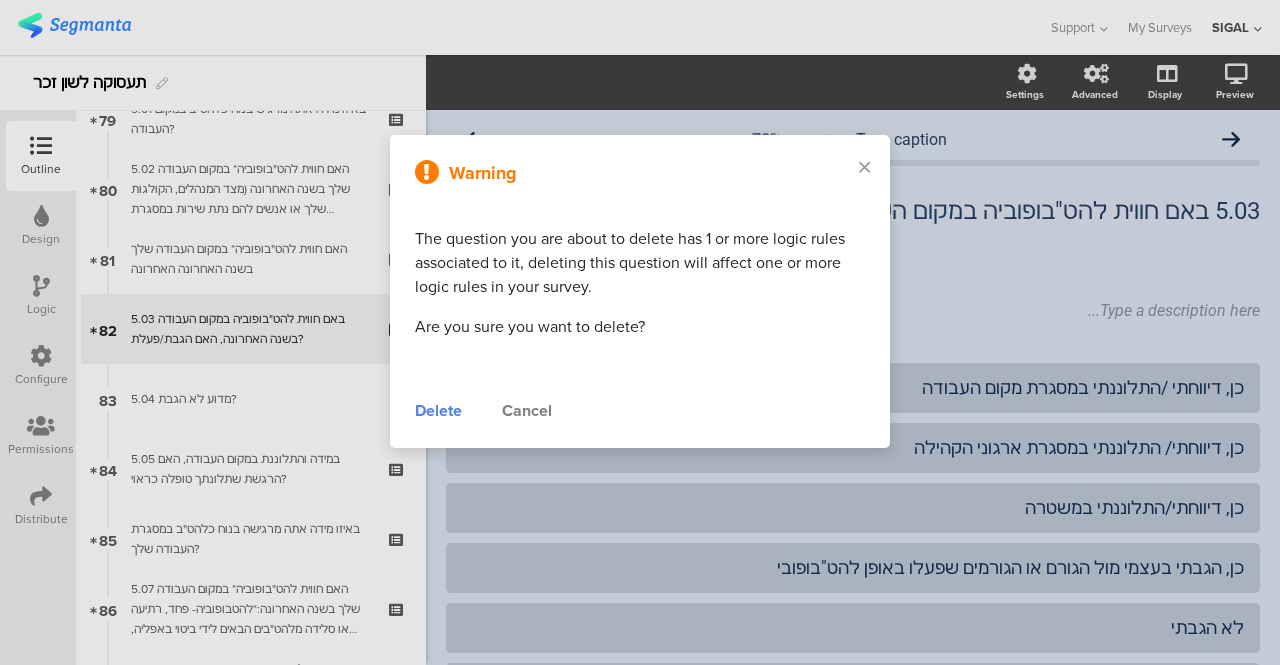 click on "Delete" at bounding box center (438, 411) 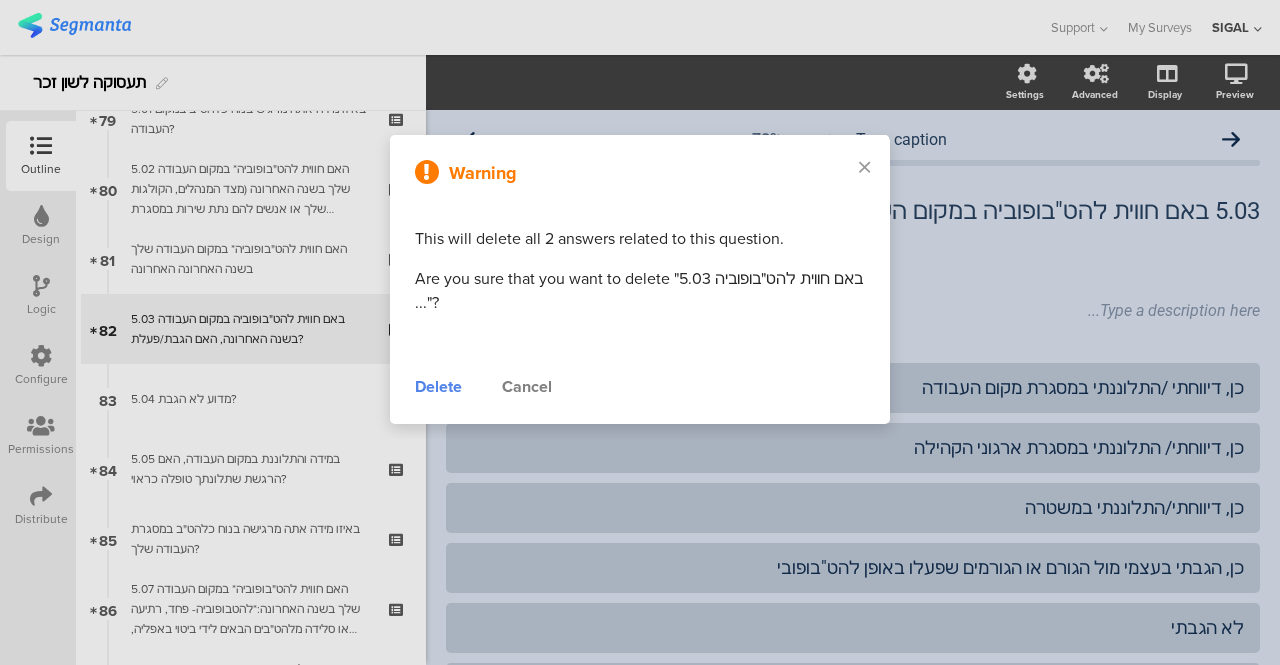 click on "Cancel" at bounding box center (527, 387) 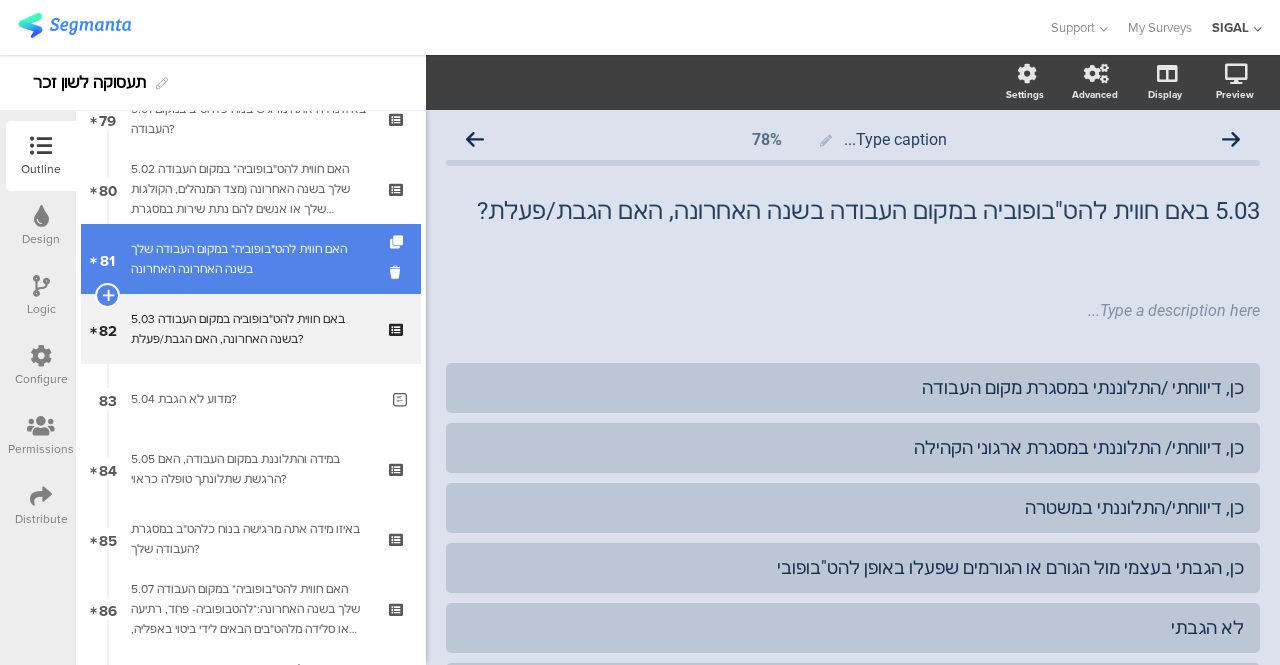 click on "האם חווית להט"בופוביה* במקום העבודה שלך בשנה האחרונה האחרונה" at bounding box center (250, 259) 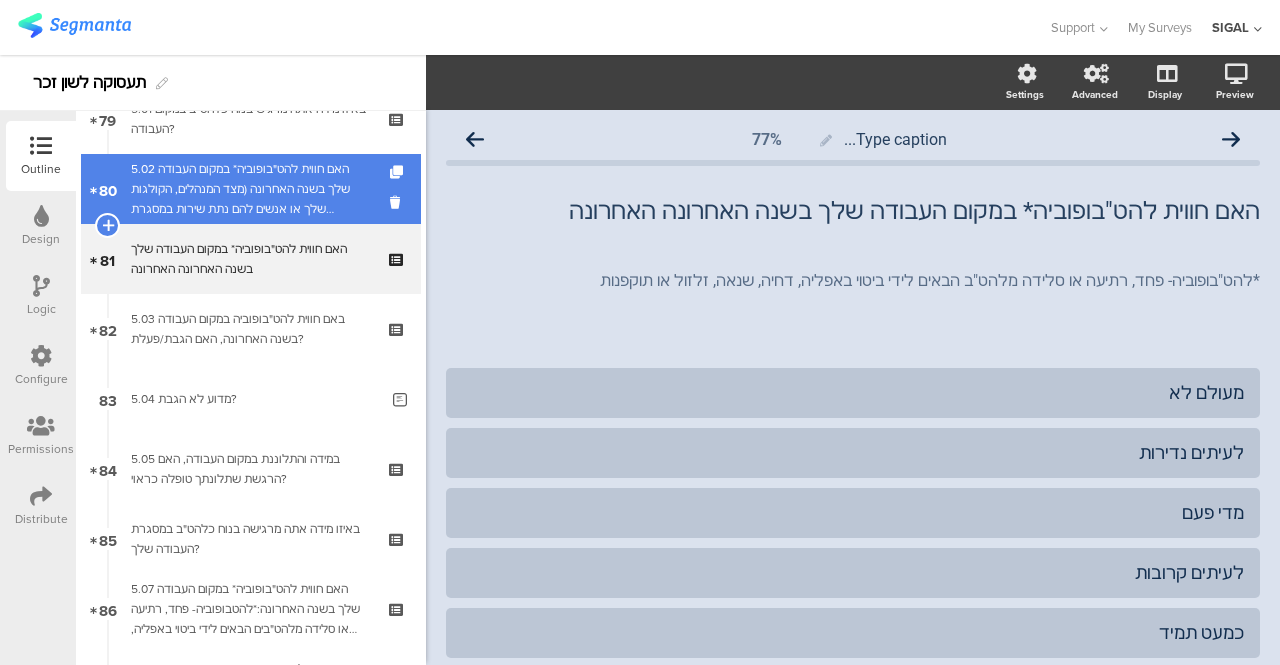click on "5.02	האם חווית להט"בופוביה* במקום העבודה שלך בשנה האחרונה (מצד המנהלים, הקולגות שלך או אנשים להם נתת שירות במסגרת העבודה)?" at bounding box center (250, 189) 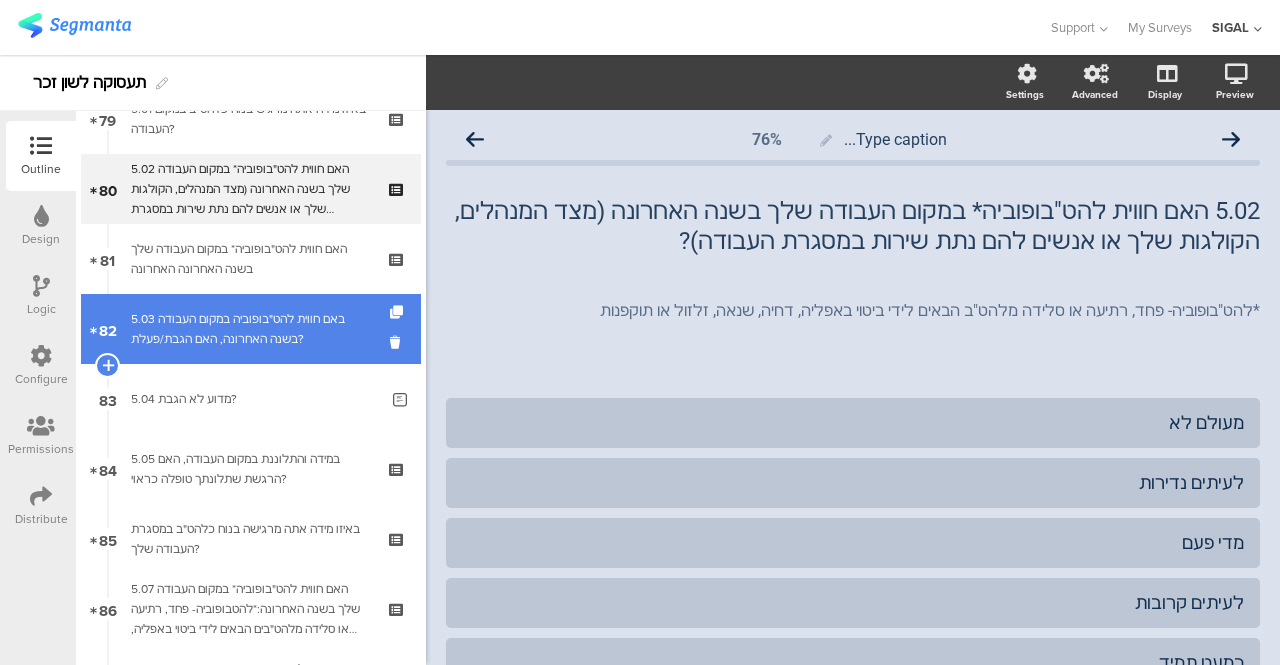 click on "5.03	באם חווית להט"בופוביה במקום העבודה בשנה האחרונה, האם הגבת/פעלת?" at bounding box center [250, 329] 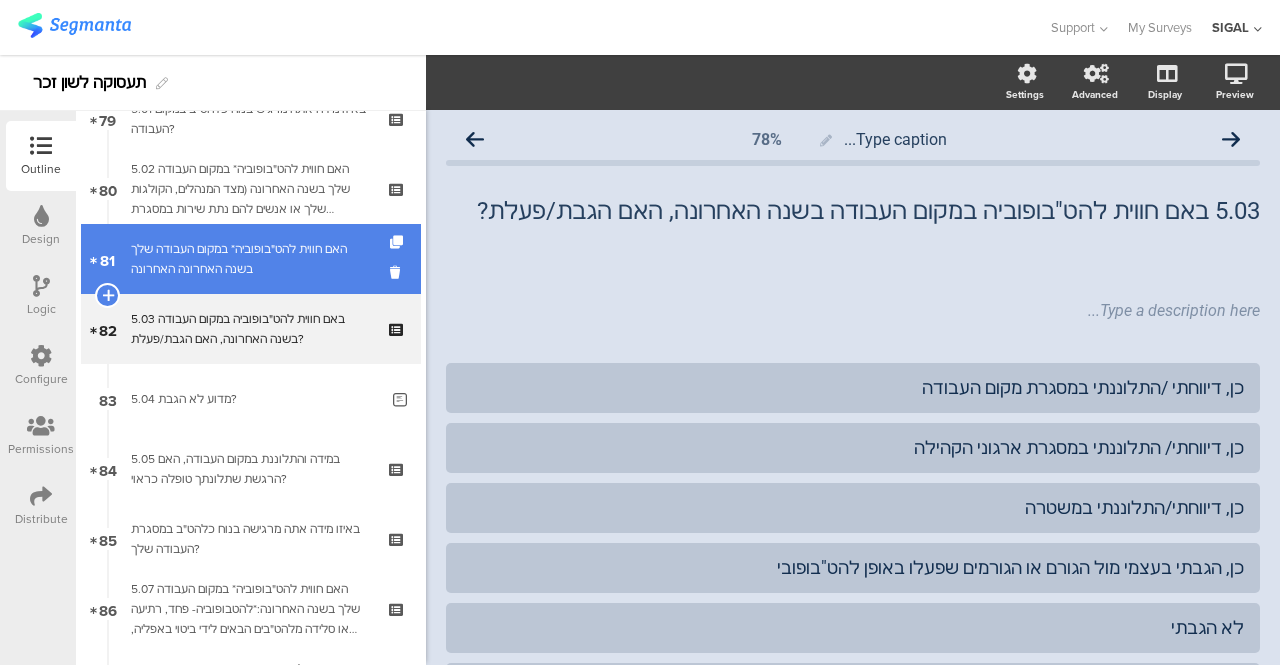 click on "האם חווית להט"בופוביה* במקום העבודה שלך בשנה האחרונה האחרונה" at bounding box center [250, 259] 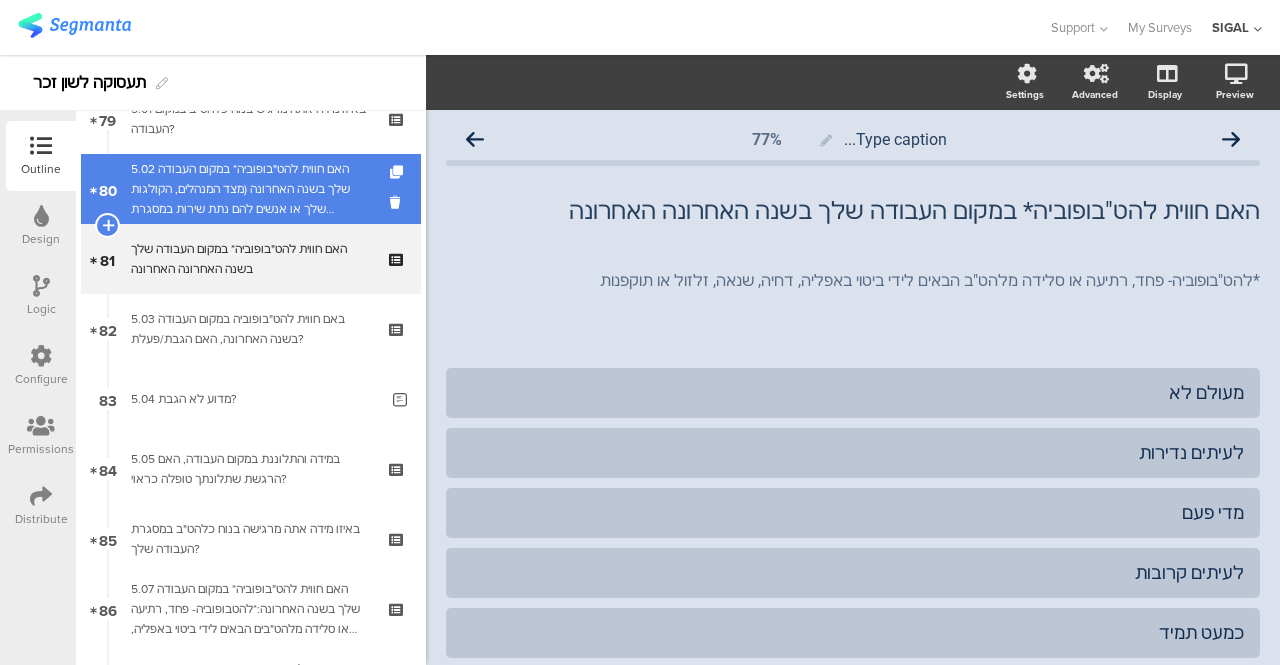 click on "5.02	האם חווית להט"בופוביה* במקום העבודה שלך בשנה האחרונה (מצד המנהלים, הקולגות שלך או אנשים להם נתת שירות במסגרת העבודה)?" at bounding box center [250, 189] 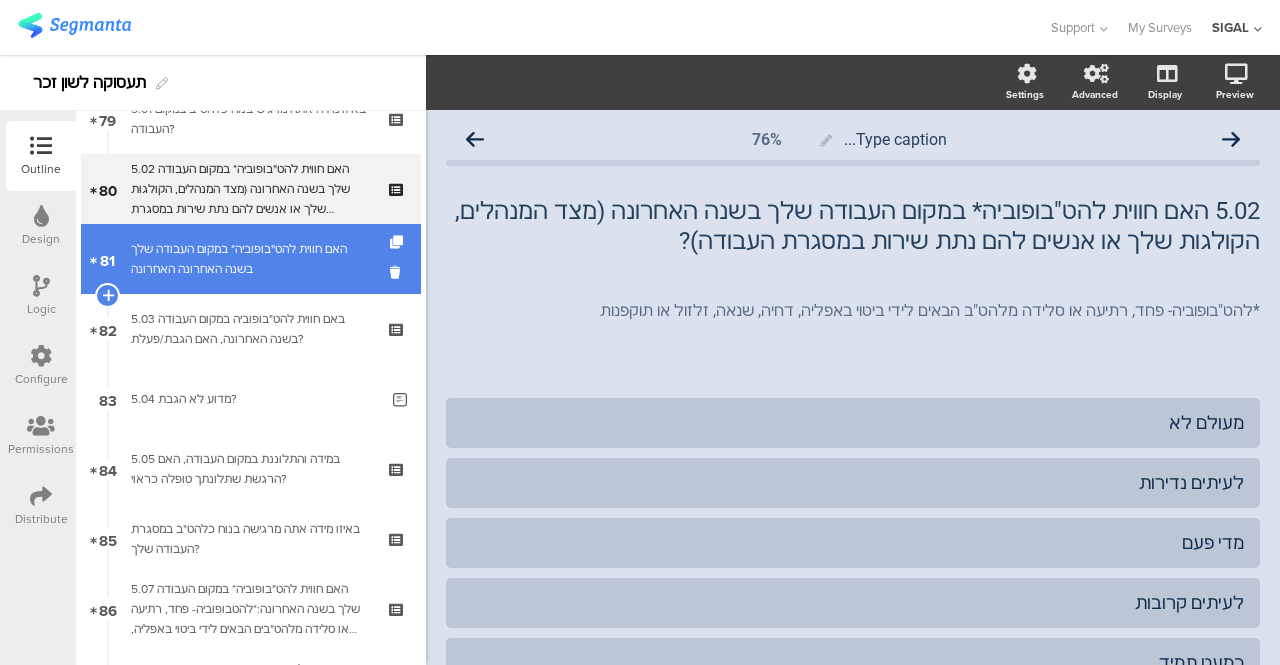 click on "האם חווית להט"בופוביה* במקום העבודה שלך בשנה האחרונה האחרונה" at bounding box center (250, 259) 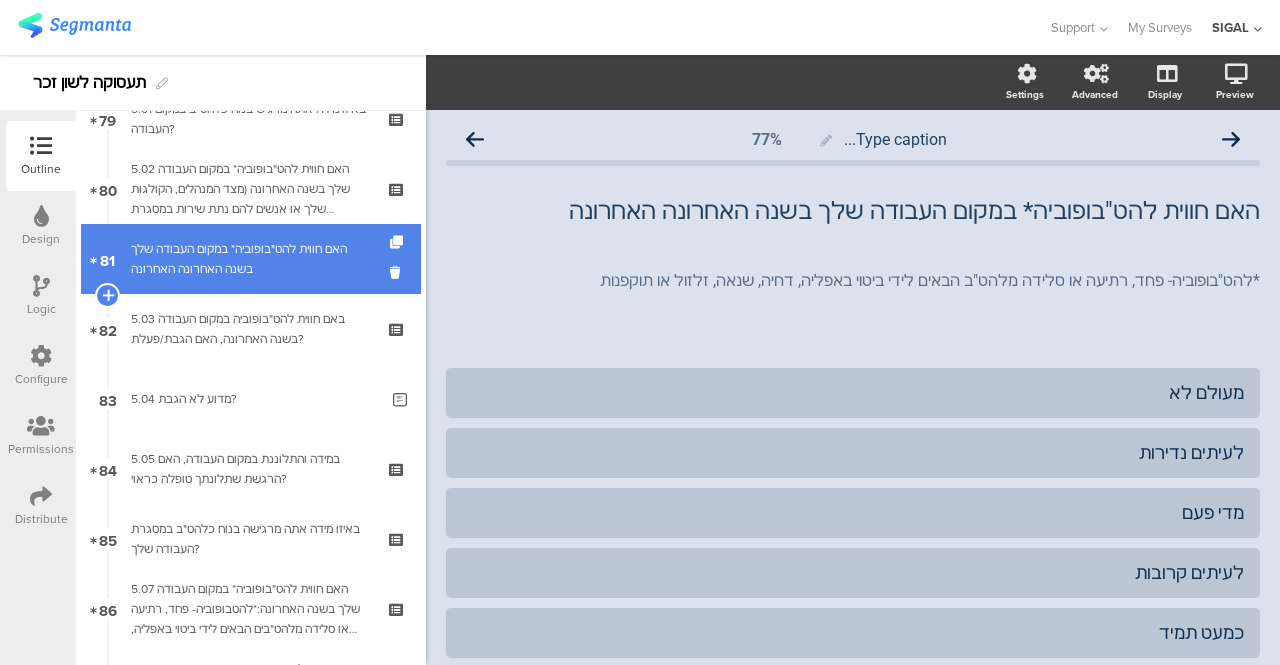 click on "81
האם חווית להט"בופוביה* במקום העבודה שלך בשנה האחרונה האחרונה" at bounding box center [251, 259] 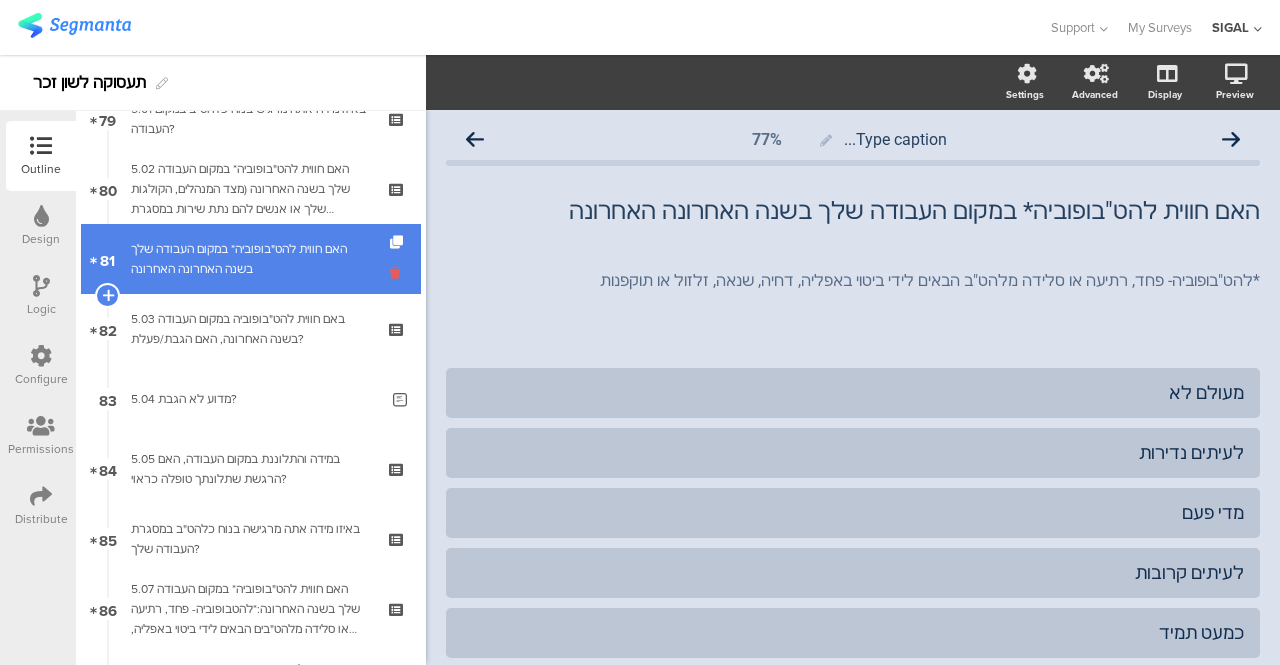 click at bounding box center [398, 272] 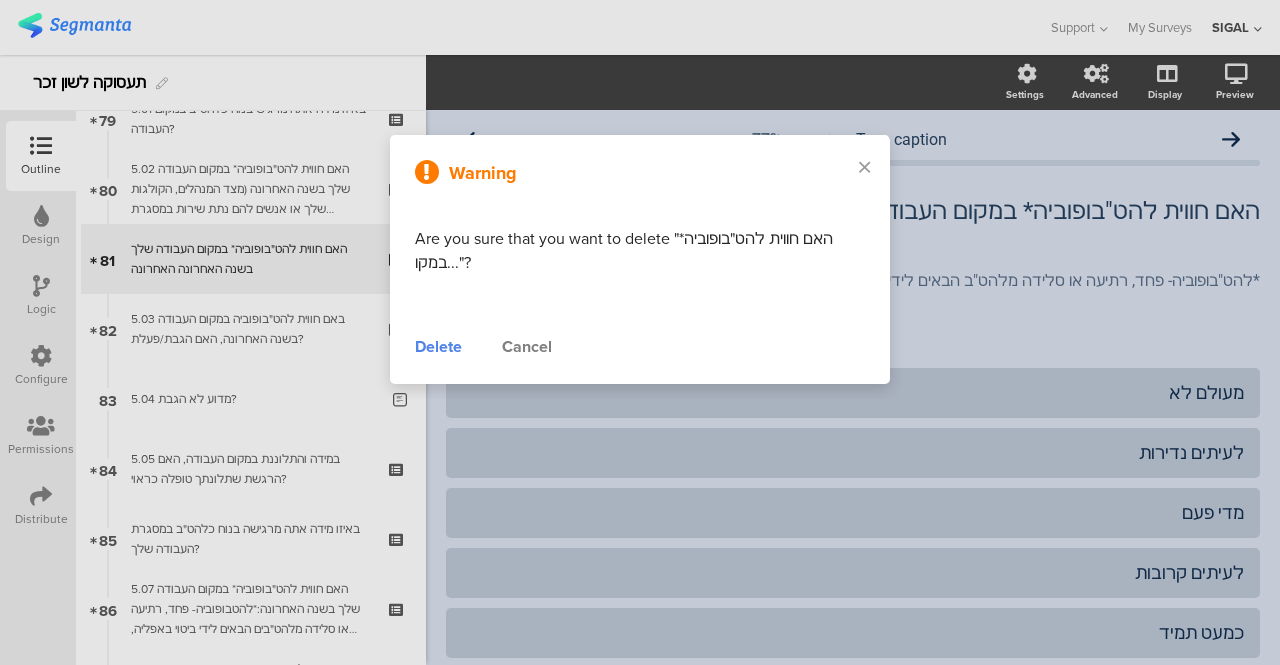 click on "Delete" at bounding box center (438, 347) 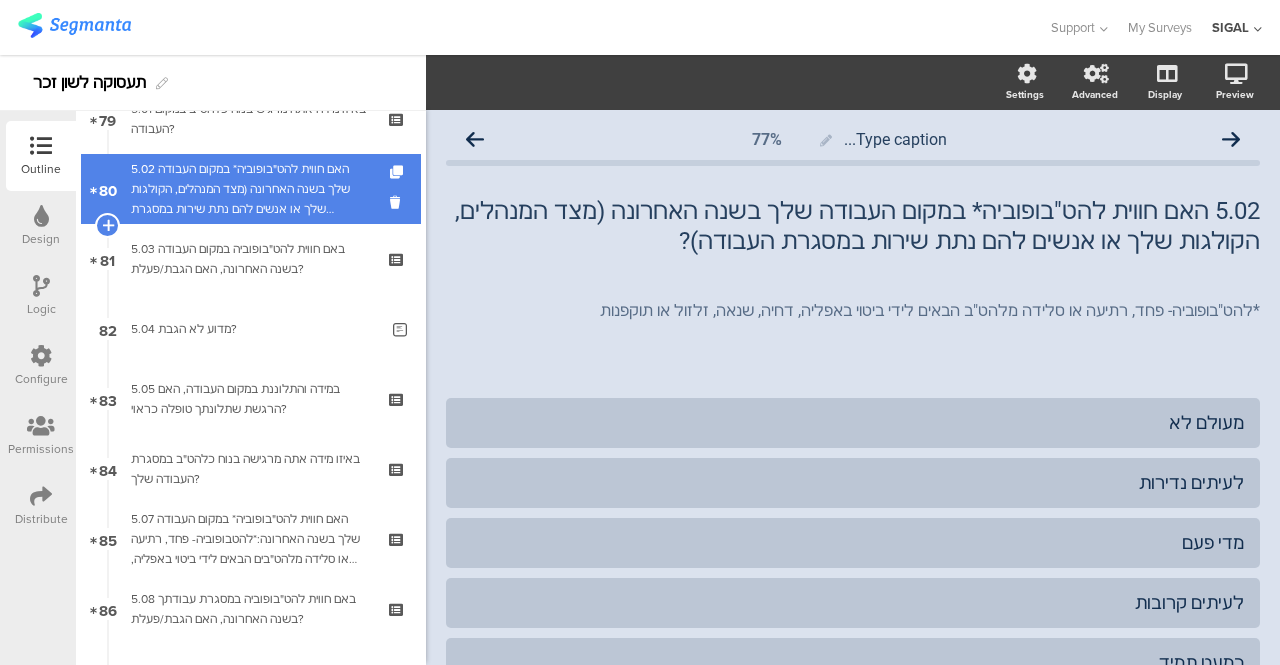 click on "5.02	האם חווית להט"בופוביה* במקום העבודה שלך בשנה האחרונה (מצד המנהלים, הקולגות שלך או אנשים להם נתת שירות במסגרת העבודה)?" at bounding box center [250, 189] 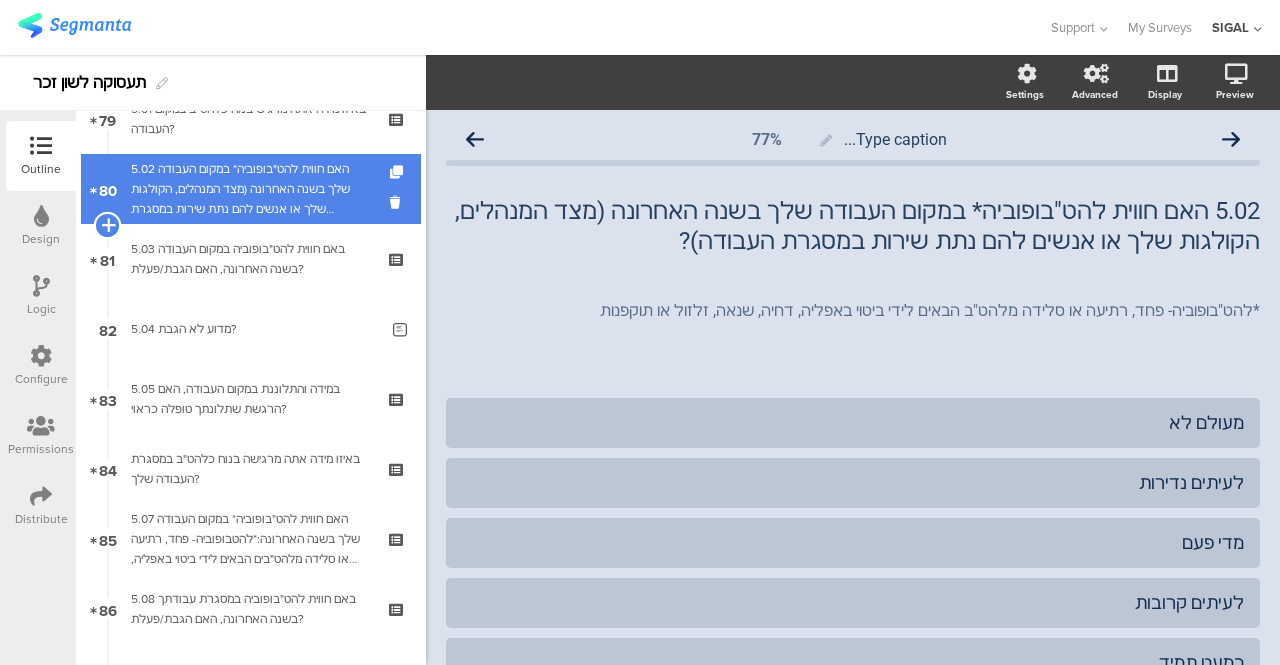 click at bounding box center [107, 225] 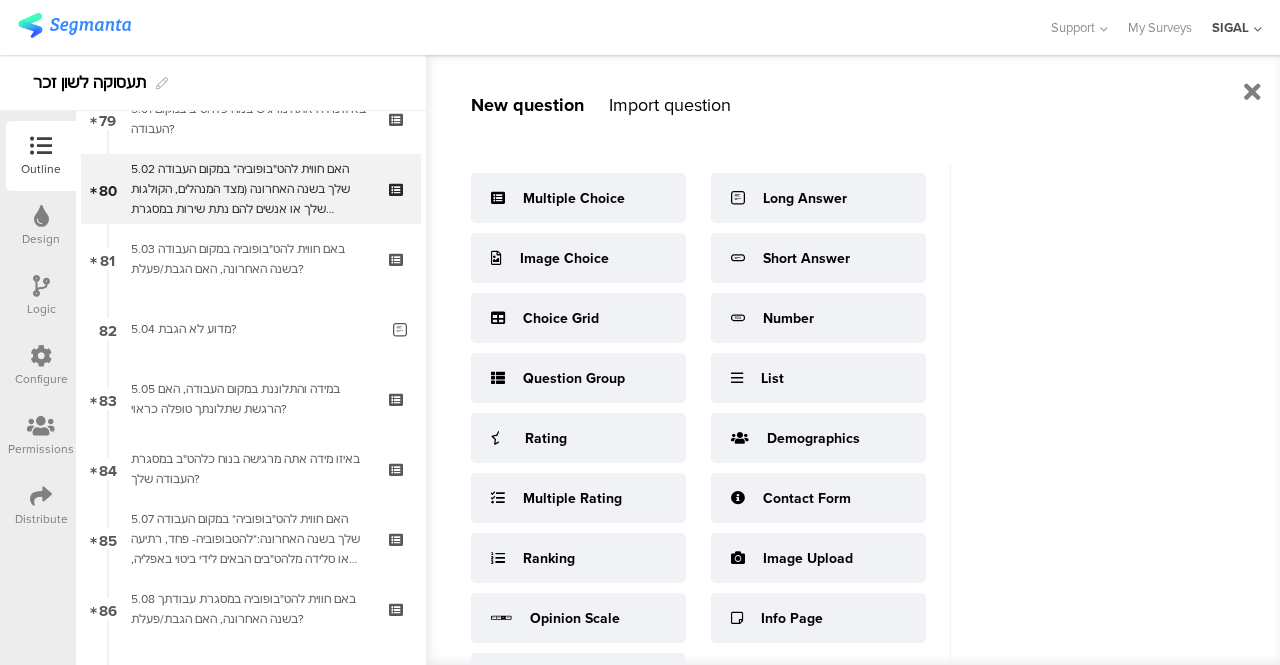 scroll, scrollTop: 0, scrollLeft: 0, axis: both 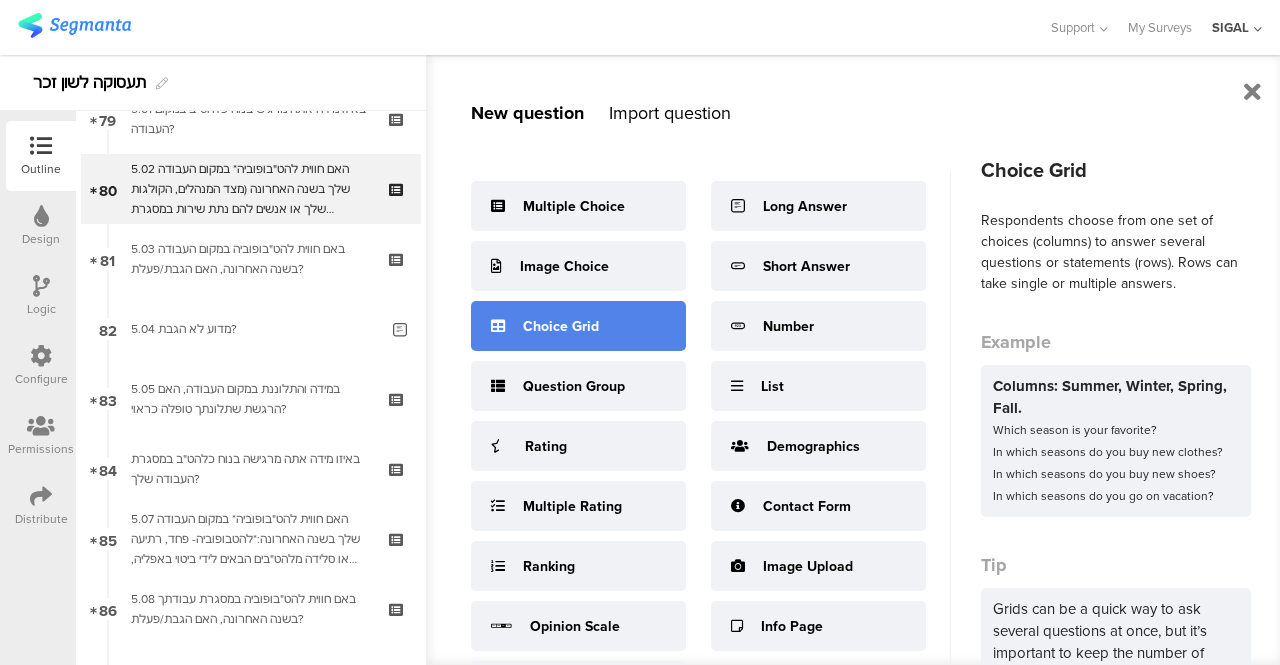 click on "Choice Grid" at bounding box center (561, 326) 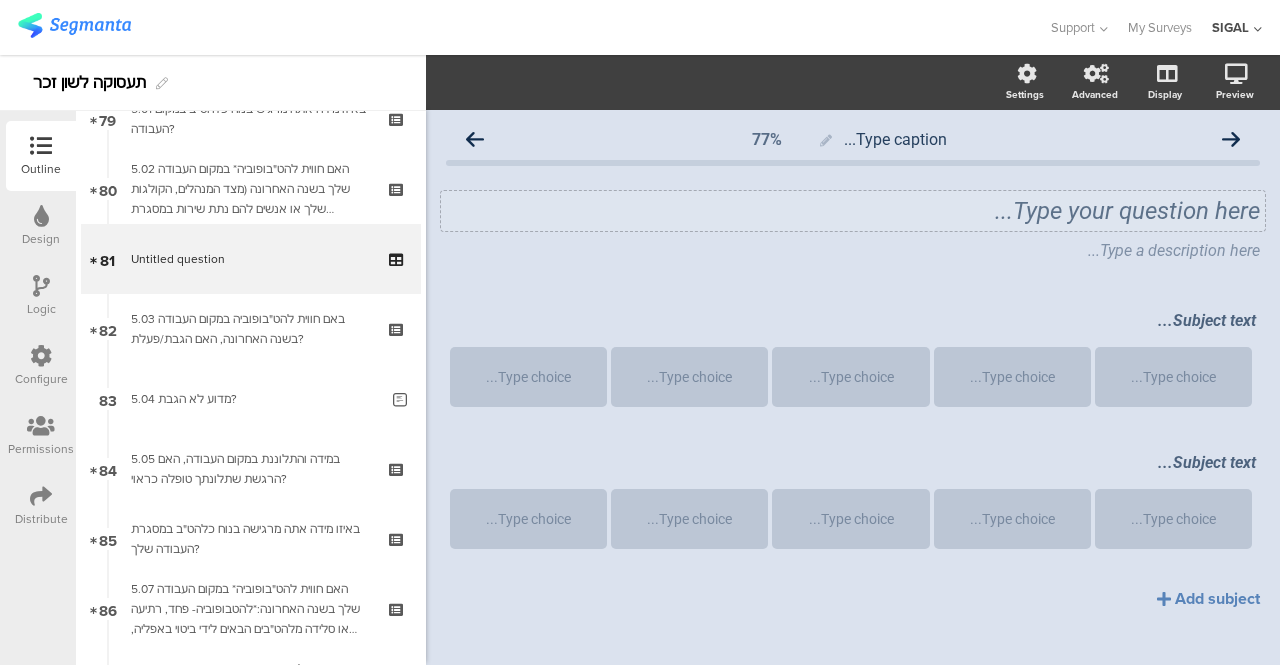 click on "Type your question here..." 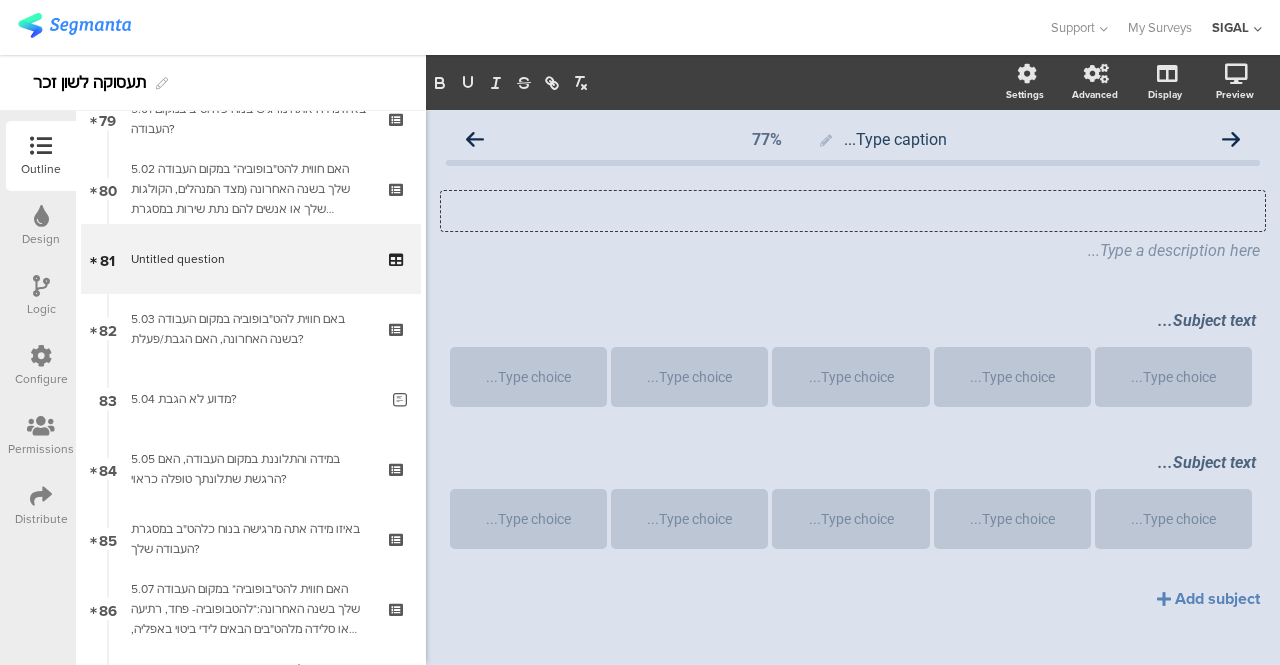 type 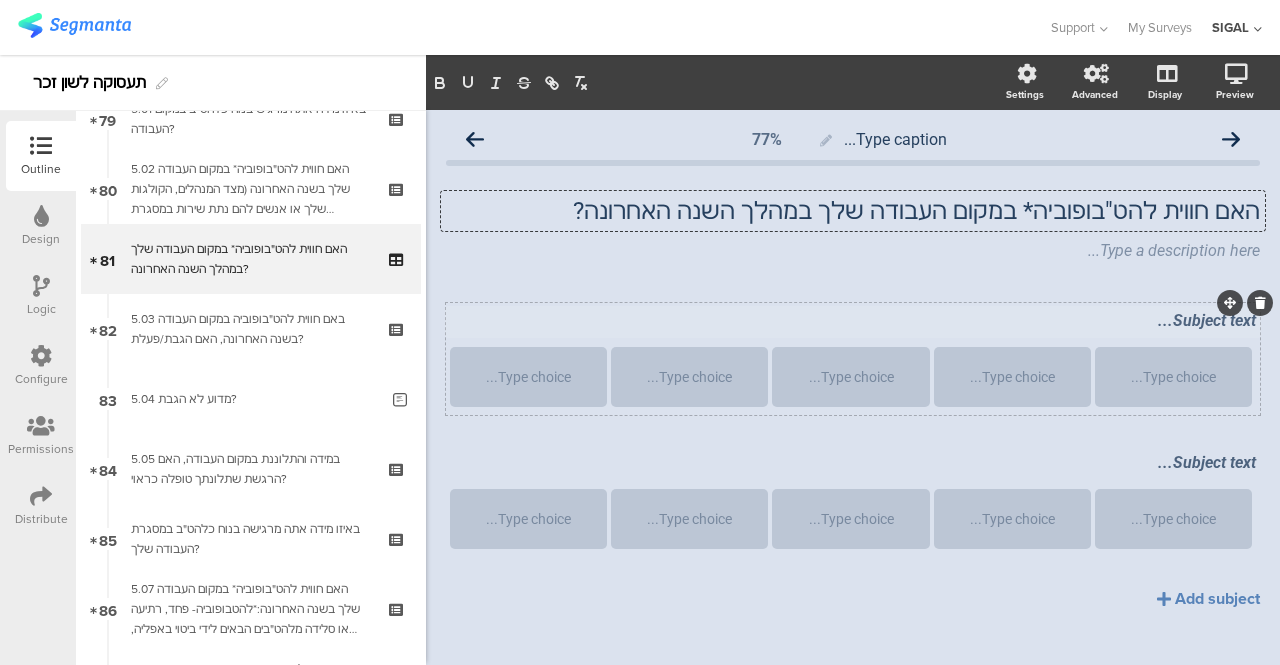 click on "Subject text..." at bounding box center (853, 322) 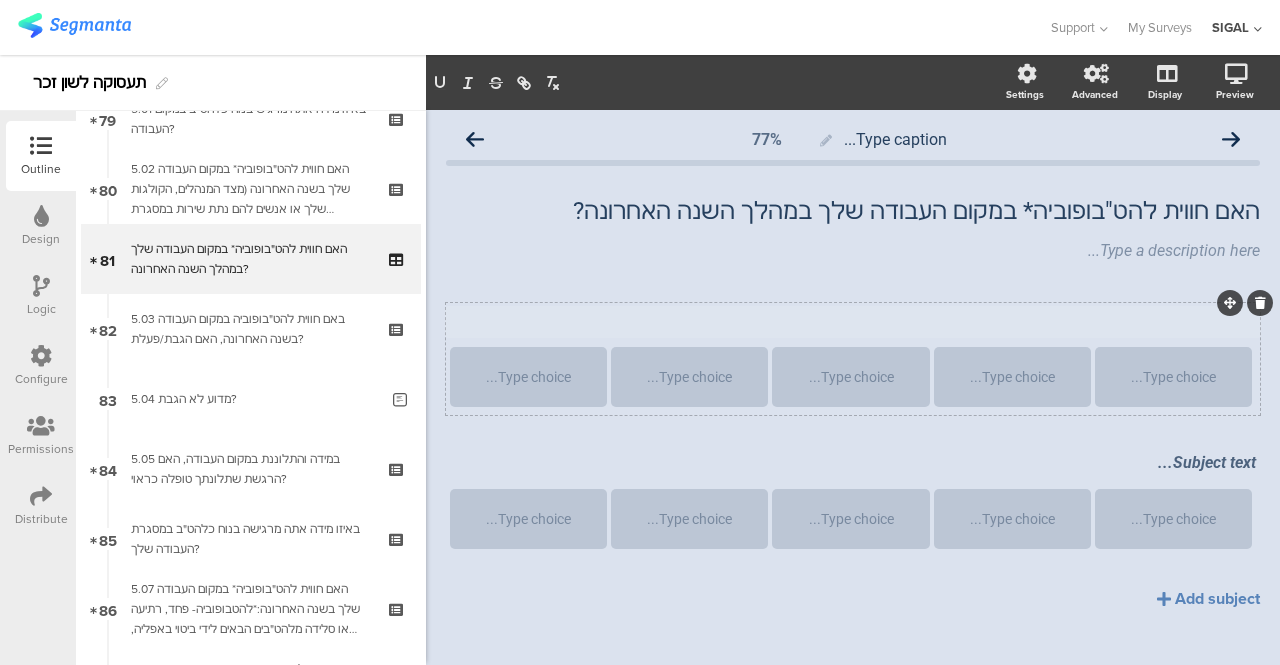 type 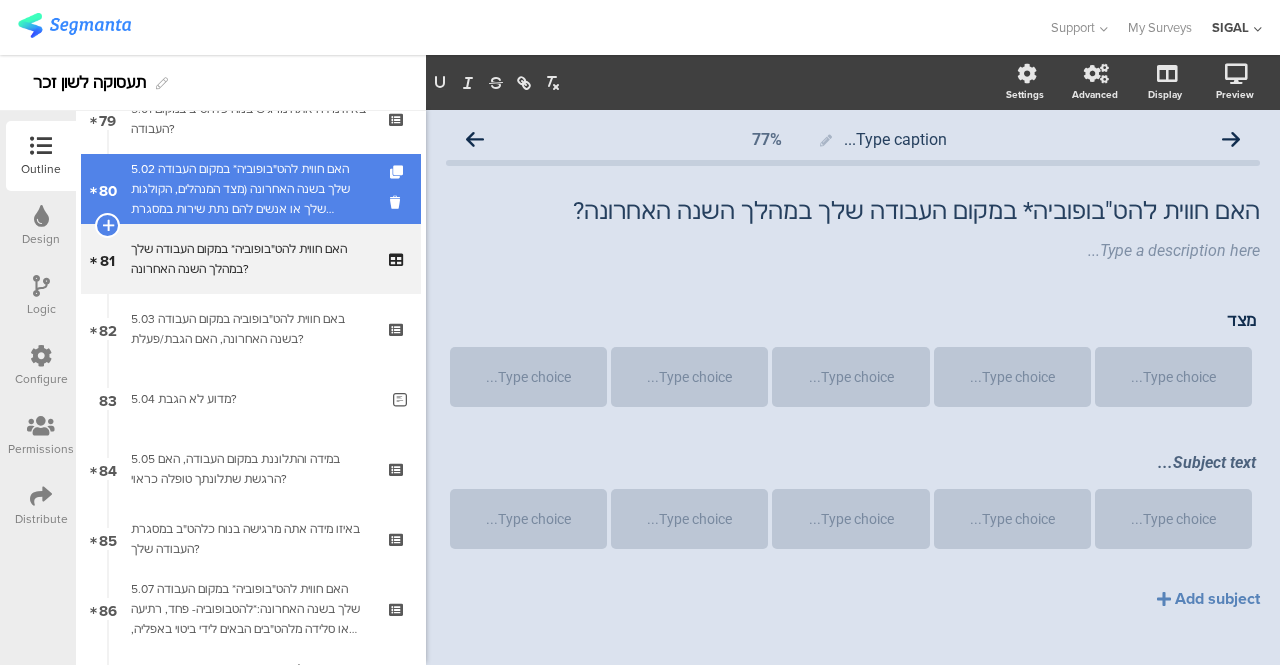click on "5.02	האם חווית להט"בופוביה* במקום העבודה שלך בשנה האחרונה (מצד המנהלים, הקולגות שלך או אנשים להם נתת שירות במסגרת העבודה)?" at bounding box center [250, 189] 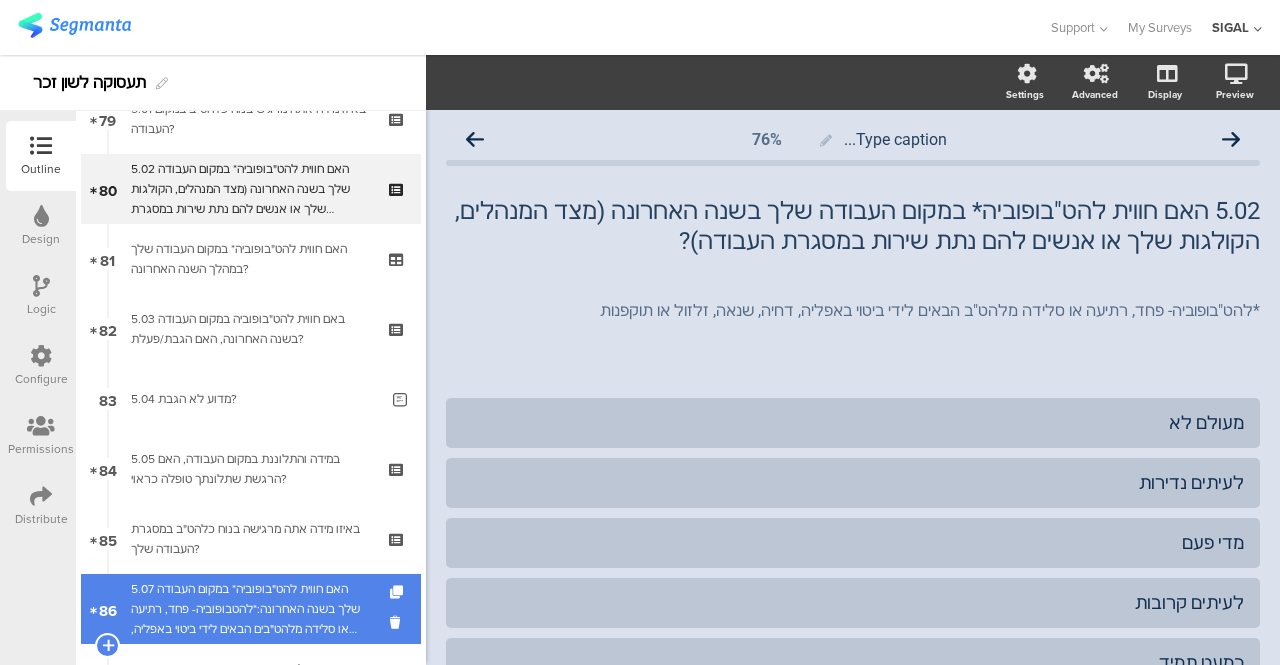 click on "5.07	האם חווית להט"בופוביה* במקום העבודה שלך בשנה האחרונה:*להטבופוביה- פחד, רתיעה או סלידה מלהט"בים הבאים לידי ביטוי באפליה, דחיה, שנאה זלזול או תוקפנות מצד אנשים שאתה עובדת איתם (ספקים, עובדים אחרים, לקוחות וכו')" at bounding box center (250, 609) 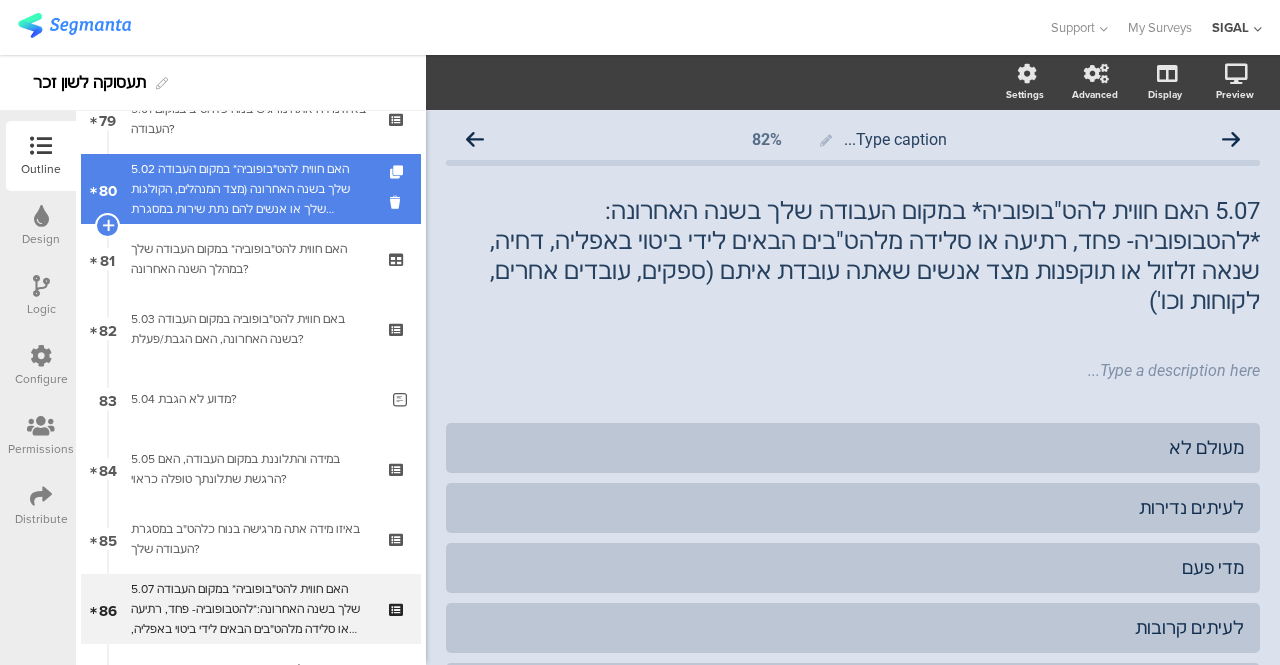 click on "5.02	האם חווית להט"בופוביה* במקום העבודה שלך בשנה האחרונה (מצד המנהלים, הקולגות שלך או אנשים להם נתת שירות במסגרת העבודה)?" at bounding box center [250, 189] 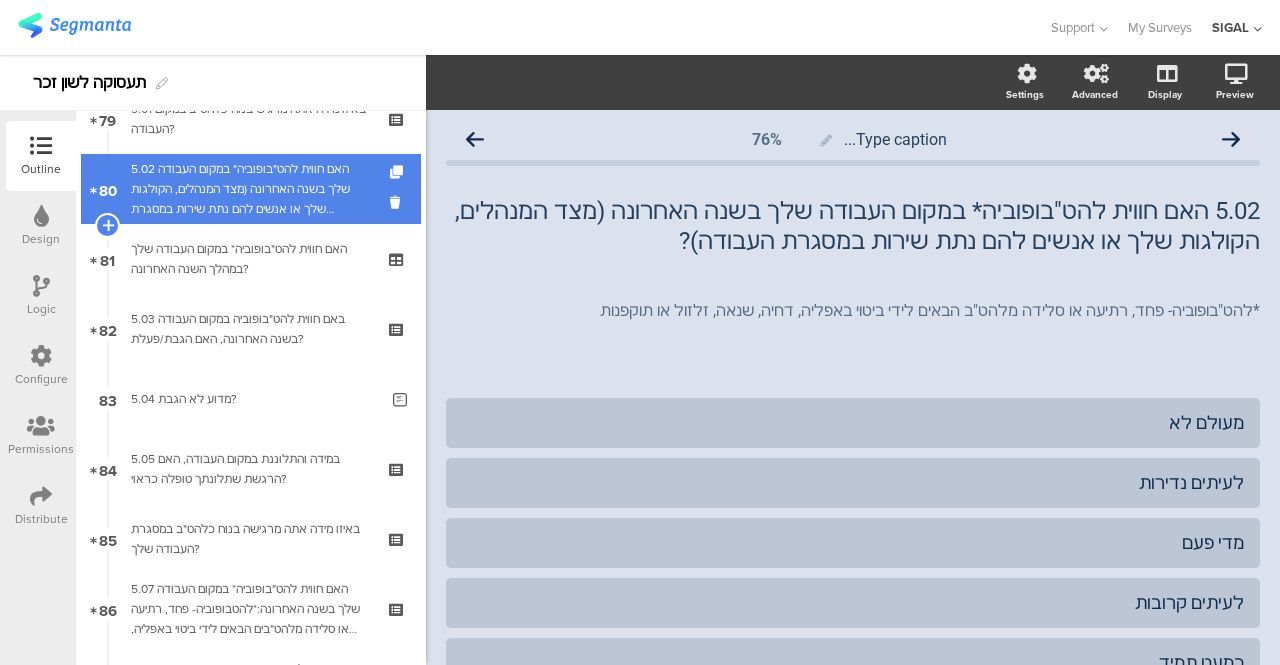 scroll, scrollTop: 5467, scrollLeft: 0, axis: vertical 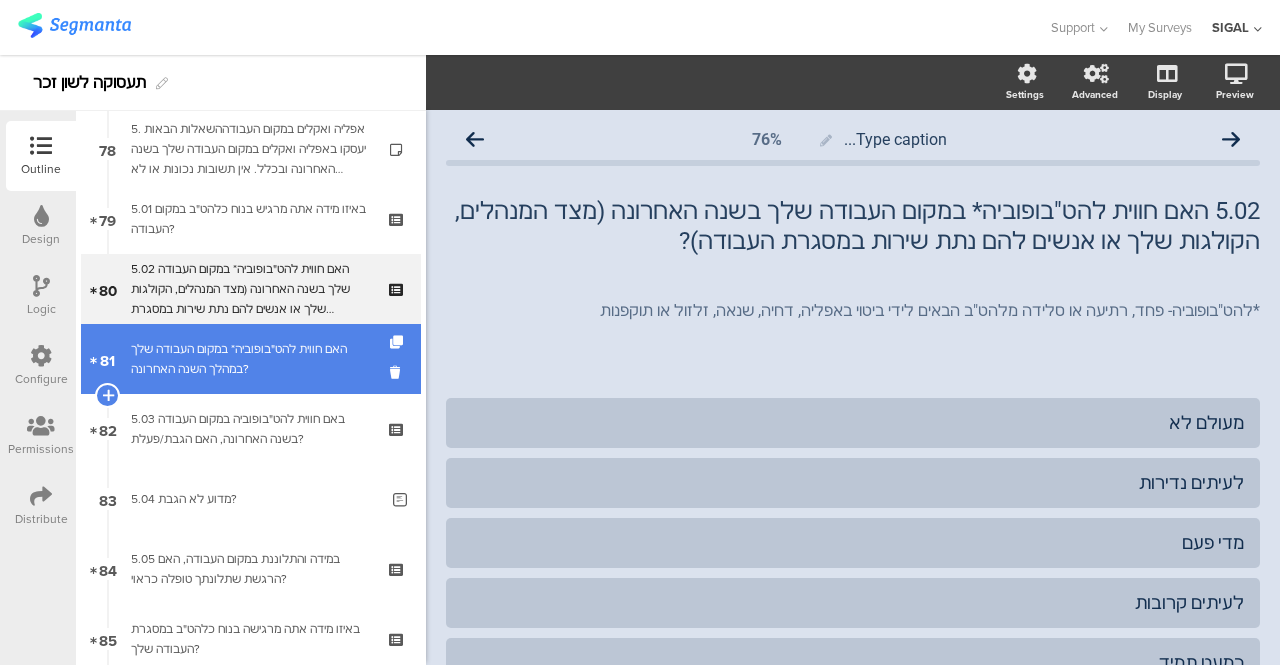 click on "האם חווית להט"בופוביה* במקום העבודה שלך במהלך השנה האחרונה?" at bounding box center [250, 359] 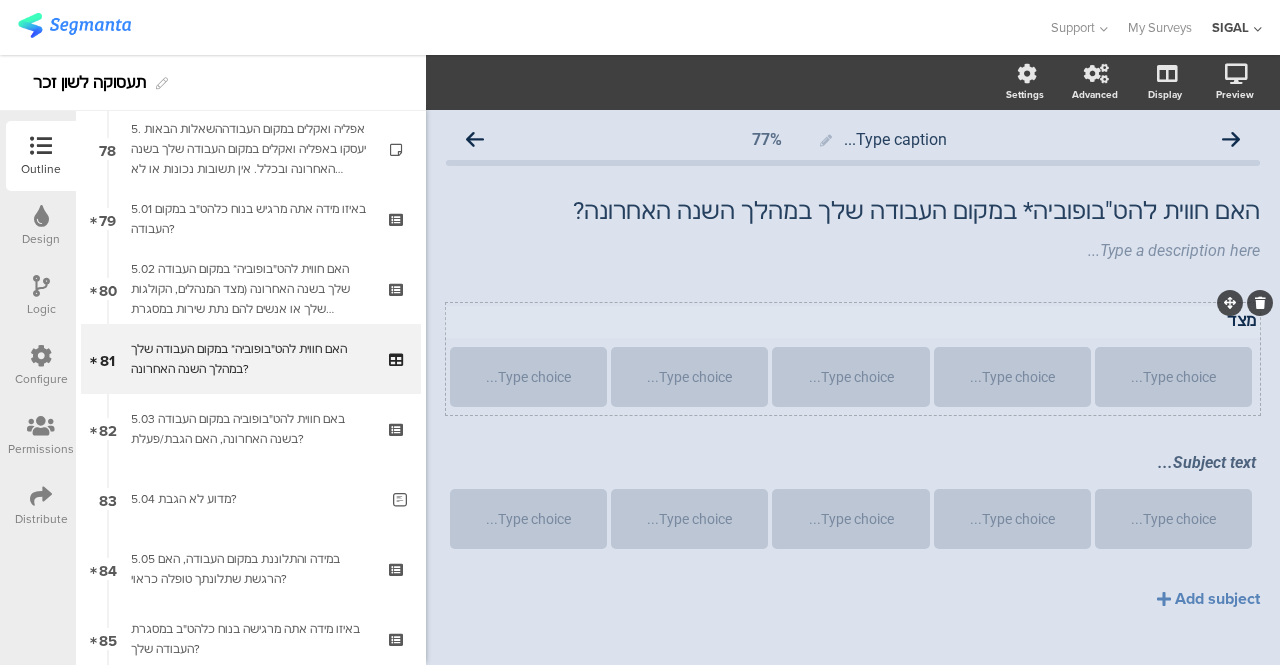 click on "מצד
מצד" at bounding box center [853, 322] 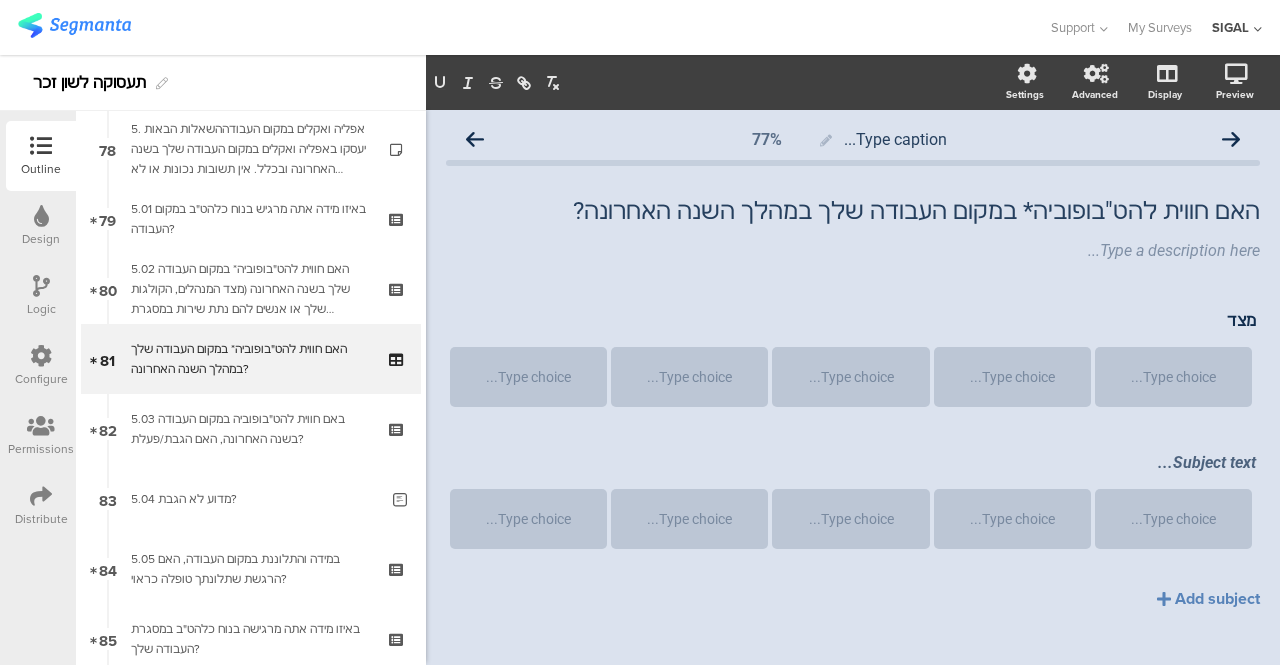 type 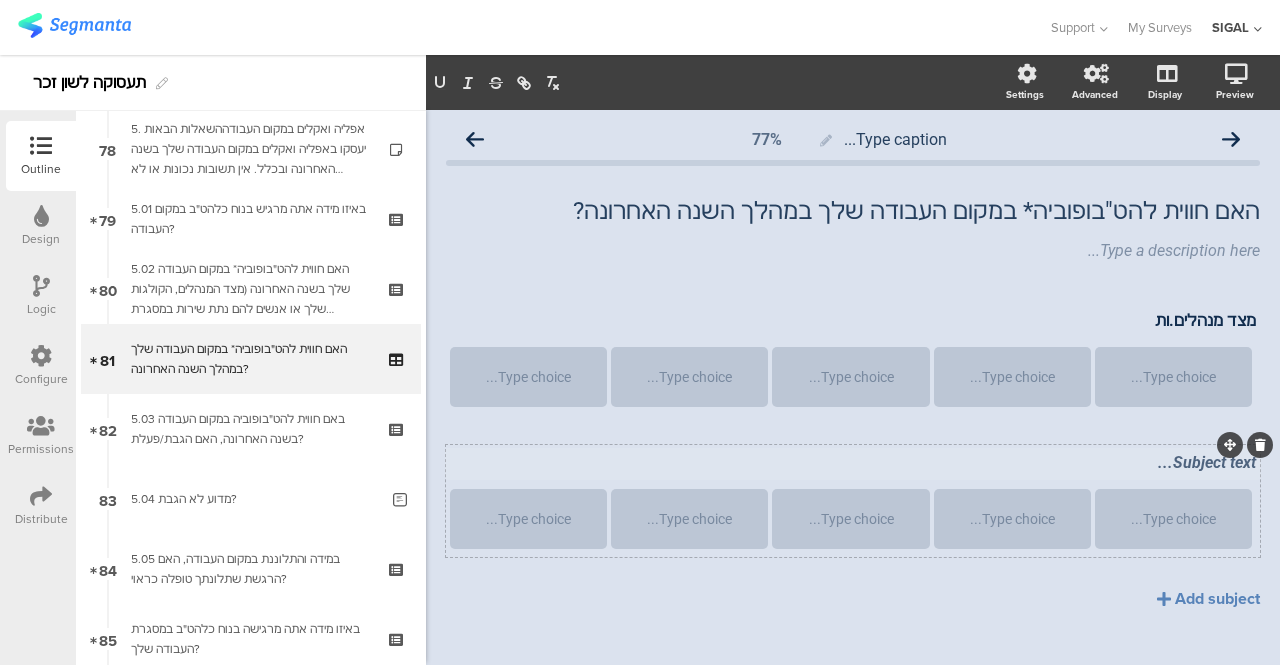 click on "Subject text..." at bounding box center (853, 464) 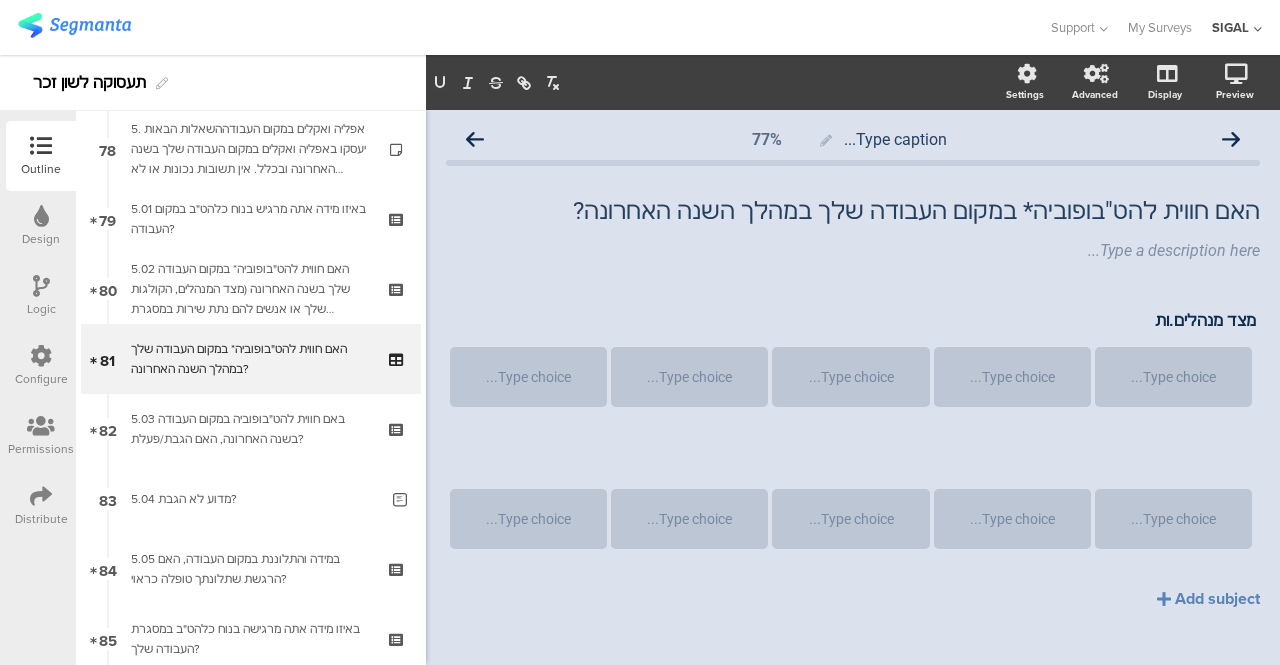type 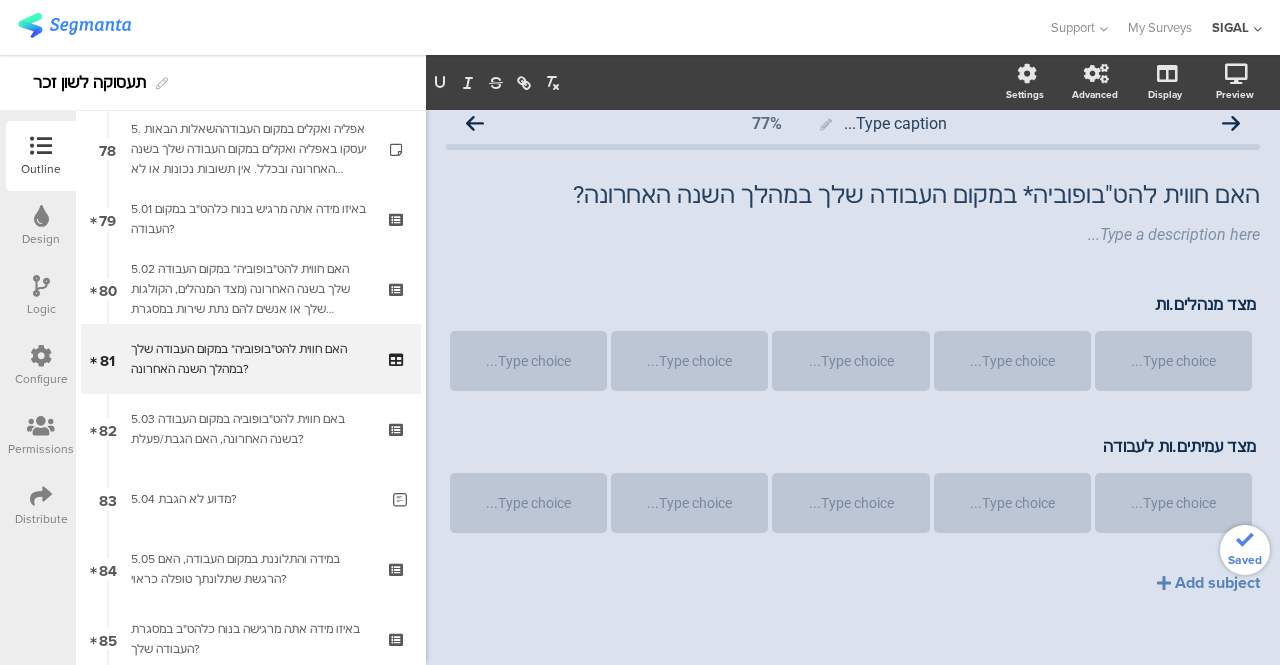 scroll, scrollTop: 25, scrollLeft: 0, axis: vertical 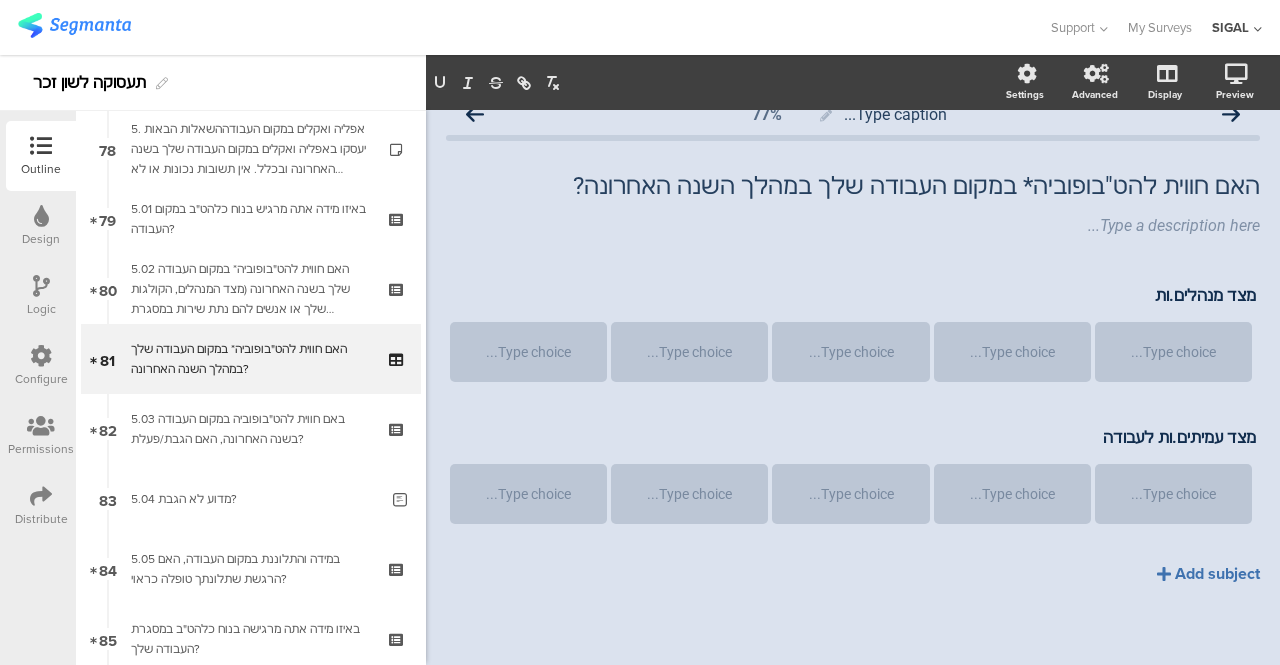 click on "Add subject" 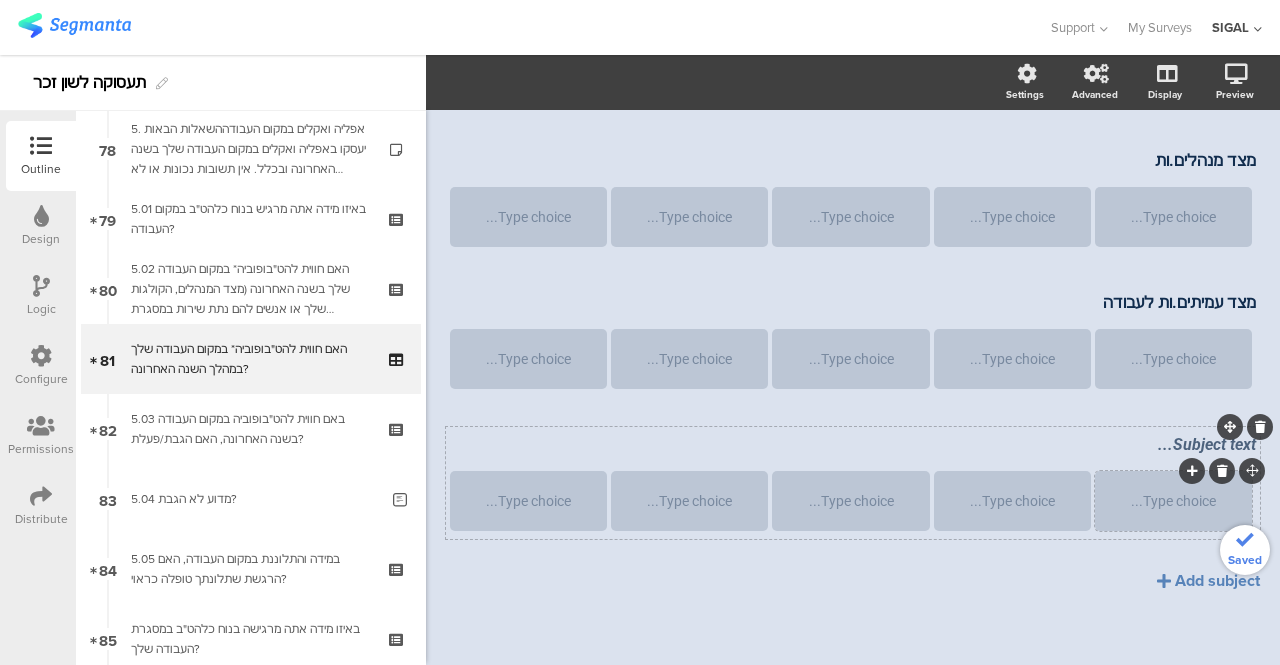 scroll, scrollTop: 167, scrollLeft: 0, axis: vertical 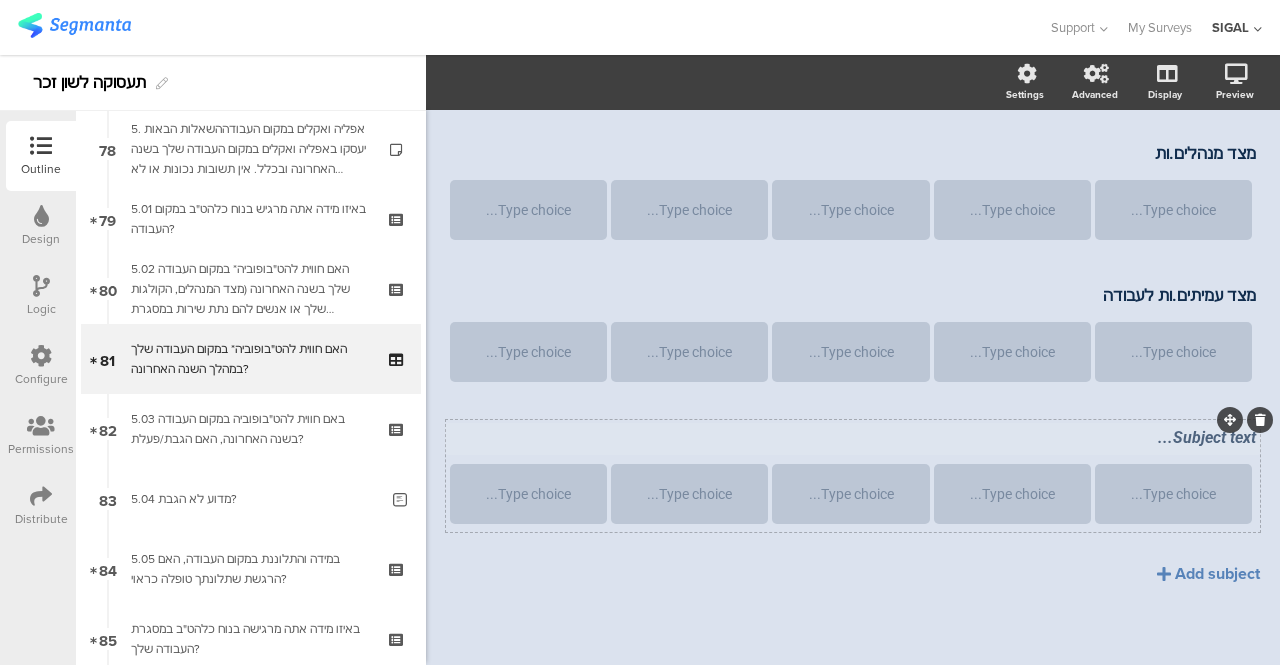 click on "Subject text..." at bounding box center [853, 437] 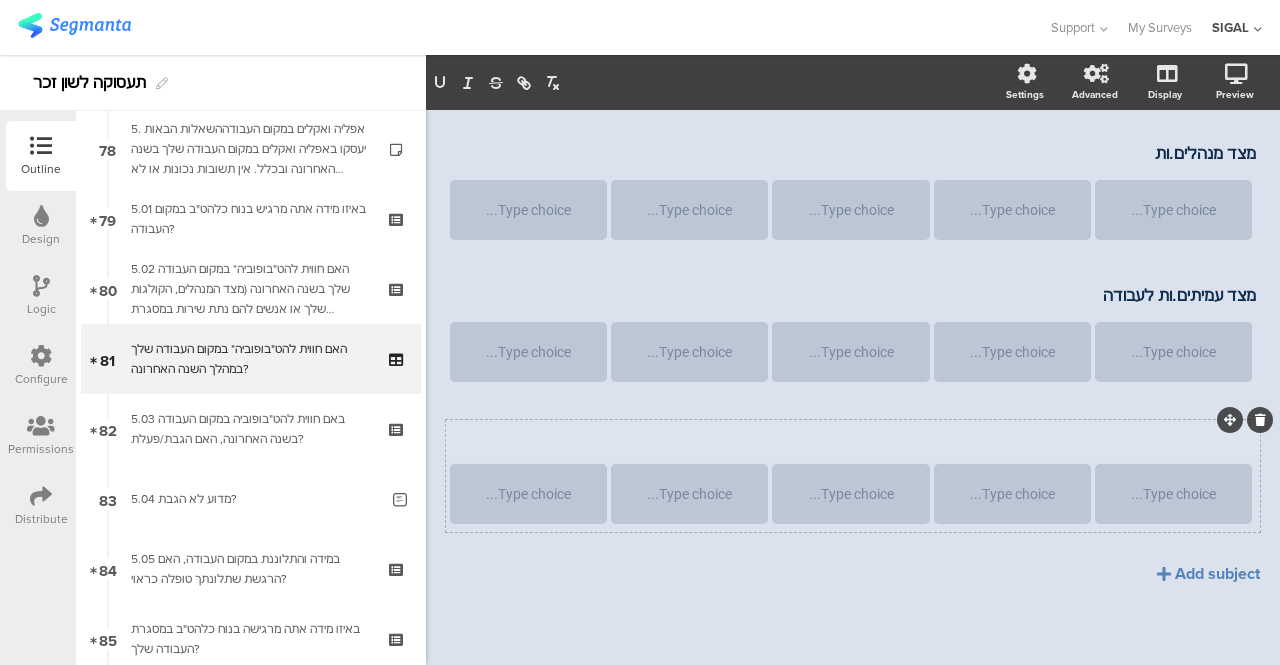 scroll, scrollTop: 152, scrollLeft: 0, axis: vertical 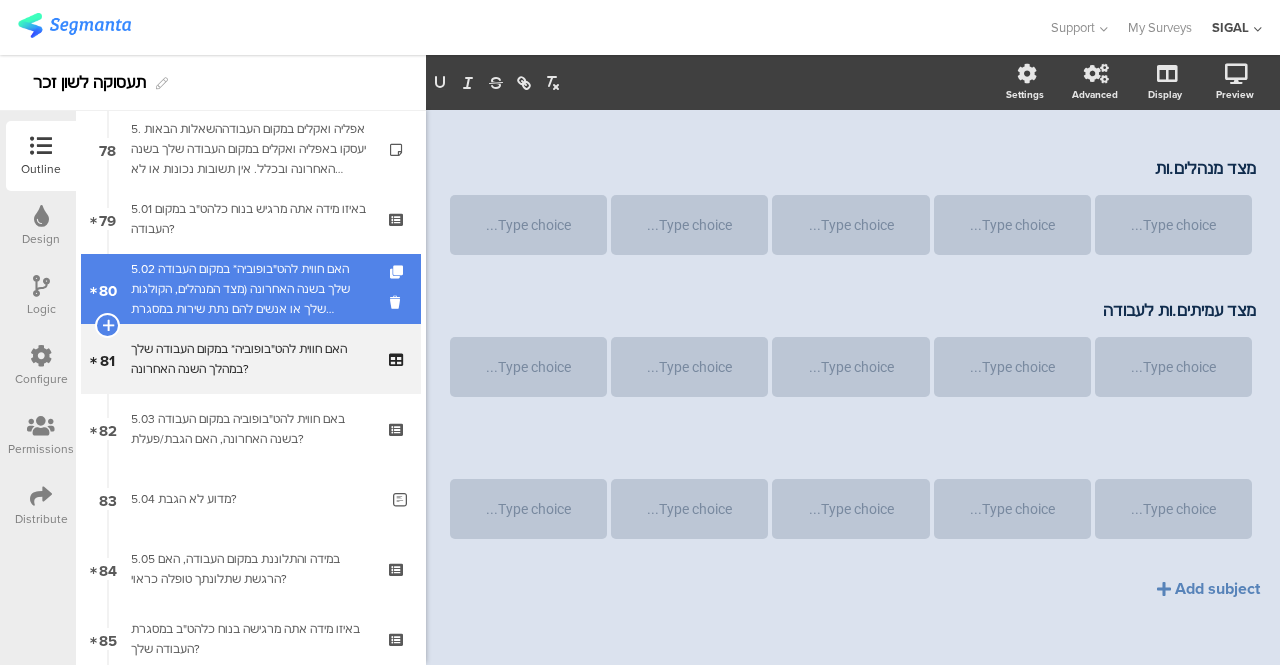 click on "5.02	האם חווית להט"בופוביה* במקום העבודה שלך בשנה האחרונה (מצד המנהלים, הקולגות שלך או אנשים להם נתת שירות במסגרת העבודה)?" at bounding box center (250, 289) 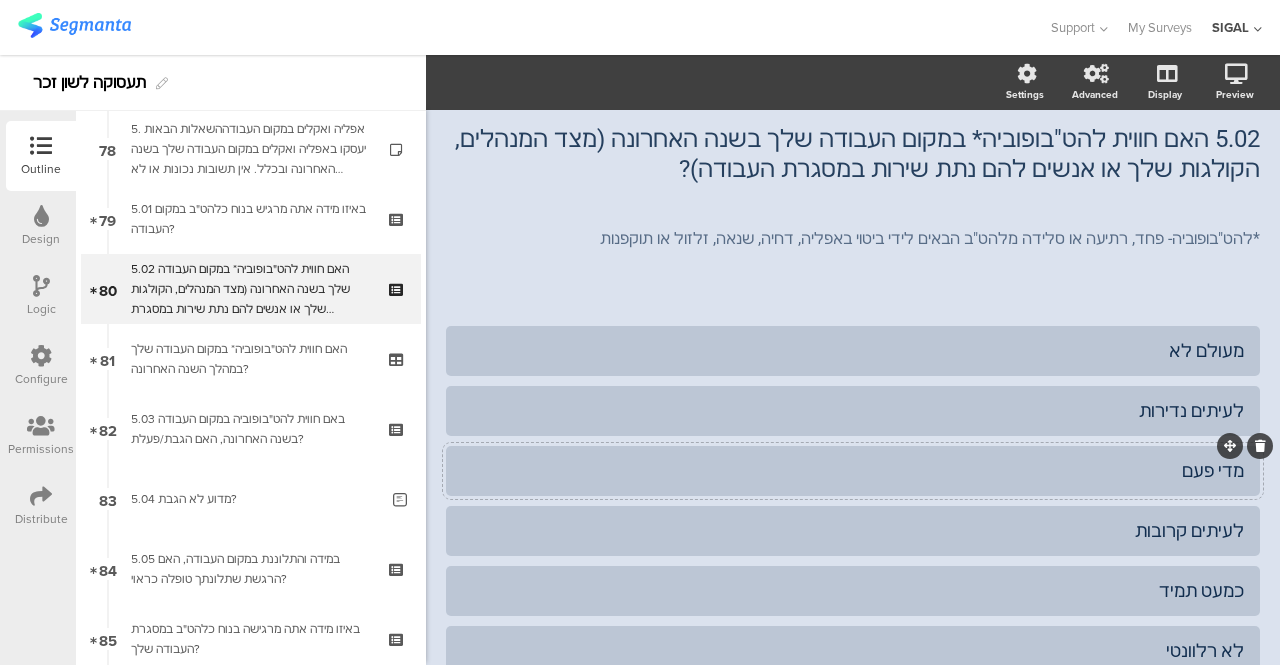scroll, scrollTop: 0, scrollLeft: 0, axis: both 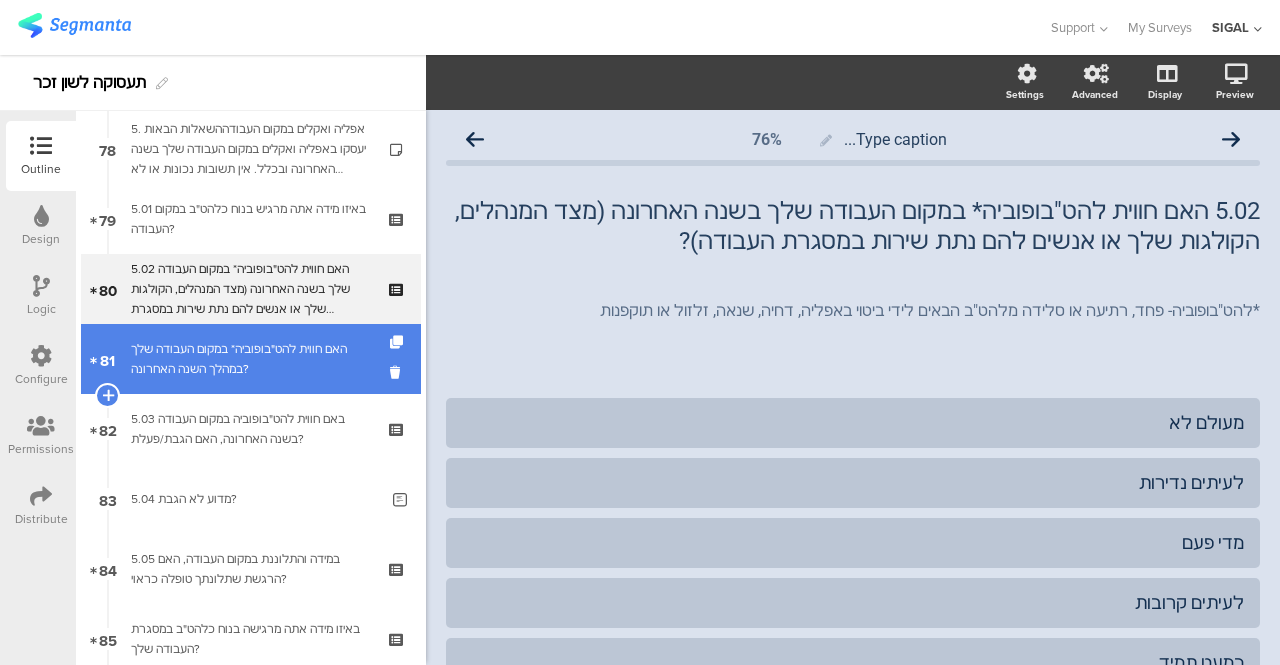 click on "האם חווית להט"בופוביה* במקום העבודה שלך במהלך השנה האחרונה?" at bounding box center [250, 359] 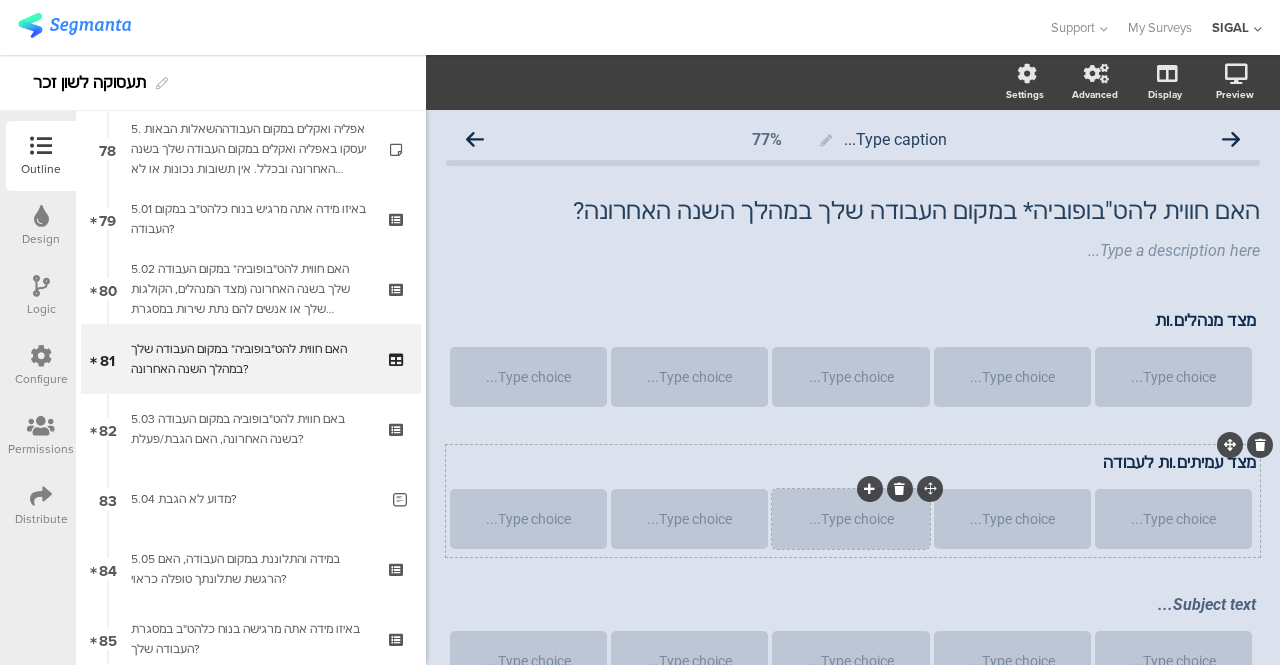 scroll, scrollTop: 167, scrollLeft: 0, axis: vertical 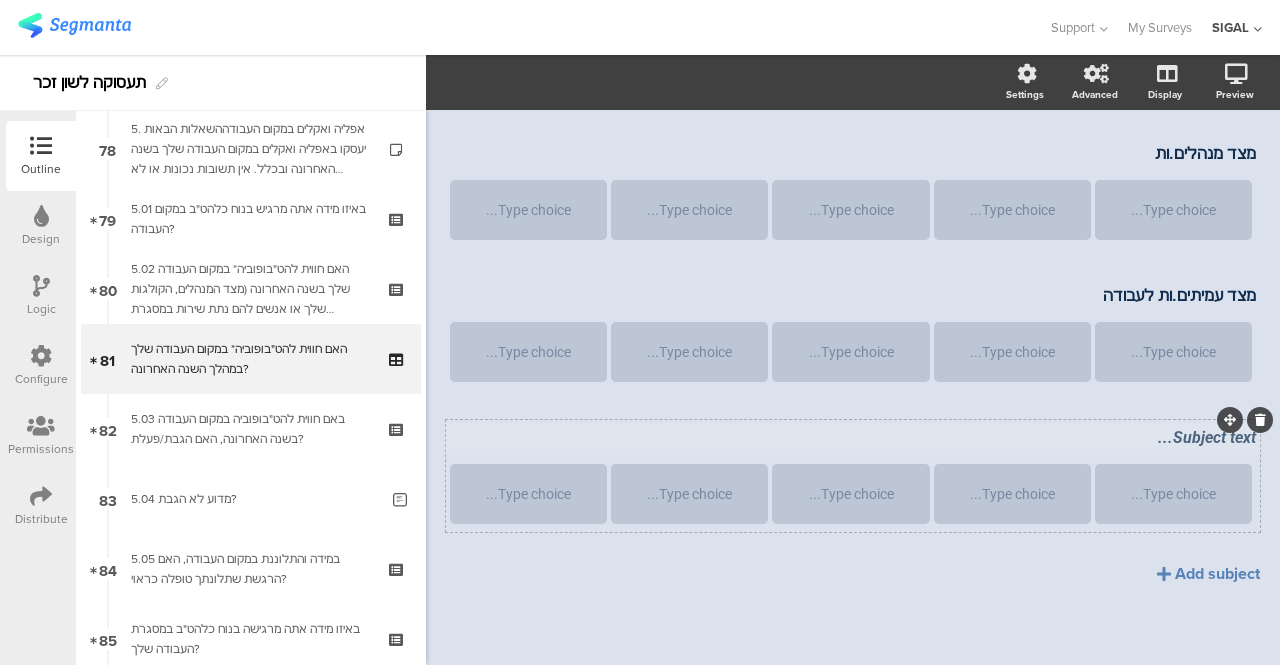 click on "מצד מנהלים.ות
מצד מנהלים.ות
Type choice...
Type choice...
Type choice...
Type choice...
Type choice...
מצד עמיתים.ות לעבודה
מצד עמיתים.ות לעבודה
Type choice...
Type choice...
Type choice...
Type choice..." 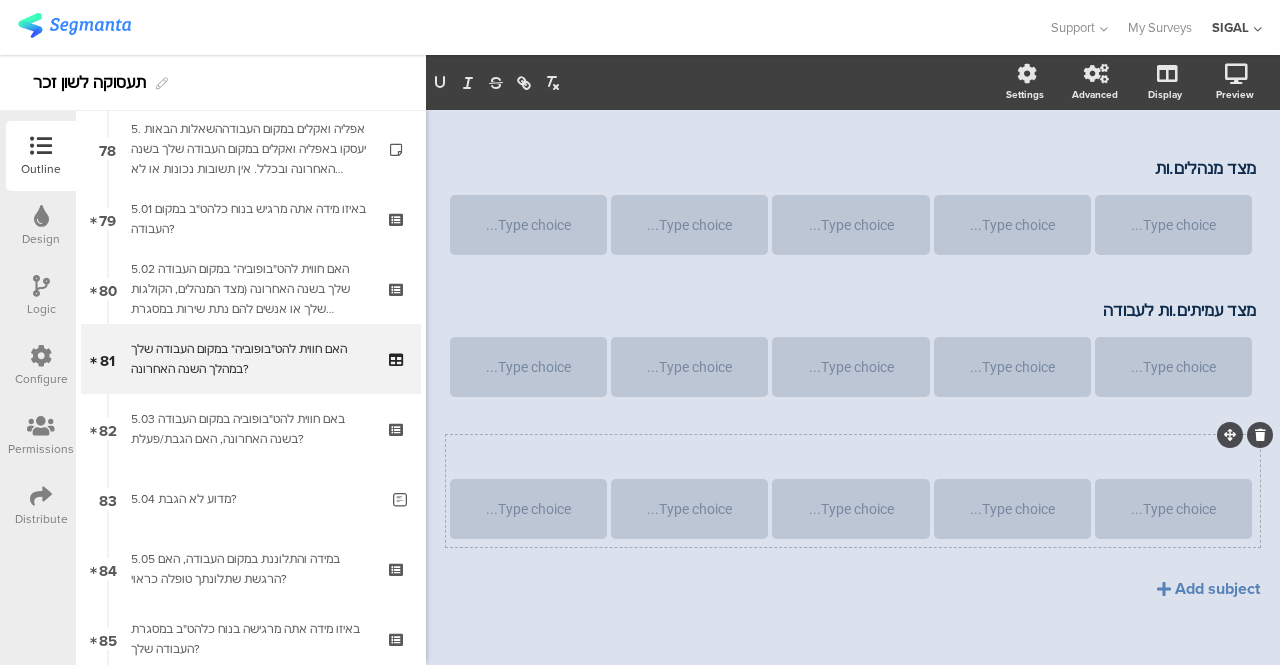 type 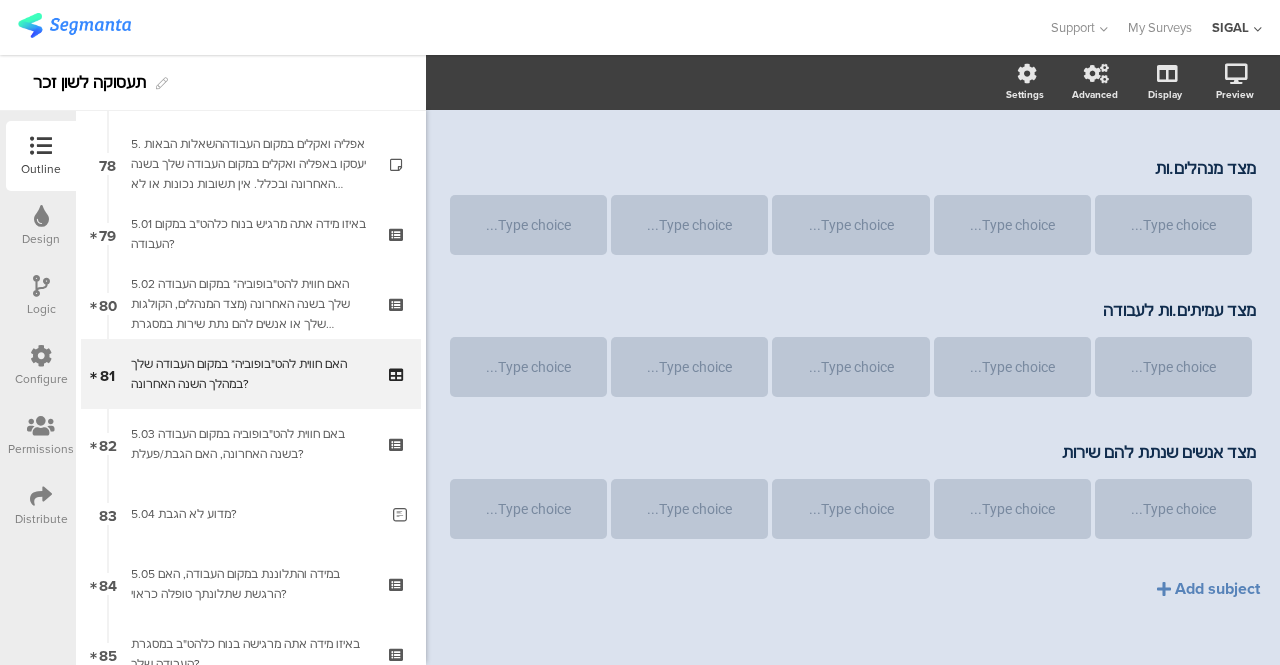 scroll, scrollTop: 5513, scrollLeft: 0, axis: vertical 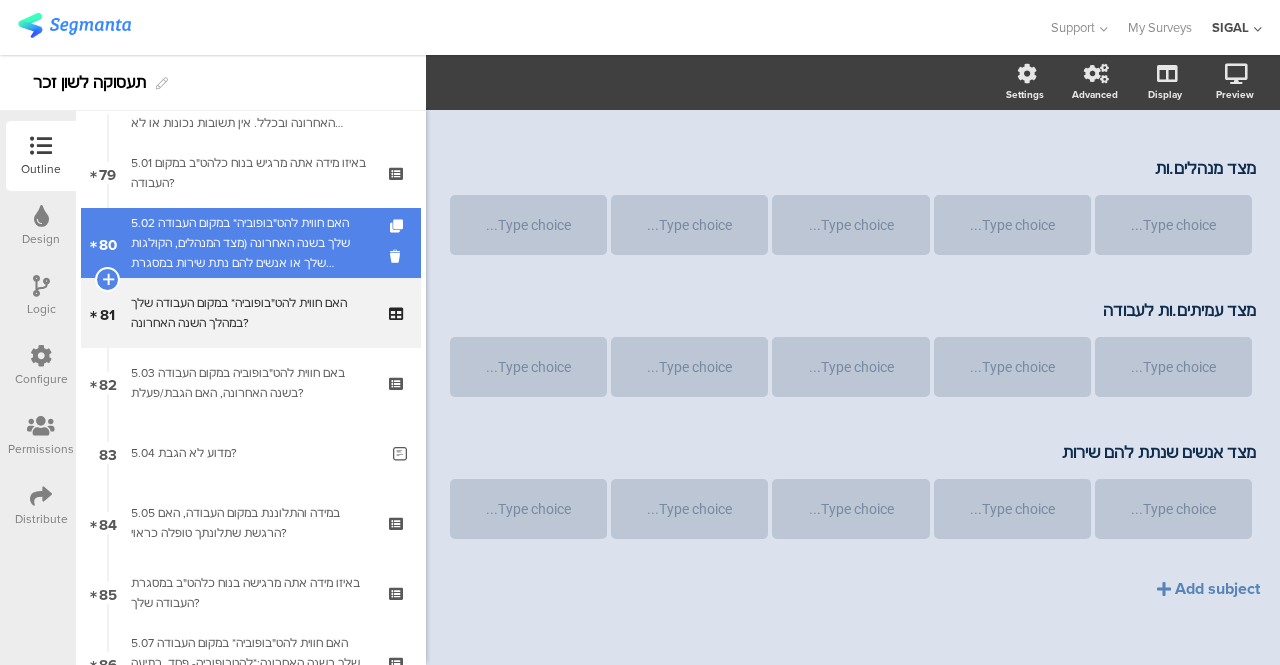 click on "5.02	האם חווית להט"בופוביה* במקום העבודה שלך בשנה האחרונה (מצד המנהלים, הקולגות שלך או אנשים להם נתת שירות במסגרת העבודה)?" at bounding box center [250, 243] 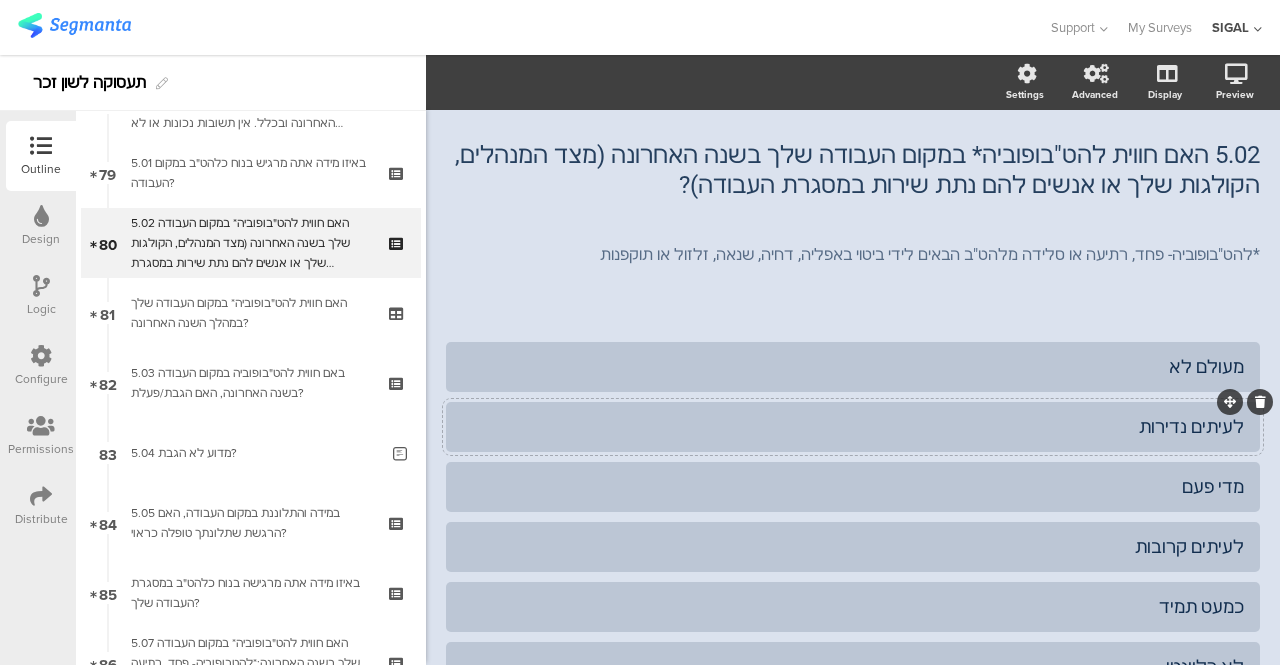 scroll, scrollTop: 0, scrollLeft: 0, axis: both 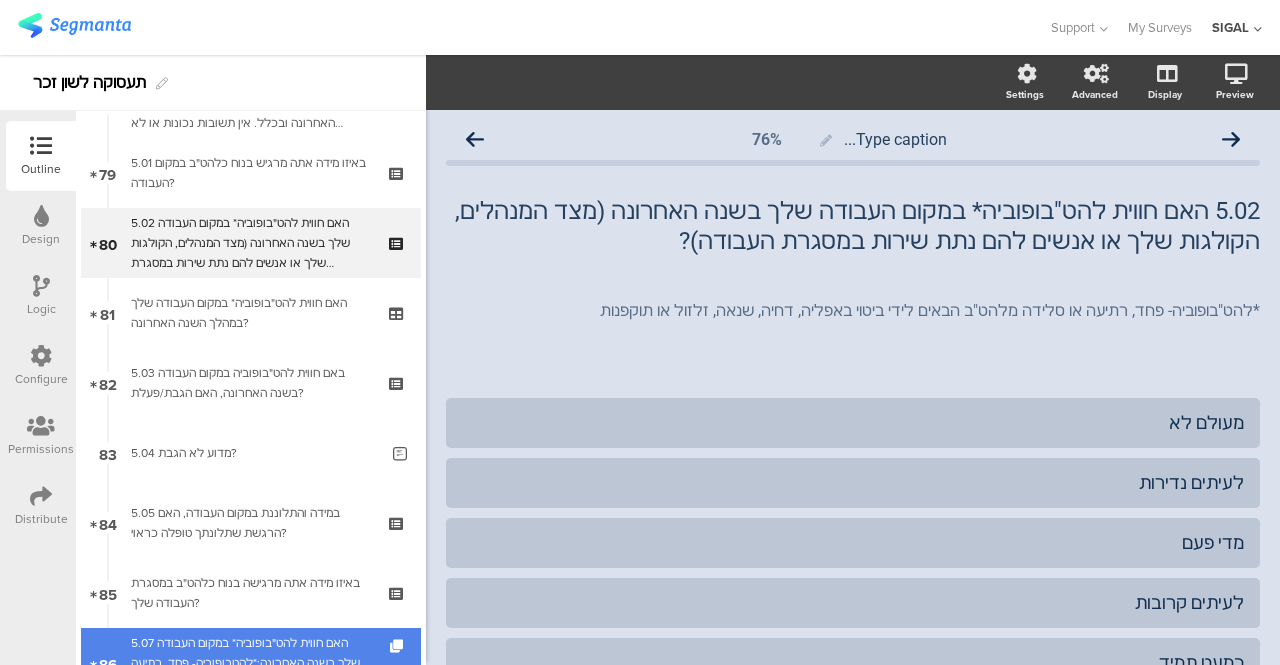 click on "5.07	האם חווית להט"בופוביה* במקום העבודה שלך בשנה האחרונה:*להטבופוביה- פחד, רתיעה או סלידה מלהט"בים הבאים לידי ביטוי באפליה, דחיה, שנאה זלזול או תוקפנות מצד אנשים שאתה עובדת איתם (ספקים, עובדים אחרים, לקוחות וכו')" at bounding box center [250, 663] 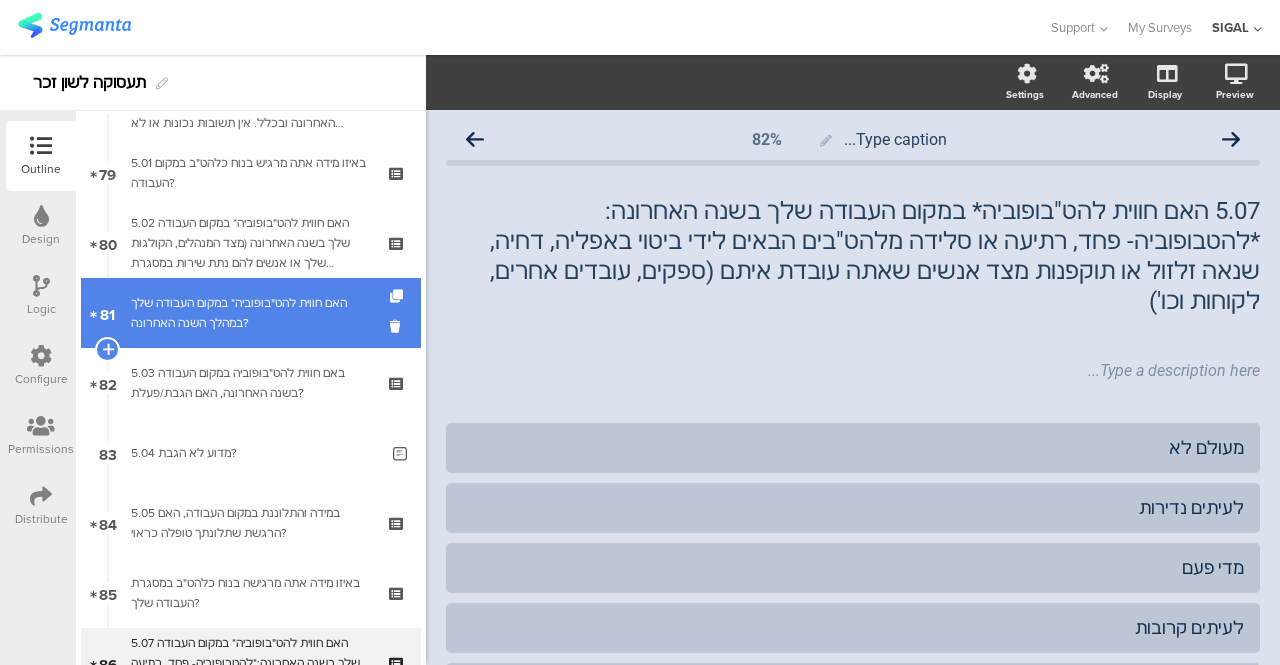 click on "81
האם חווית להט"בופוביה* במקום העבודה שלך במהלך השנה האחרונה?" at bounding box center [251, 313] 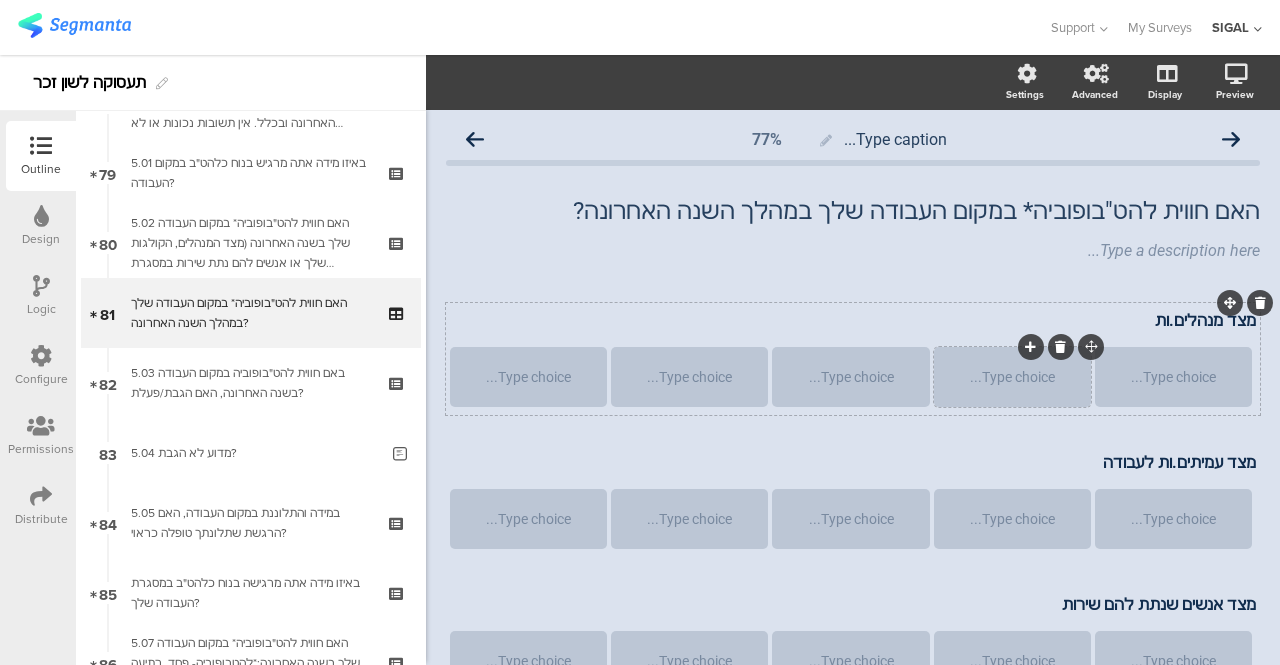 scroll, scrollTop: 100, scrollLeft: 0, axis: vertical 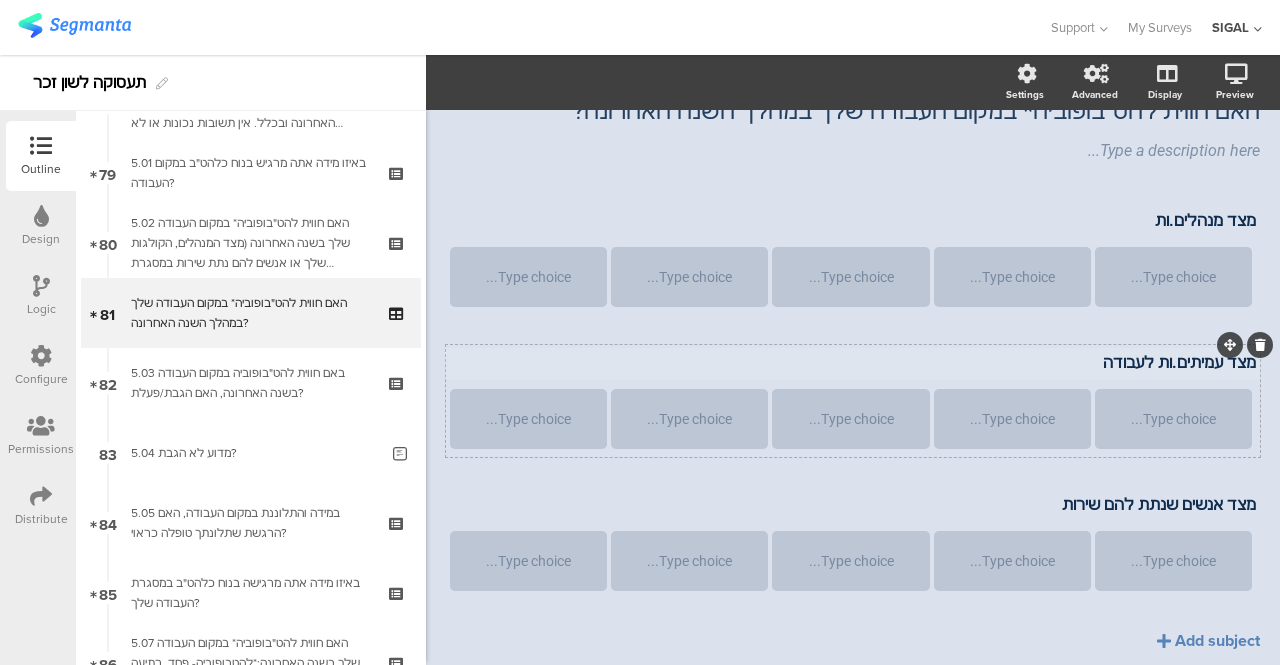 click on "מצד עמיתים.ות לעבודה
מצד עמיתים.ות לעבודה
Type choice...
Type choice...
Type choice...
Type choice..." at bounding box center [853, 401] 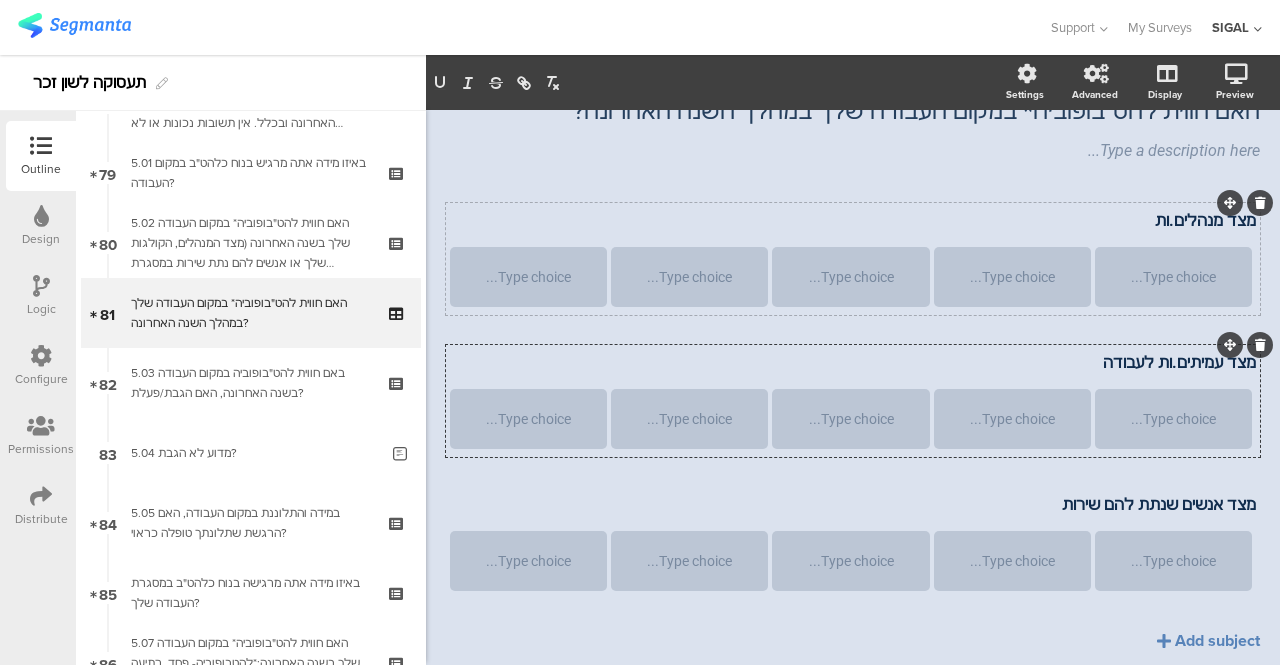 scroll, scrollTop: 80, scrollLeft: 0, axis: vertical 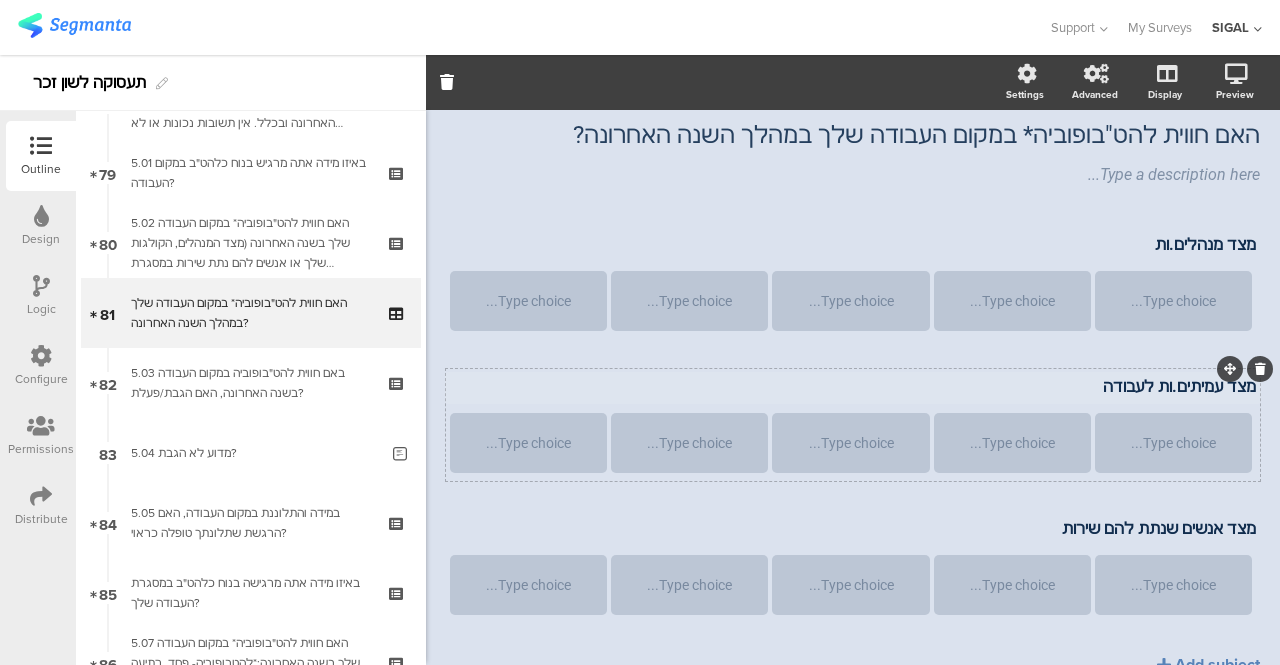 click on "מצד עמיתים.ות לעבודה
מצד עמיתים.ות לעבודה
מצד עמיתים.ות לעבודה" at bounding box center [853, 388] 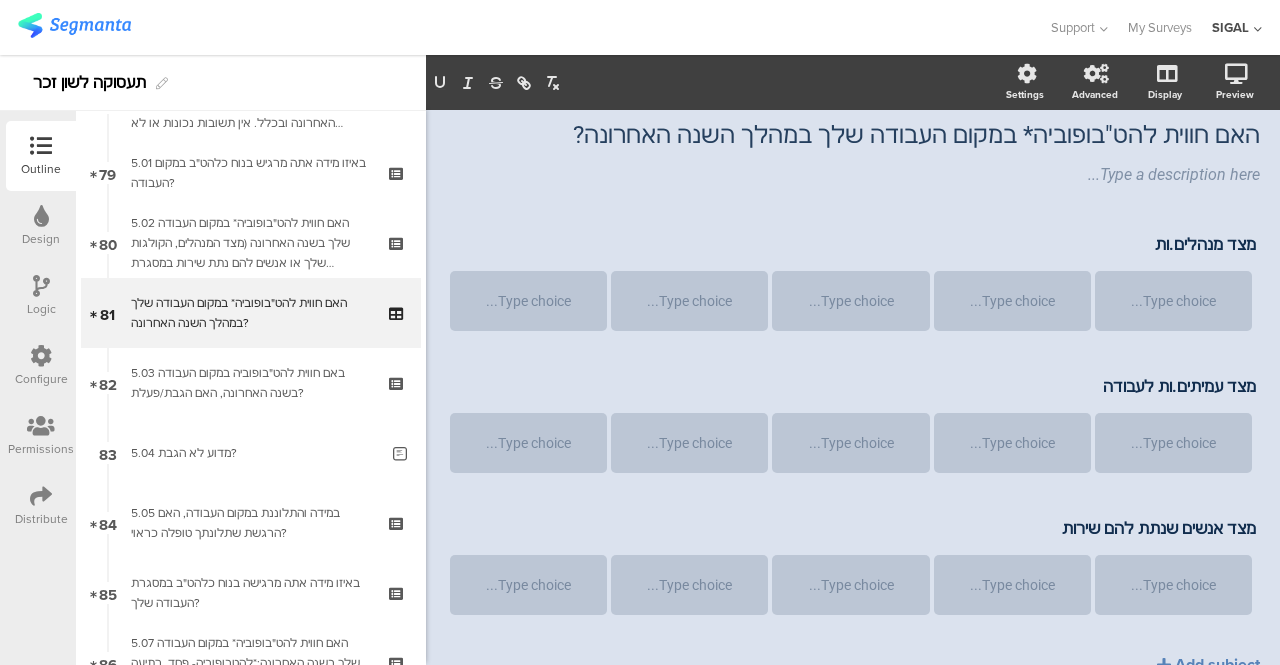 type 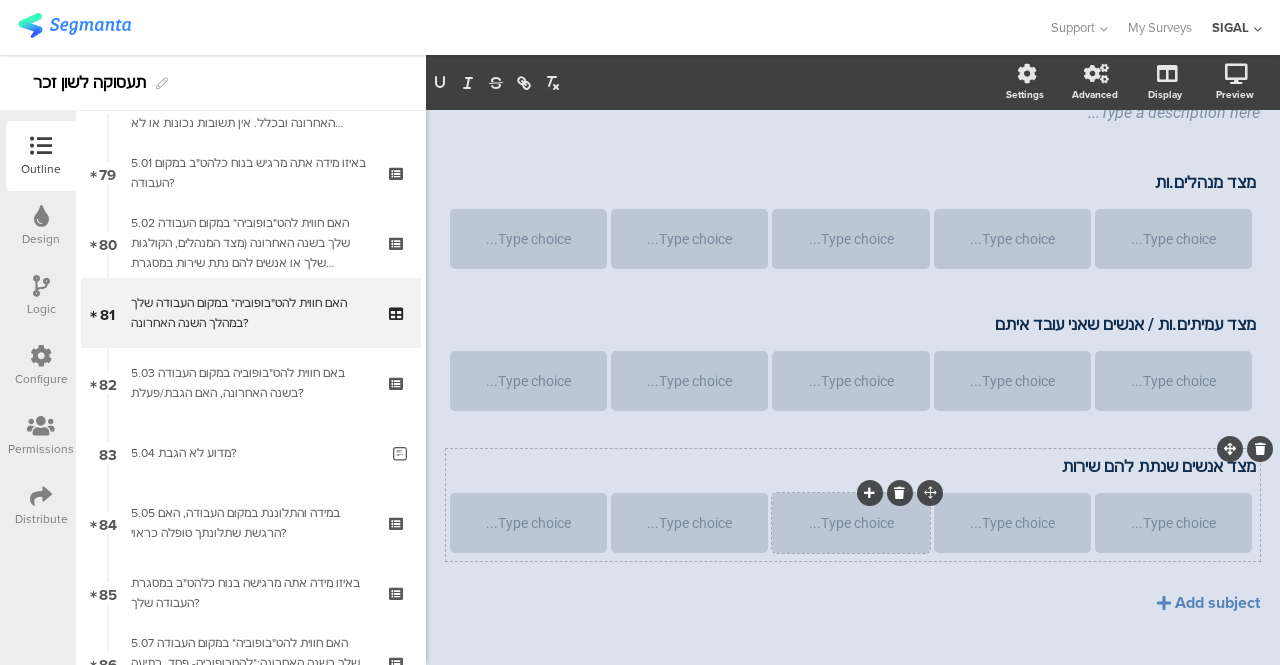 scroll, scrollTop: 167, scrollLeft: 0, axis: vertical 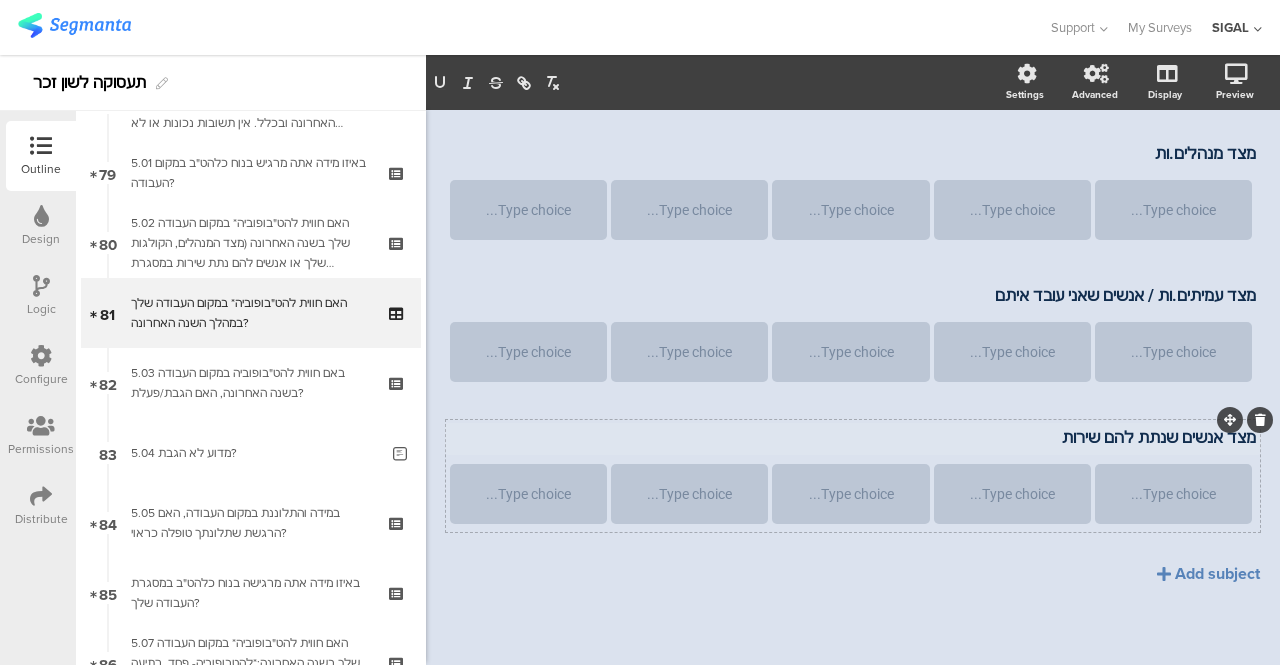 click on "מצד אנשים שנתת להם שירות
מצד אנשים שנתת להם שירות" at bounding box center [853, 439] 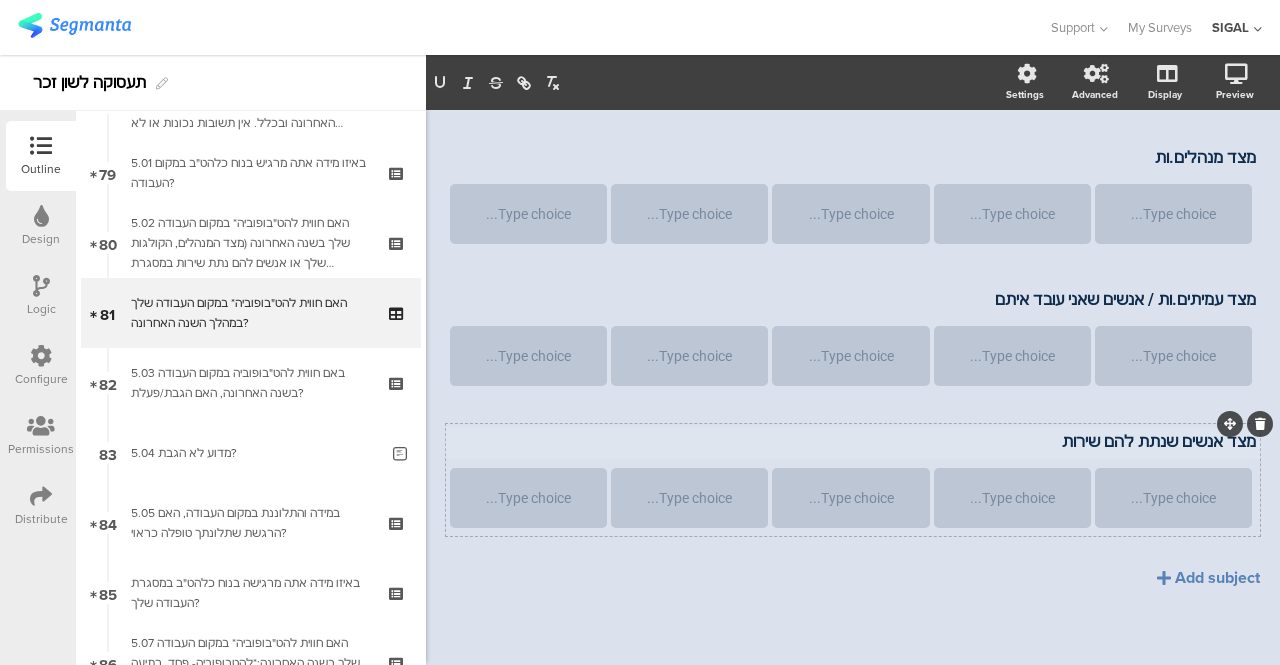 click on "מצד אנשים שנתת להם שירות" at bounding box center [853, 441] 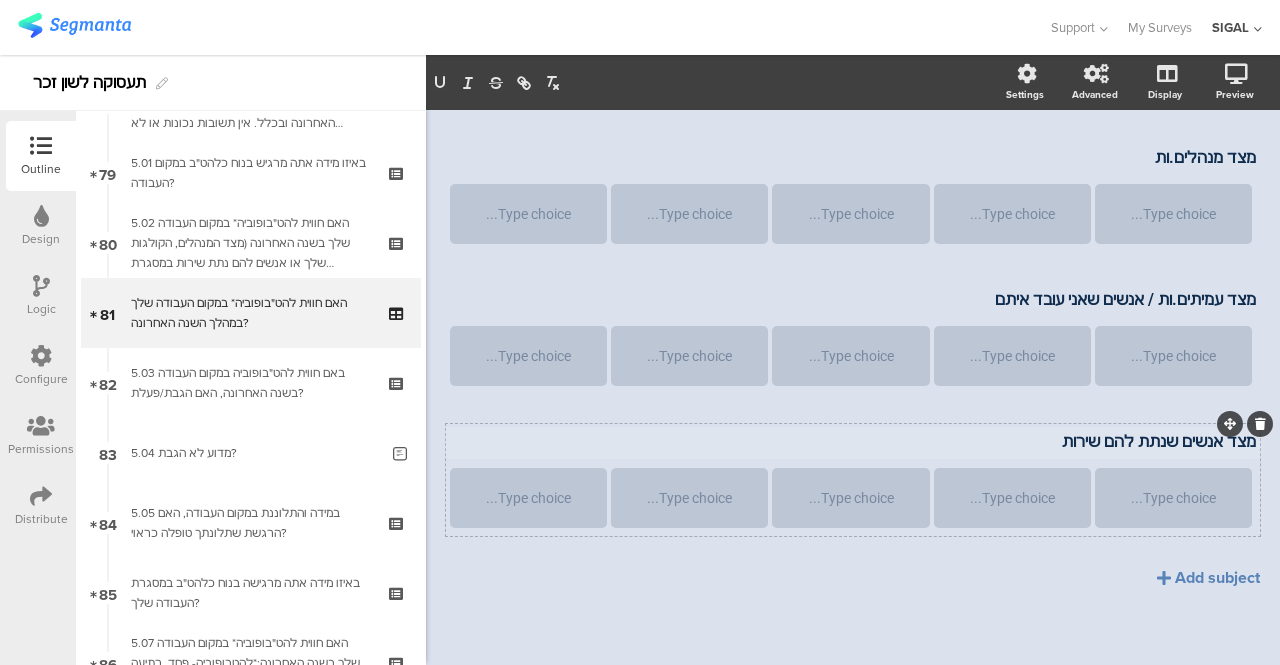 type 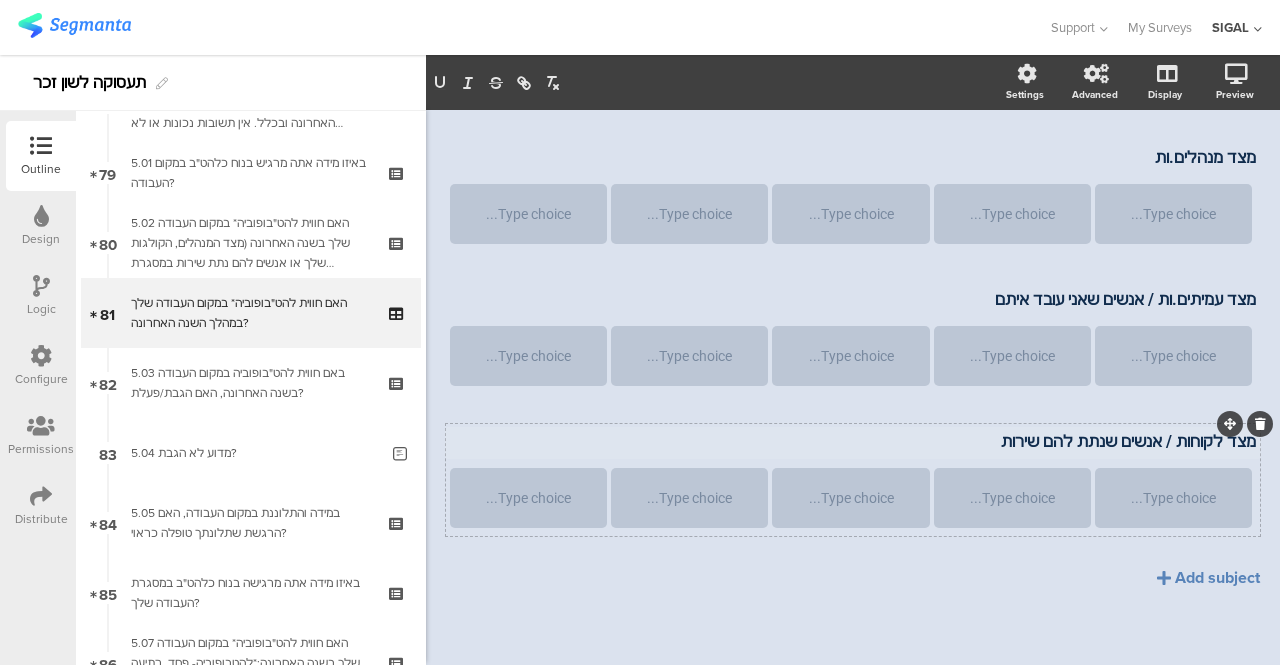 scroll, scrollTop: 167, scrollLeft: 0, axis: vertical 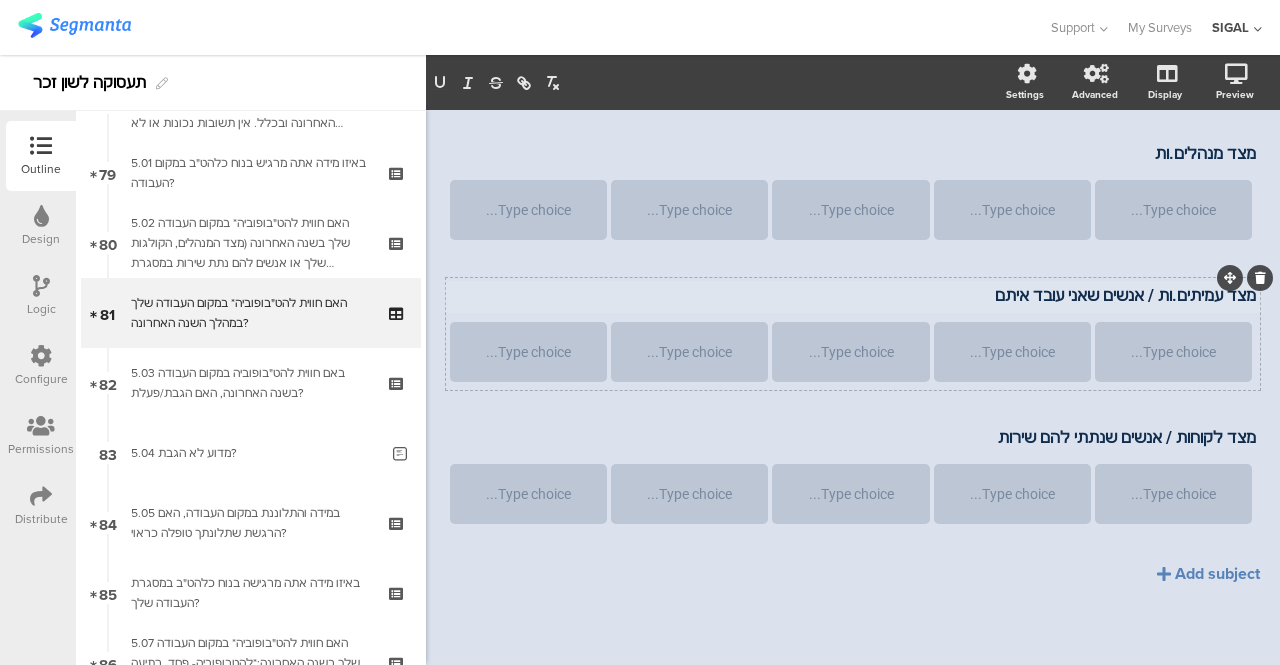 click on "מצד עמיתים.ות / אנשים שאני עובד איתם
מצד עמיתים.ות / אנשים שאני עובד איתם" at bounding box center [853, 297] 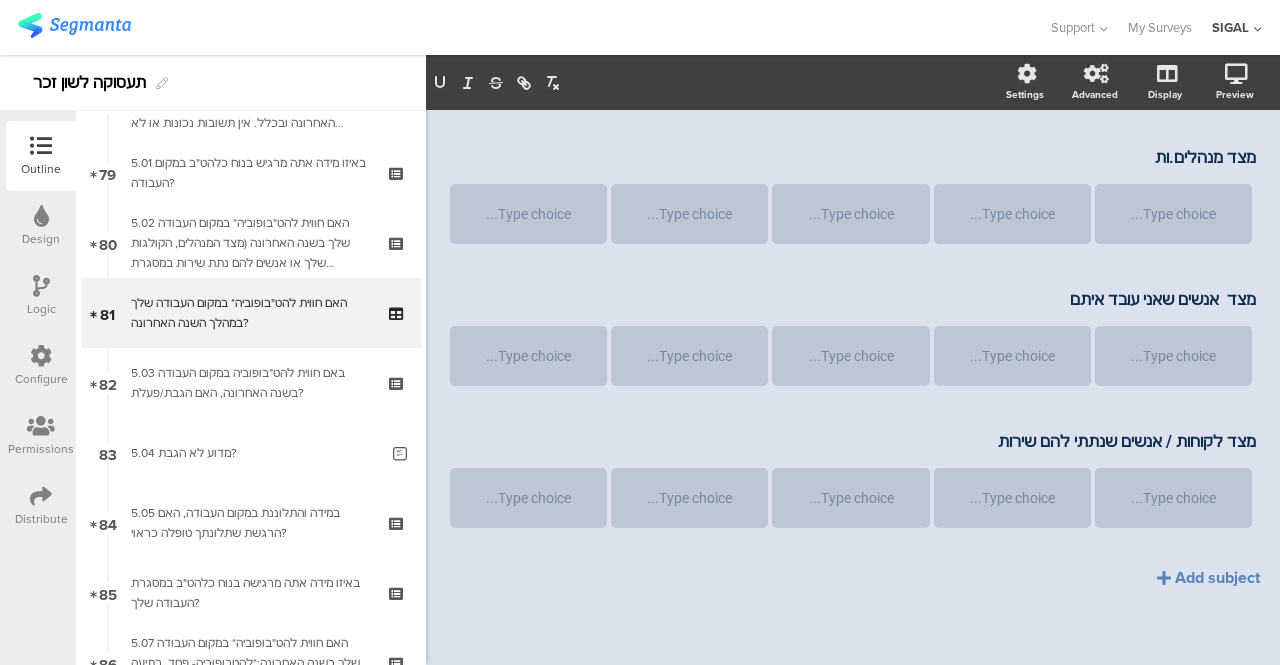 type 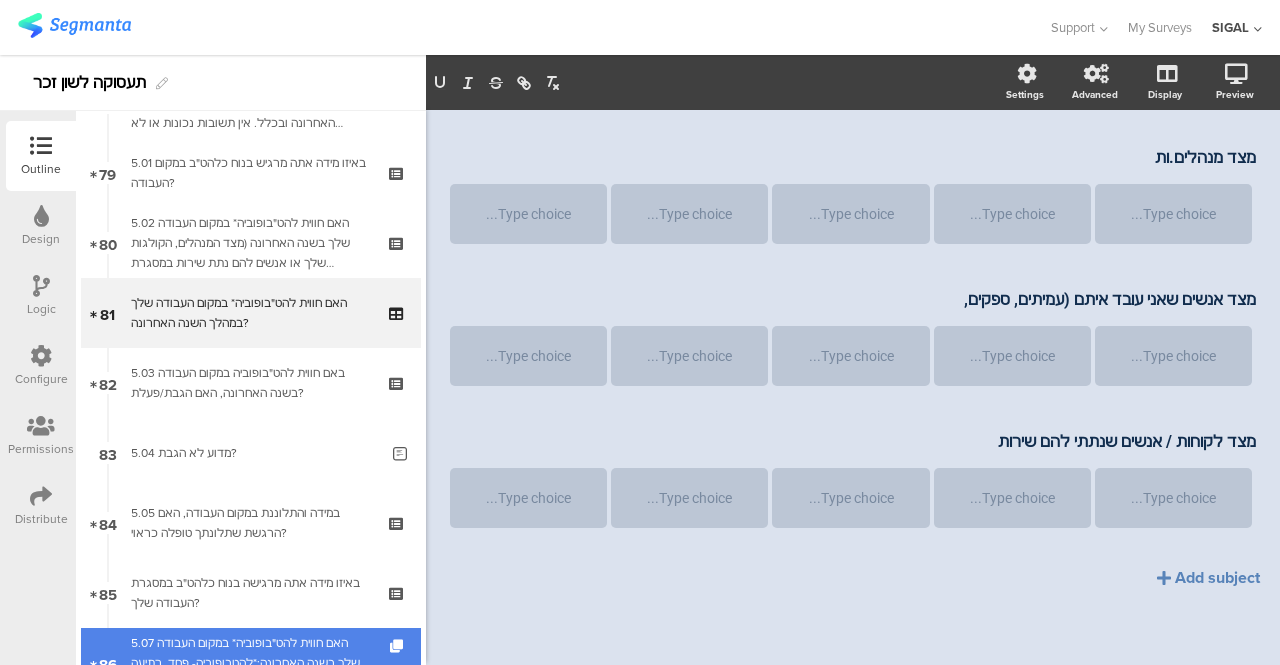click on "5.07	האם חווית להט"בופוביה* במקום העבודה שלך בשנה האחרונה:*להטבופוביה- פחד, רתיעה או סלידה מלהט"בים הבאים לידי ביטוי באפליה, דחיה, שנאה זלזול או תוקפנות מצד אנשים שאתה עובדת איתם (ספקים, עובדים אחרים, לקוחות וכו')" at bounding box center [250, 663] 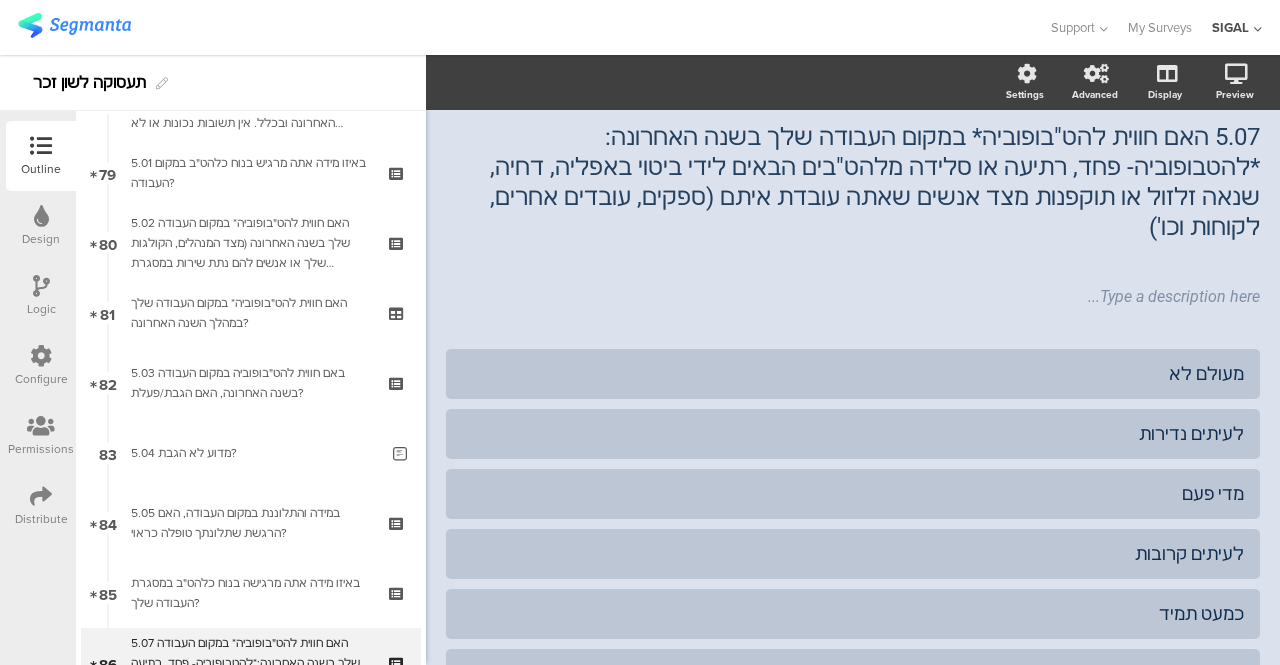 scroll, scrollTop: 0, scrollLeft: 0, axis: both 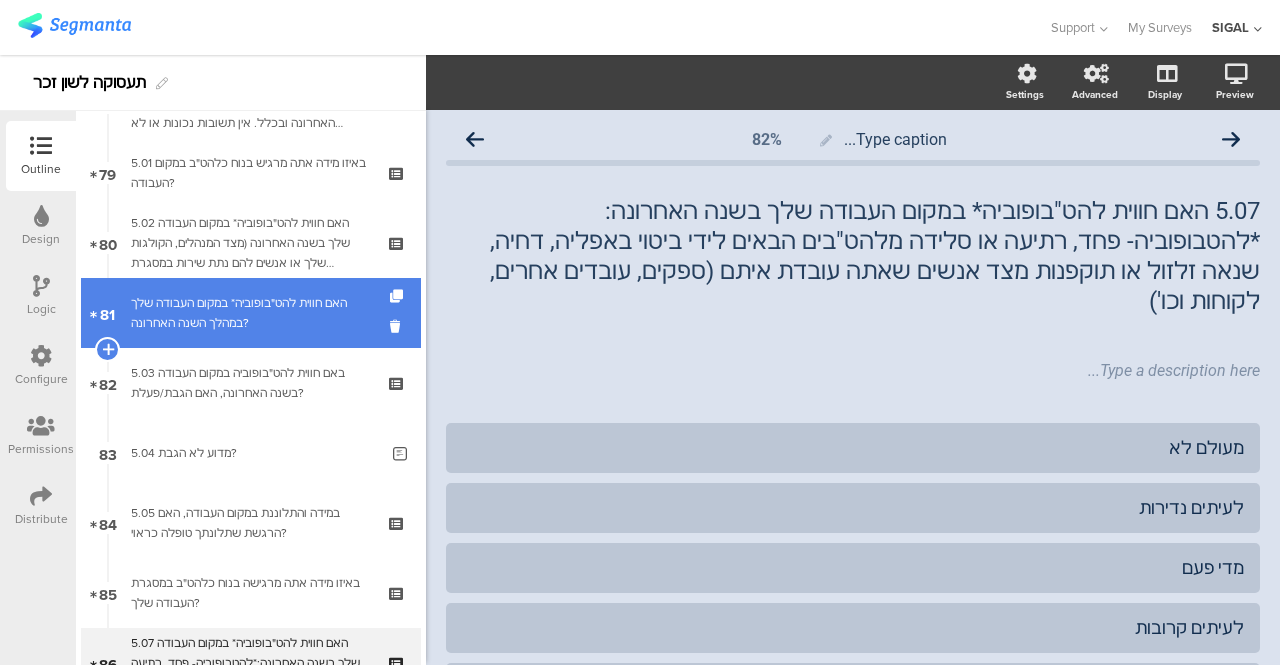 click on "האם חווית להט"בופוביה* במקום העבודה שלך במהלך השנה האחרונה?" at bounding box center [250, 313] 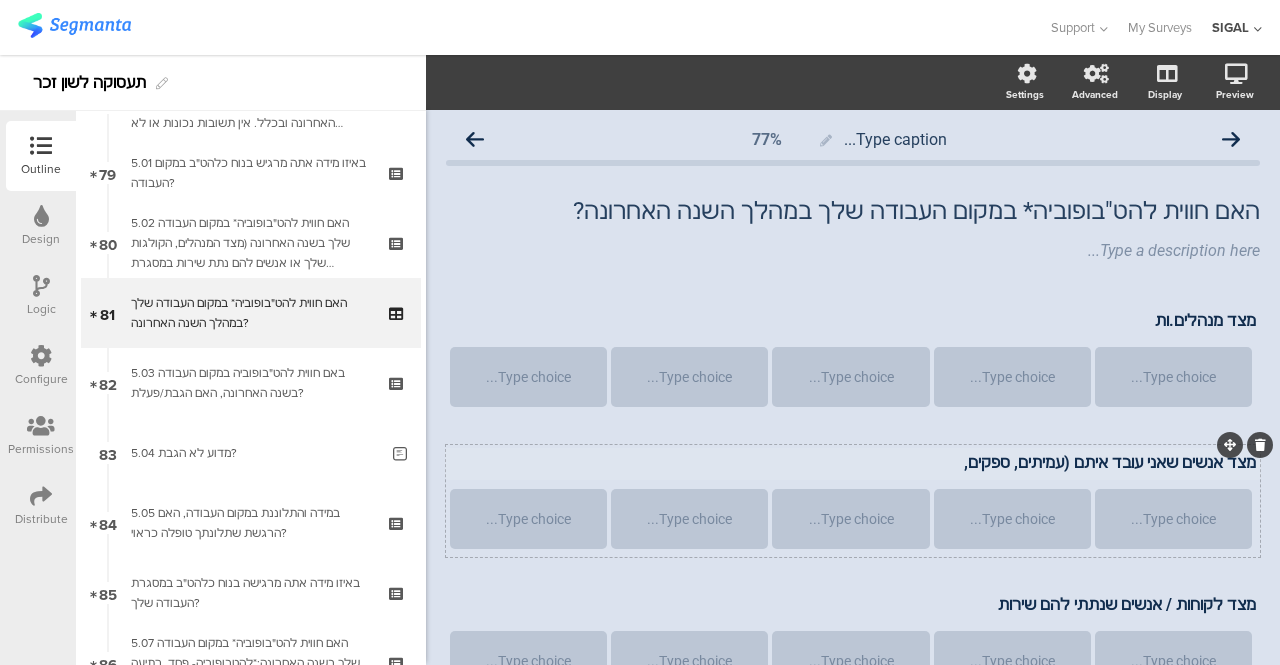 click on "מצד אנשים שאני עובד איתם (עמיתים, ספקים," at bounding box center [853, 462] 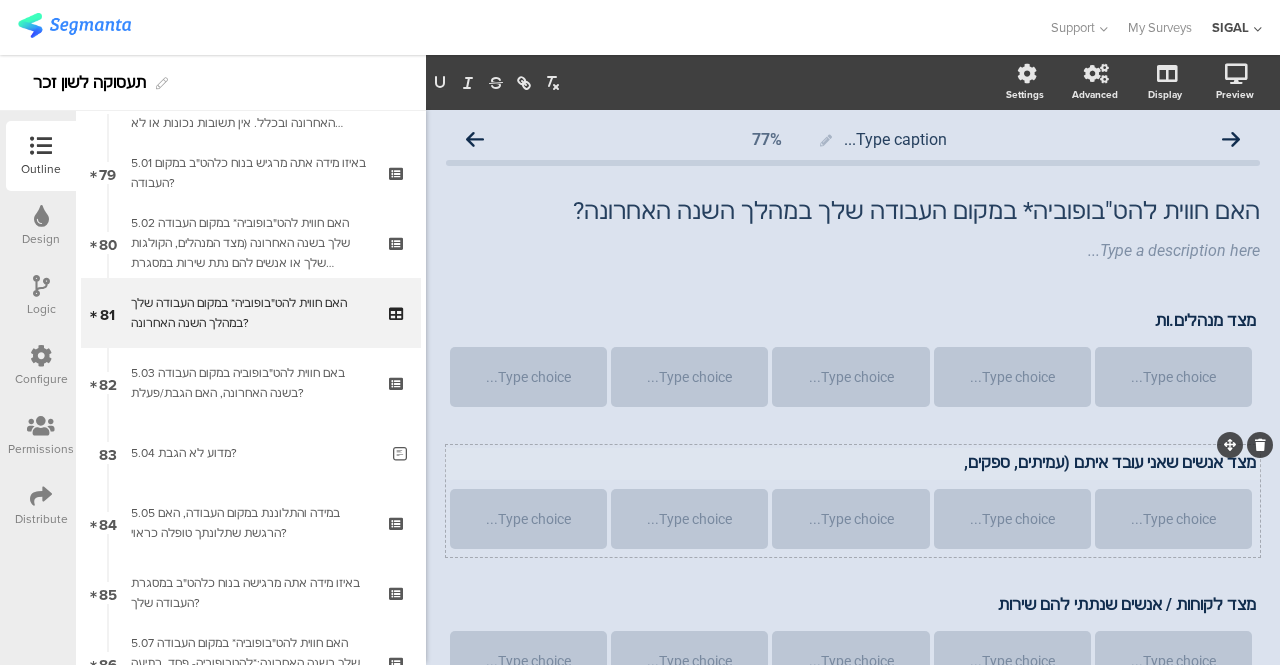 click on "מצד אנשים שאני עובד איתם (עמיתים, ספקים," at bounding box center [853, 462] 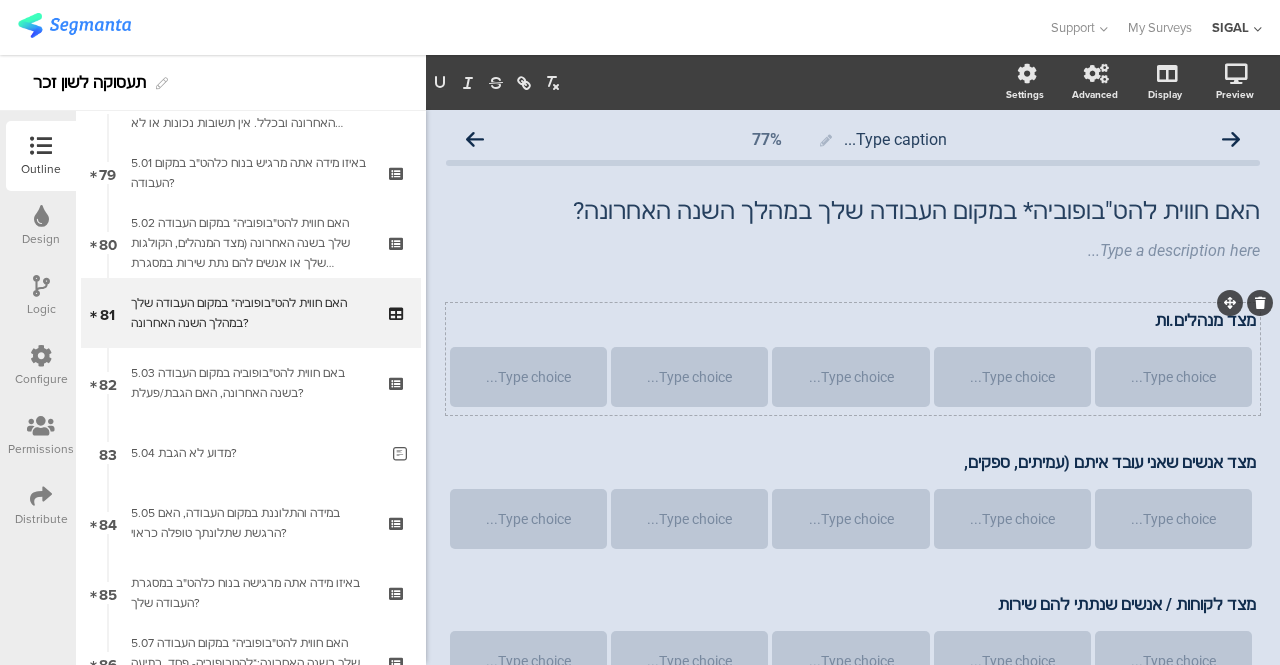 type 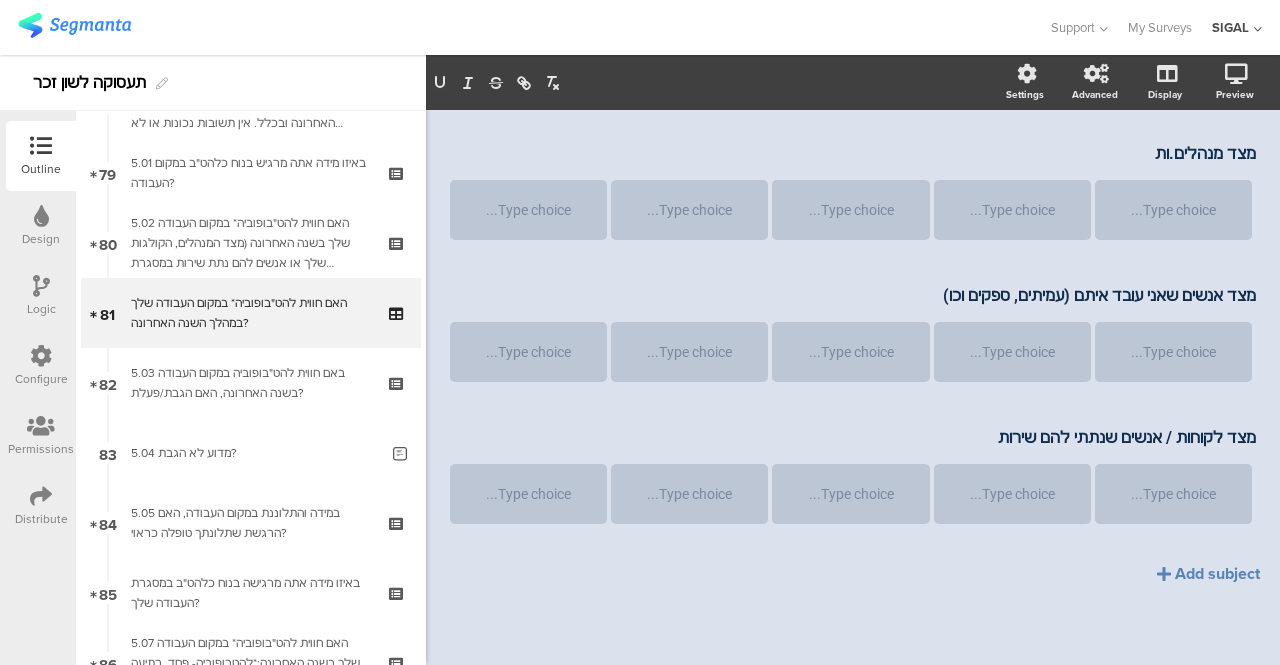 scroll, scrollTop: 67, scrollLeft: 0, axis: vertical 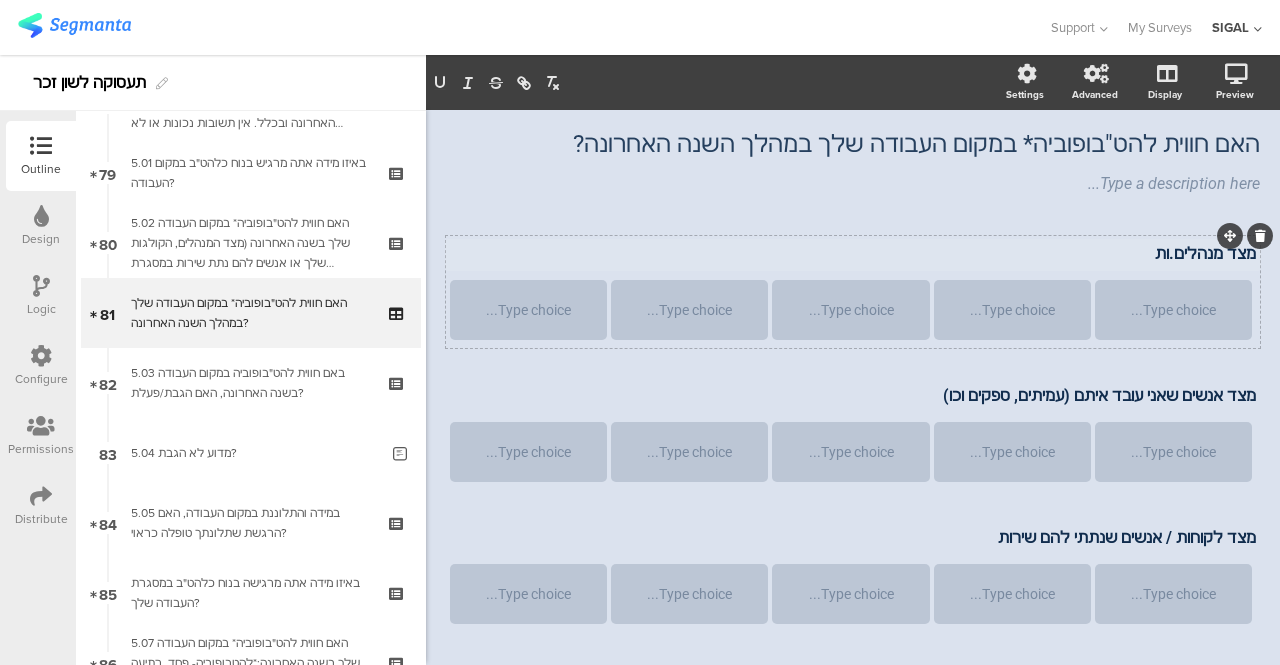 click on "מצד מנהלים.ות
מצד מנהלים.ות" at bounding box center [853, 255] 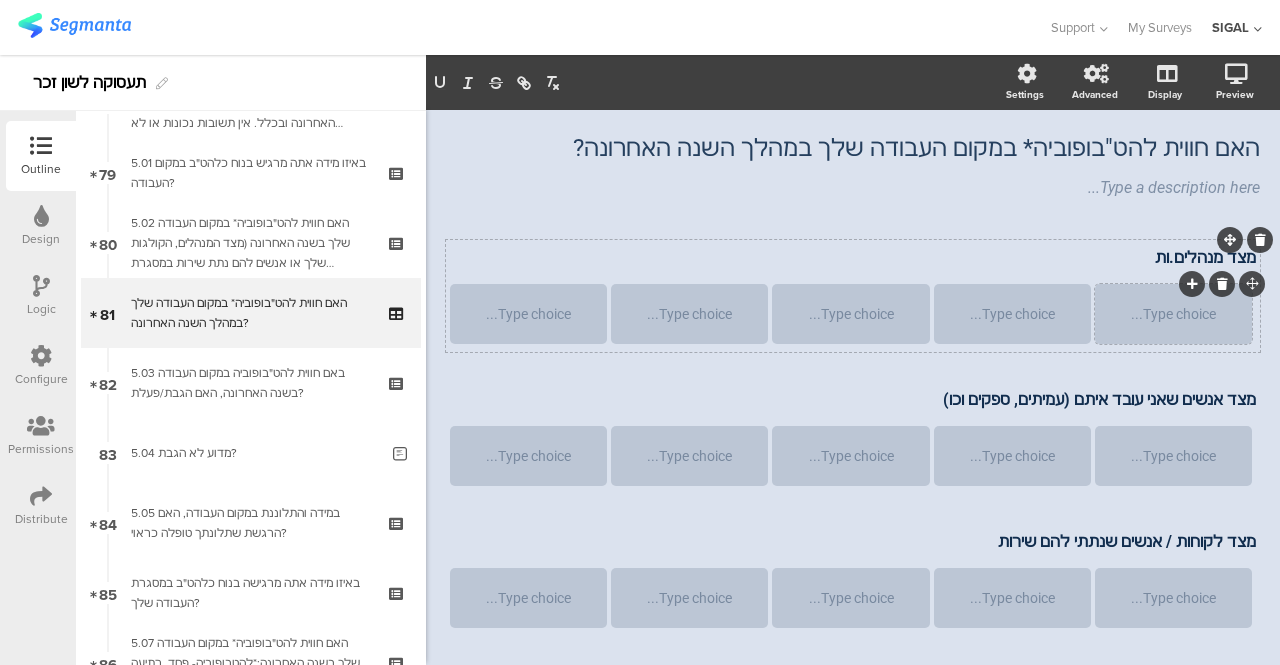 type 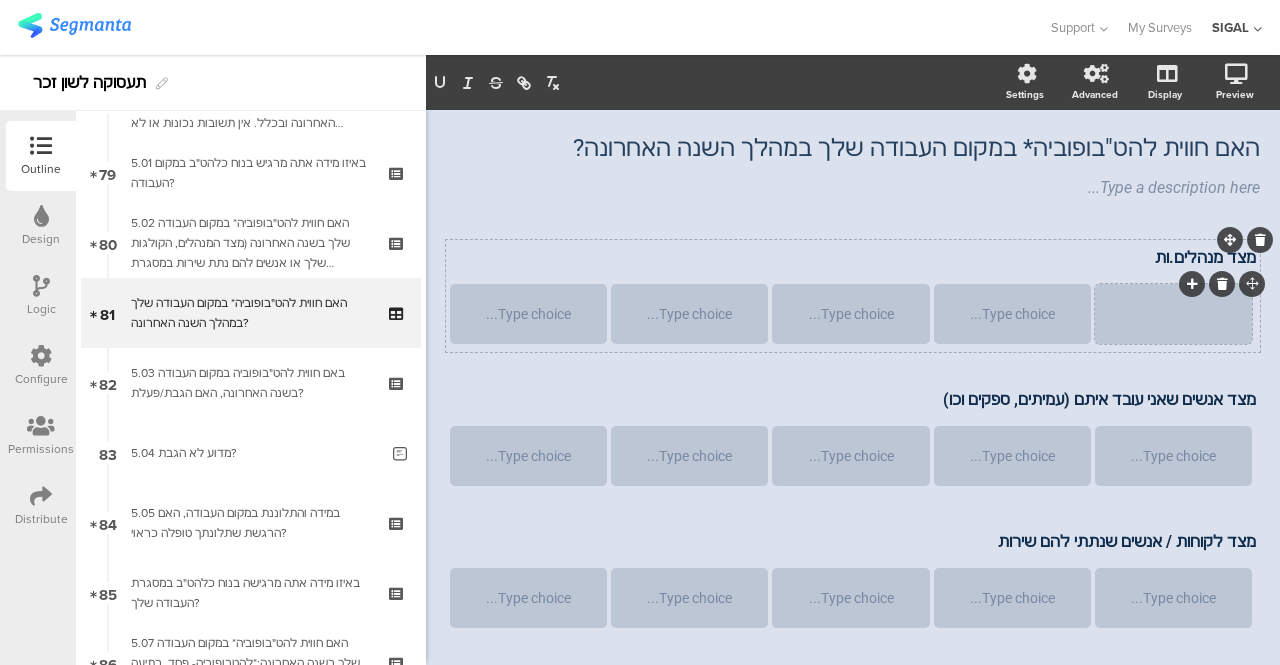 click 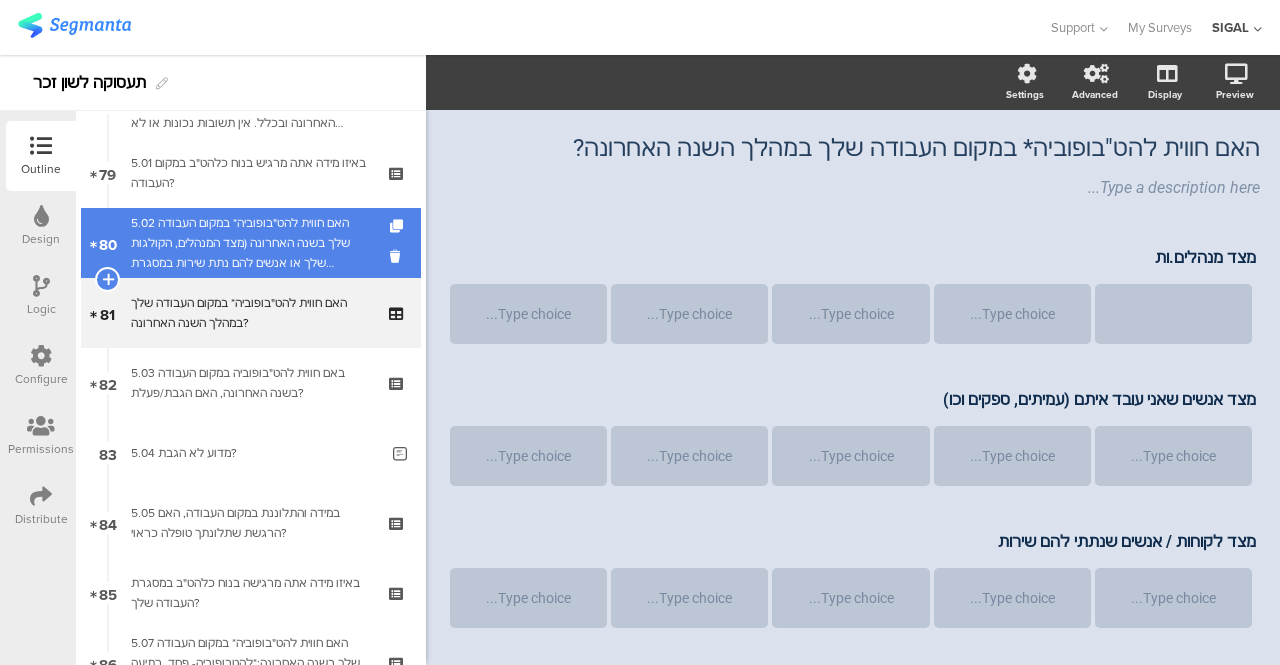 click on "5.02	האם חווית להט"בופוביה* במקום העבודה שלך בשנה האחרונה (מצד המנהלים, הקולגות שלך או אנשים להם נתת שירות במסגרת העבודה)?" at bounding box center [250, 243] 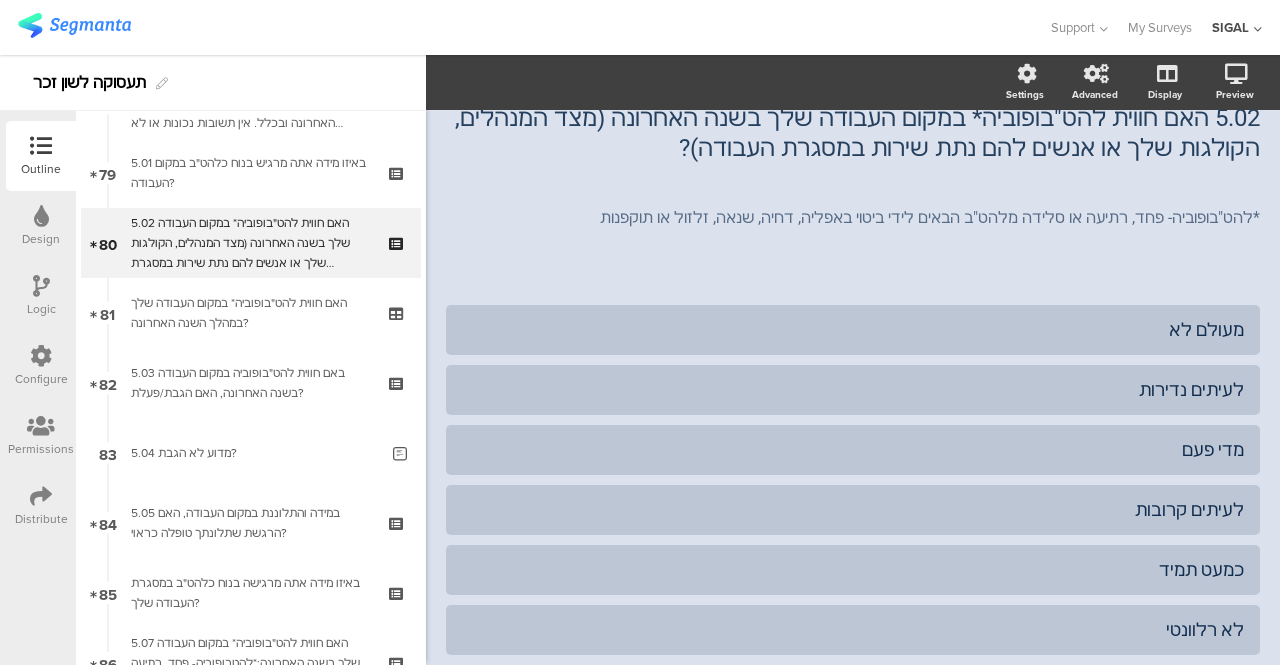 scroll, scrollTop: 193, scrollLeft: 0, axis: vertical 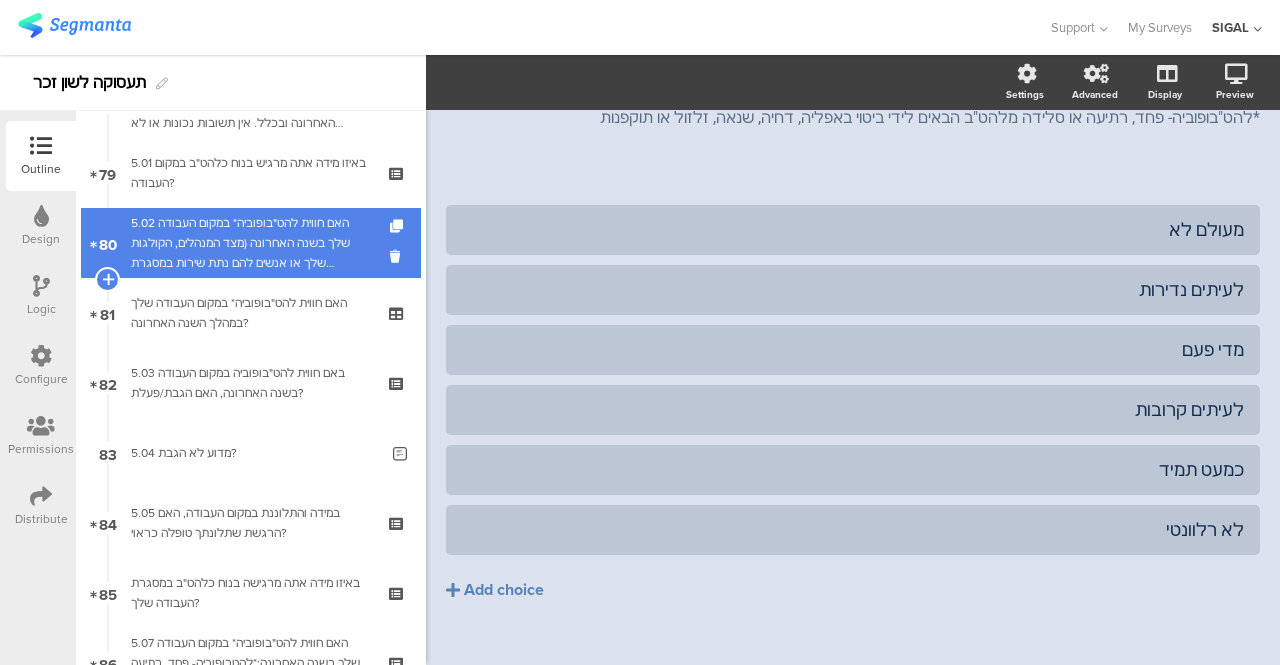 click on "5.02	האם חווית להט"בופוביה* במקום העבודה שלך בשנה האחרונה (מצד המנהלים, הקולגות שלך או אנשים להם נתת שירות במסגרת העבודה)?" at bounding box center [250, 243] 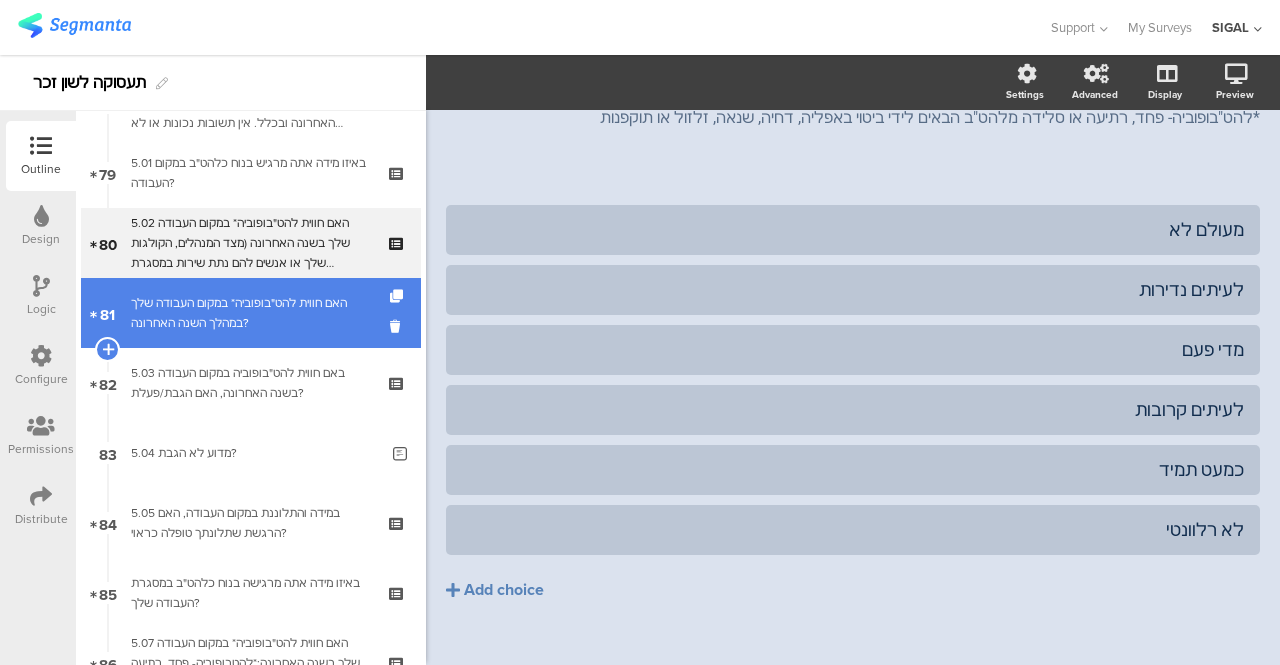 click on "האם חווית להט"בופוביה* במקום העבודה שלך במהלך השנה האחרונה?" at bounding box center [250, 313] 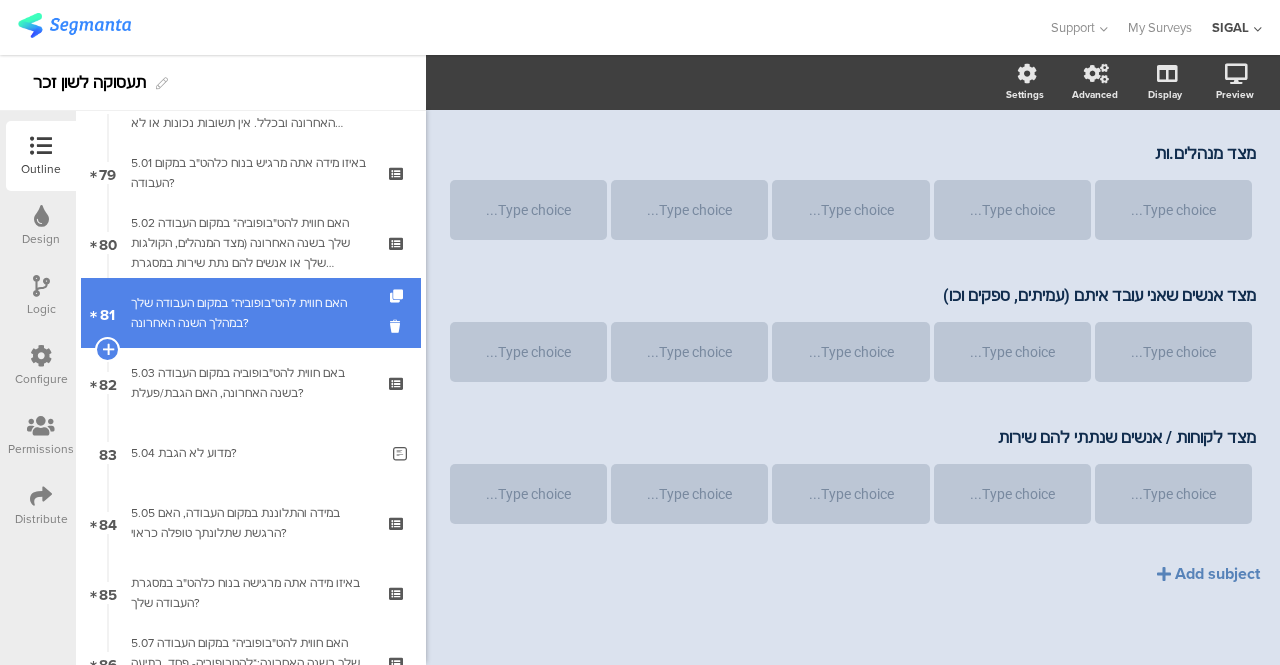 scroll, scrollTop: 167, scrollLeft: 0, axis: vertical 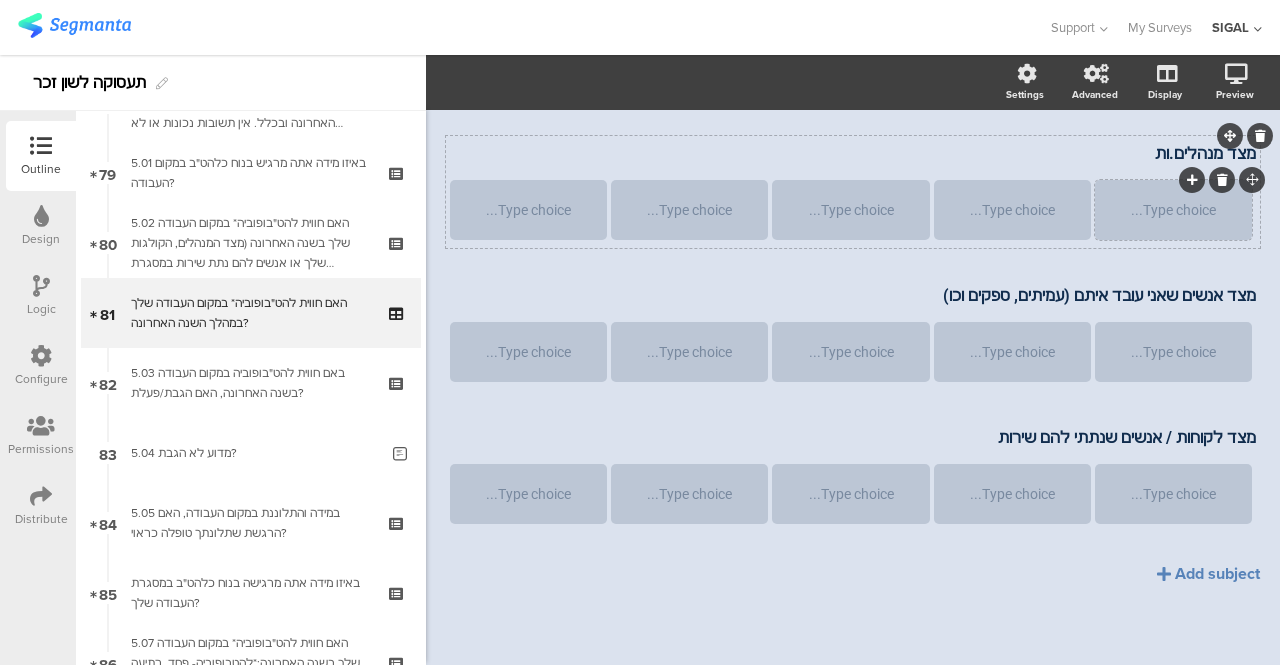 type 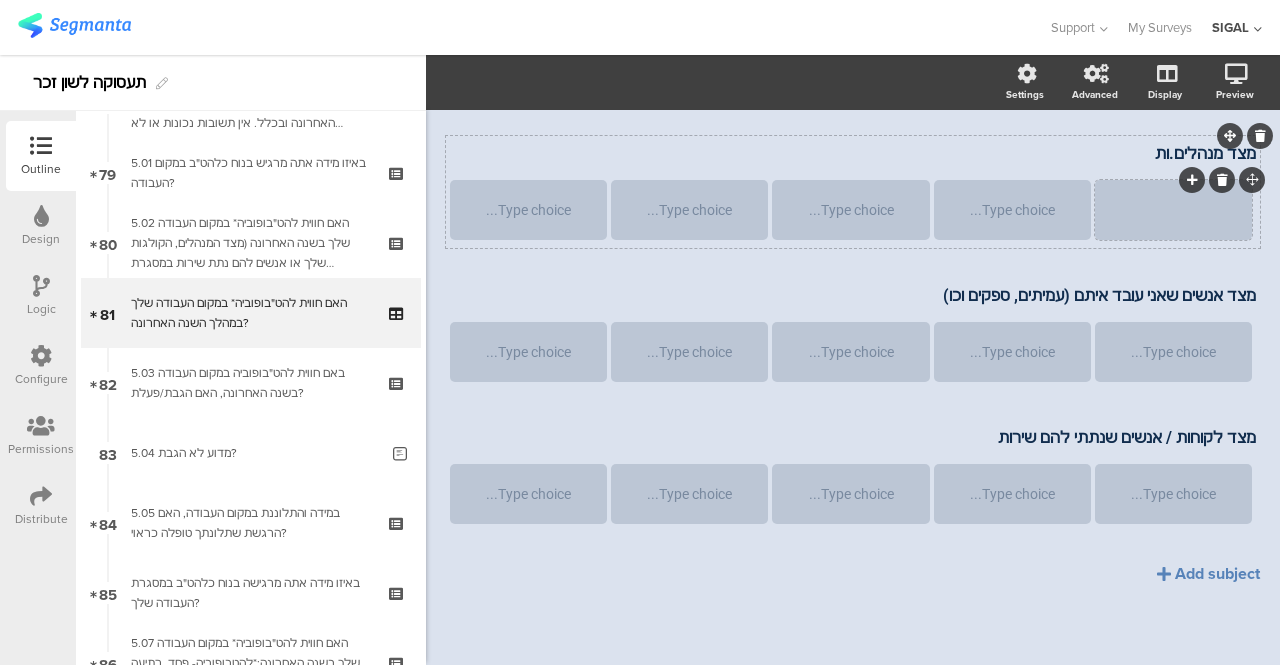 scroll, scrollTop: 166, scrollLeft: 0, axis: vertical 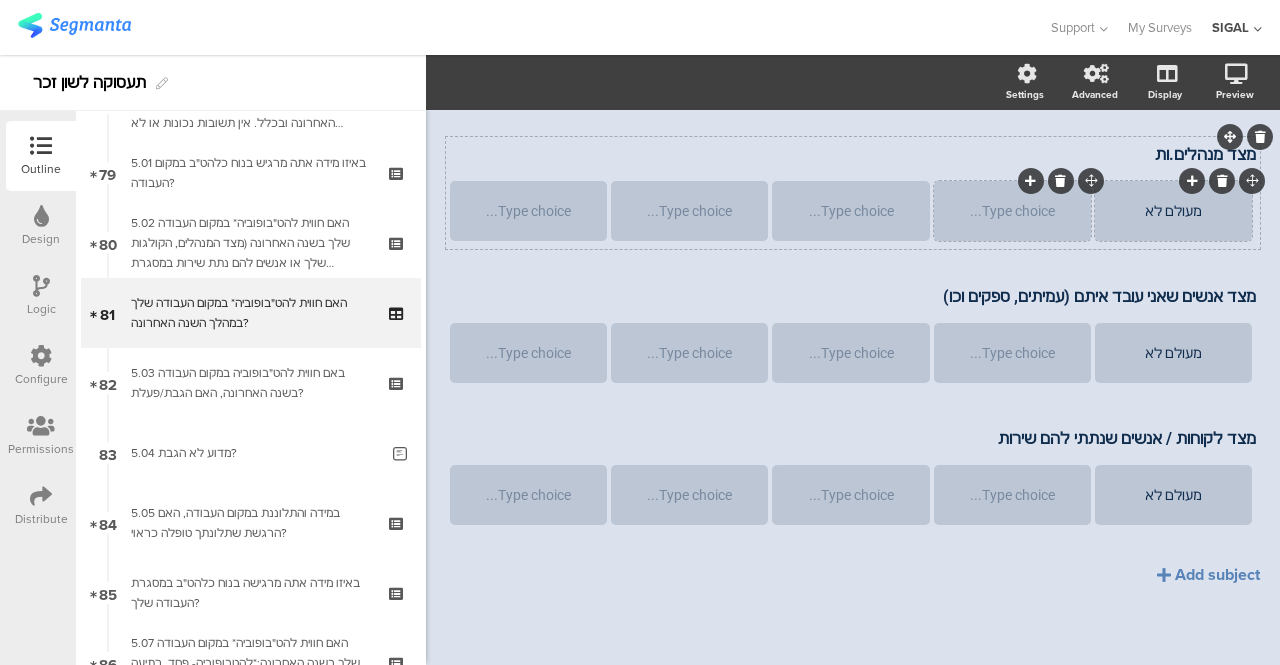 type 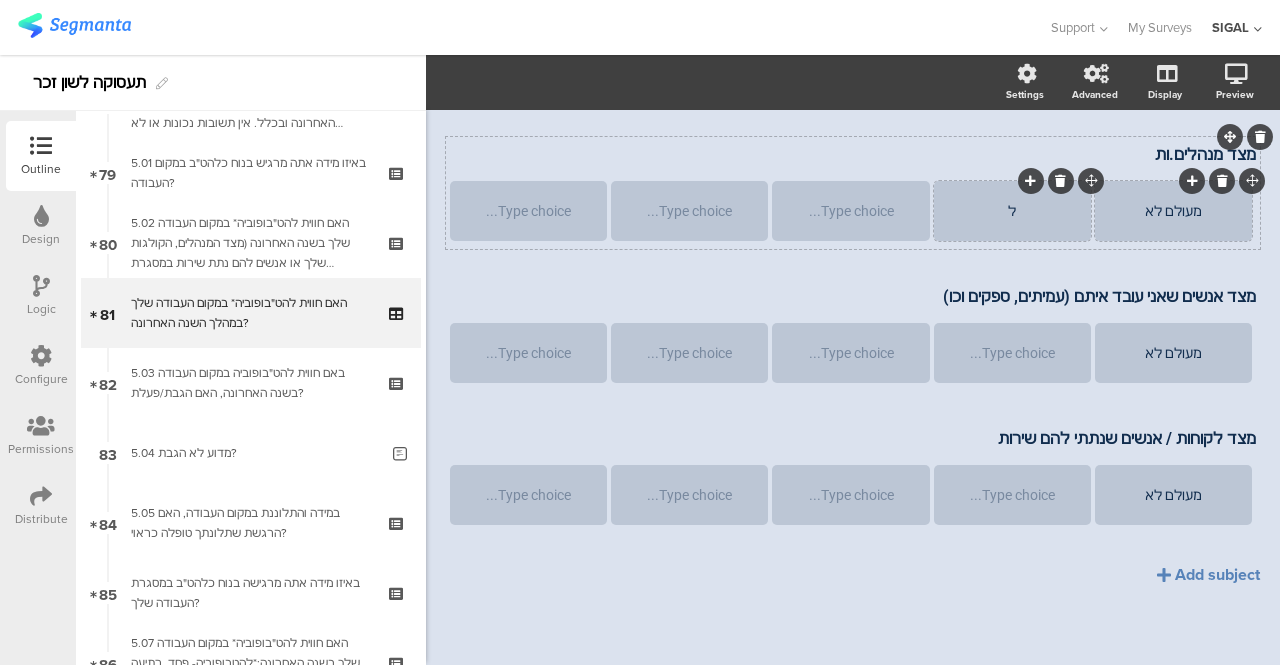 scroll, scrollTop: 166, scrollLeft: 0, axis: vertical 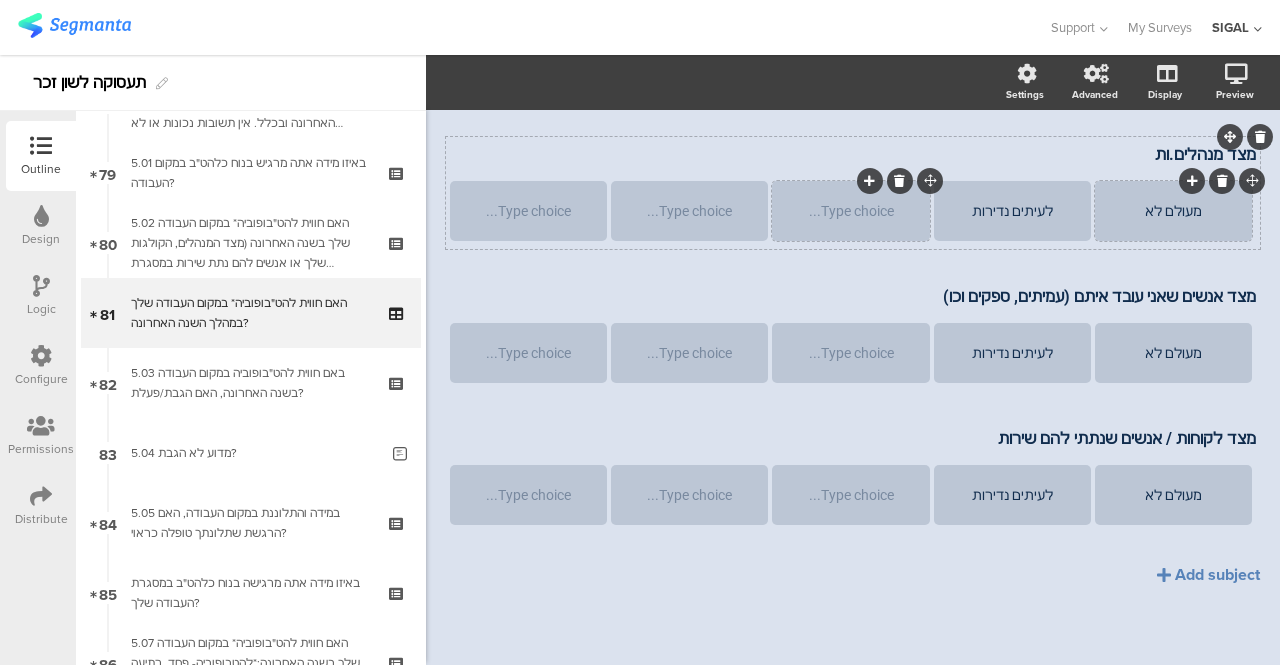 type 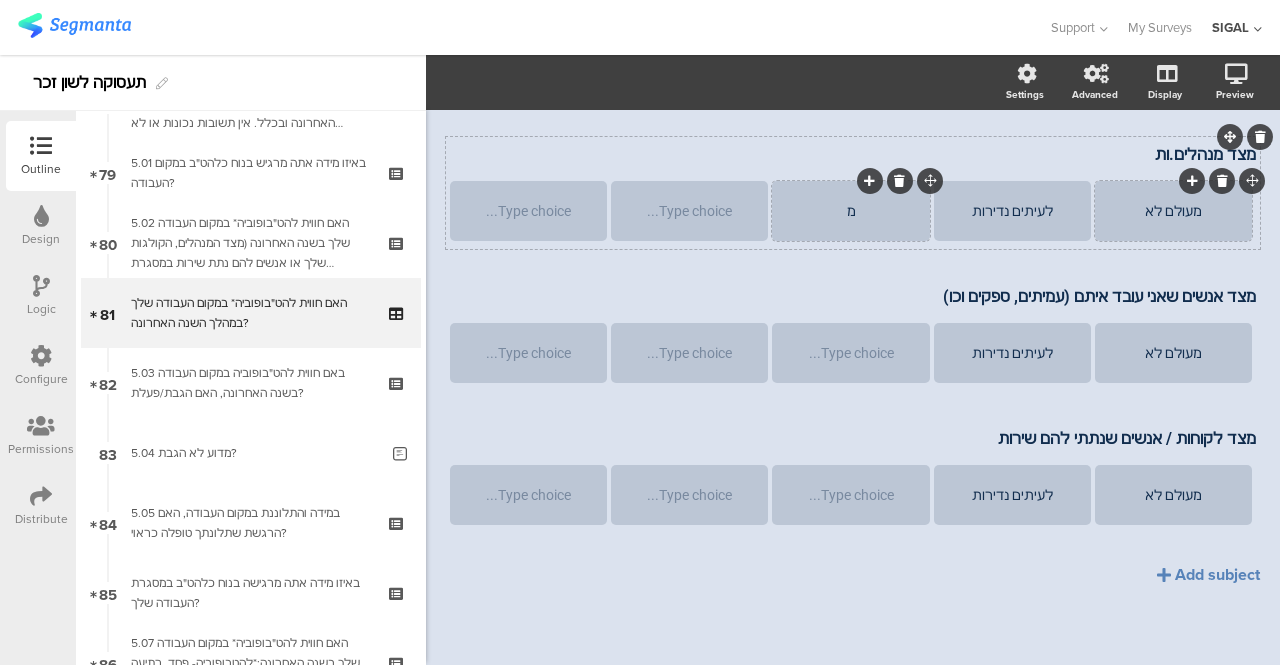 scroll, scrollTop: 165, scrollLeft: 0, axis: vertical 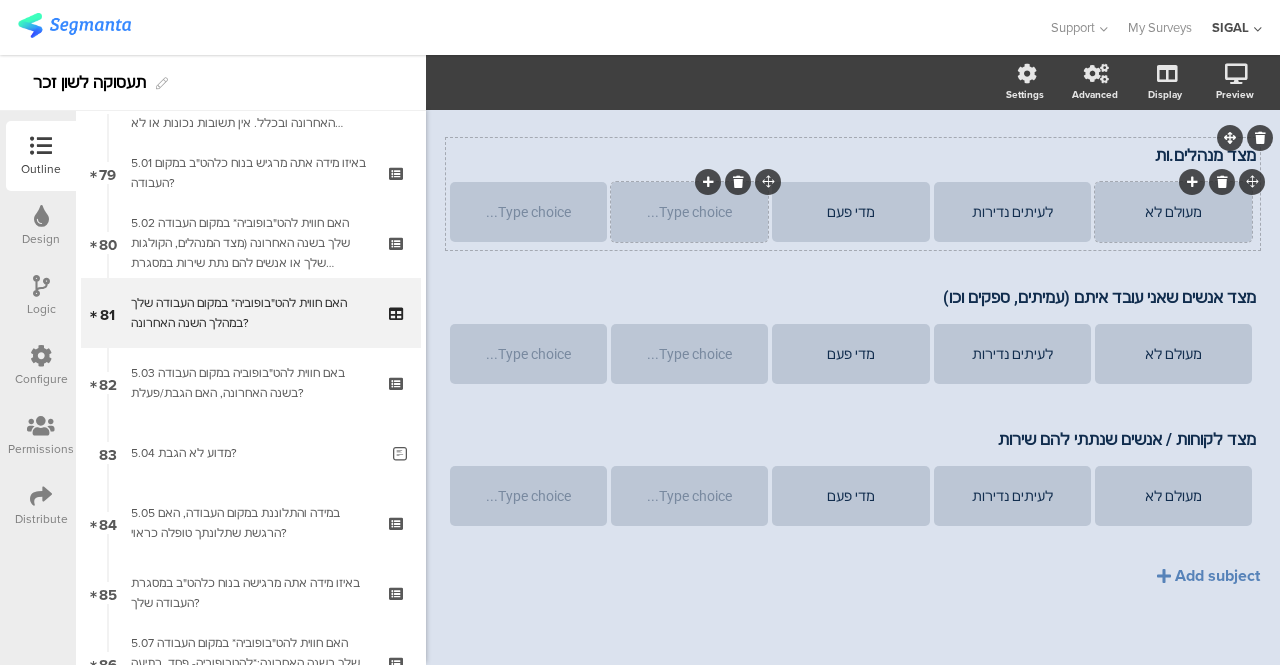 type 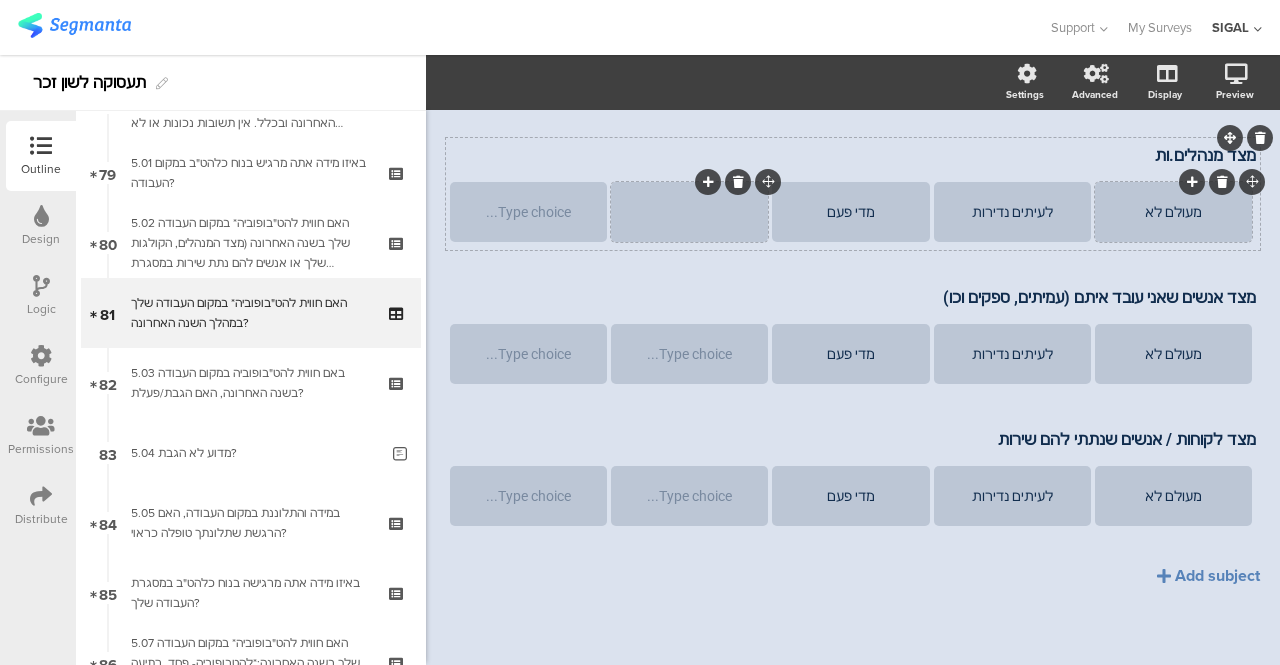 click on "מעולם לא" 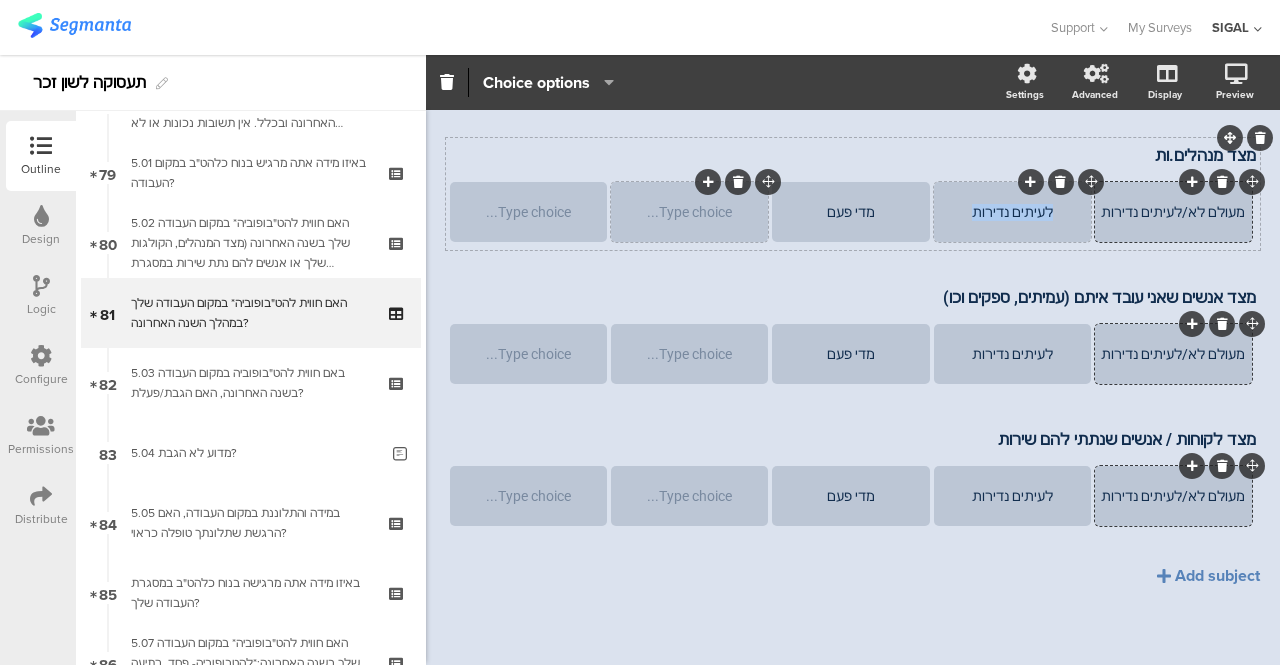 drag, startPoint x: 1040, startPoint y: 212, endPoint x: 924, endPoint y: 220, distance: 116.275536 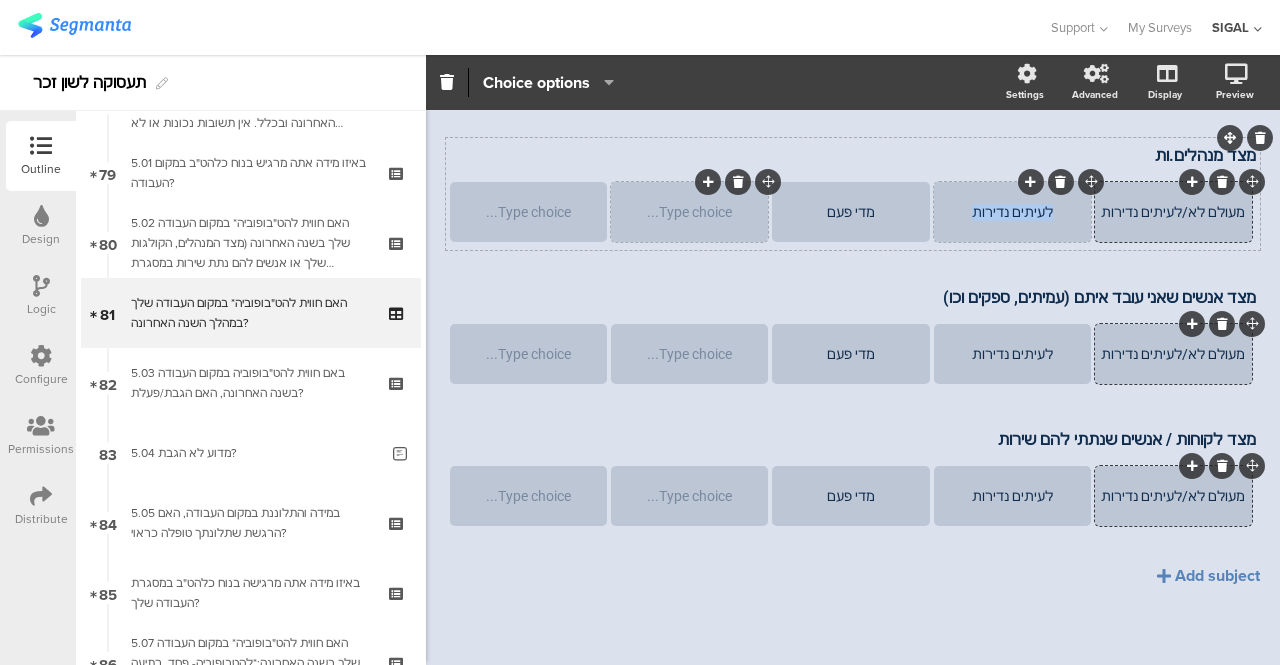 click on "לעיתים נדירות" 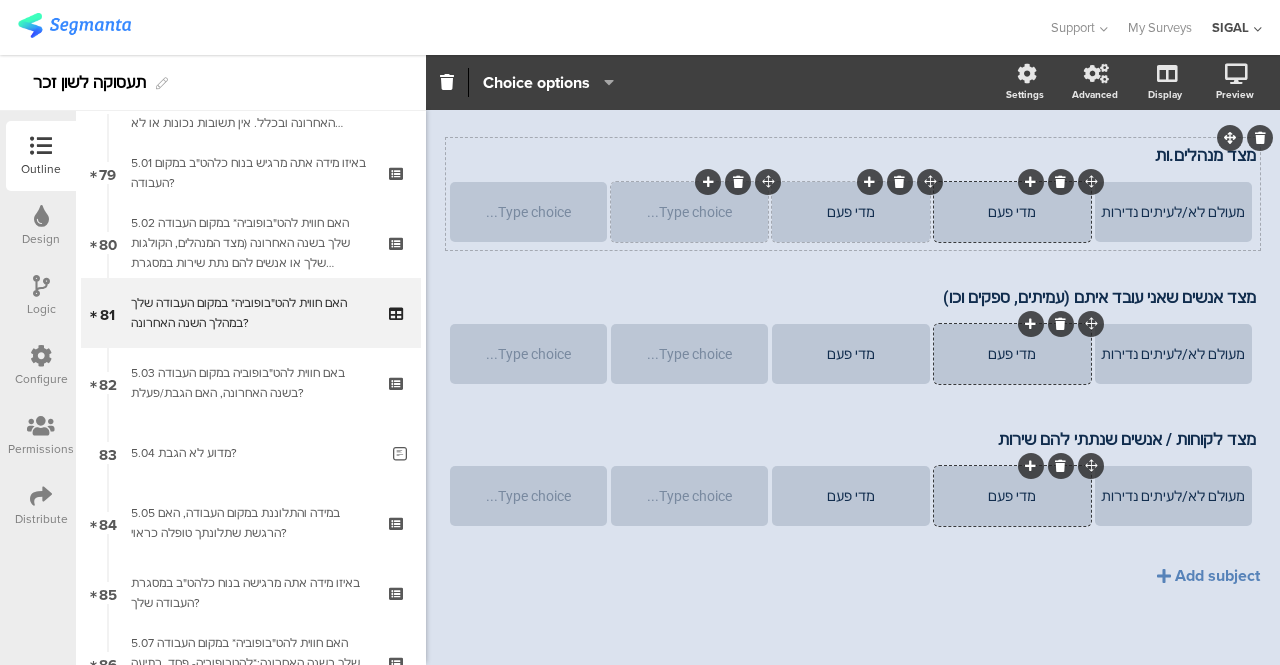 click on "מדי פעם" 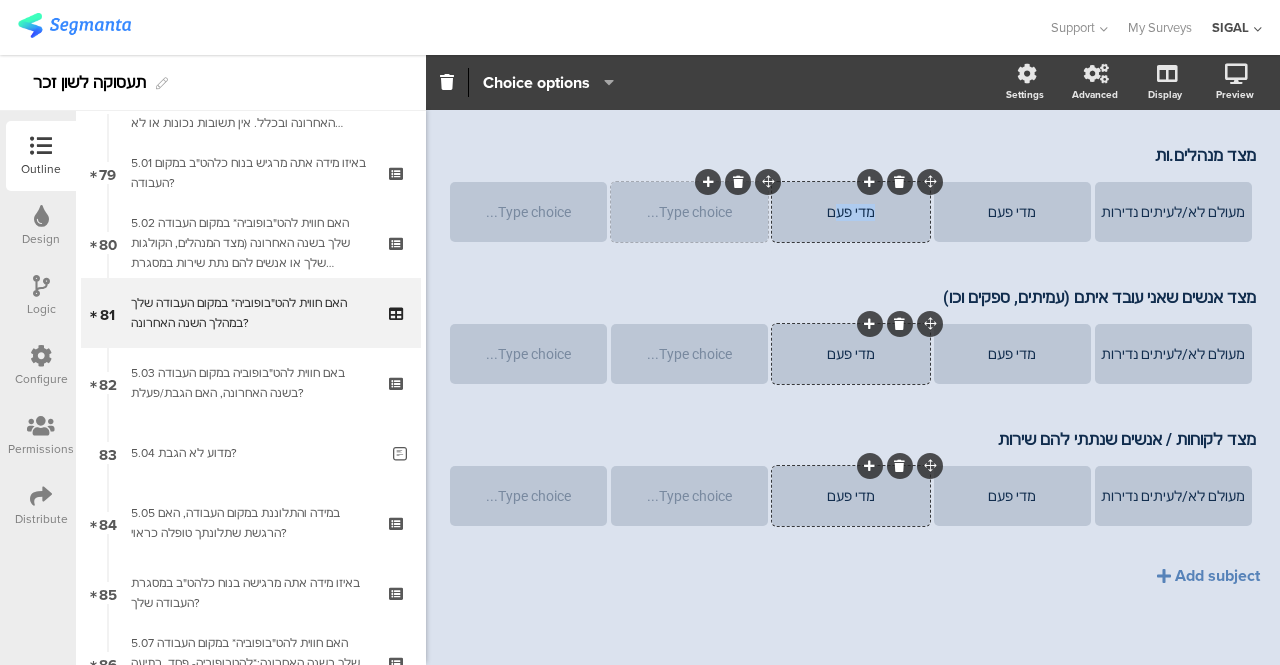 drag, startPoint x: 863, startPoint y: 216, endPoint x: 831, endPoint y: 222, distance: 32.55764 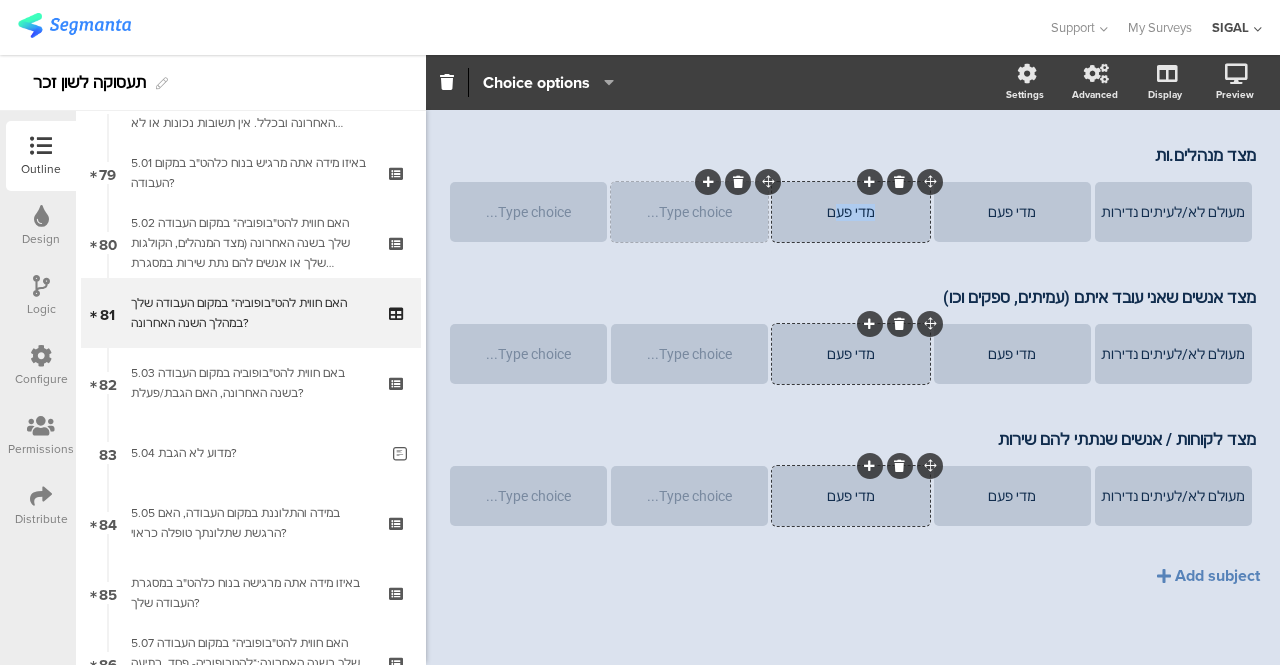click on "מדי פעם" 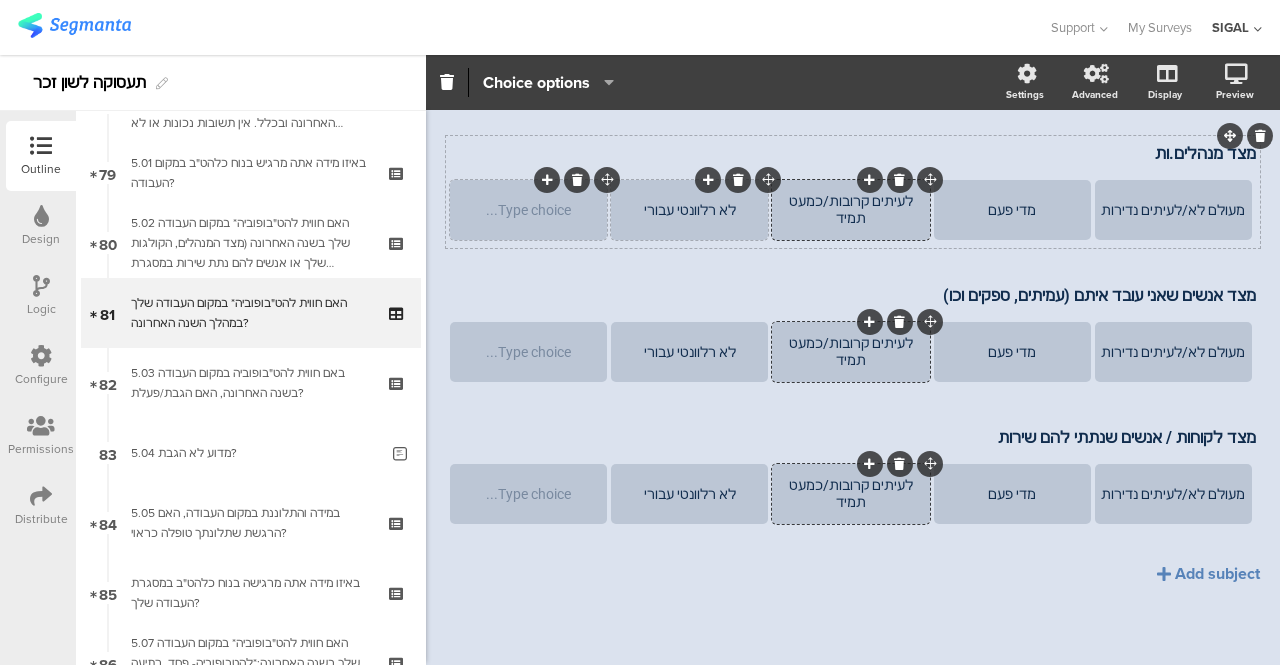 click 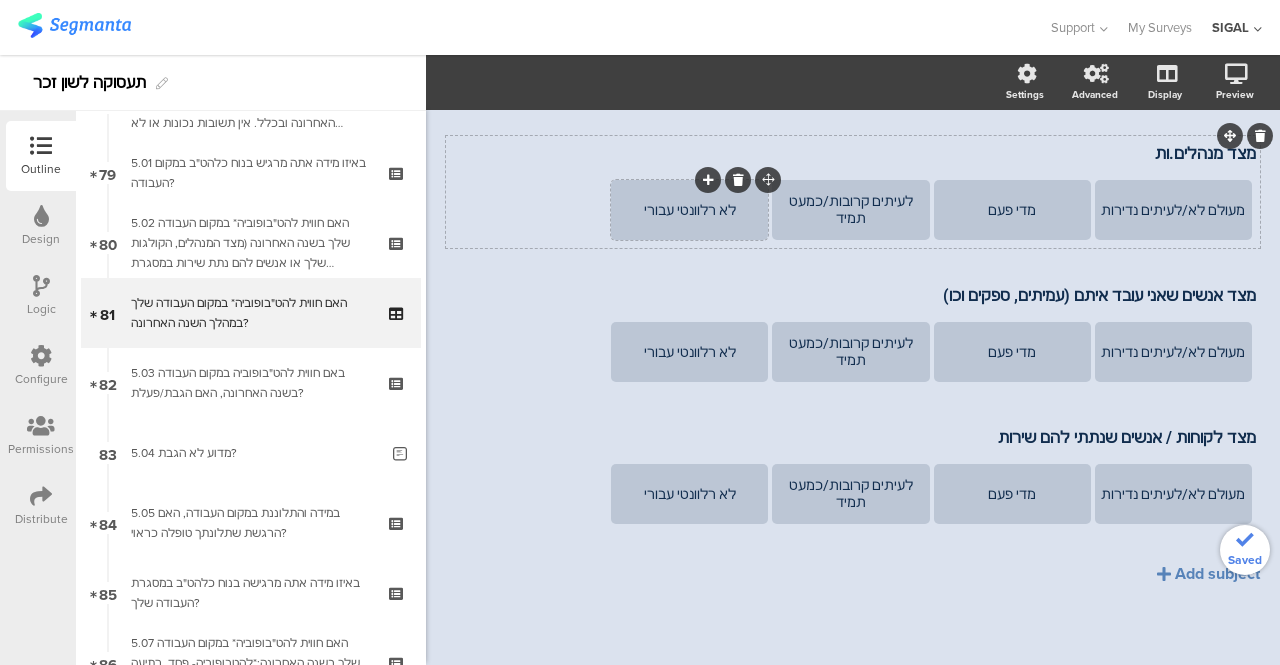 click on "האם חווית להט"בופוביה* במקום העבודה שלך במהלך השנה האחרונה?
האם חווית להט"בופוביה* במקום העבודה שלך במהלך השנה האחרונה?
Type a description here...
מצד מנהלים.ות" 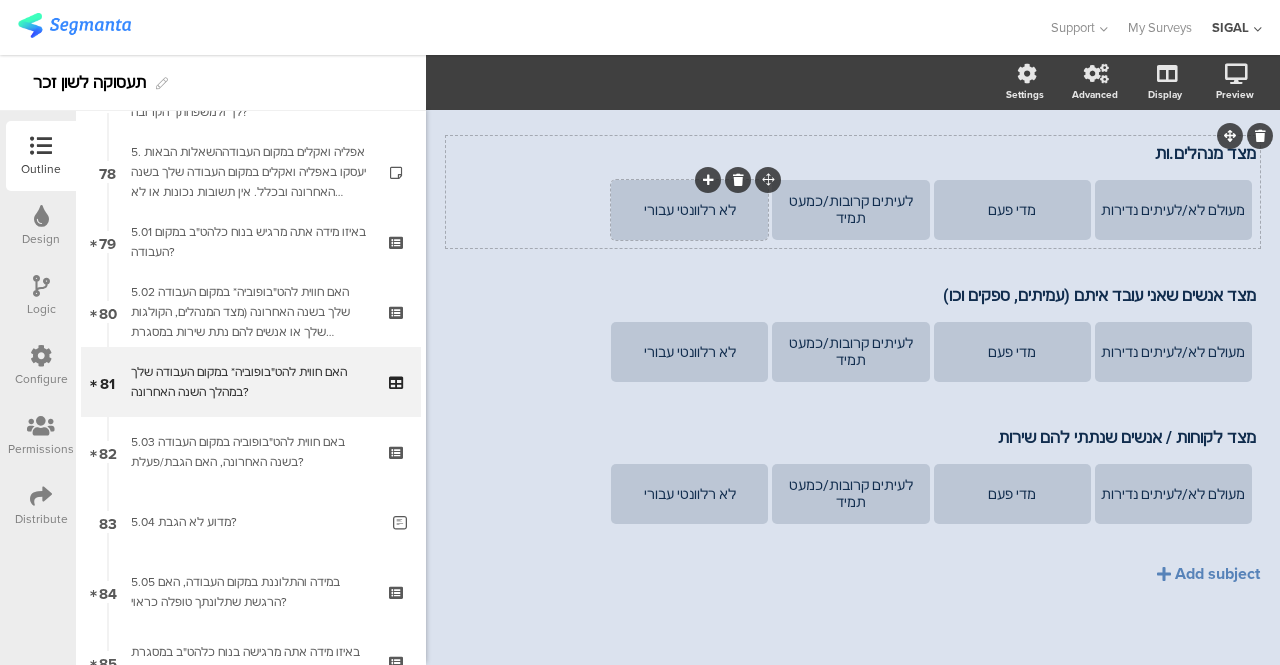scroll, scrollTop: 5413, scrollLeft: 0, axis: vertical 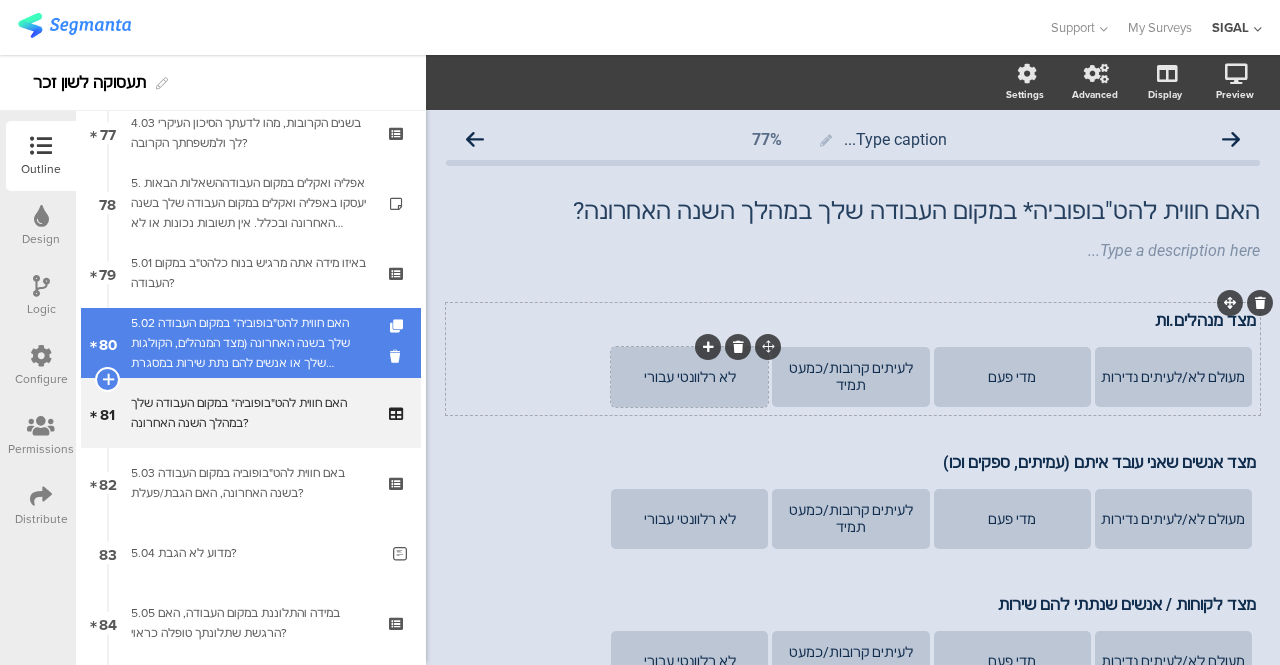 click on "5.02	האם חווית להט"בופוביה* במקום העבודה שלך בשנה האחרונה (מצד המנהלים, הקולגות שלך או אנשים להם נתת שירות במסגרת העבודה)?" at bounding box center (250, 343) 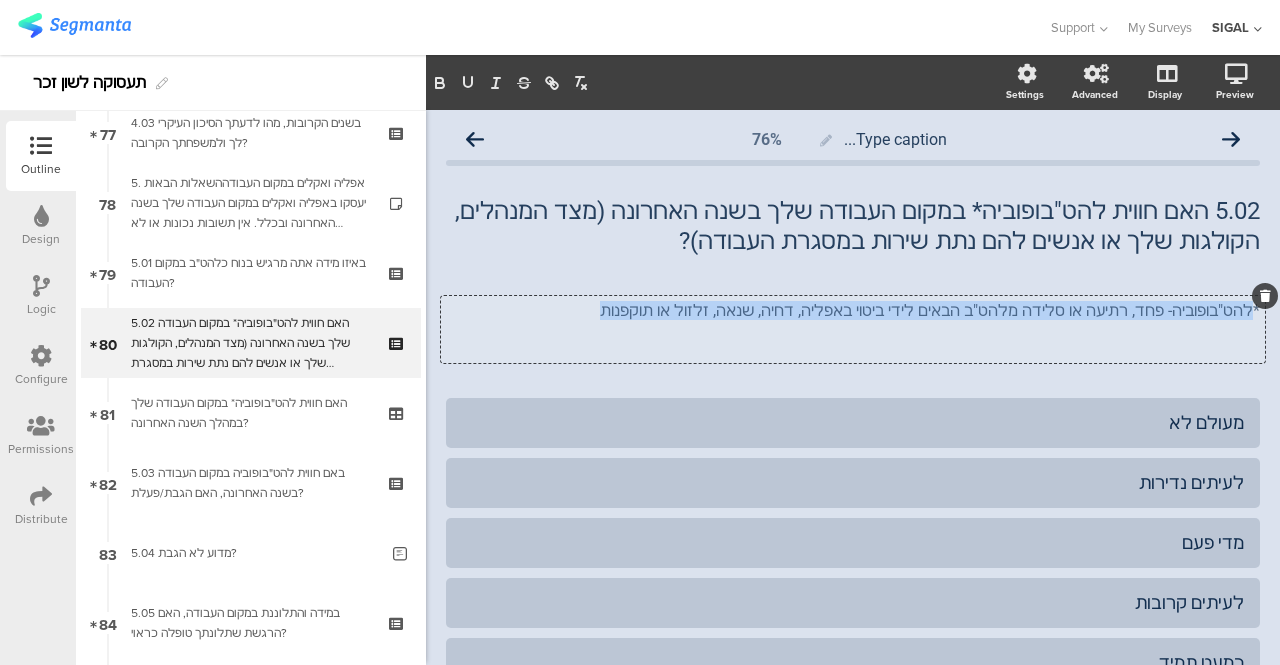 drag, startPoint x: 1234, startPoint y: 311, endPoint x: 616, endPoint y: 295, distance: 618.2071 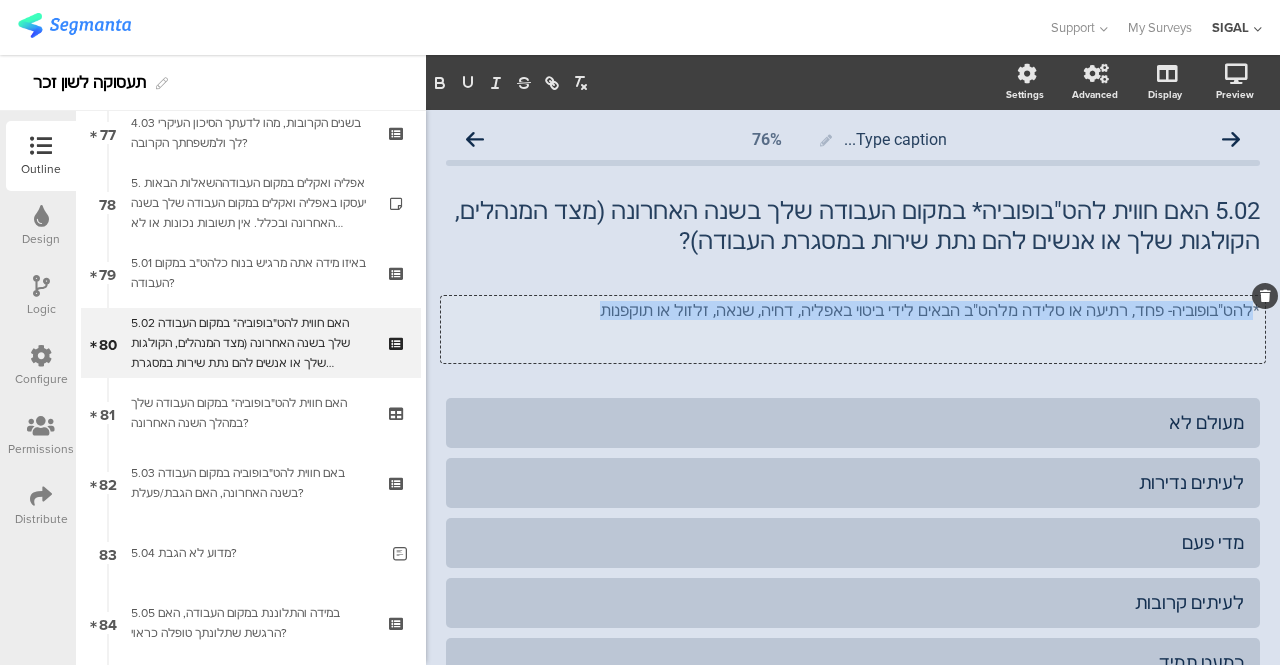 click on "*להט"בופוביה- פחד, רתיעה או סלידה מלהט"ב הבאים לידי ביטוי באפליה, דחיה, שנאה, זלזול או תוקפנות
*להט"בופוביה- פחד, רתיעה או סלידה מלהט"ב הבאים לידי ביטוי באפליה, דחיה, שנאה, זלזול או תוקפנות
*להט"בופוביה- פחד, רתיעה או סלידה מלהט"ב הבאים לידי ביטוי באפליה, דחיה, שנאה, זלזול או תוקפנות" 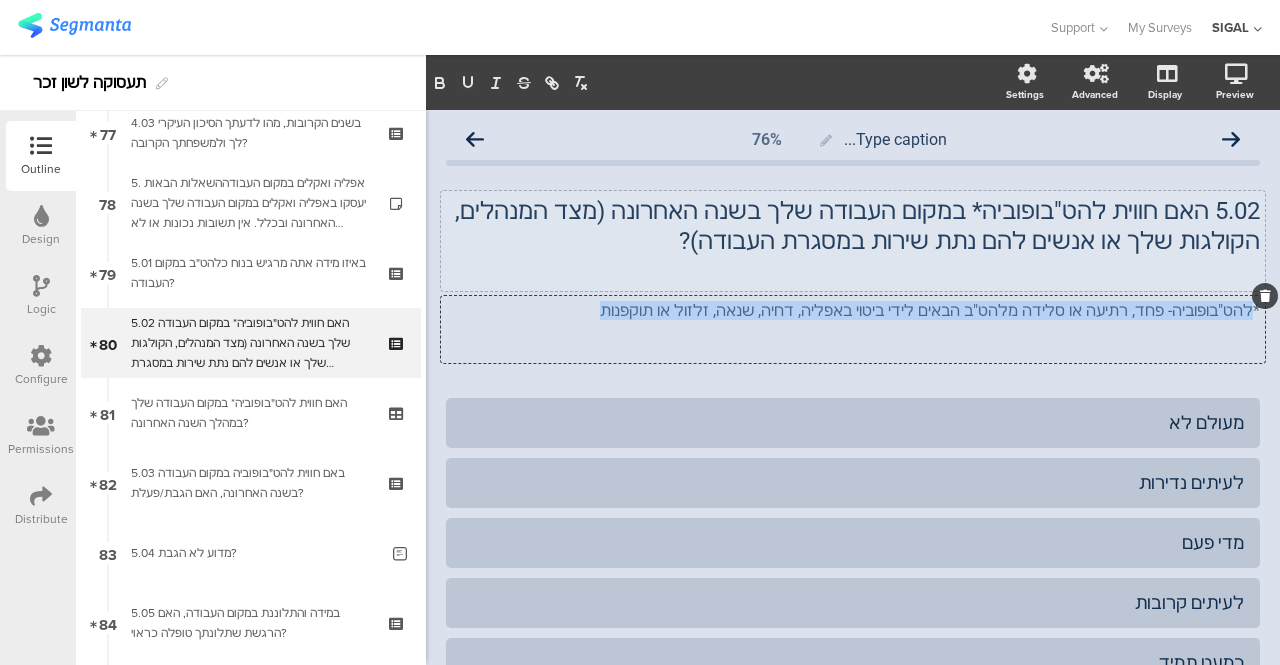 copy on "להט"בופוביה- פחד, רתיעה או סלידה מלהט"ב הבאים לידי ביטוי באפליה, דחיה, שנאה, זלזול או תוקפנות" 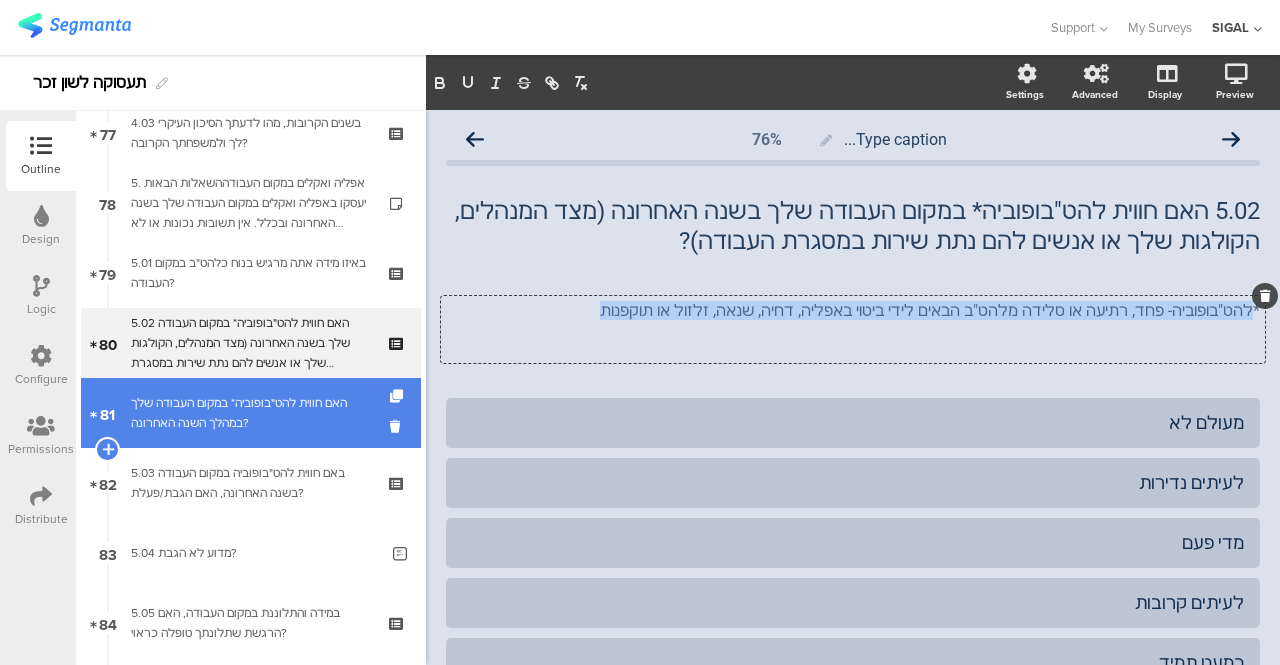 click on "האם חווית להט"בופוביה* במקום העבודה שלך במהלך השנה האחרונה?" at bounding box center [250, 413] 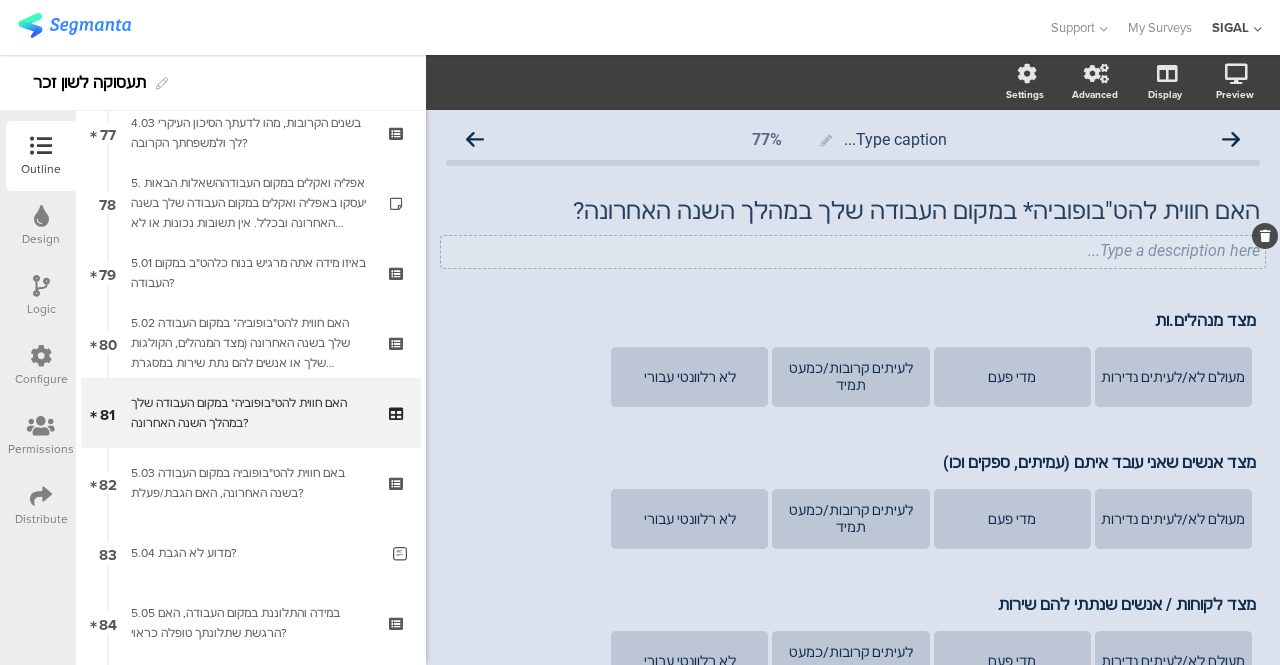 click on "Type a description here..." 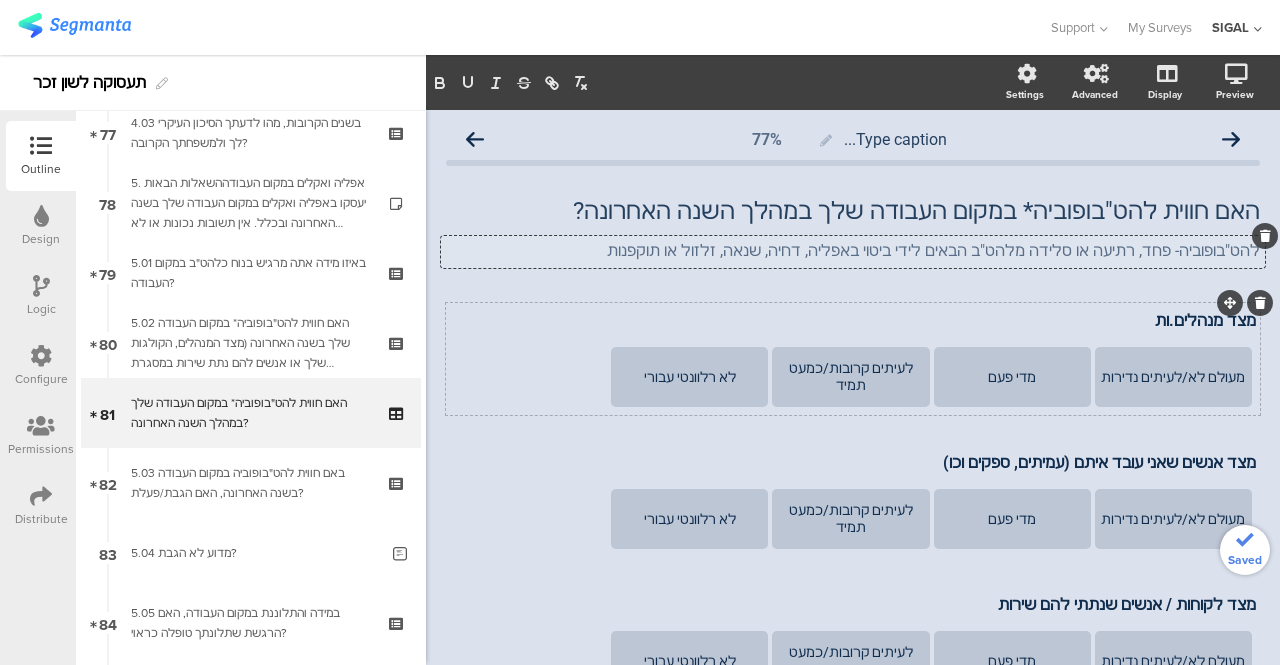 click on "מעולם לא/לעיתים נדירות
מדי פעם
לעיתים קרובות/כמעט תמיד
לא רלוונטי עבורי" 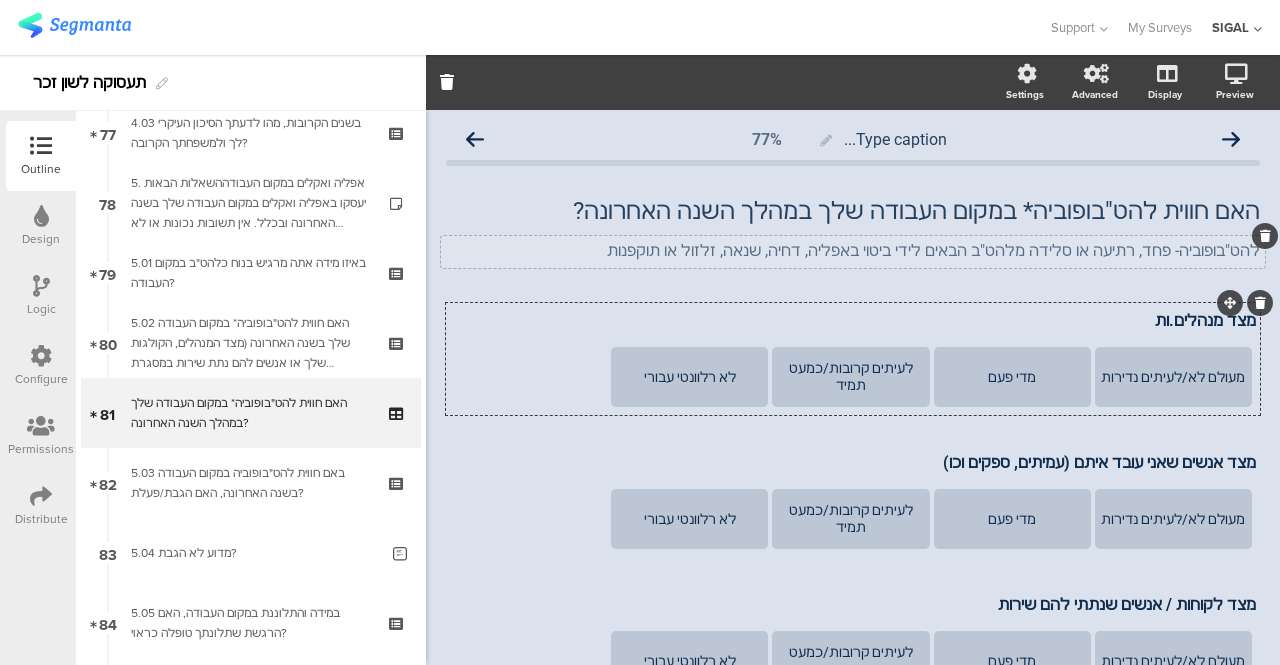 click on "להט"בופוביה- פחד, רתיעה או סלידה מלהט"ב הבאים לידי ביטוי באפליה, דחיה, שנאה, זלזול או תוקפנות
להט"בופוביה- פחד, רתיעה או סלידה מלהט"ב הבאים לידי ביטוי באפליה, דחיה, שנאה, זלזול או תוקפנות" 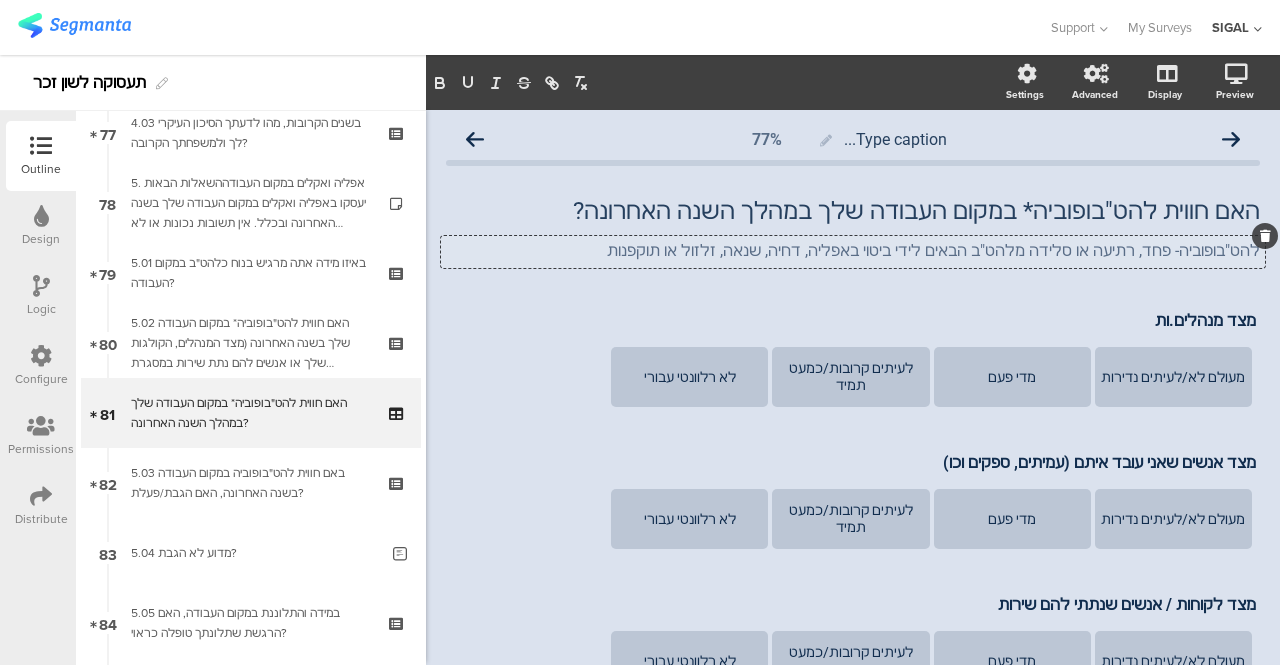 type 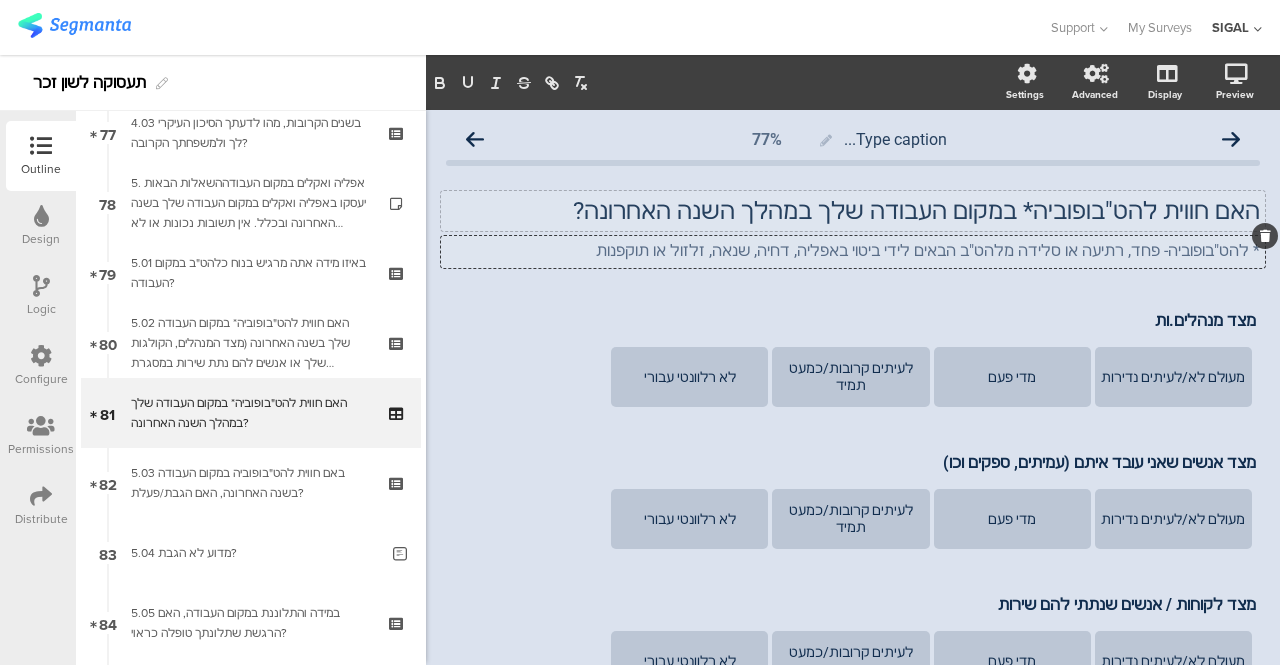 click on "האם חווית להט"בופוביה* במקום העבודה שלך במהלך השנה האחרונה?
האם חווית להט"בופוביה* במקום העבודה שלך במהלך השנה האחרונה?" 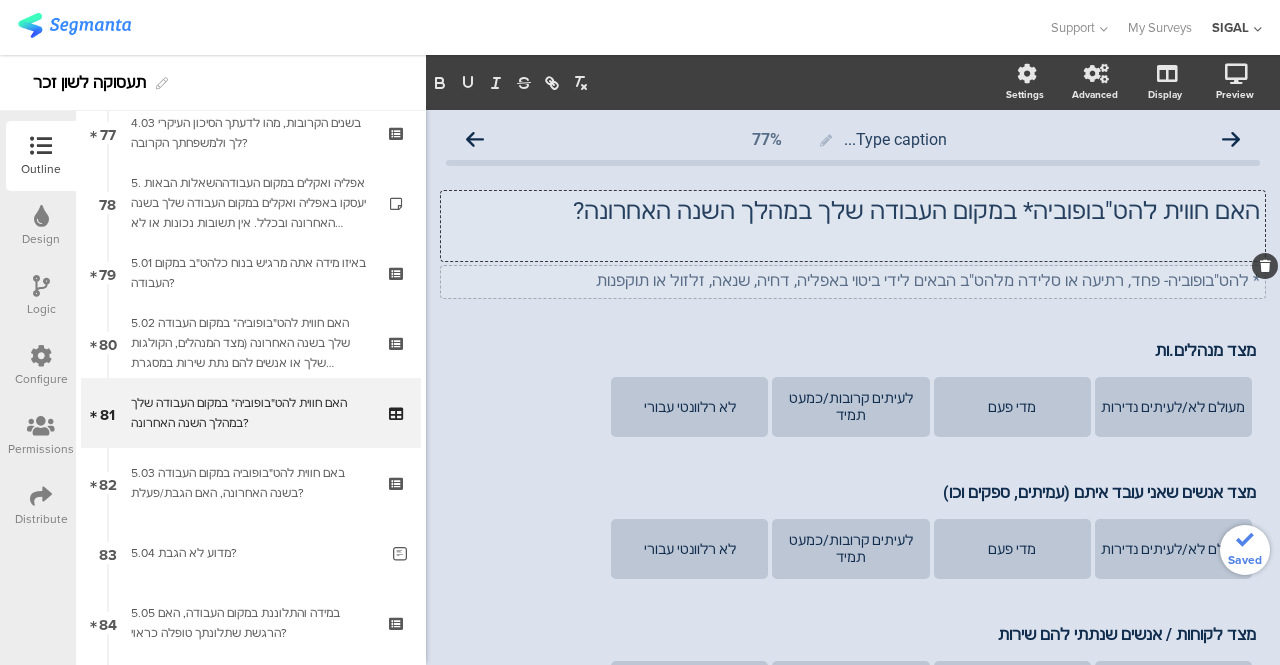 type 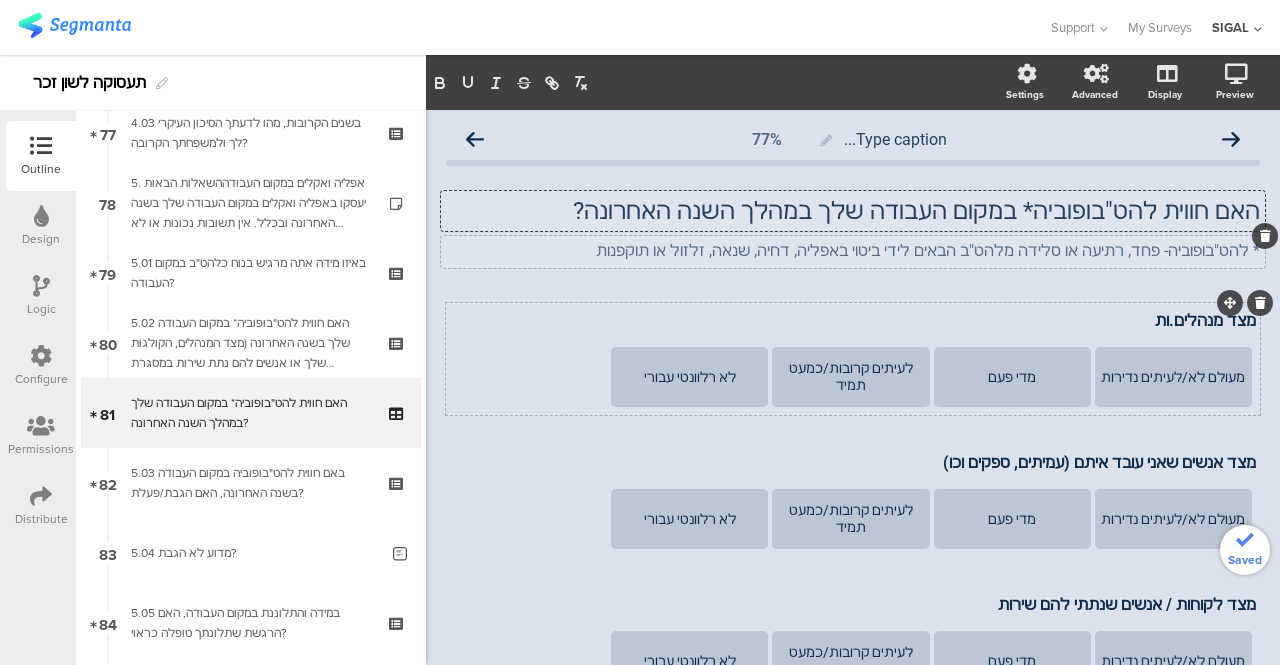 drag, startPoint x: 980, startPoint y: 285, endPoint x: 978, endPoint y: 303, distance: 18.110771 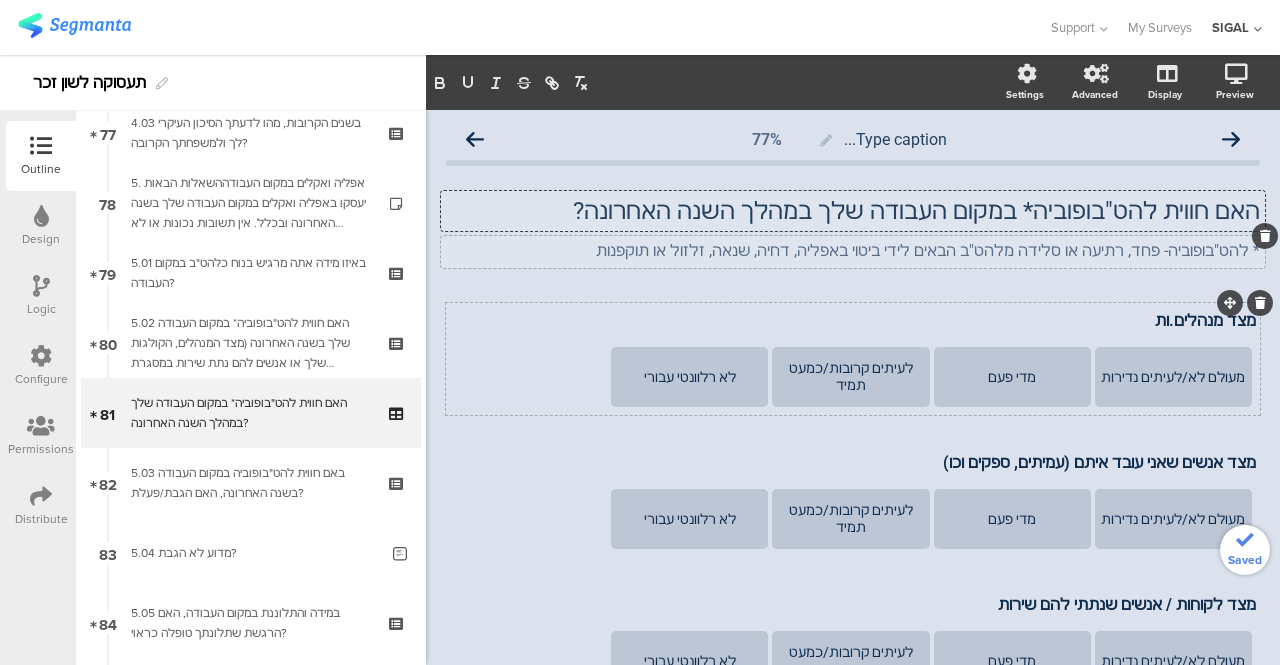 click on "Type caption...
77%
האם חווית להט"בופוביה* במקום העבודה שלך במהלך השנה האחרונה?
האם חווית להט"בופוביה* במקום העבודה שלך במהלך השנה האחרונה?
האם חווית להט"בופוביה* במקום העבודה שלך במהלך השנה האחרונה?
* להט"בופוביה- פחד, רתיעה או סלידה מלהט"ב הבאים לידי ביטוי באפליה, דחיה, שנאה, זלזול או תוקפנות" 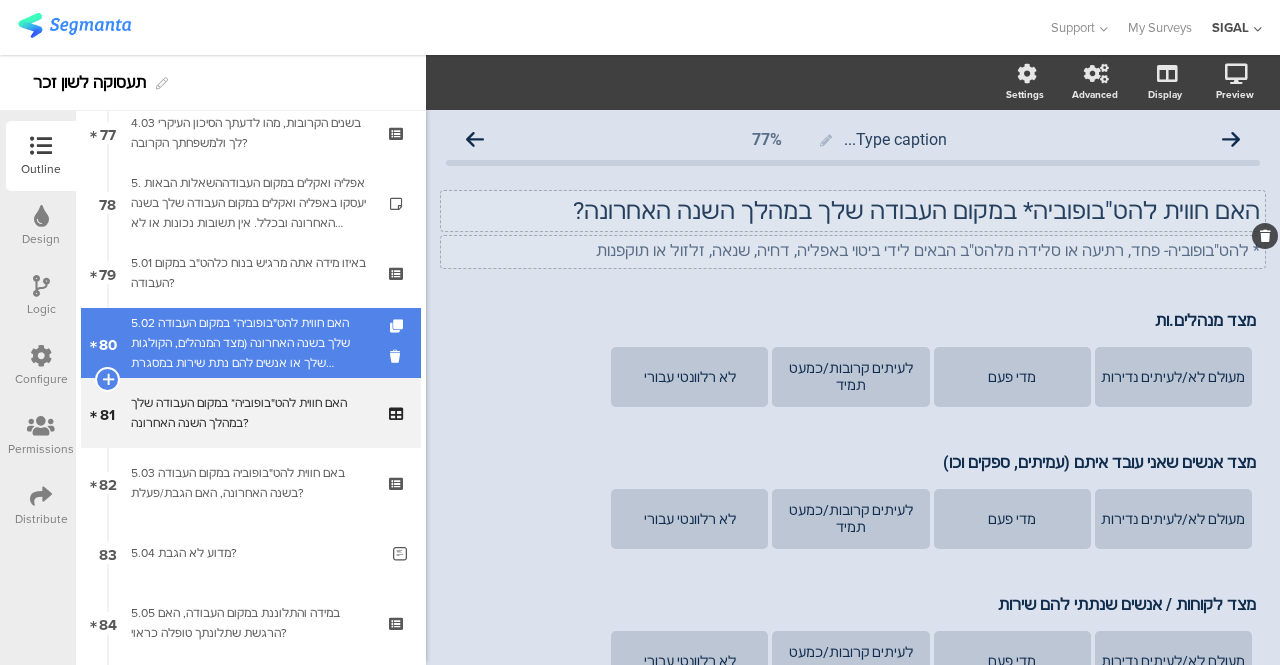 click on "5.02	האם חווית להט"בופוביה* במקום העבודה שלך בשנה האחרונה (מצד המנהלים, הקולגות שלך או אנשים להם נתת שירות במסגרת העבודה)?" at bounding box center [250, 343] 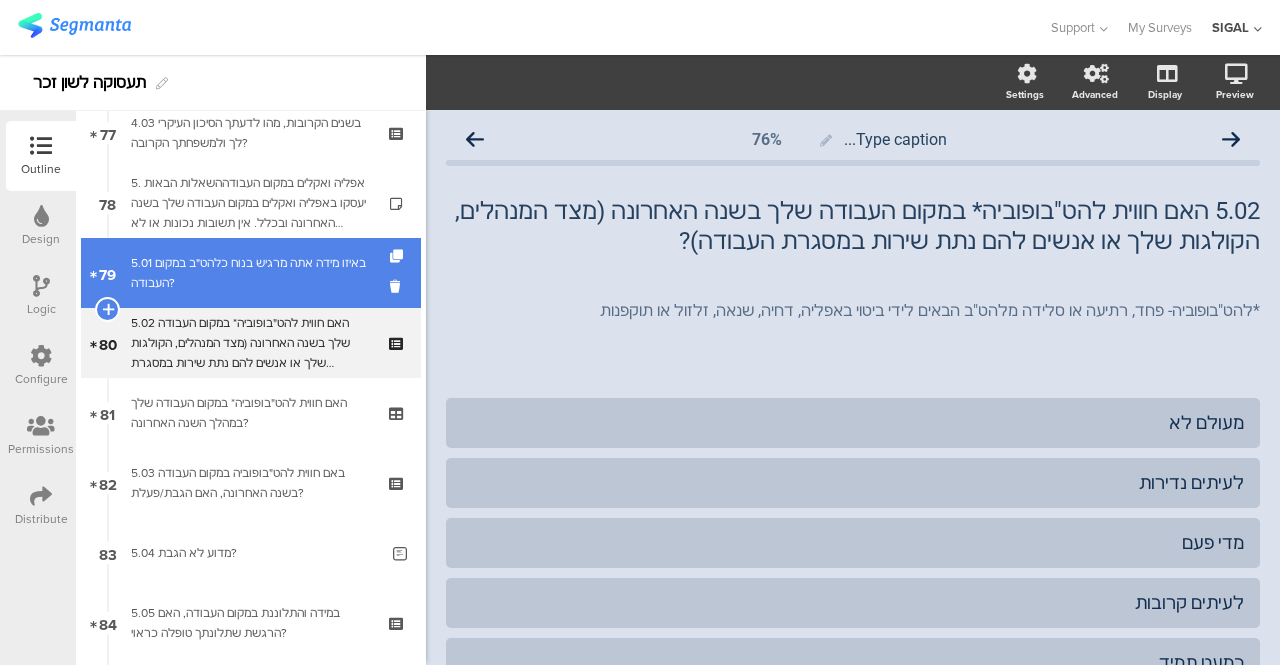click on "5.01	באיזו מידה אתה מרגיש בנוח כלהט"ב במקום העבודה?" at bounding box center [250, 273] 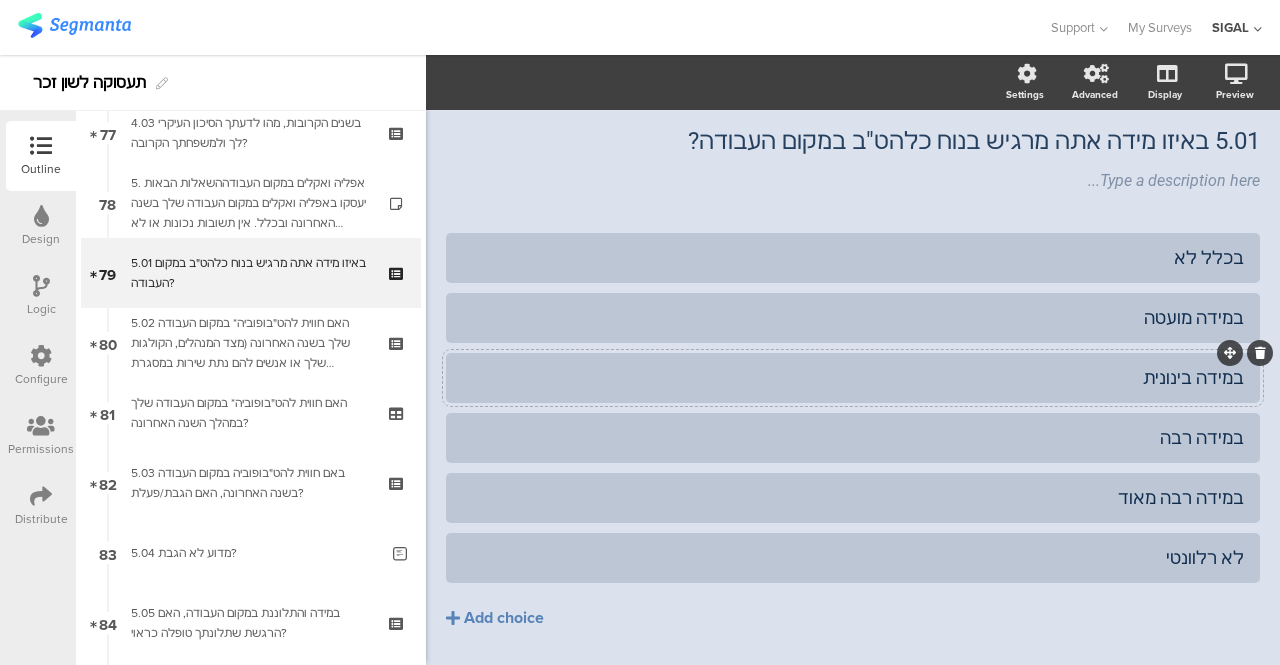 scroll, scrollTop: 100, scrollLeft: 0, axis: vertical 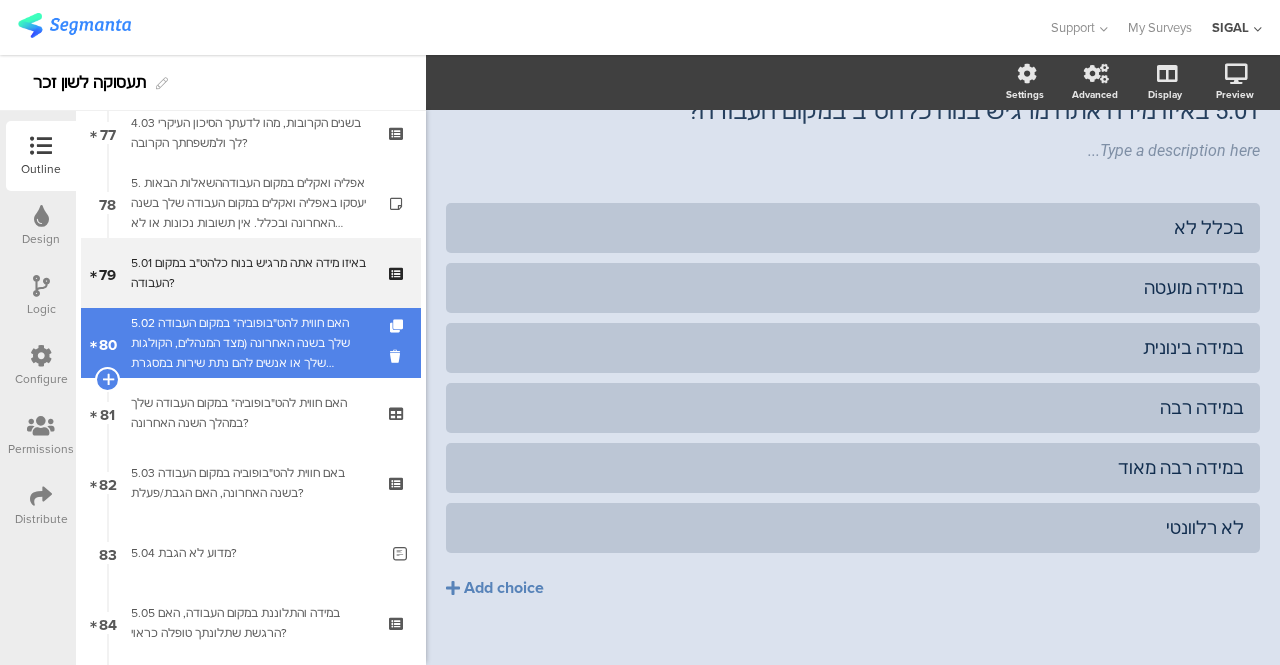 click on "5.02	האם חווית להט"בופוביה* במקום העבודה שלך בשנה האחרונה (מצד המנהלים, הקולגות שלך או אנשים להם נתת שירות במסגרת העבודה)?" at bounding box center [250, 343] 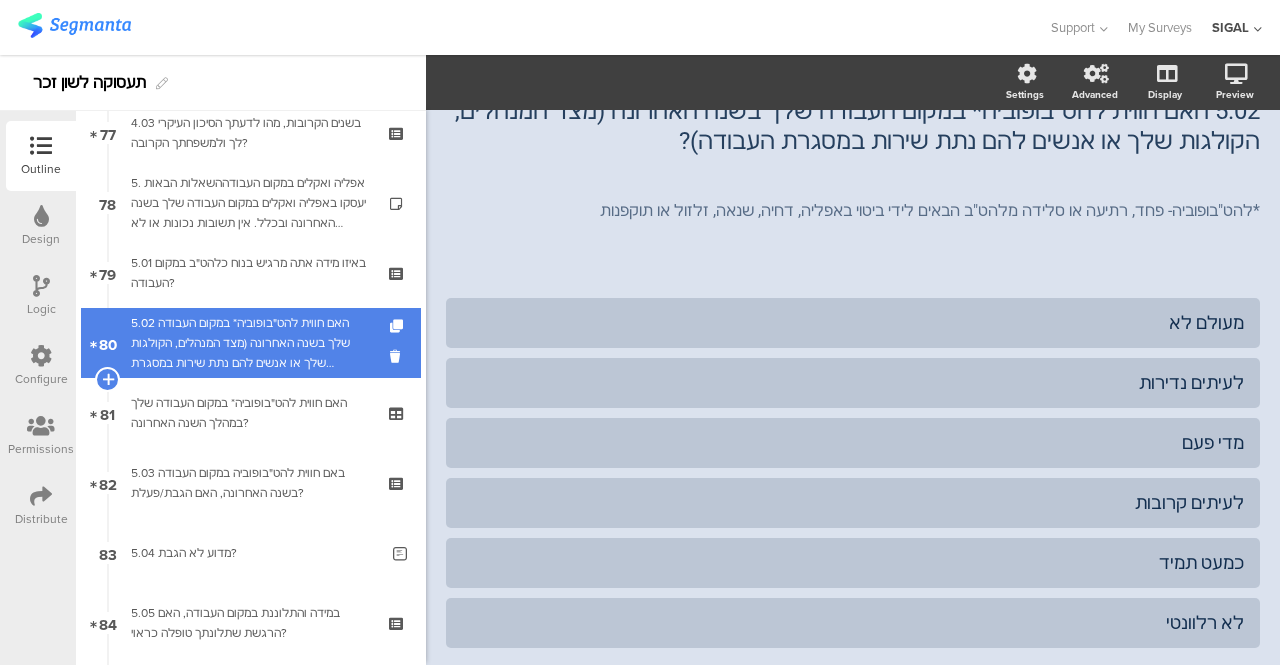click on "5.02	האם חווית להט"בופוביה* במקום העבודה שלך בשנה האחרונה (מצד המנהלים, הקולגות שלך או אנשים להם נתת שירות במסגרת העבודה)?" at bounding box center (250, 343) 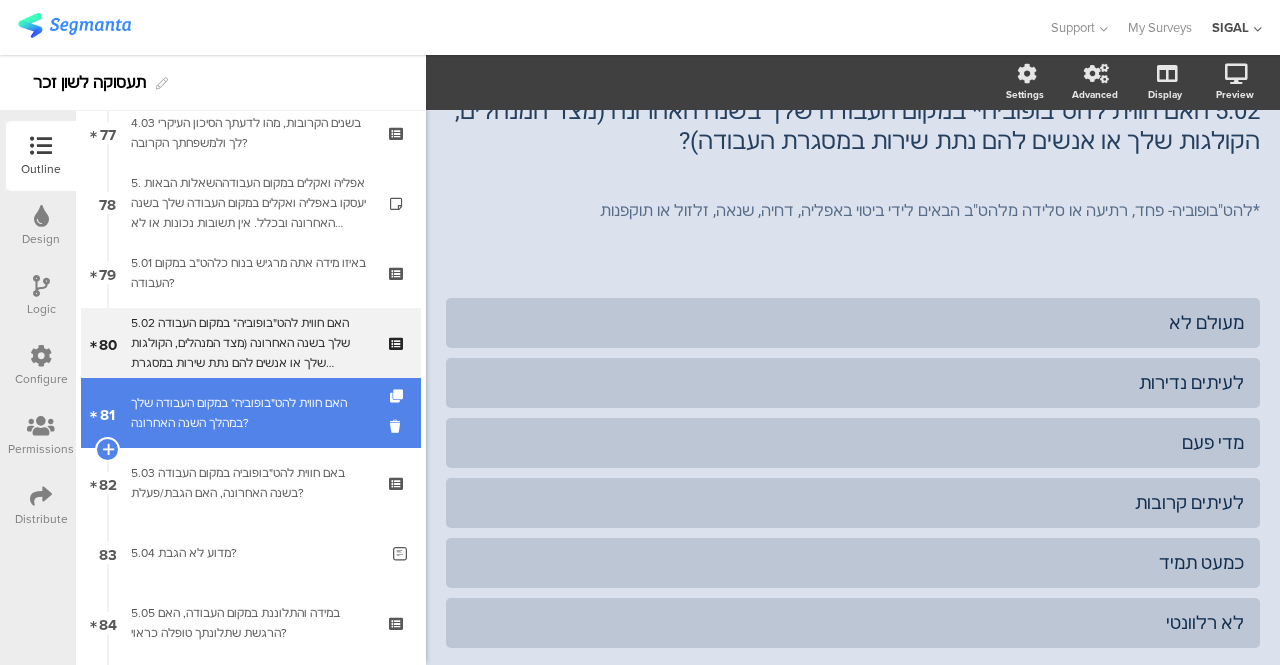 click on "האם חווית להט"בופוביה* במקום העבודה שלך במהלך השנה האחרונה?" at bounding box center [250, 413] 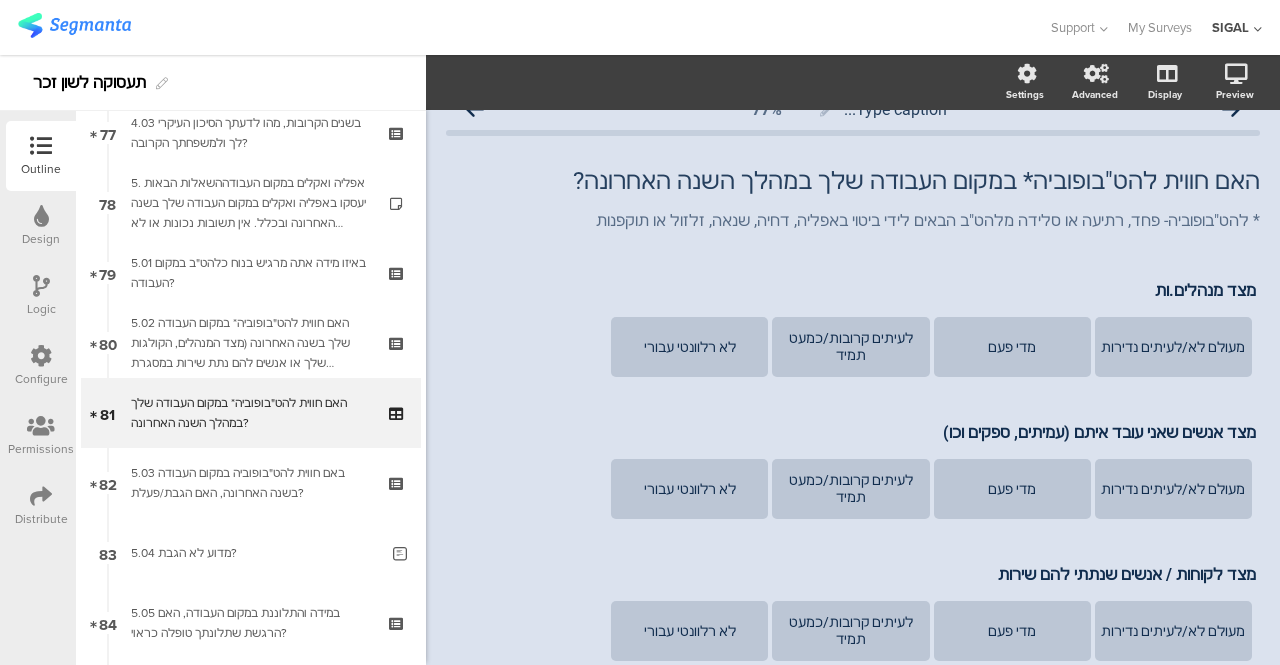 scroll, scrollTop: 0, scrollLeft: 0, axis: both 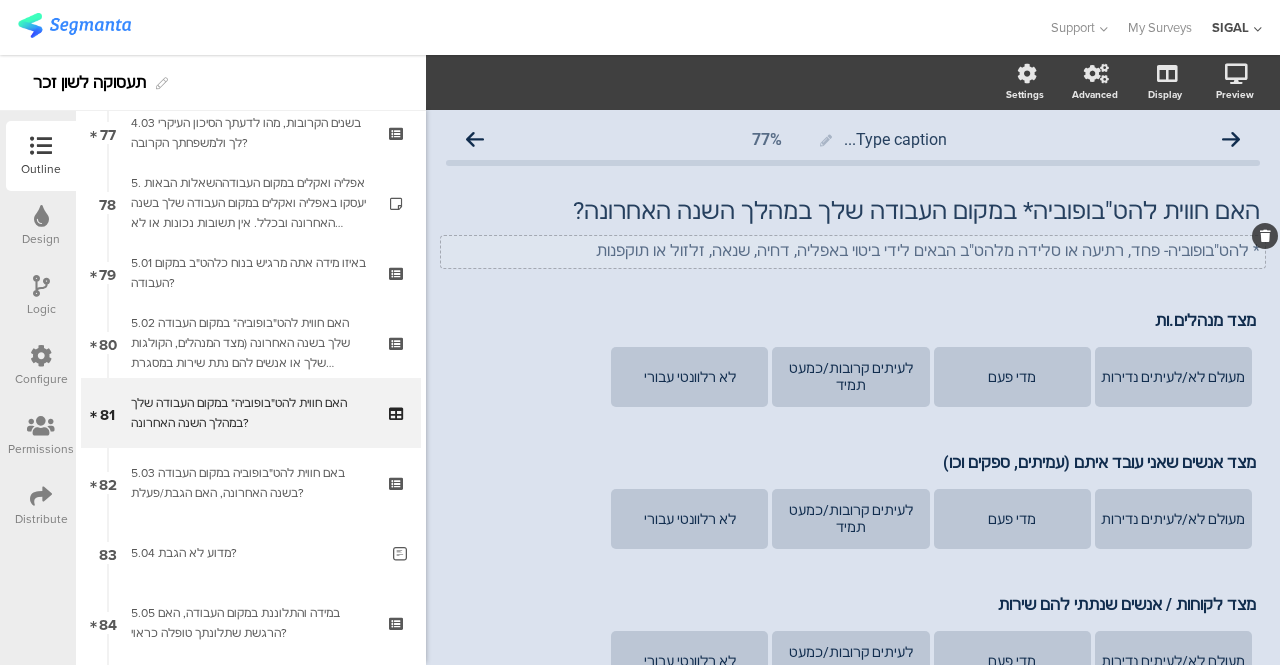 click on "* להט"בופוביה- פחד, רתיעה או סלידה מלהט"ב הבאים לידי ביטוי באפליה, דחיה, שנאה, זלזול או תוקפנות
* להט"בופוביה- פחד, רתיעה או סלידה מלהט"ב הבאים לידי ביטוי באפליה, דחיה, שנאה, זלזול או תוקפנות" 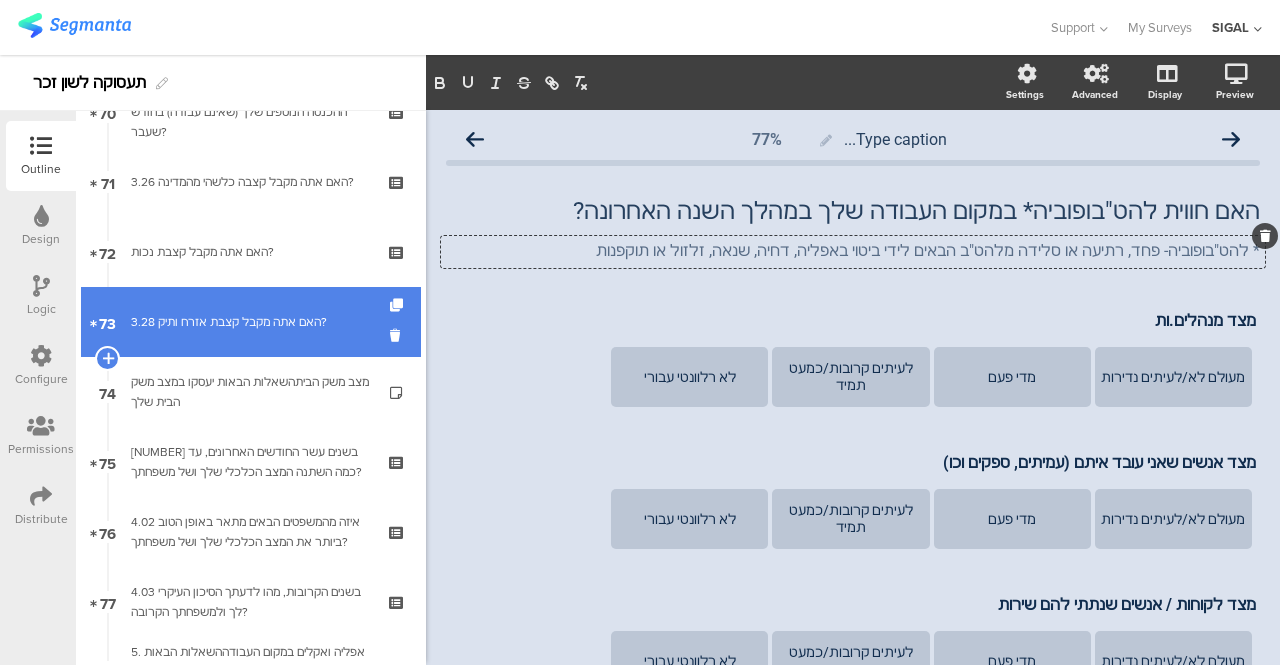 scroll, scrollTop: 4913, scrollLeft: 0, axis: vertical 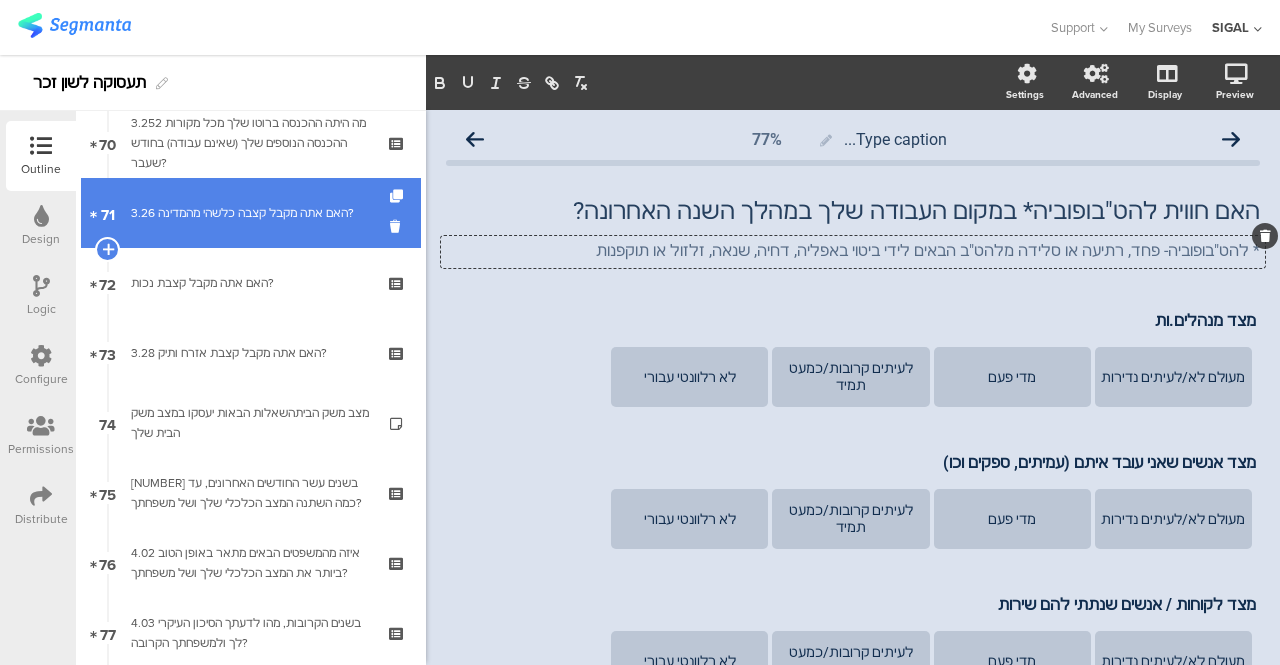 click on "r	3
3.26	 האם אתה מקבל קצבה כלשהי מהמדינה?" at bounding box center [251, 213] 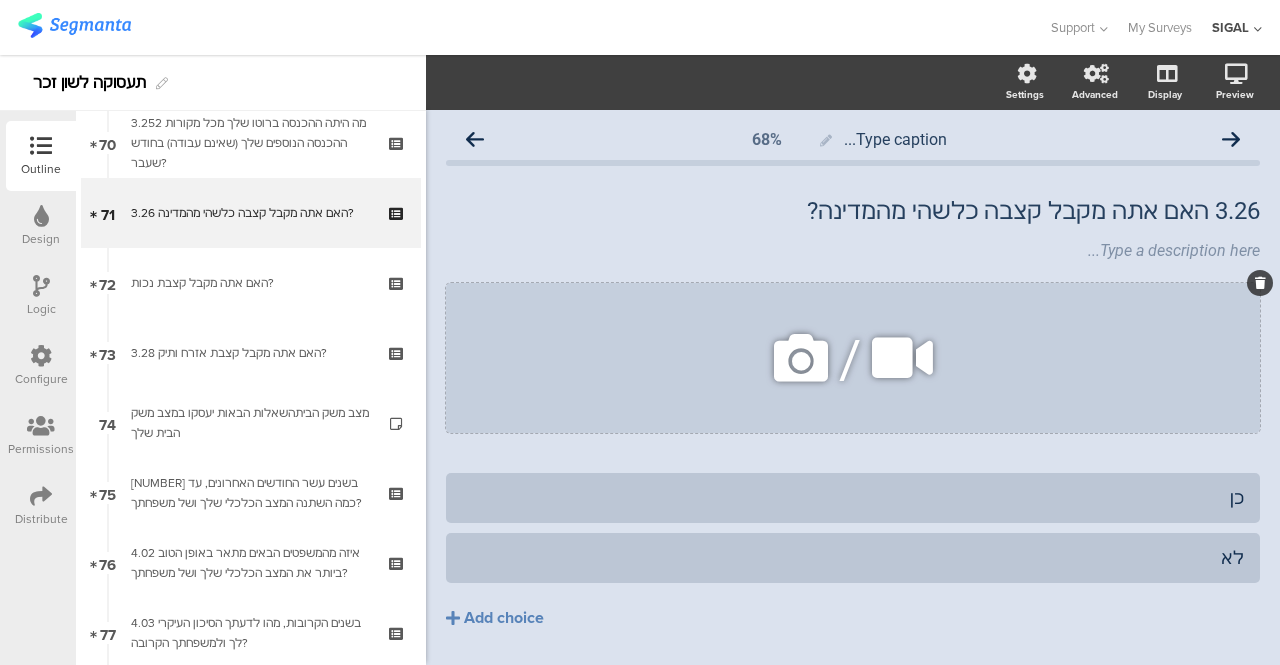 click 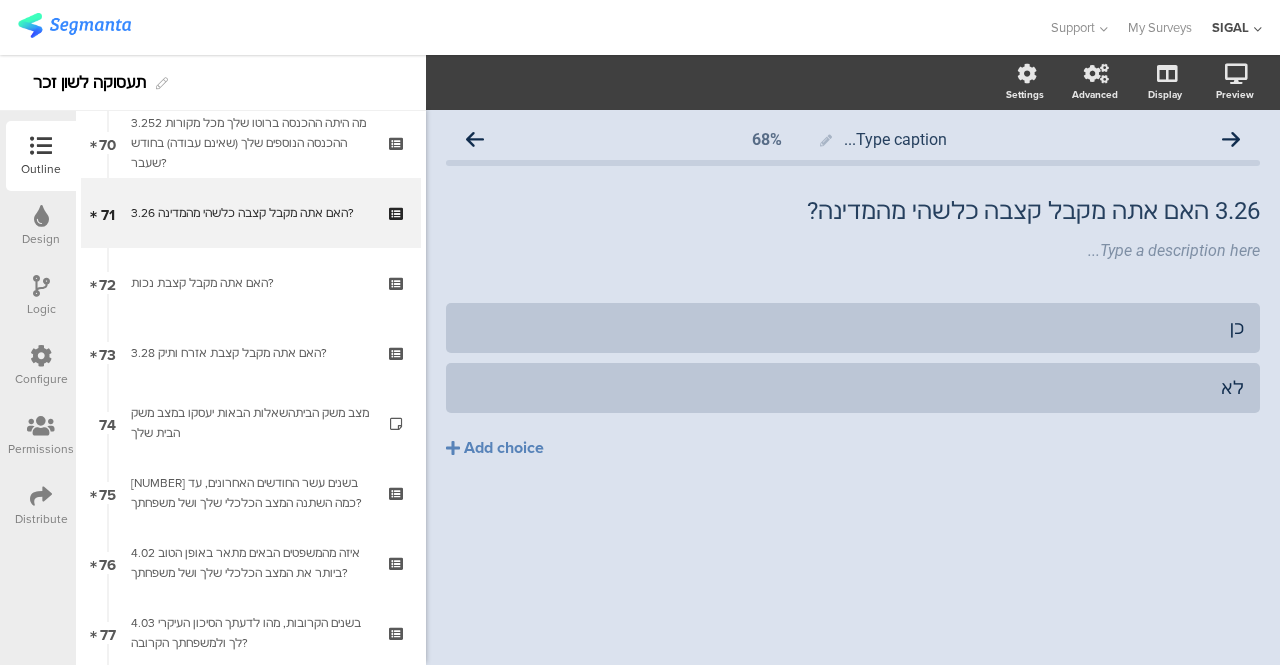 click at bounding box center [41, 286] 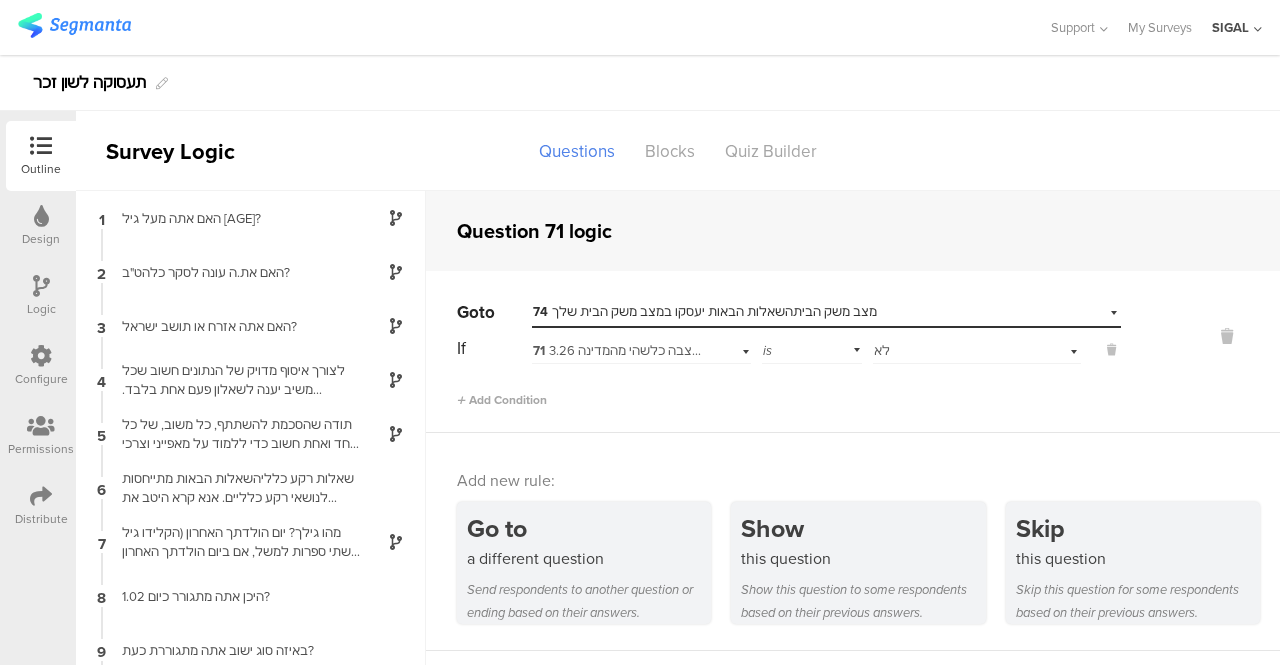 scroll, scrollTop: 68, scrollLeft: 0, axis: vertical 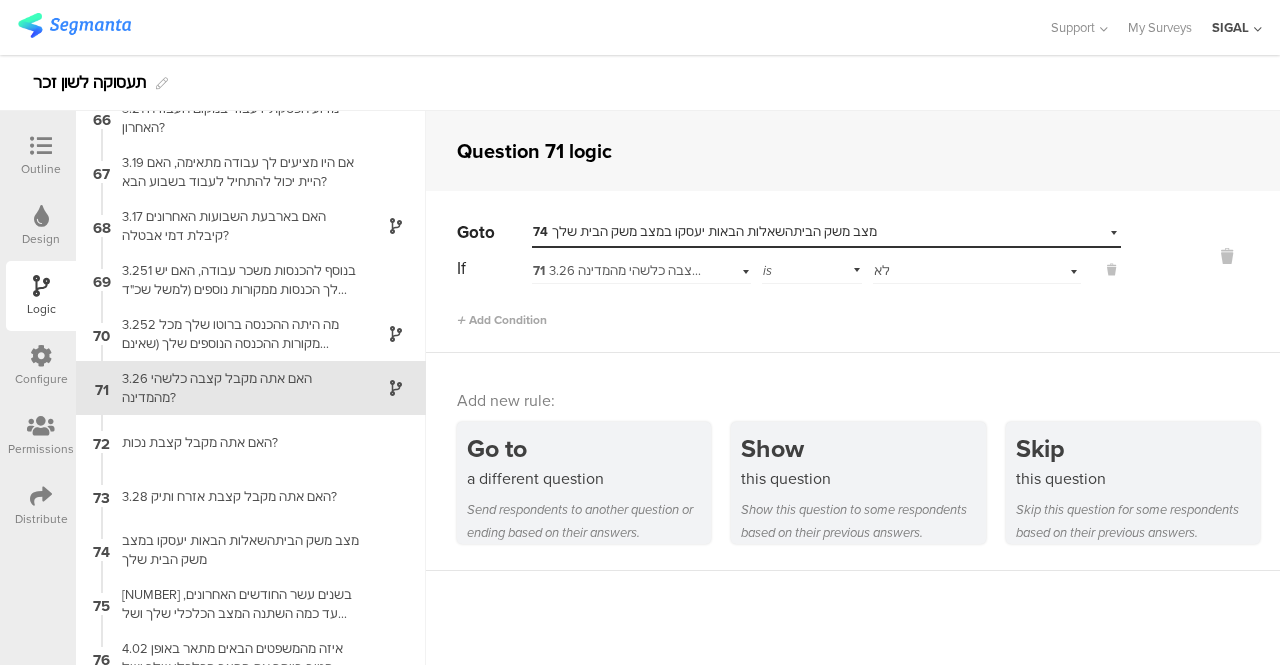 click on "3.26	 האם אתה מקבל קצבה כלשהי מהמדינה?" at bounding box center (235, 388) 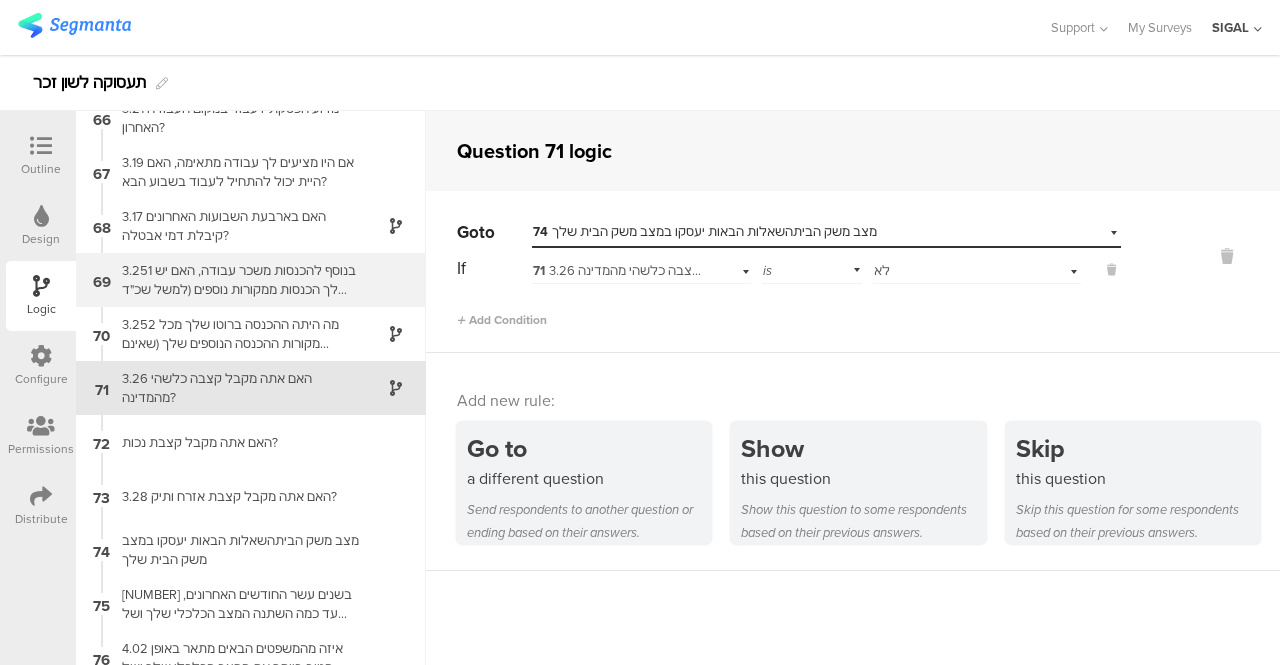 click on "3.251	בנוסף להכנסות משכר עבודה, האם יש לך הכנסות ממקורות נוספים (למשל שכ"ד עבור נכס בבעלותך, מלגה, עזרה קבועה ממשפחה וכו')" at bounding box center (235, 280) 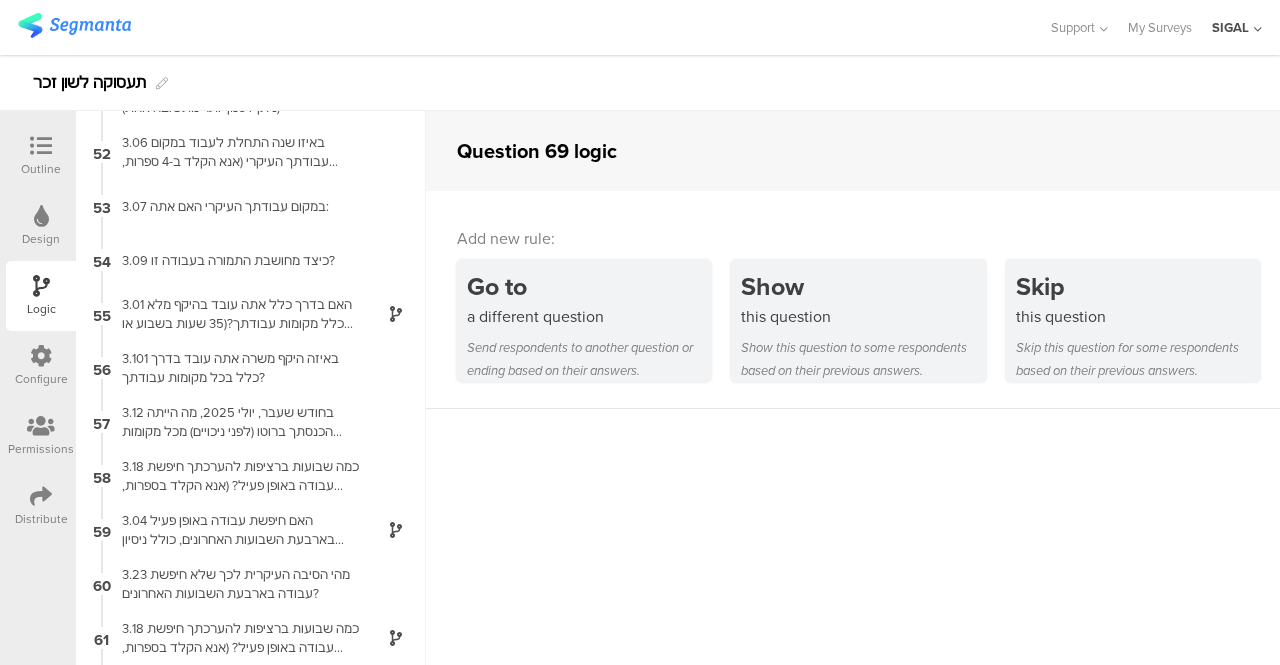 scroll, scrollTop: 3422, scrollLeft: 0, axis: vertical 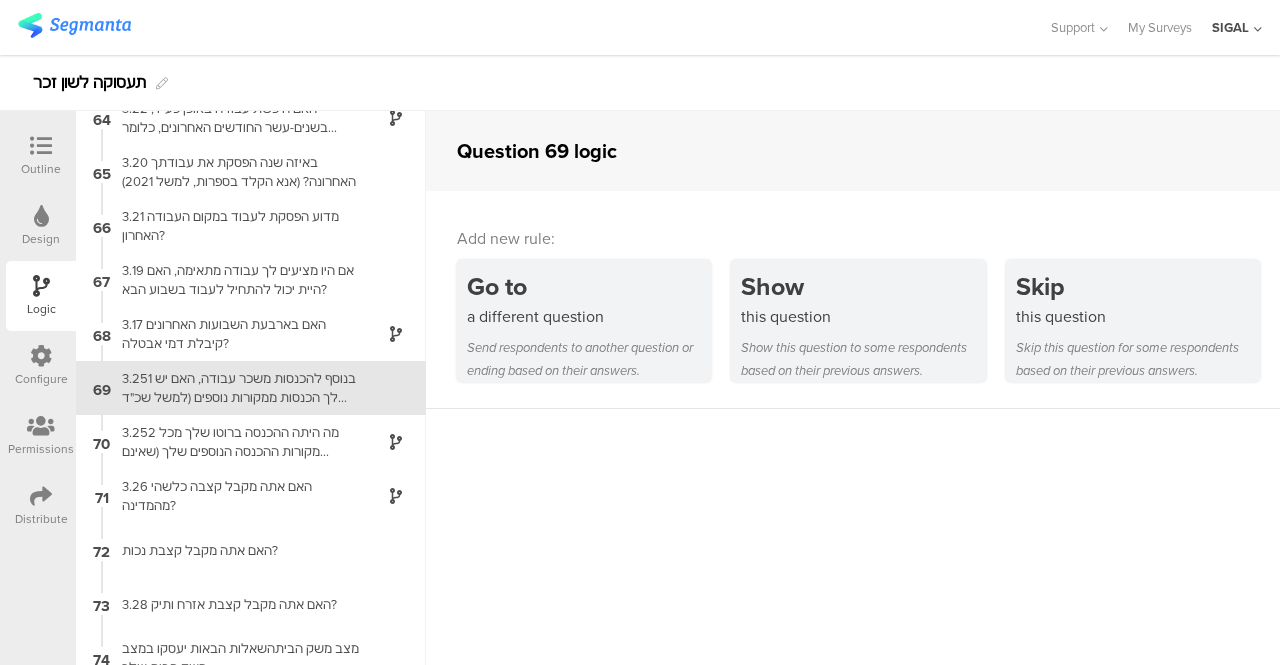click on "Outline" at bounding box center (41, 169) 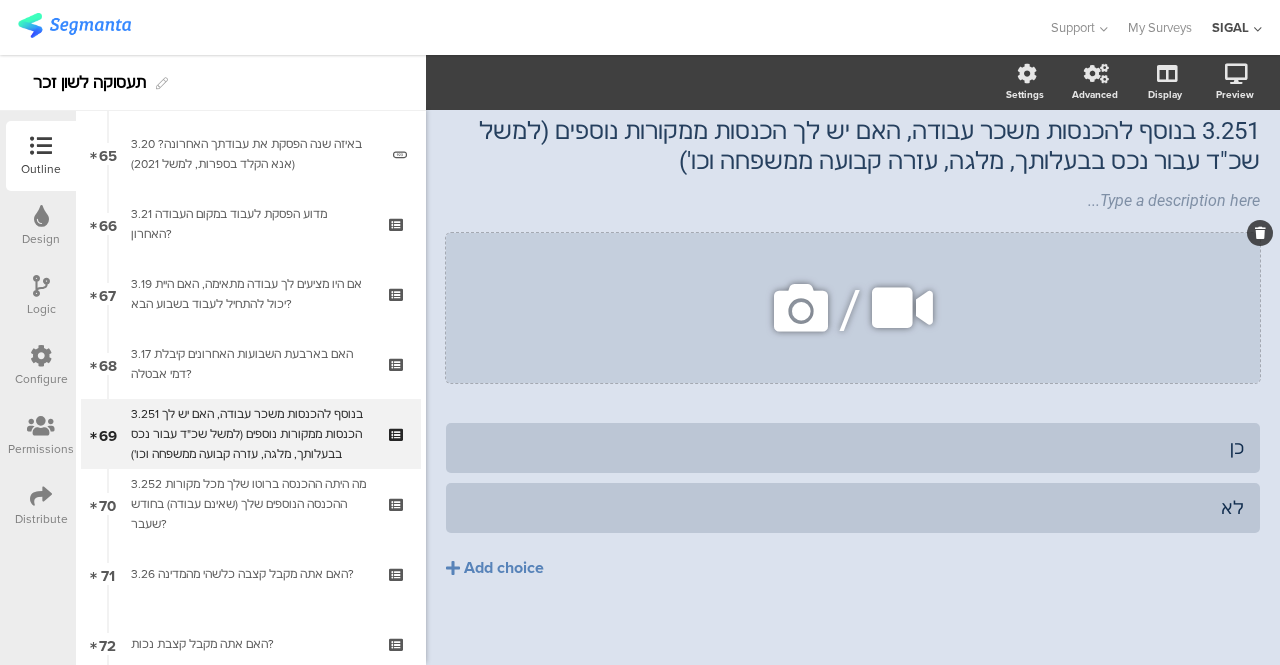 scroll, scrollTop: 4598, scrollLeft: 0, axis: vertical 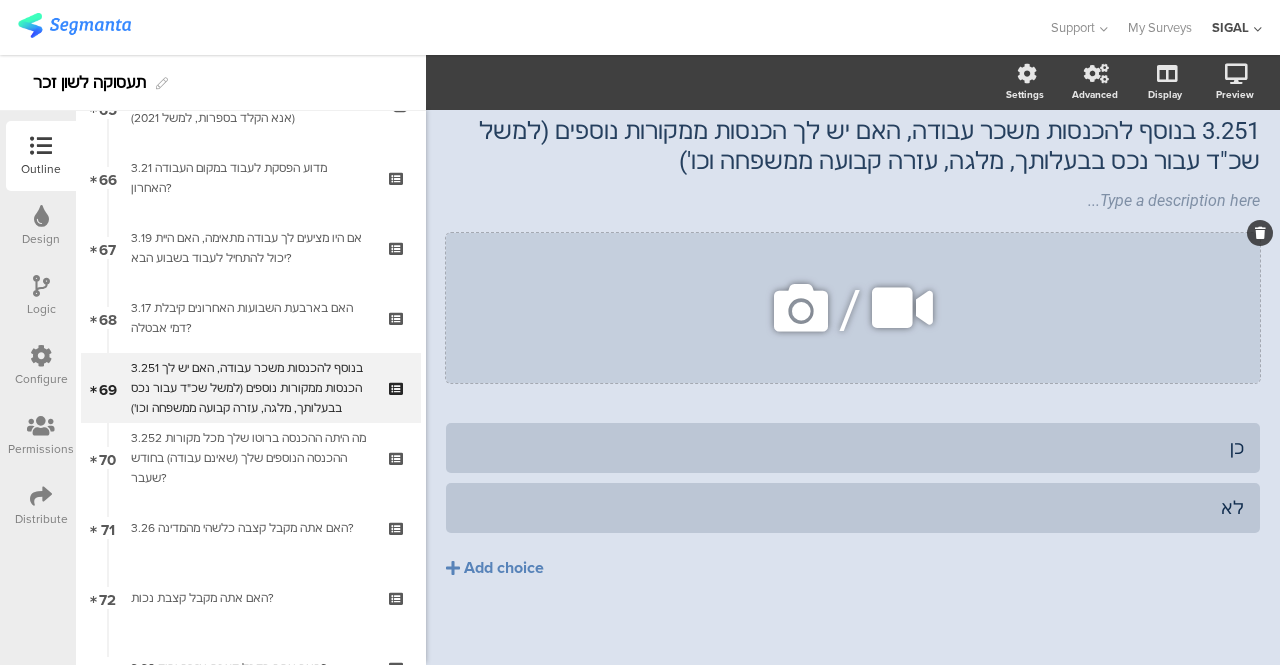 click 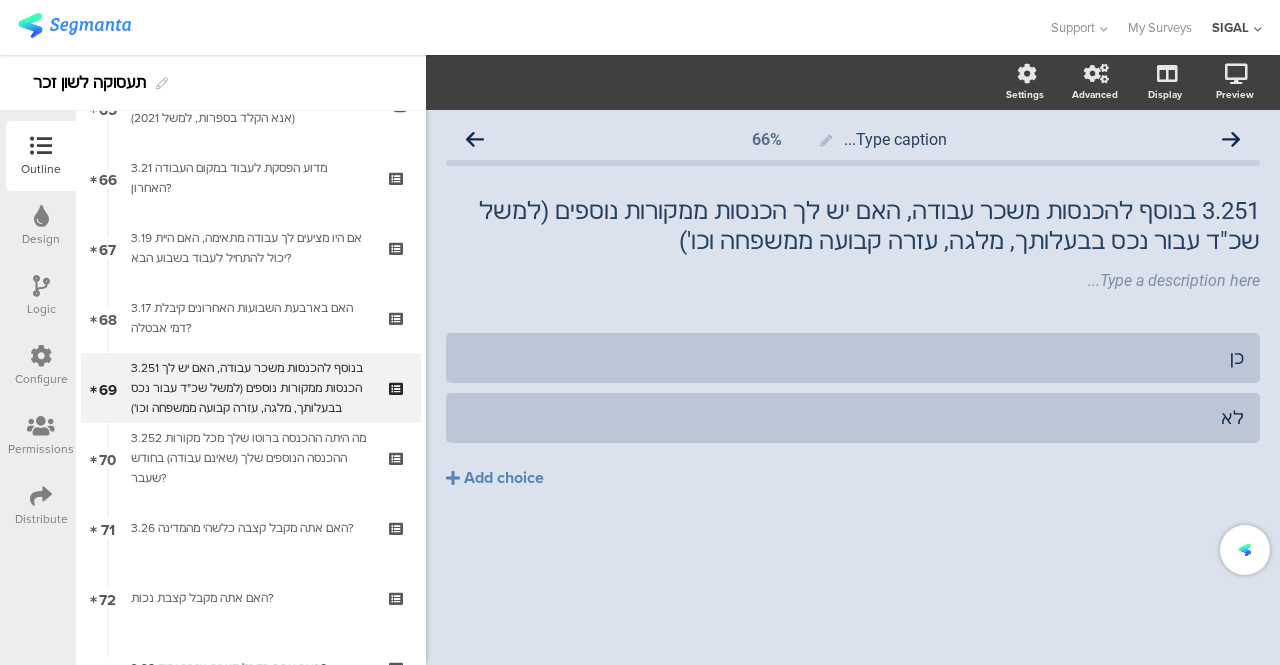 scroll, scrollTop: 0, scrollLeft: 0, axis: both 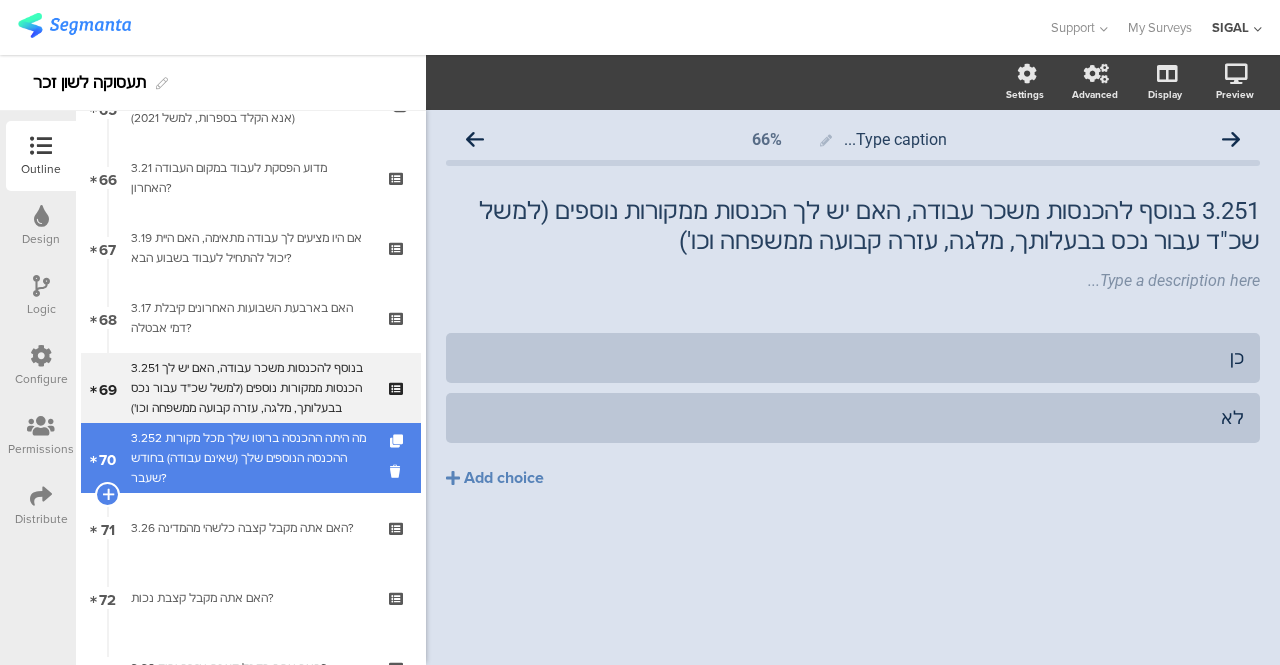 click on "3.252	מה היתה ההכנסה ברוטו שלך מכל מקורות ההכנסה הנוספים שלך (שאינם עבודה) בחודש שעבר?" at bounding box center [250, 458] 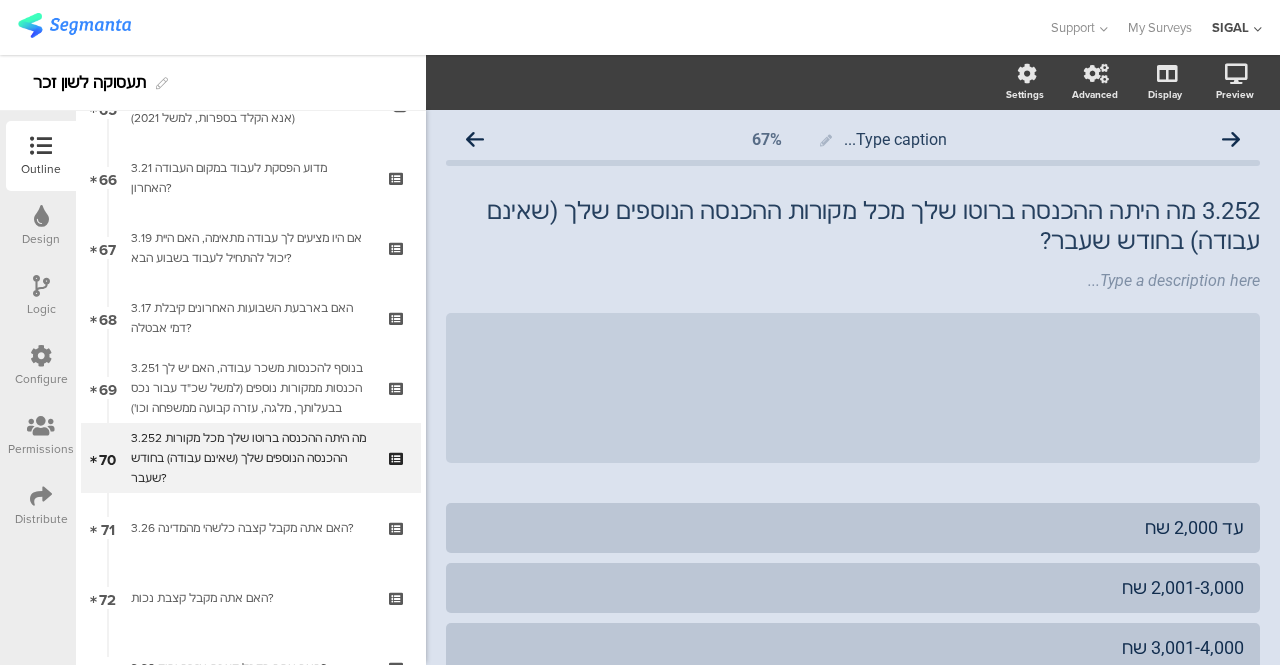 click on "Logic" at bounding box center (41, 309) 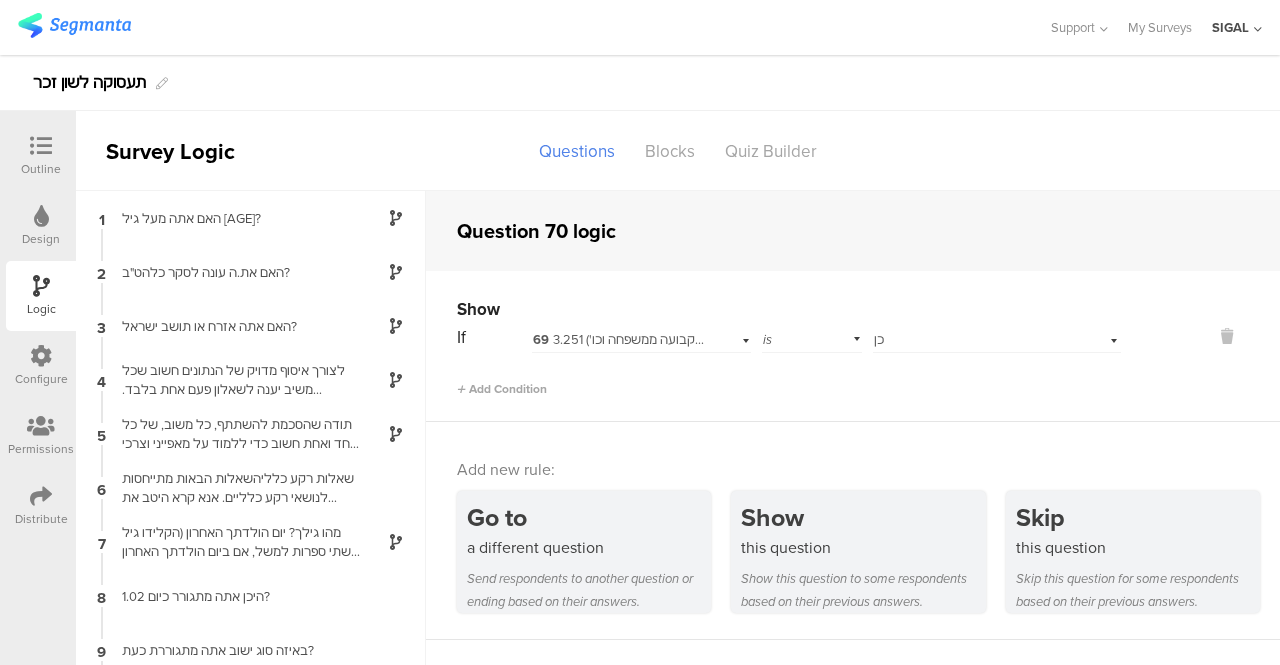 scroll, scrollTop: 80, scrollLeft: 0, axis: vertical 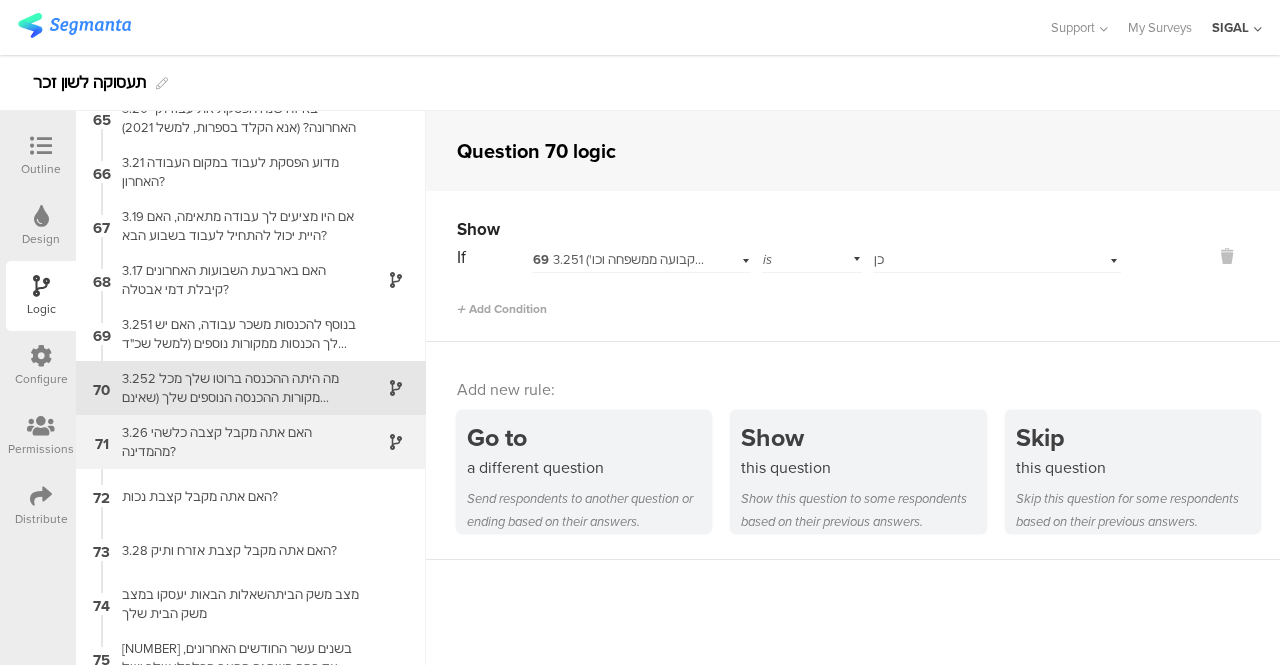 click on "3.26	 האם אתה מקבל קצבה כלשהי מהמדינה?" at bounding box center [235, 442] 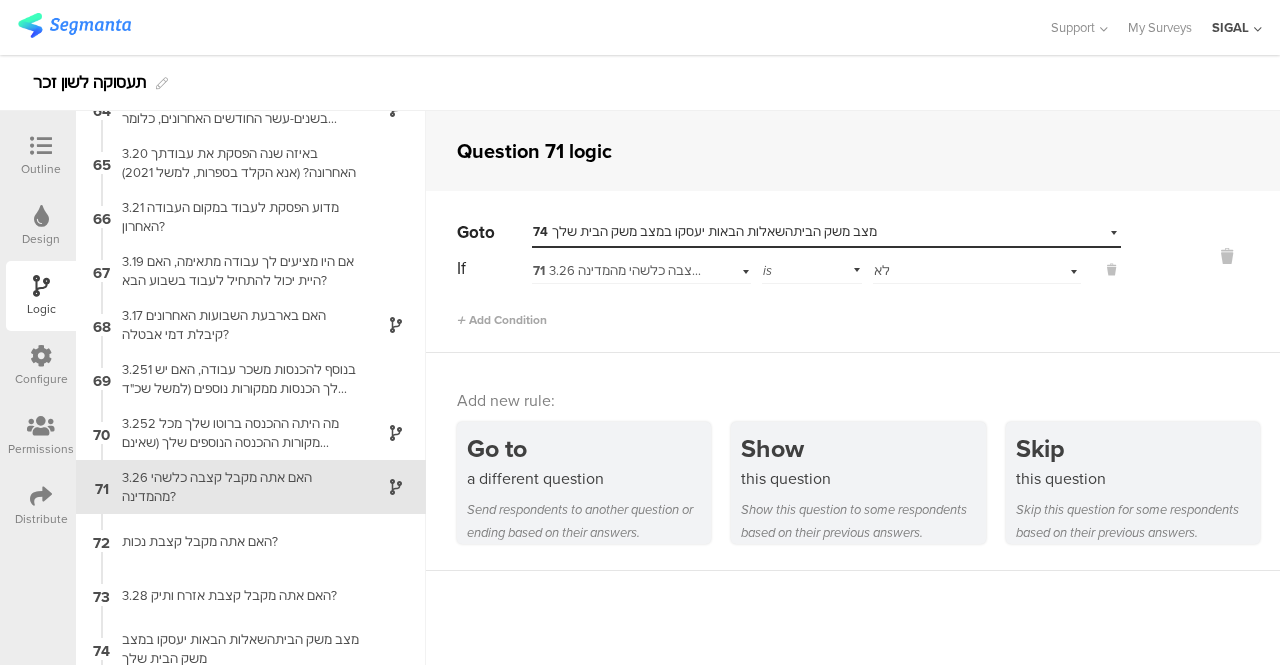 scroll, scrollTop: 3530, scrollLeft: 0, axis: vertical 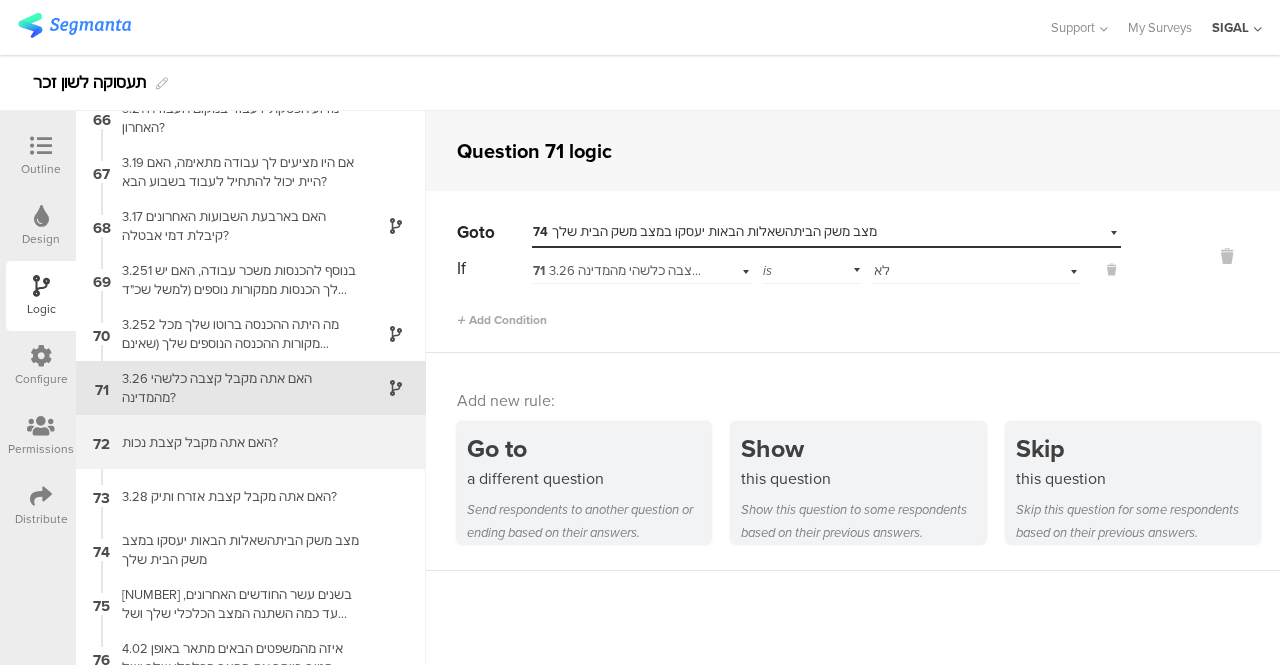 click on "האם אתה מקבל קצבת נכות?" at bounding box center [235, 442] 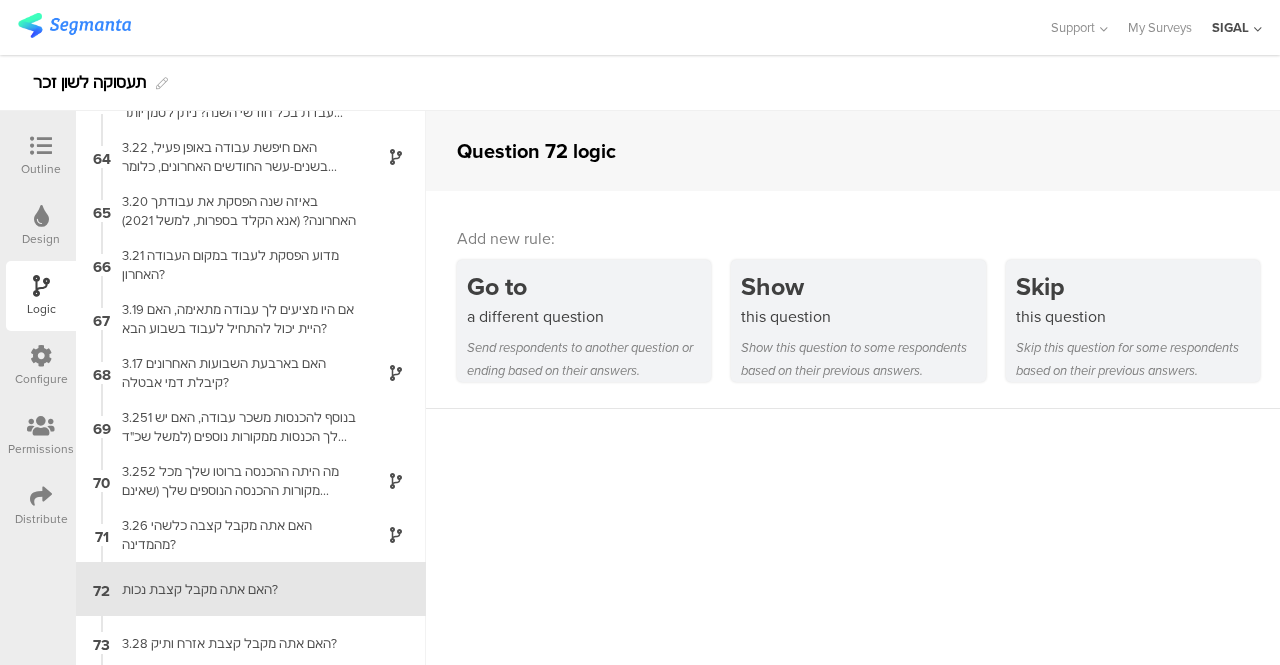 scroll, scrollTop: 3584, scrollLeft: 0, axis: vertical 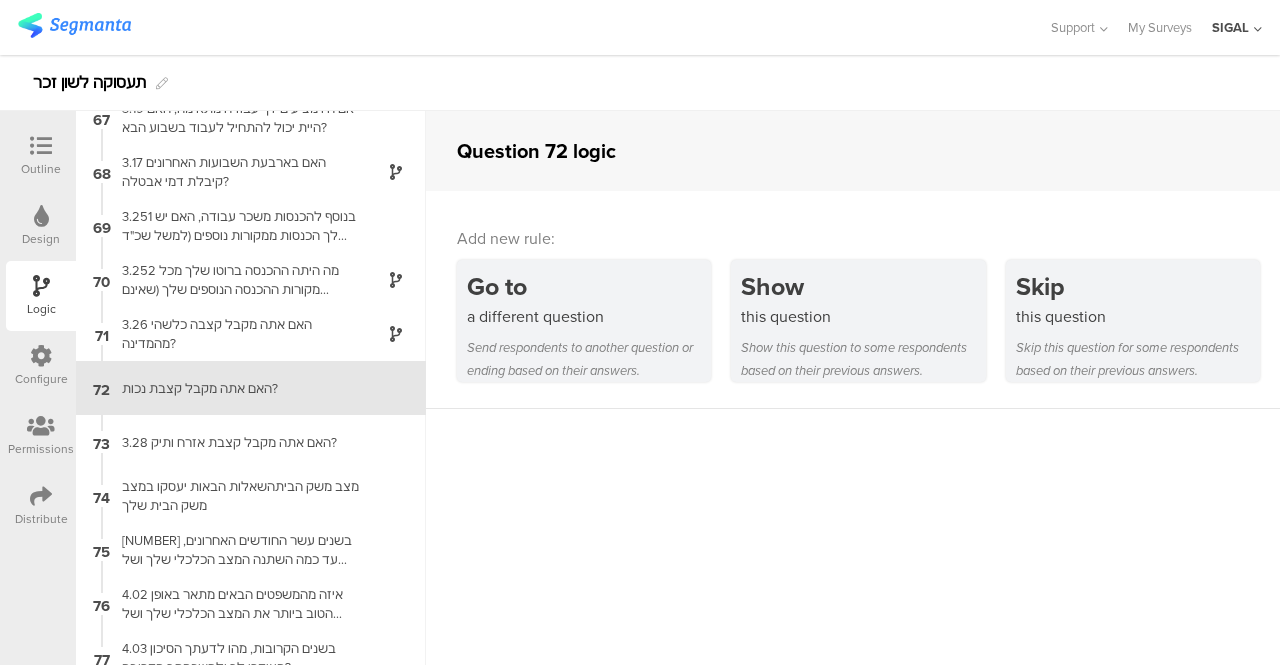 click on "Outline" at bounding box center (41, 169) 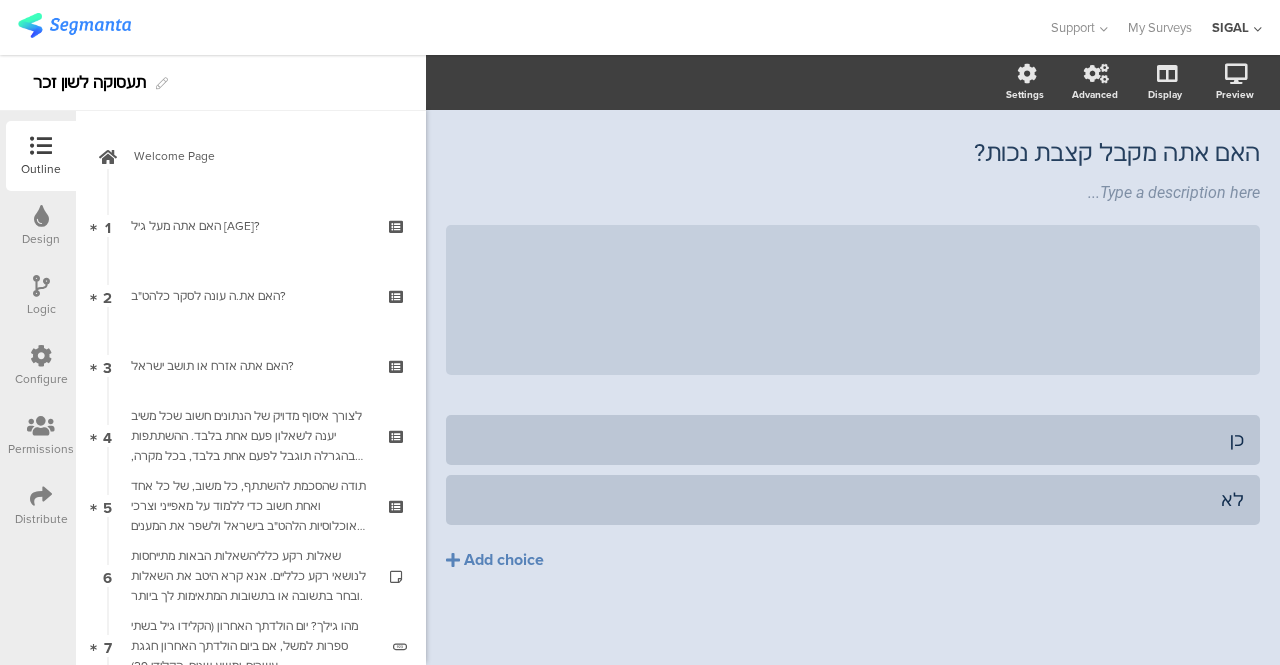scroll, scrollTop: 57, scrollLeft: 0, axis: vertical 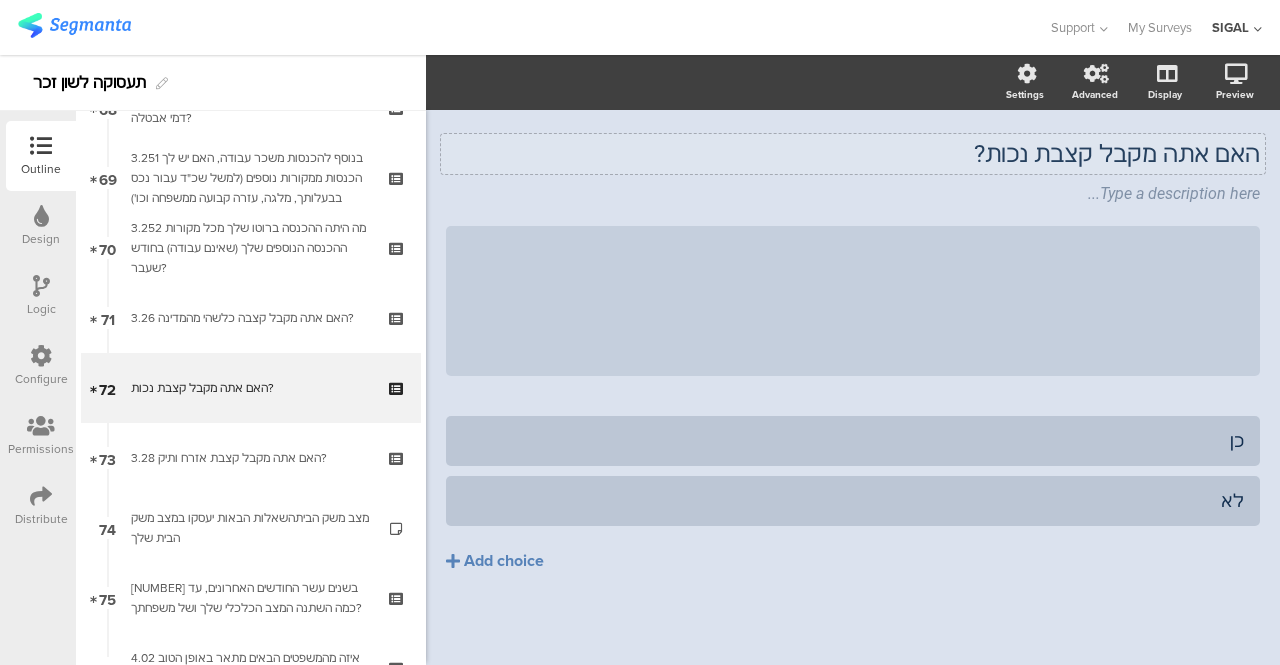 click on "האם אתה מקבל קצבת נכות?" 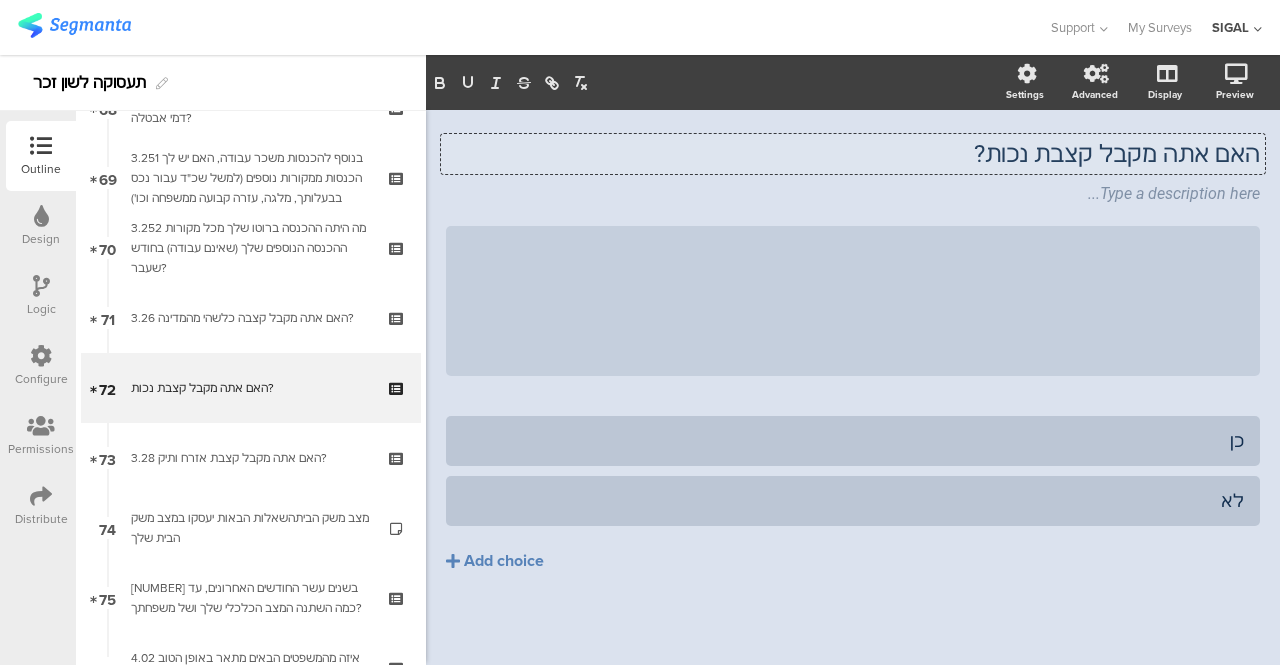 scroll, scrollTop: 27, scrollLeft: 0, axis: vertical 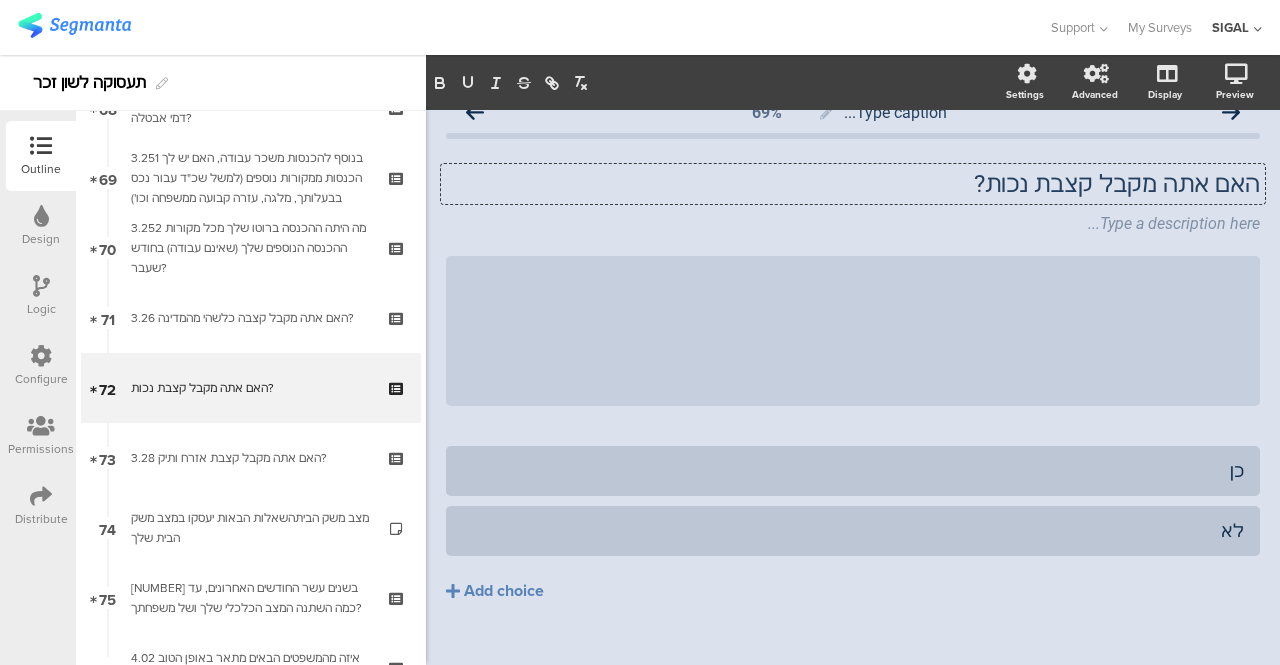 type 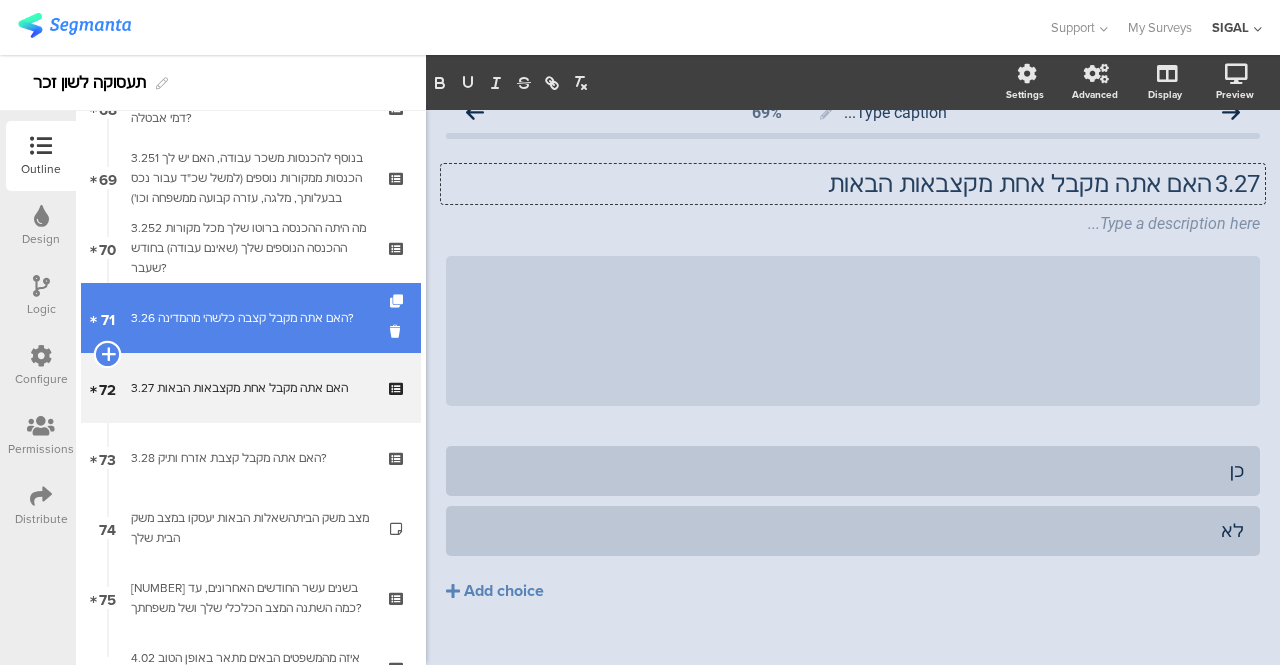 click at bounding box center (107, 354) 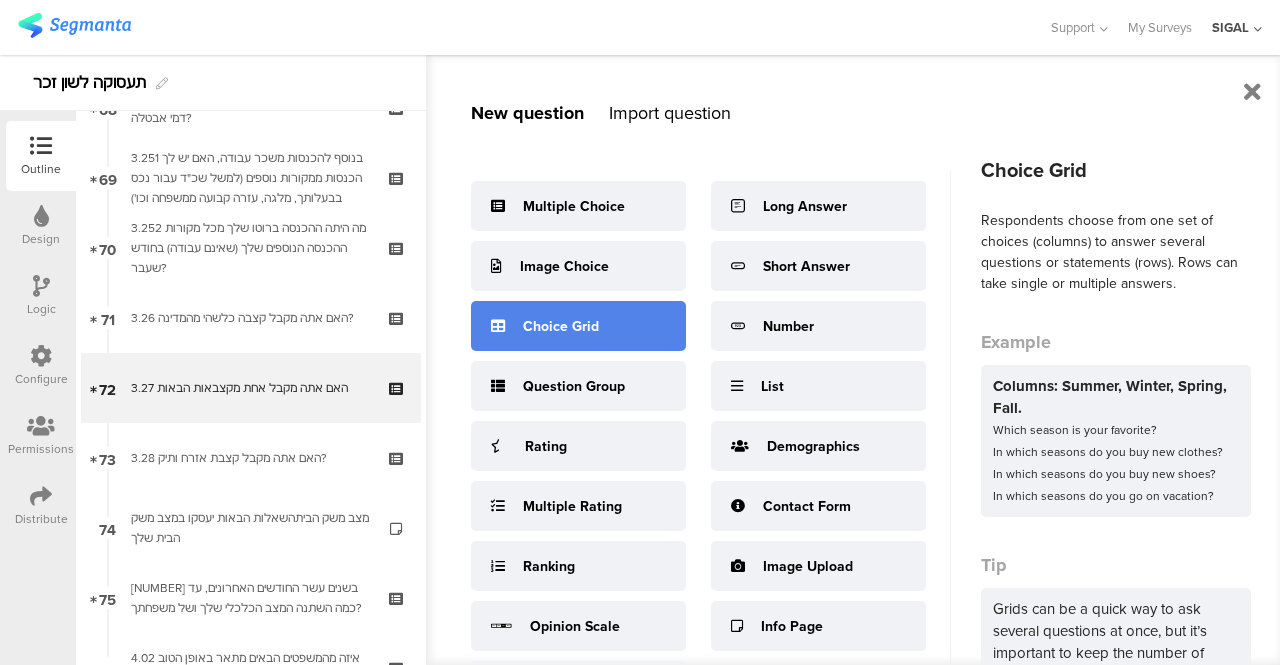 click on "Choice Grid" at bounding box center (561, 326) 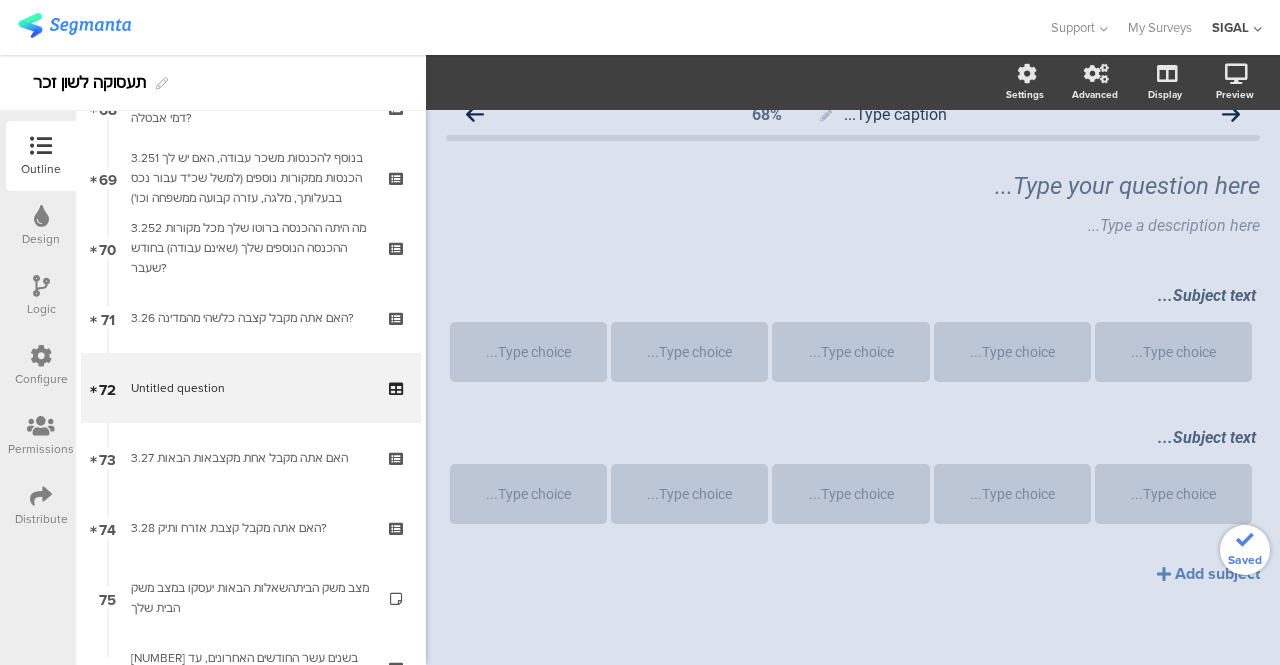scroll, scrollTop: 25, scrollLeft: 0, axis: vertical 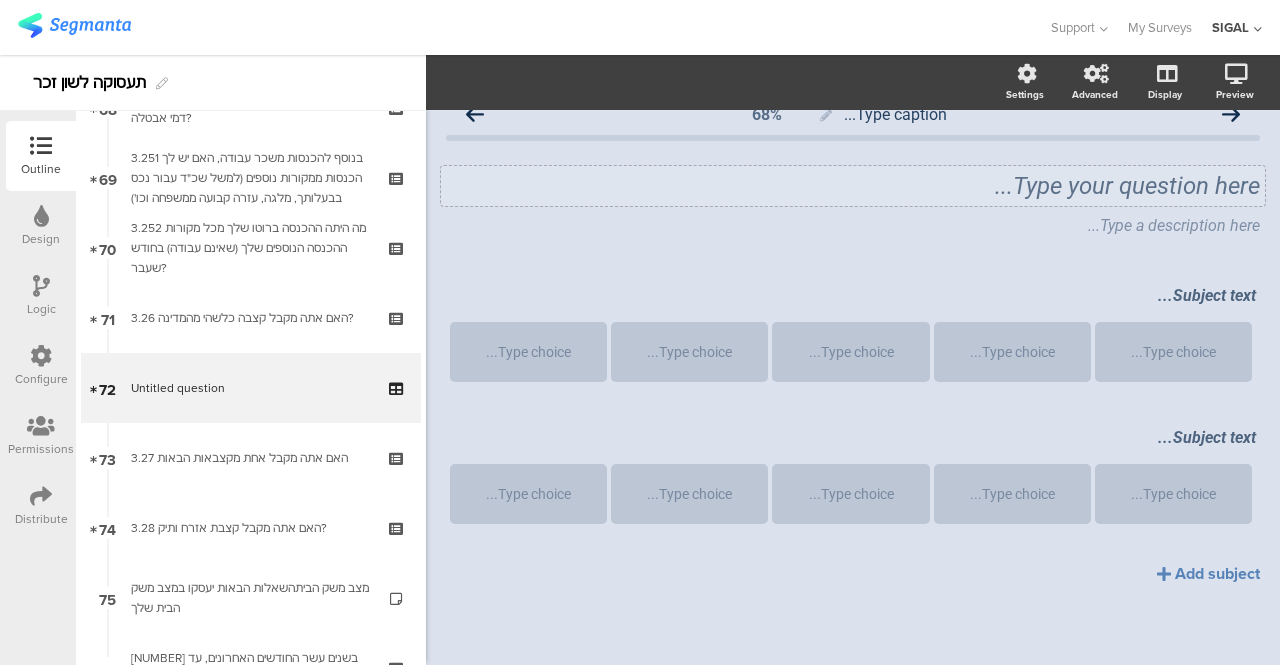 click on "Type your question here..." 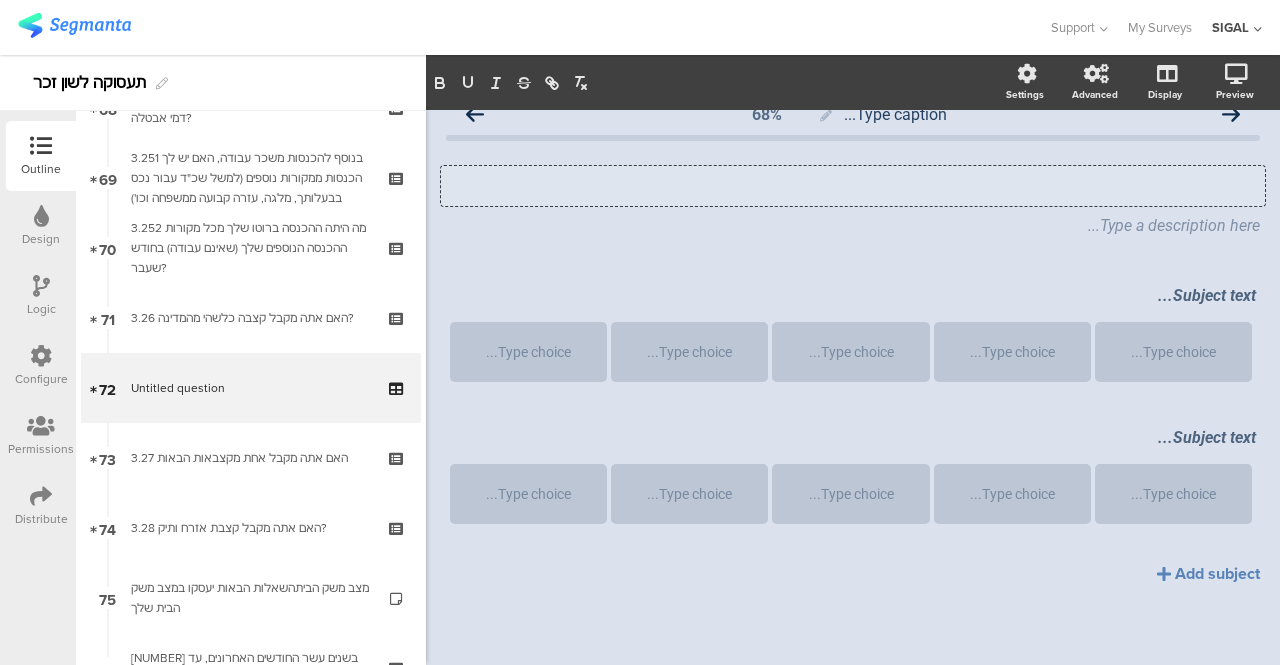 scroll, scrollTop: 0, scrollLeft: 0, axis: both 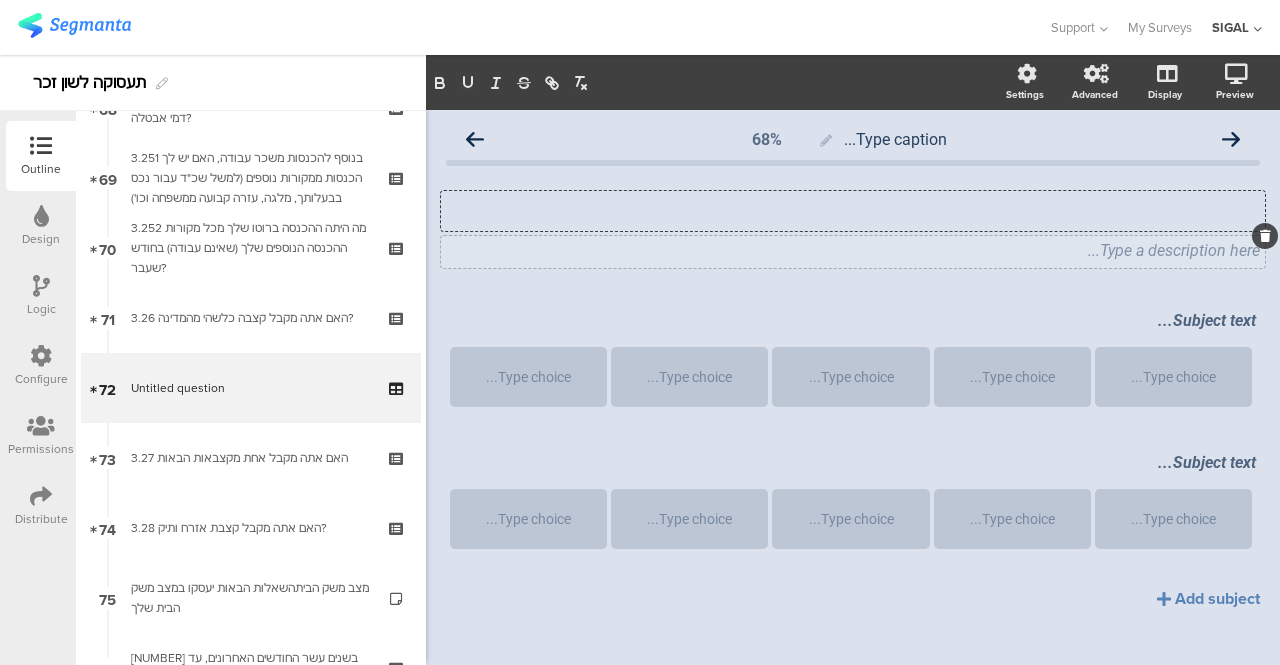 type 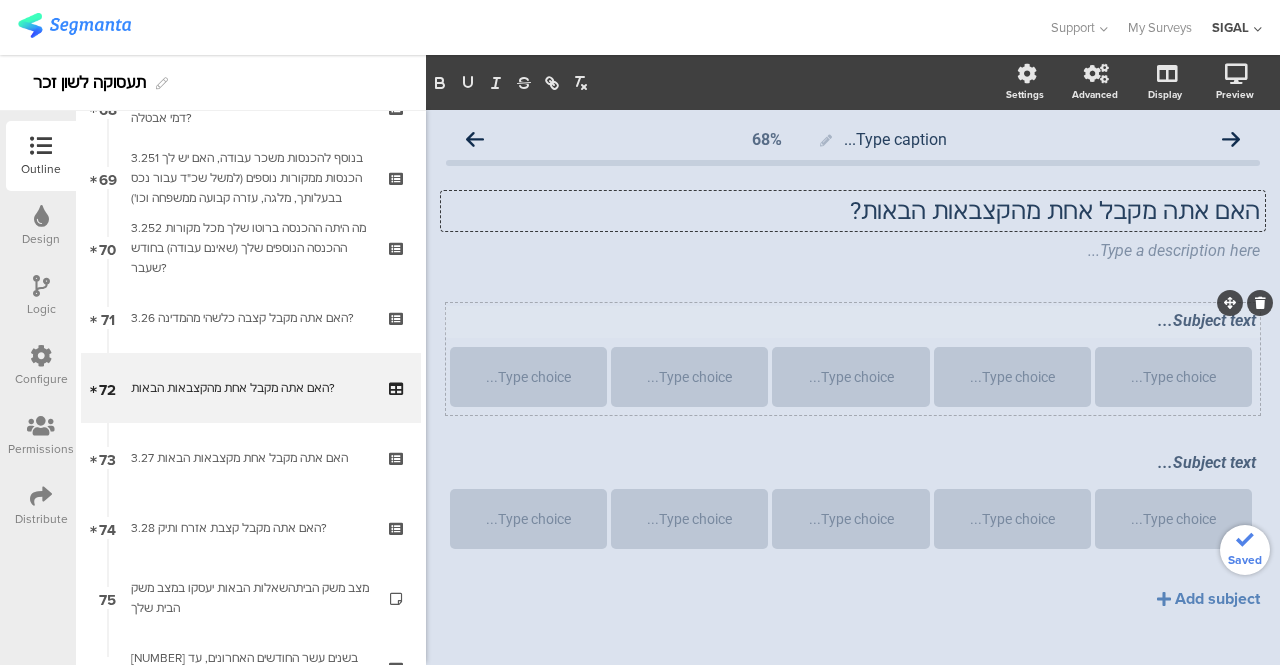 click on "Subject text..." at bounding box center [853, 322] 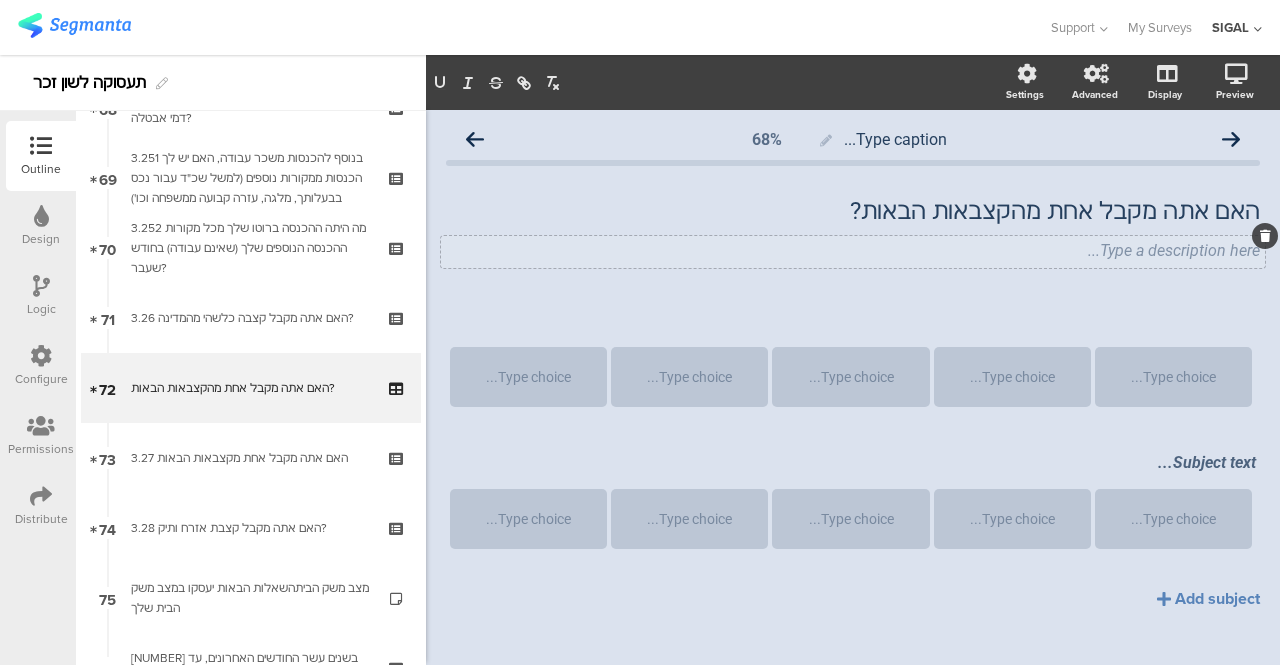 click on "Type a description here..." 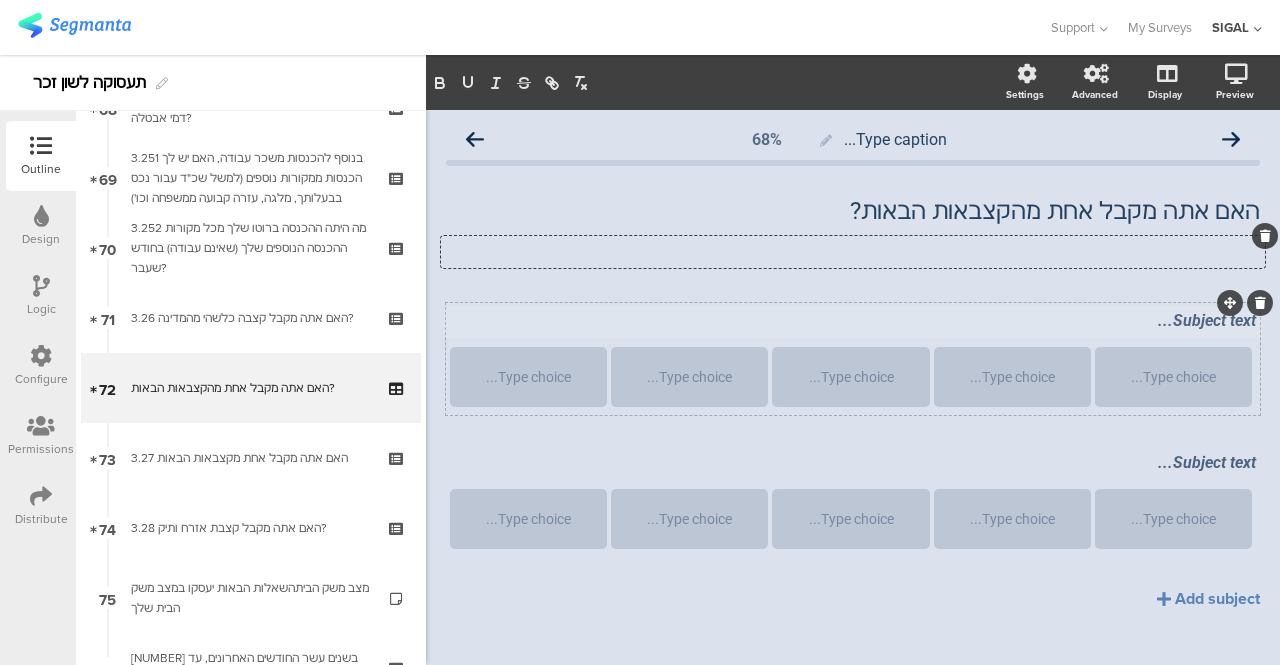 click on "Subject text..." at bounding box center [853, 320] 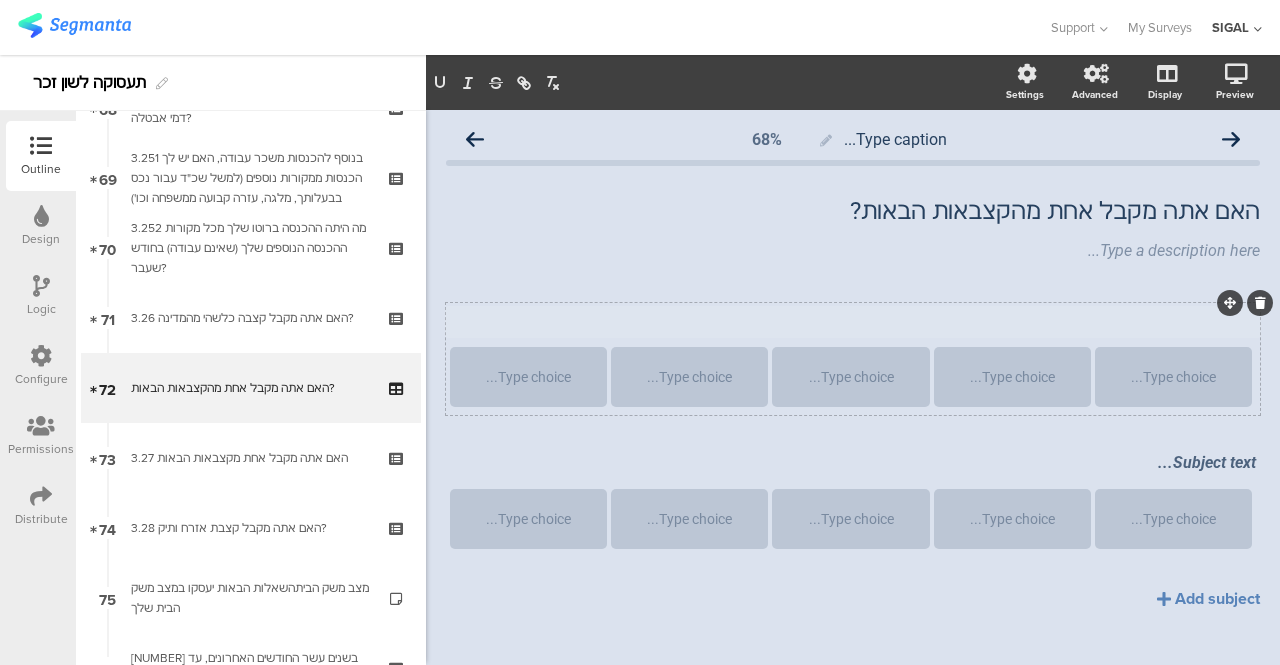 type 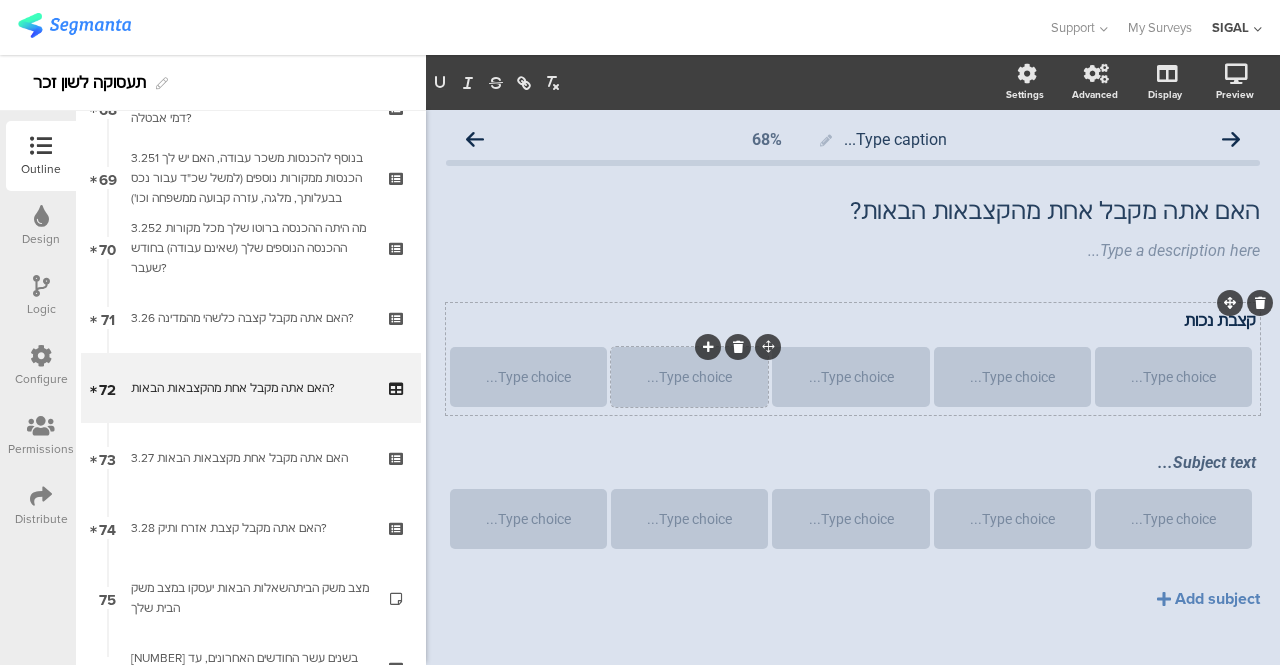 click 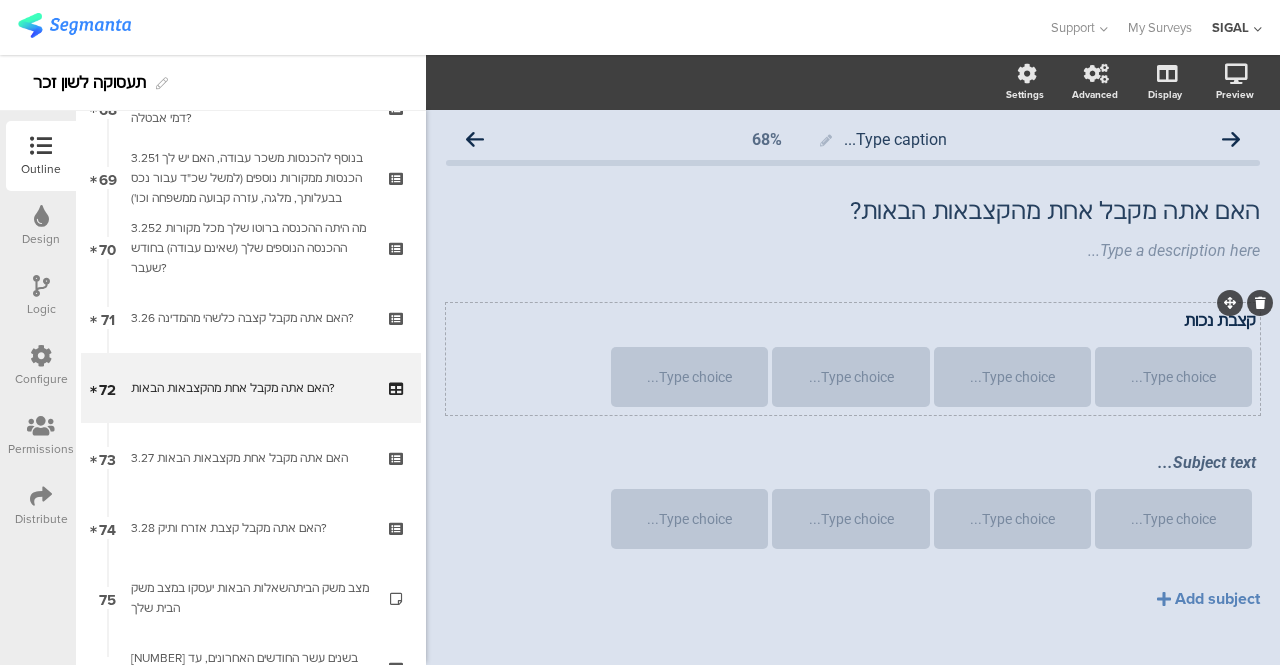 click 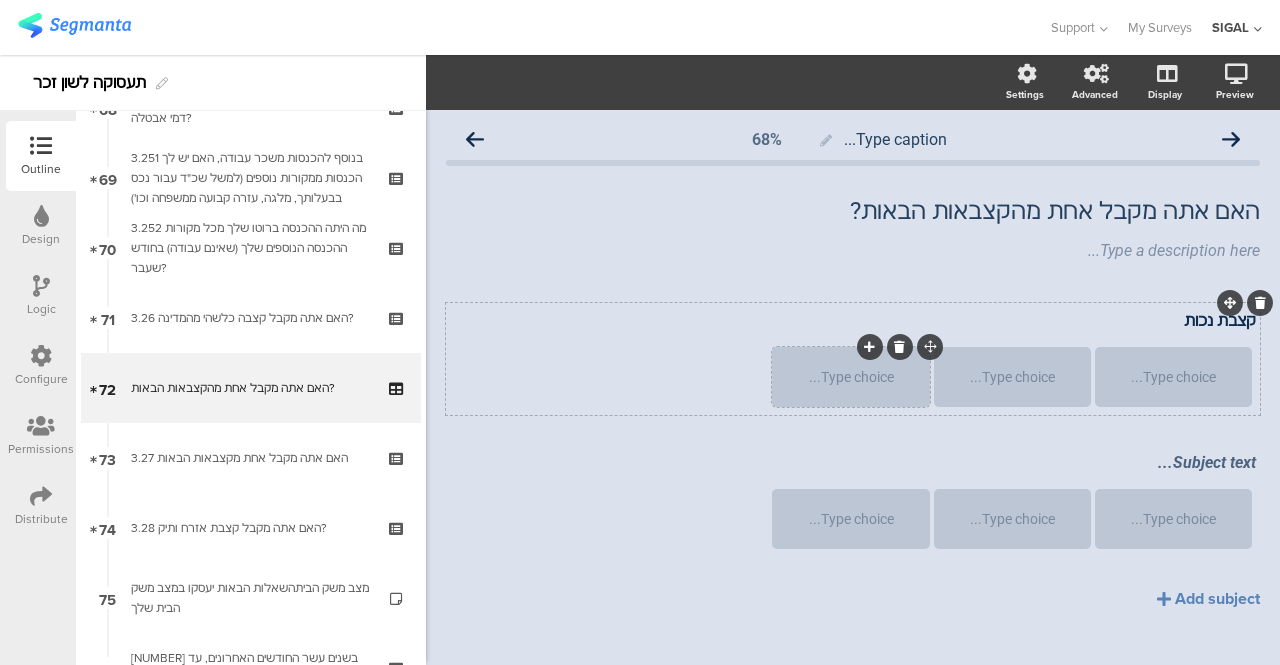 click 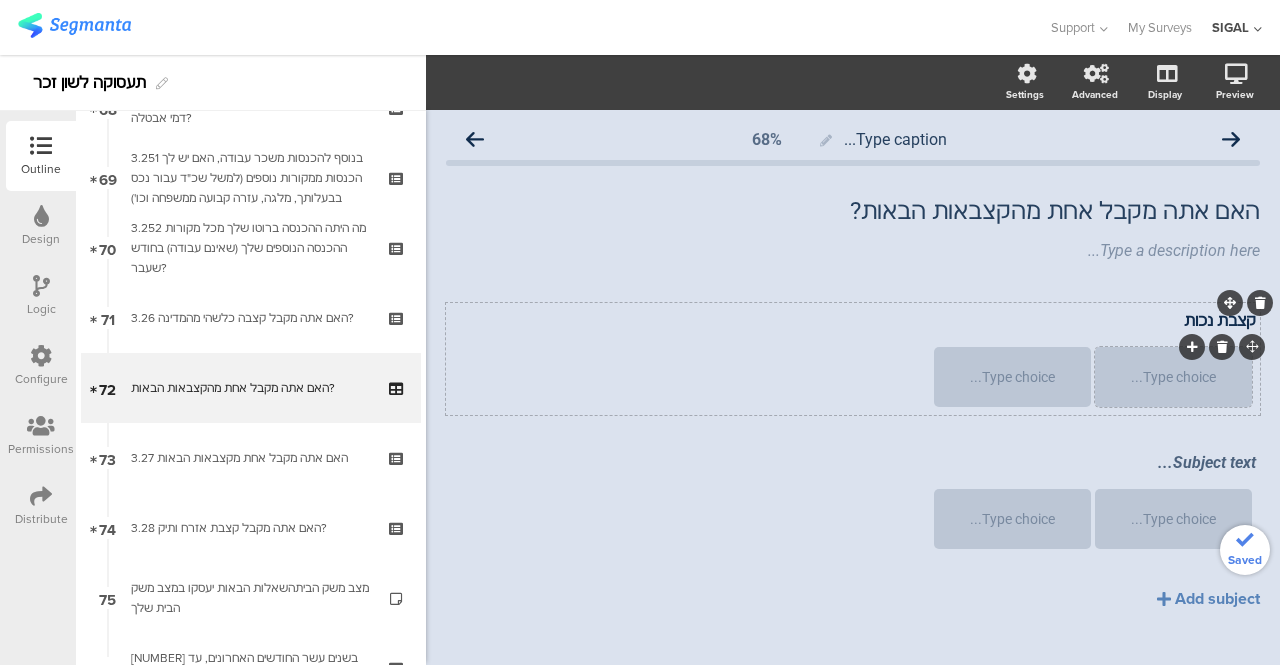 type 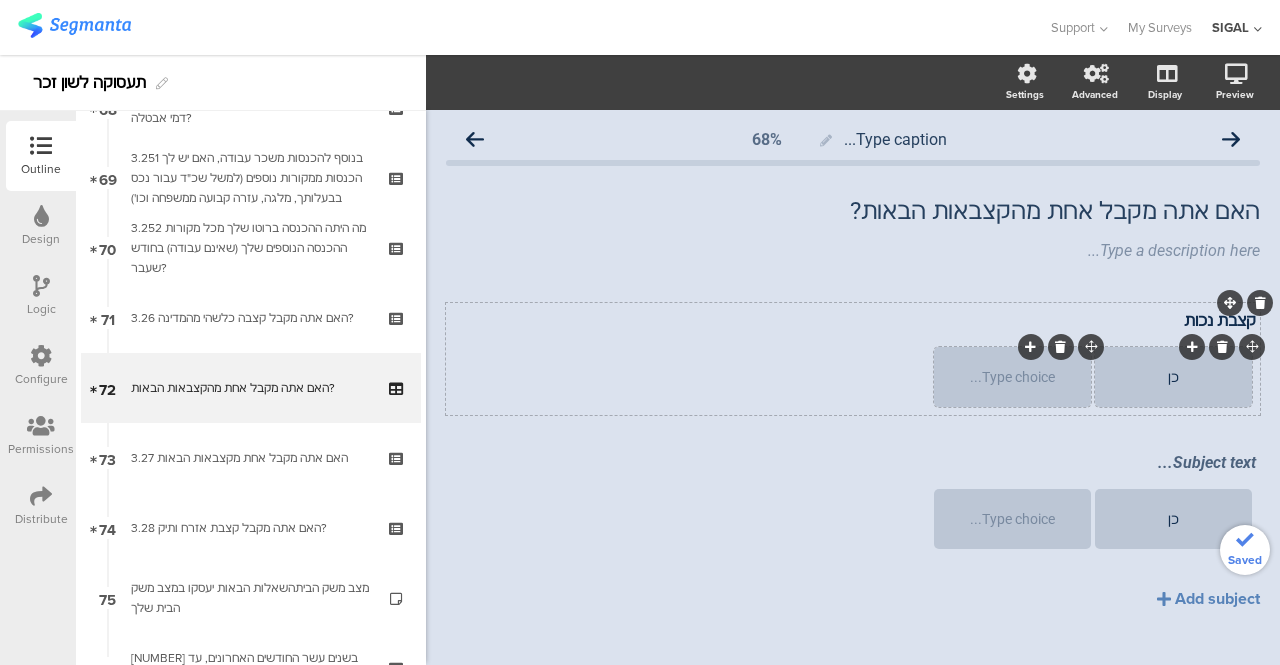 click on "Type choice..." 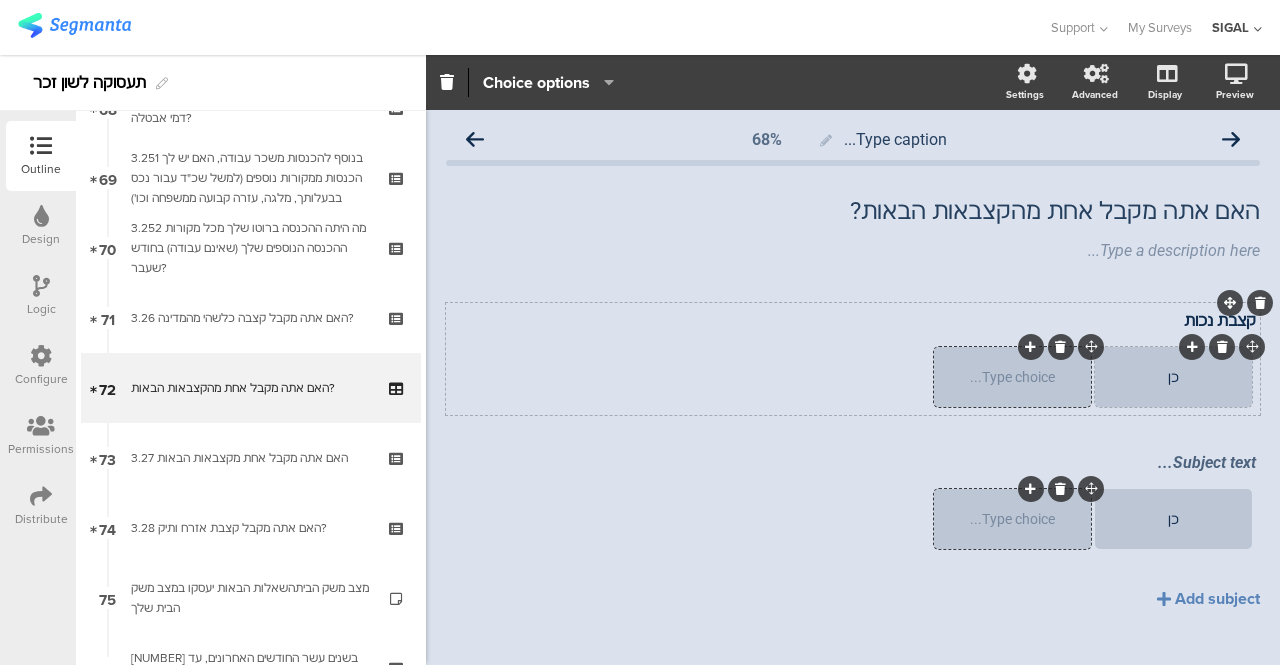 click 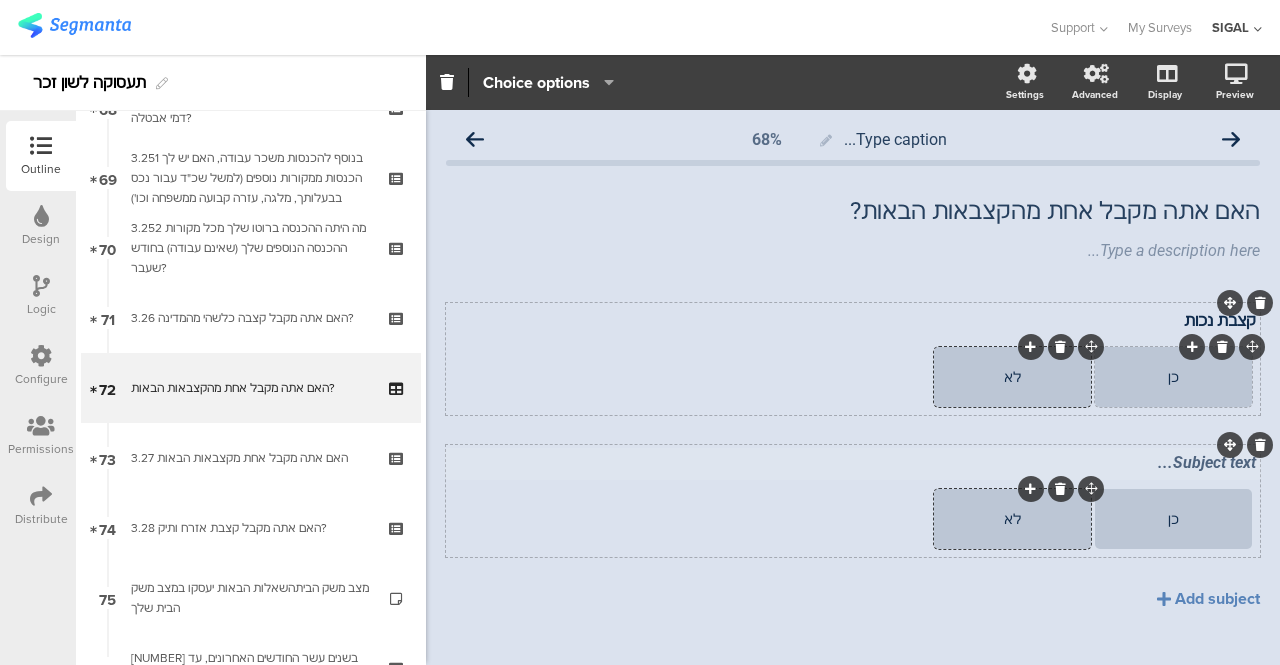 click on "Subject text..." at bounding box center [853, 464] 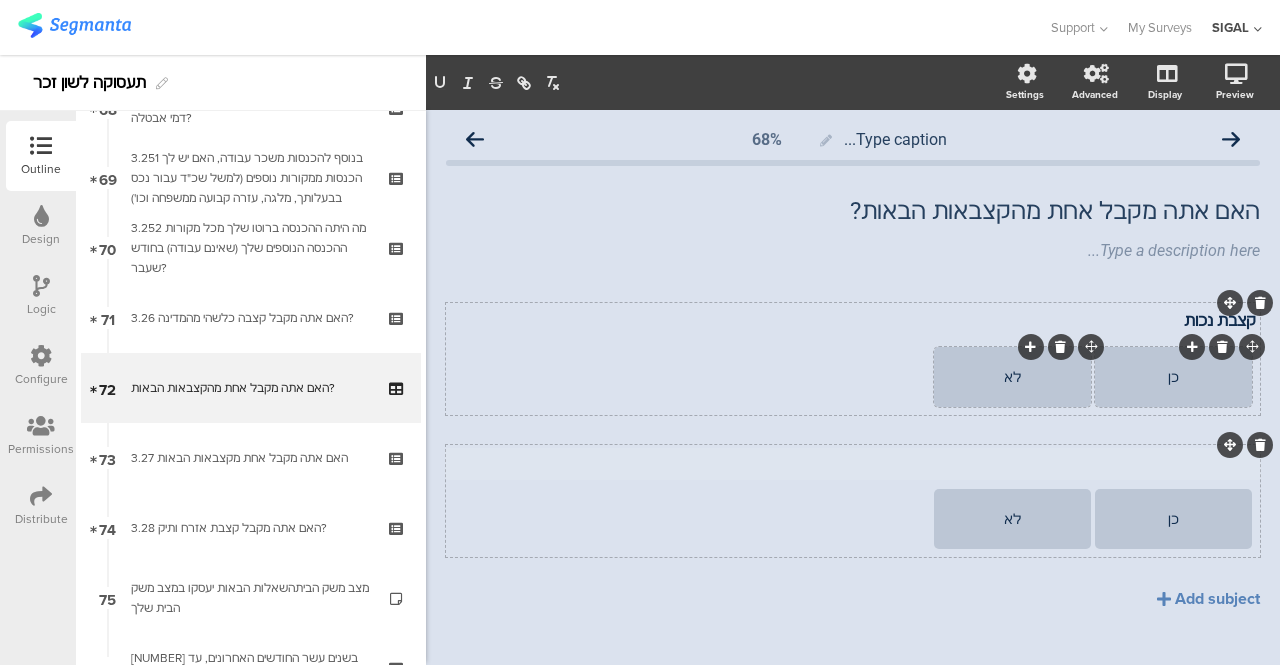 type 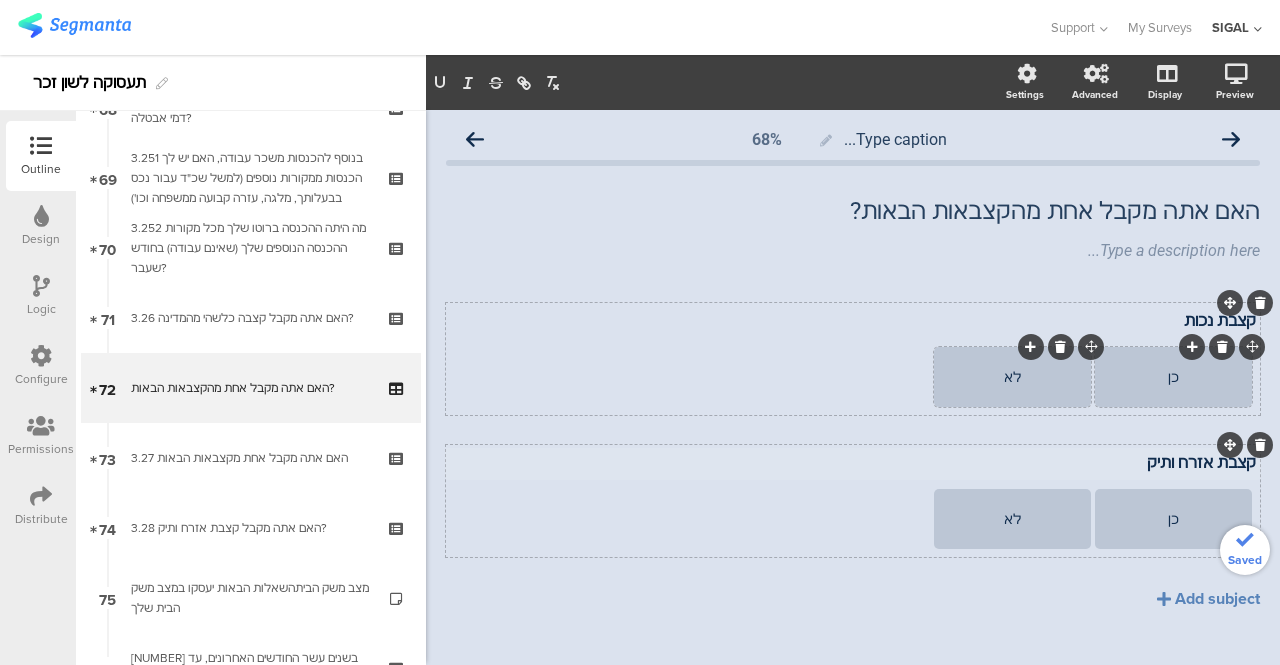 click on "כן
לא" 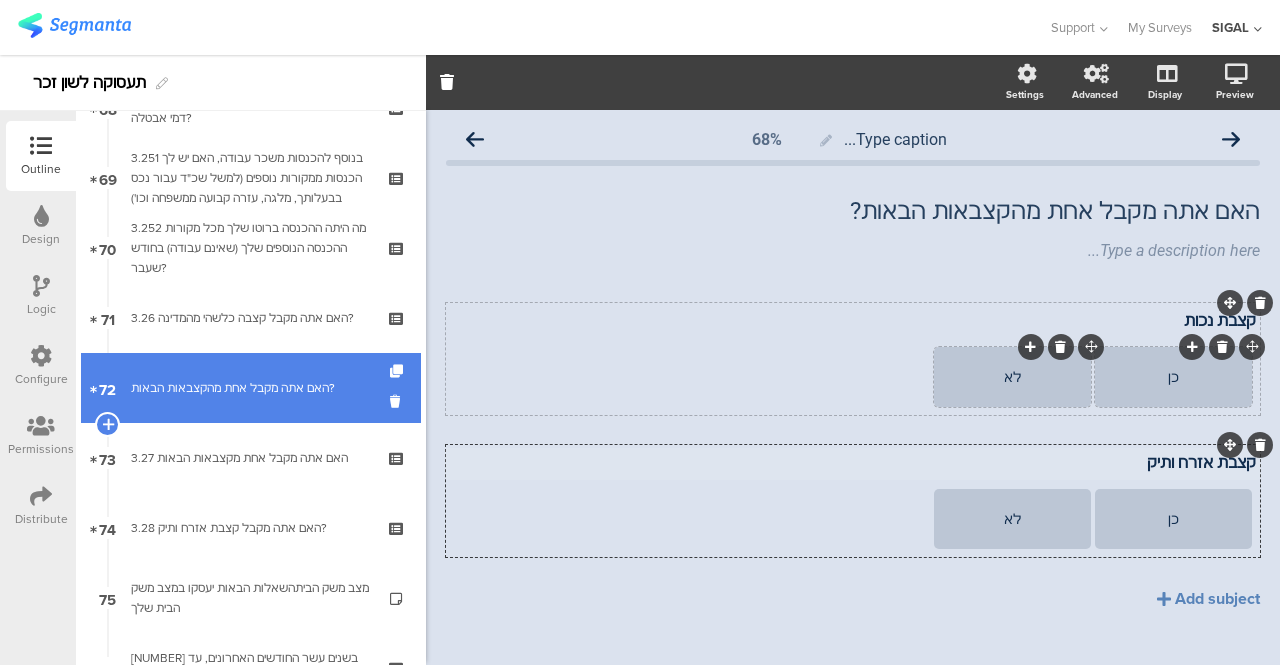 click on "72
האם אתה מקבל אחת מהקצבאות הבאות?" at bounding box center [251, 388] 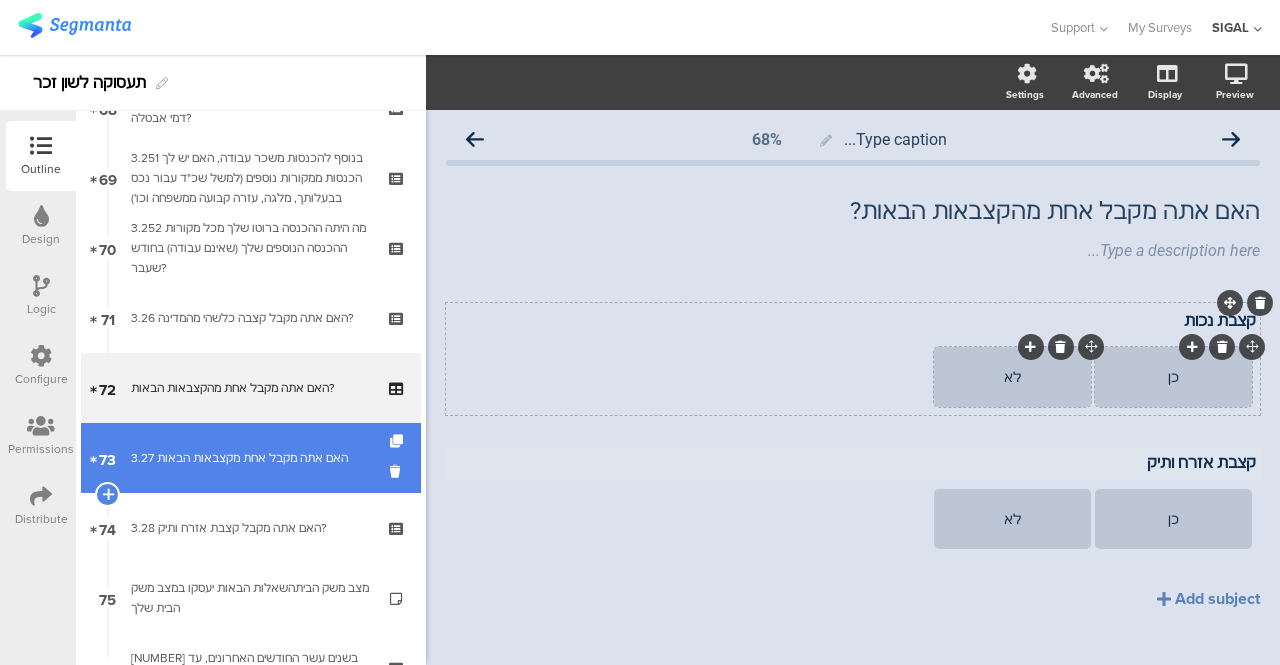 click on "3.27	האם אתה מקבל אחת מקצבאות הבאות" at bounding box center (250, 458) 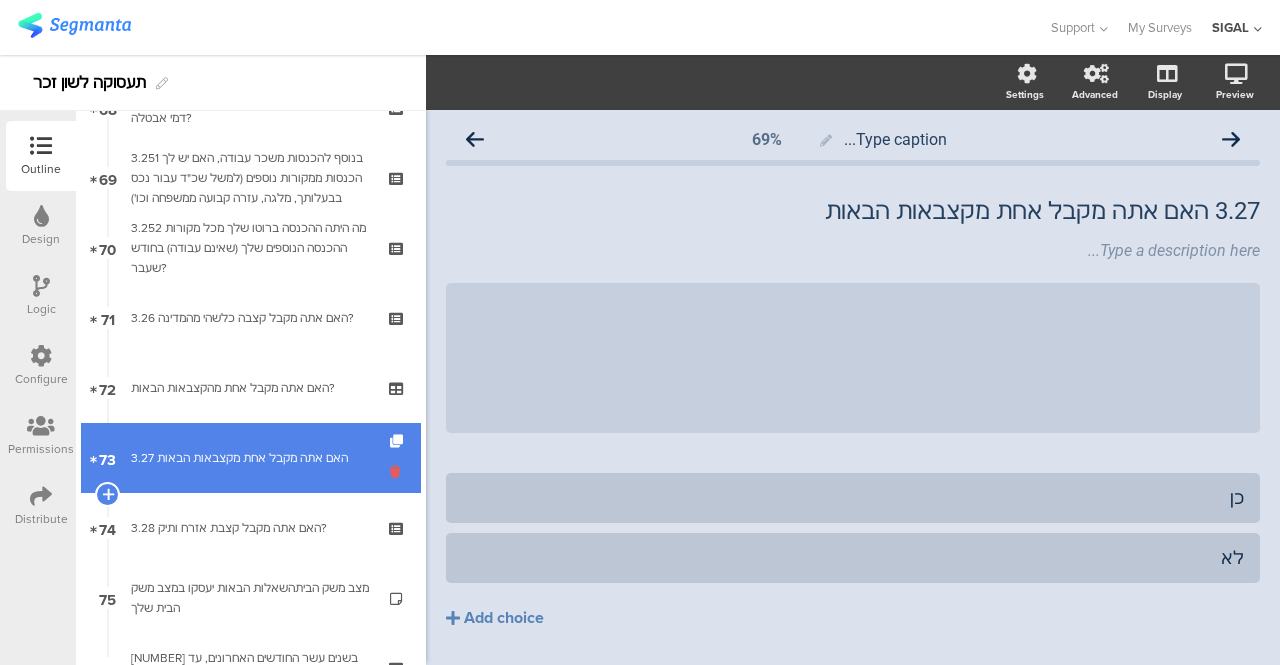 click at bounding box center [398, 471] 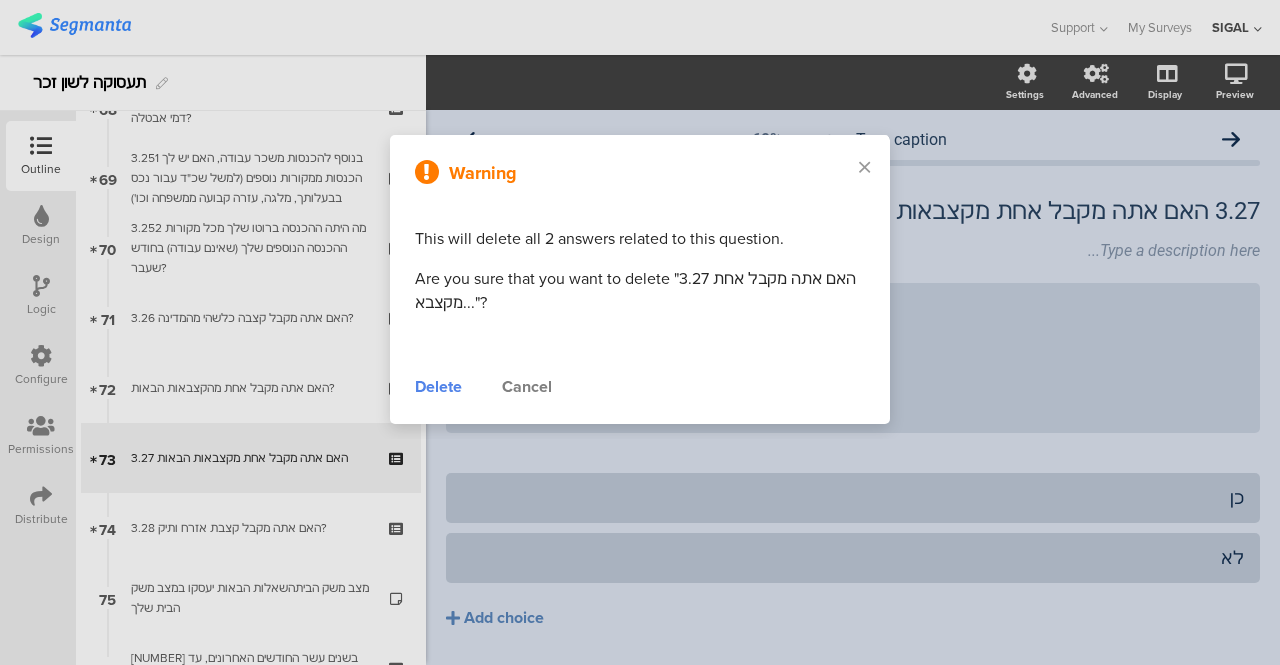 click on "Delete" at bounding box center [438, 387] 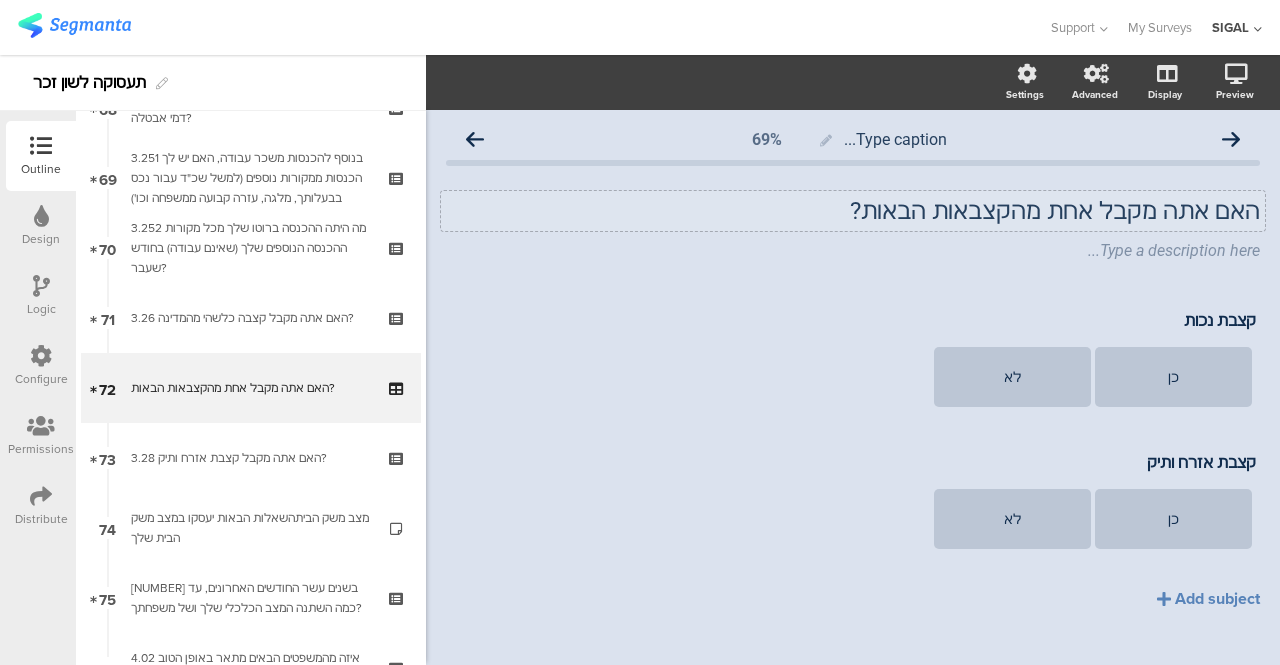 click on "האם אתה מקבל אחת מהקצבאות הבאות?" 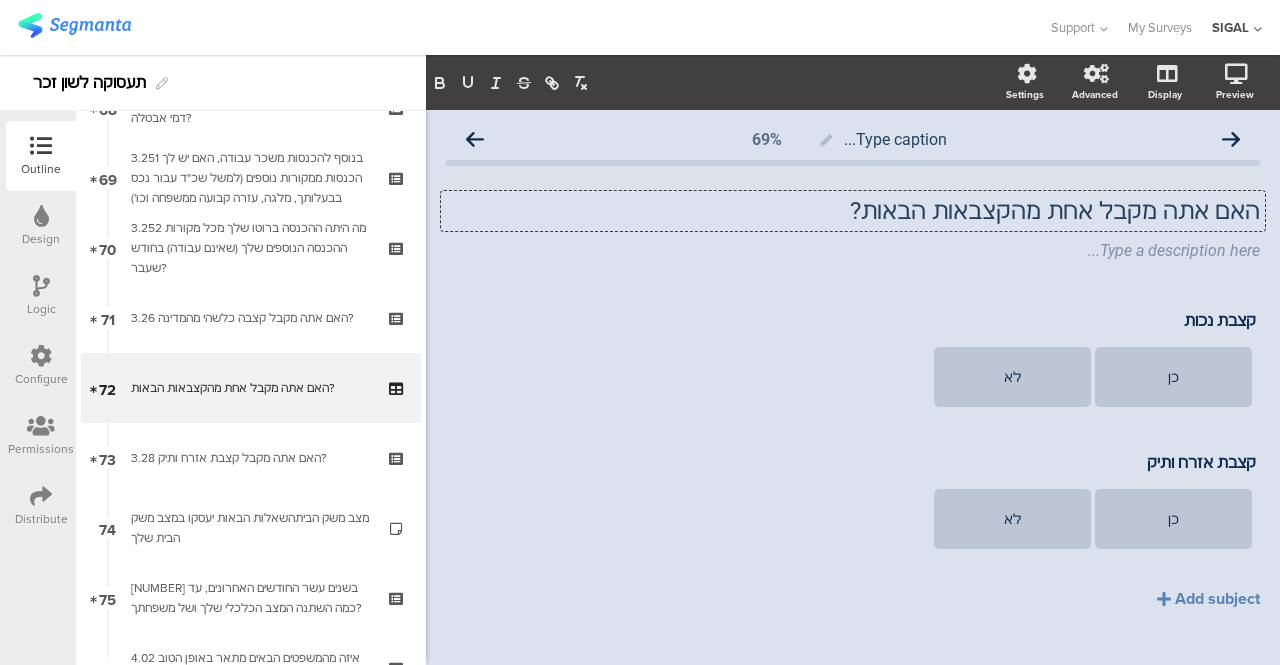 type 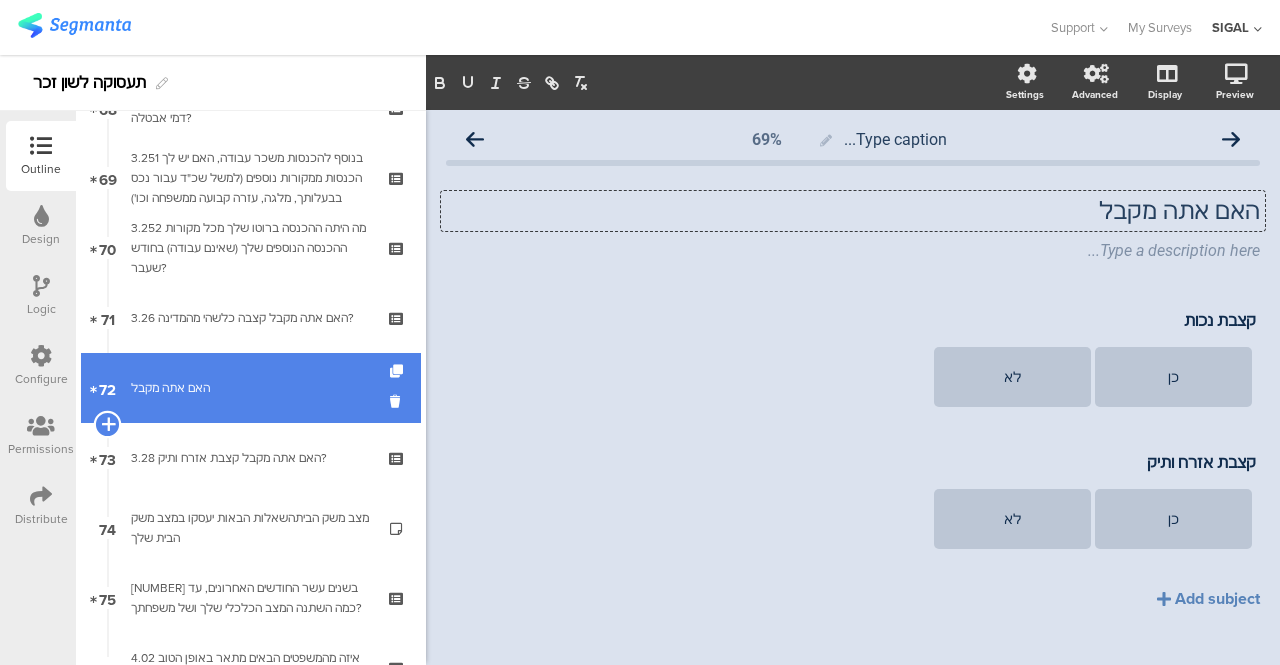 click at bounding box center [107, 424] 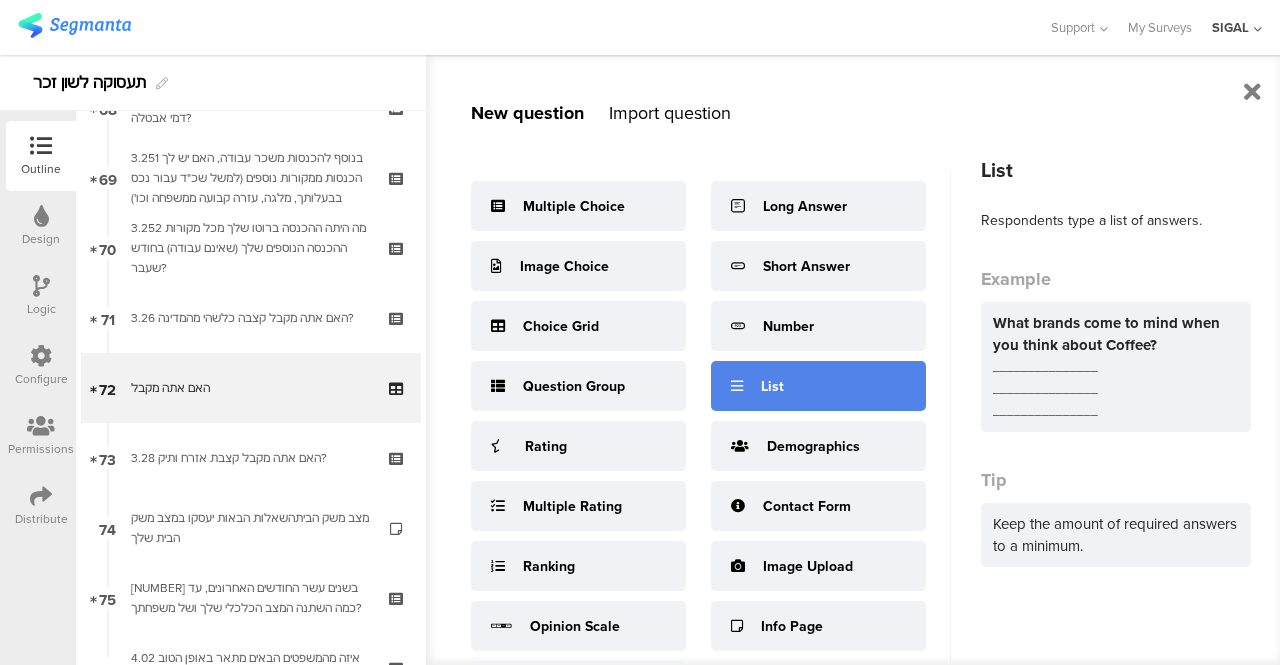 click at bounding box center (737, 386) 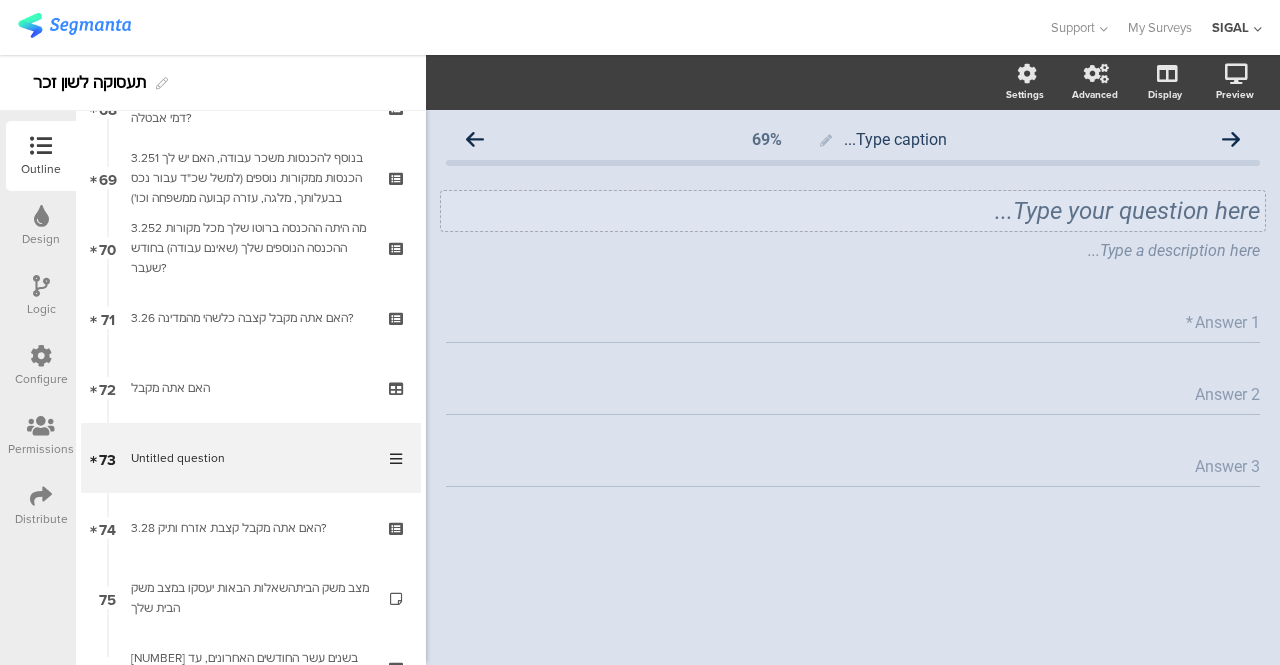 click on "Type your question here..." 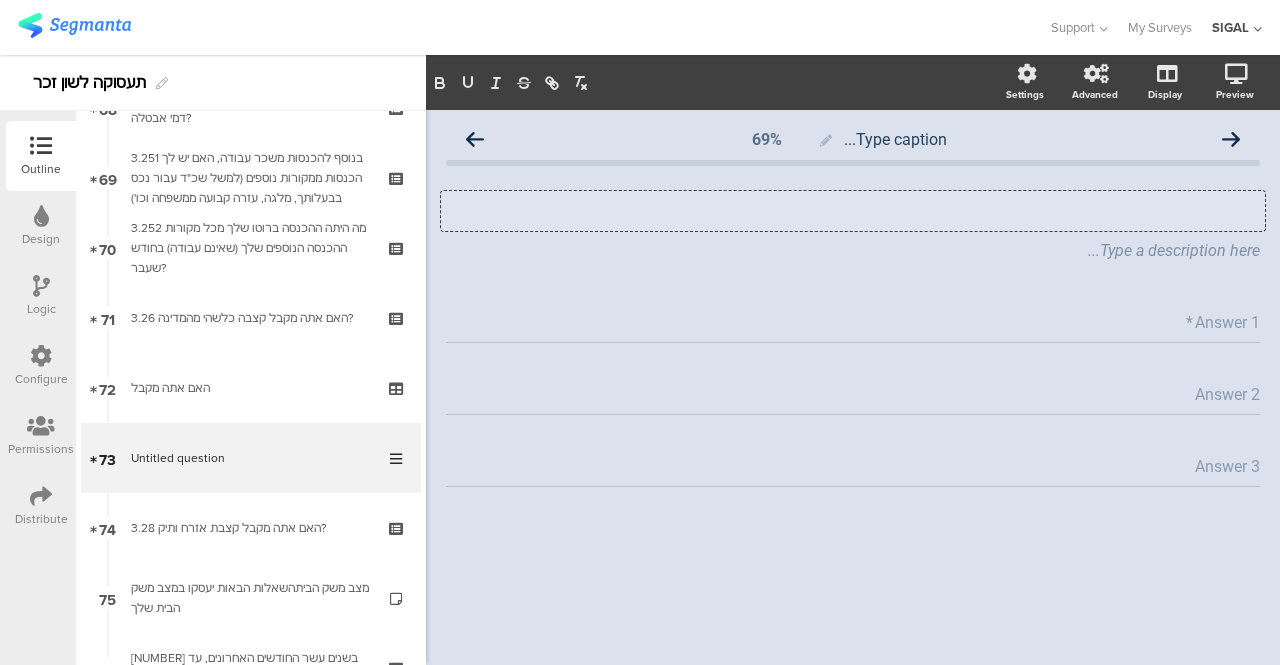 type 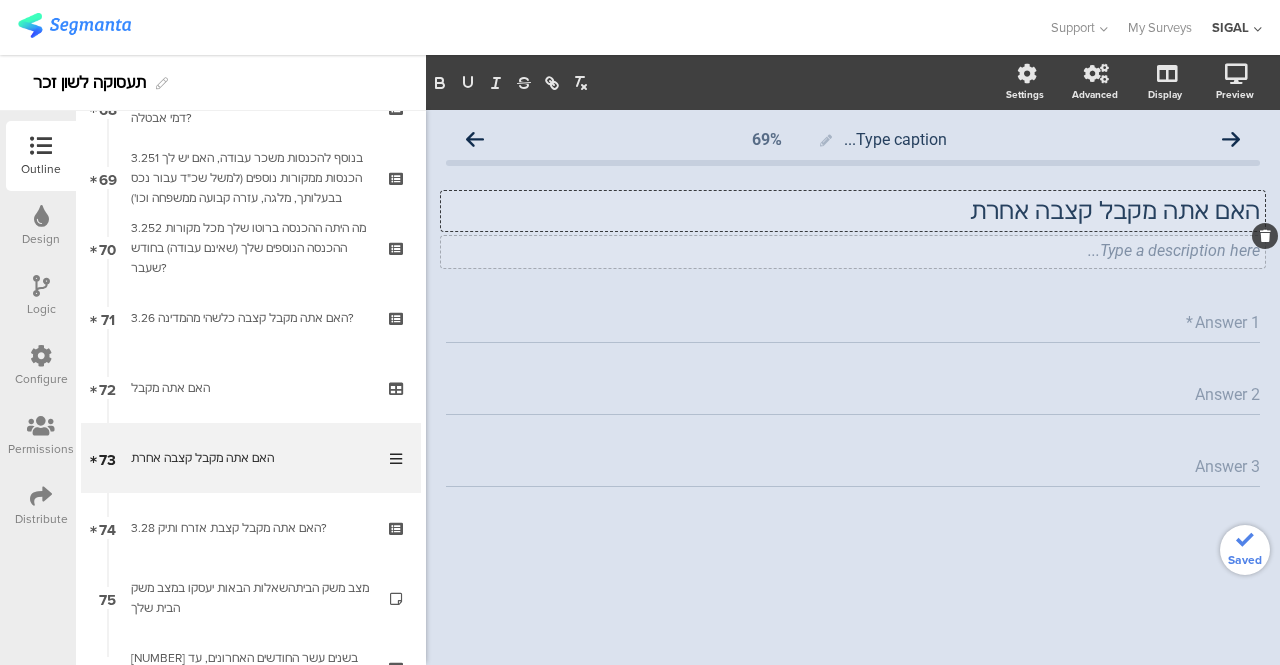 click on "Type a description here..." 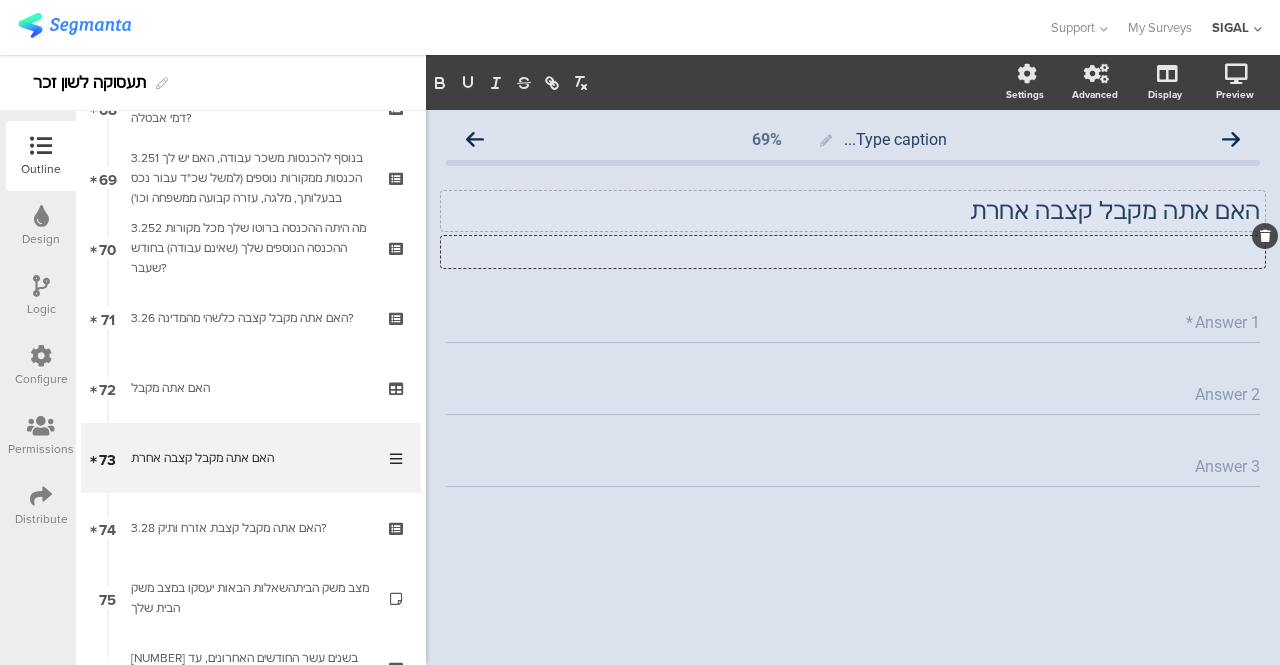 type 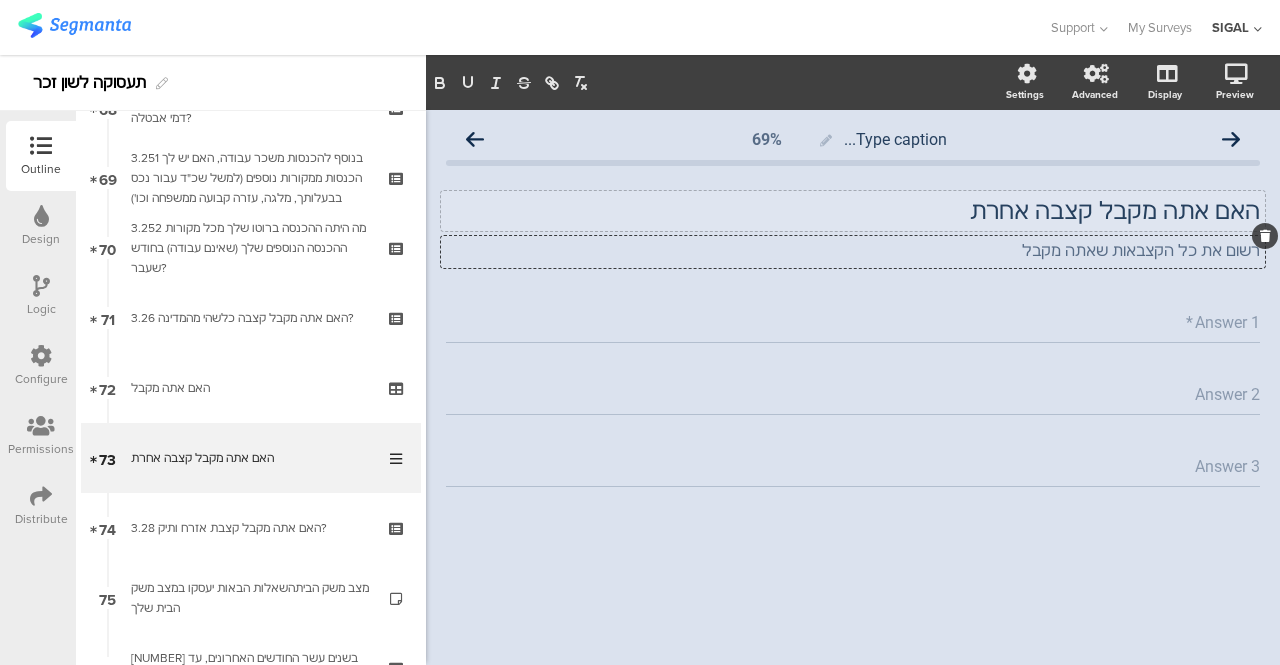 click on "Answer [NUMBER]   *" 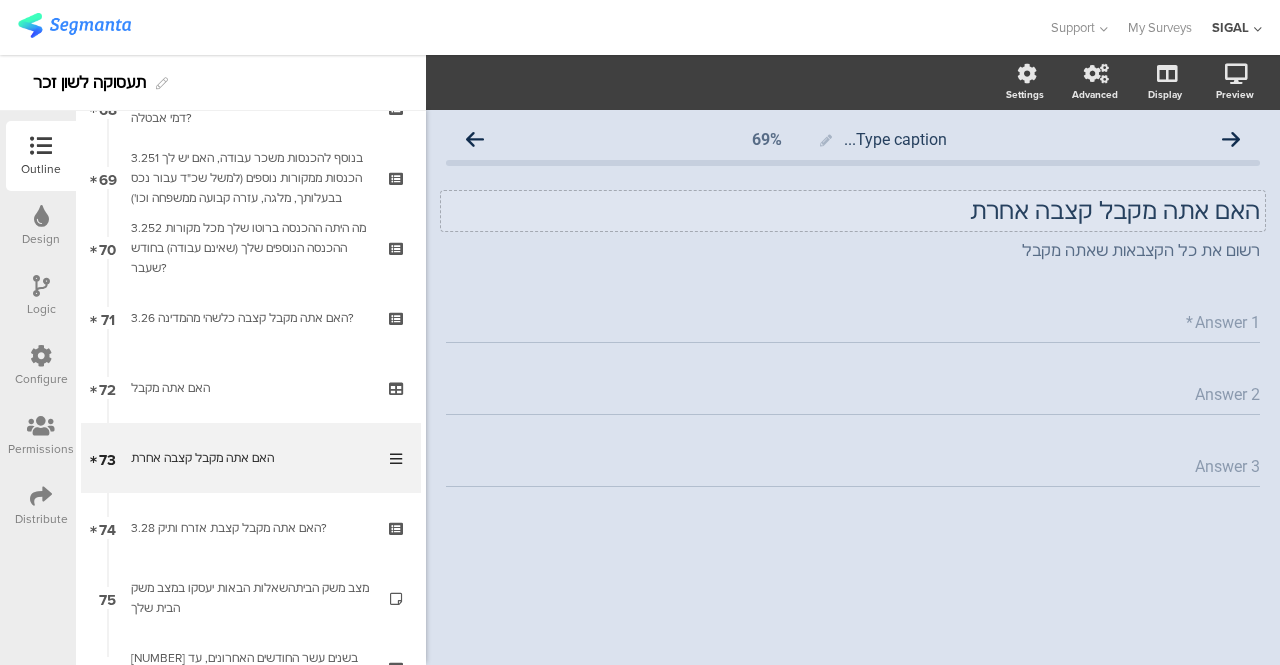 click on "Answer 1" 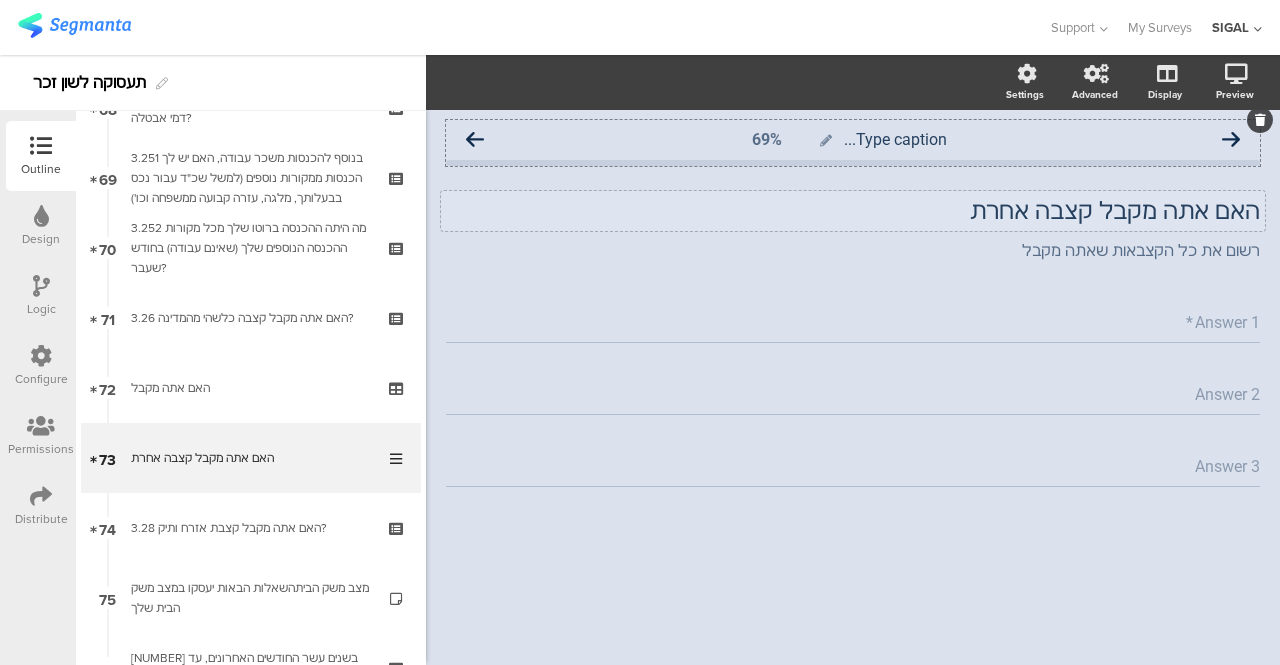 click 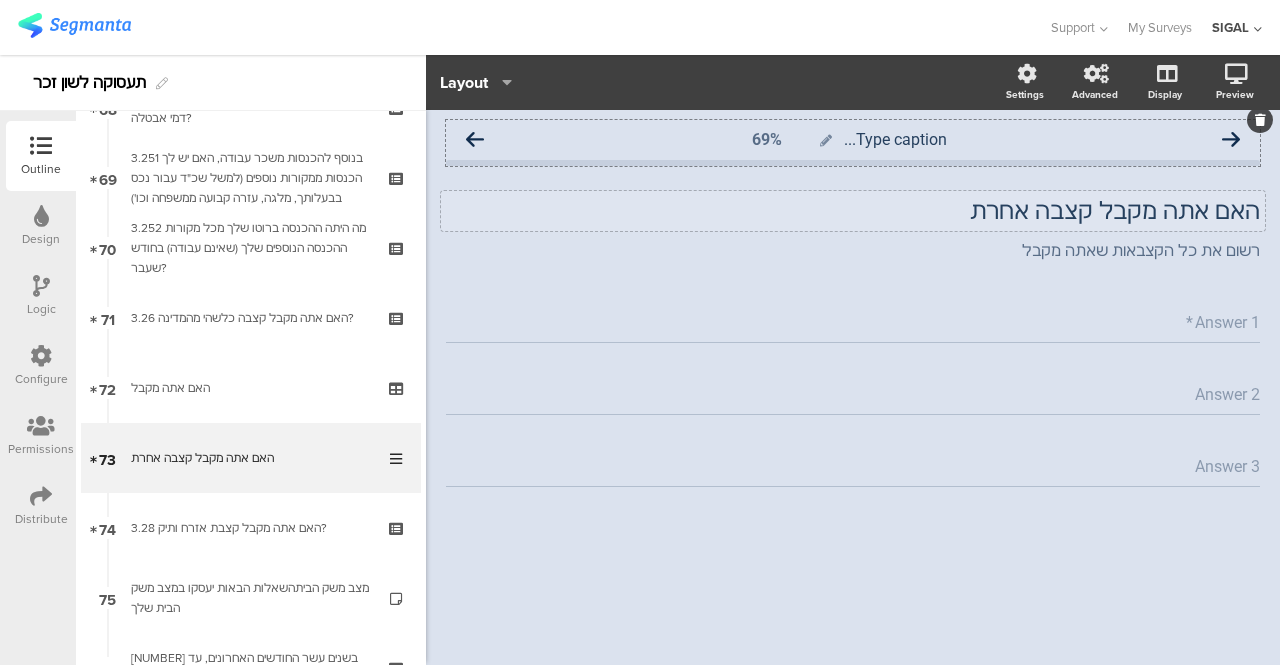 click on "Answer 1" 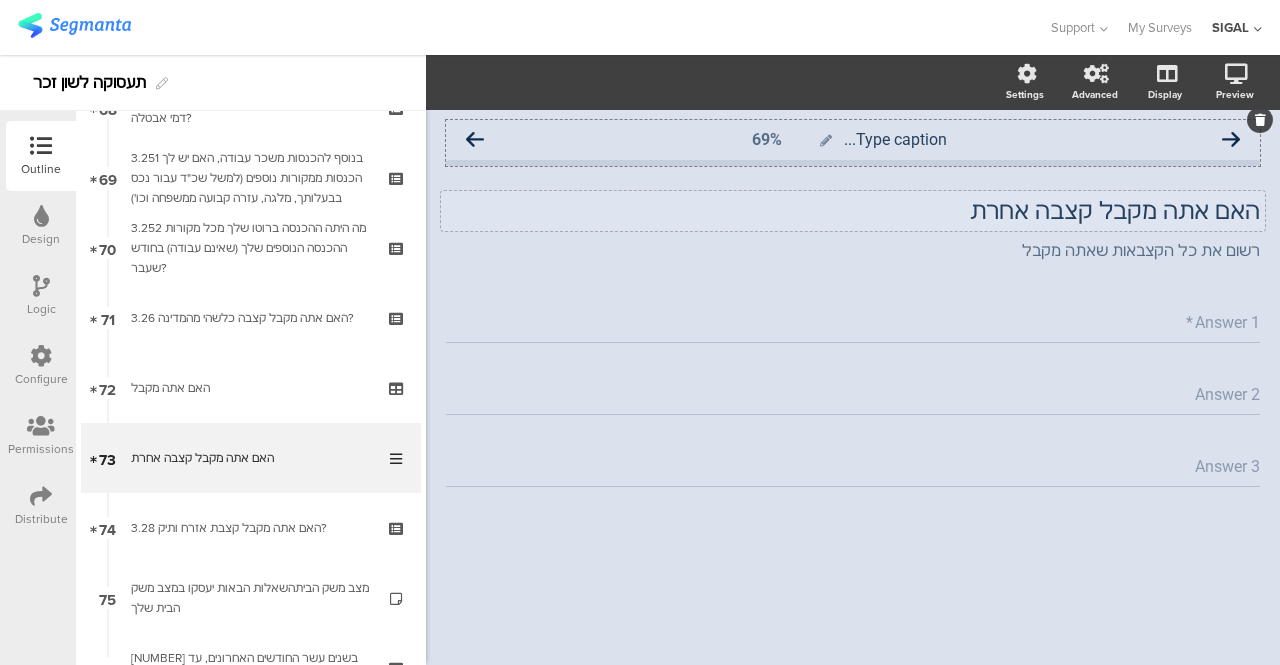 click on "Answer 1" 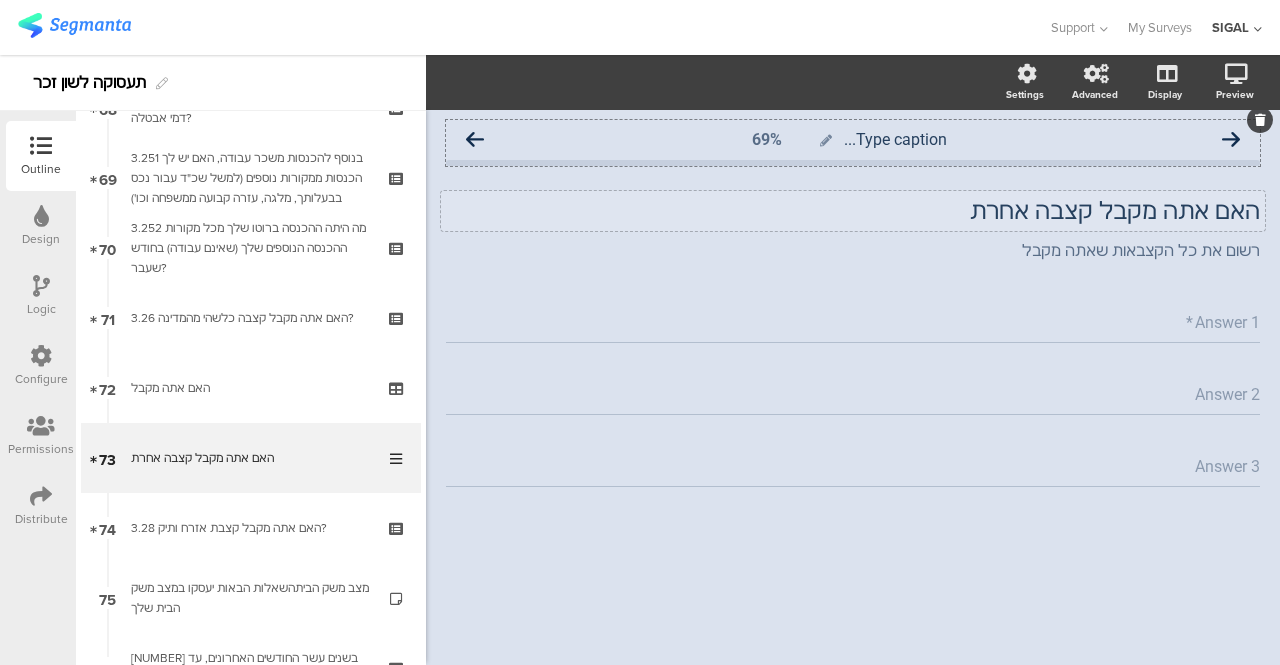 click at bounding box center [41, 216] 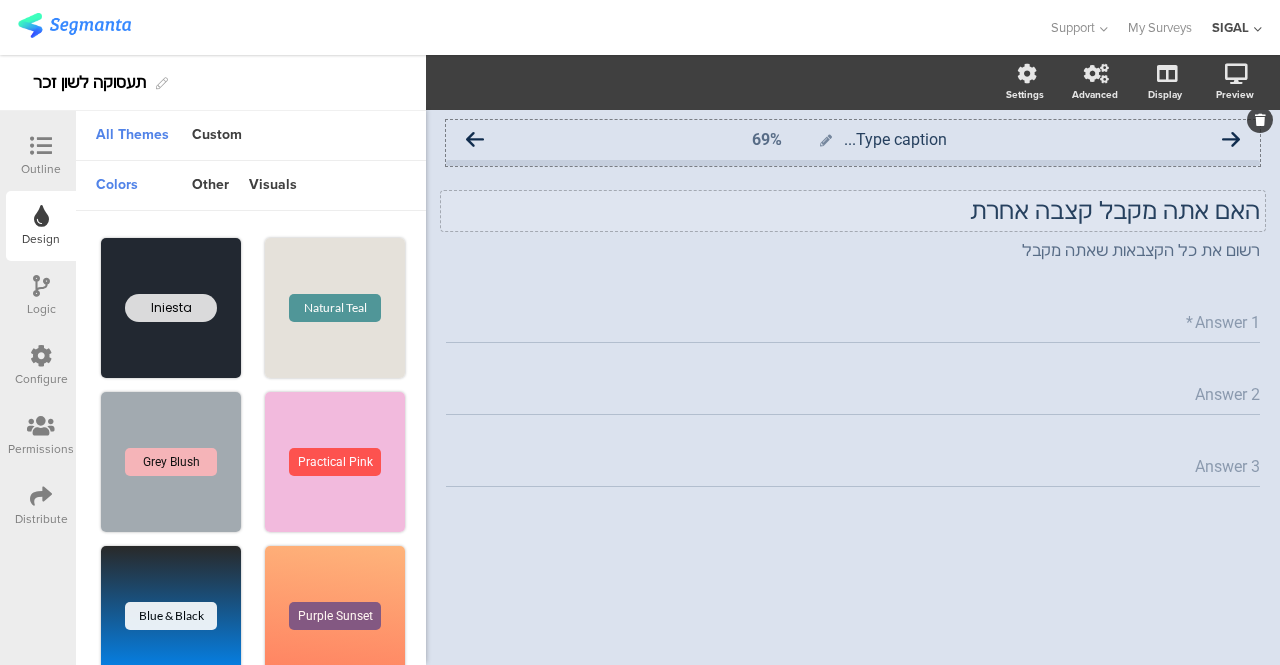 click at bounding box center (41, 356) 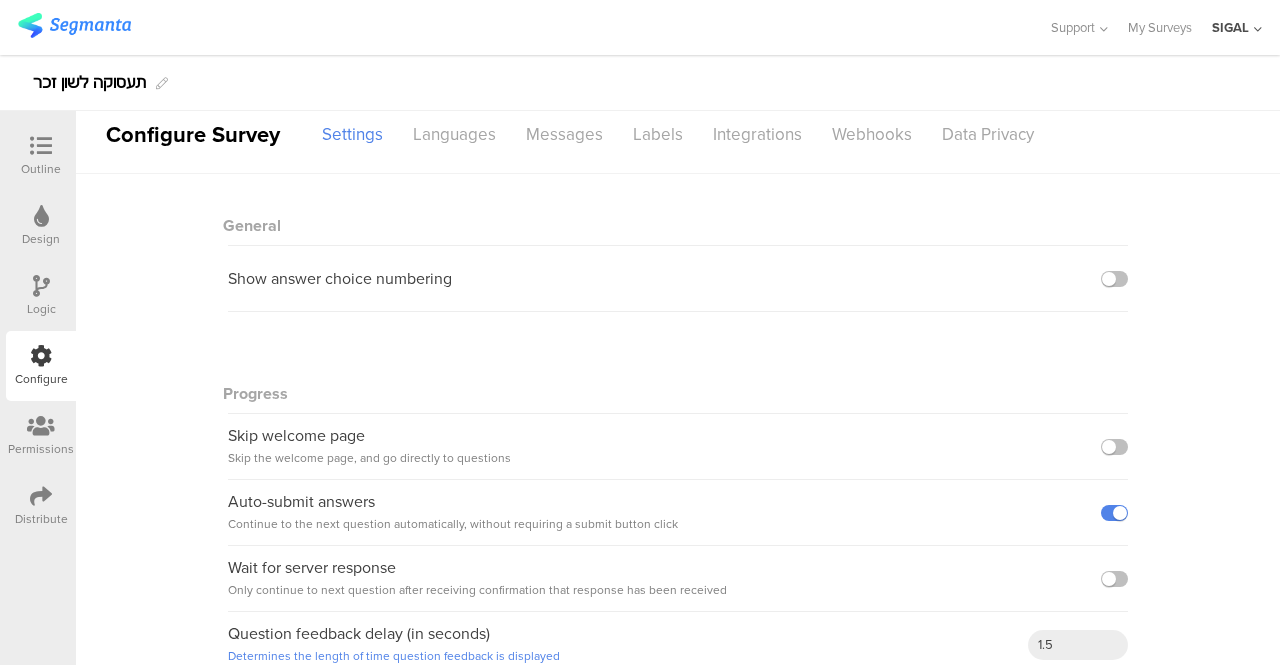 scroll, scrollTop: 0, scrollLeft: 0, axis: both 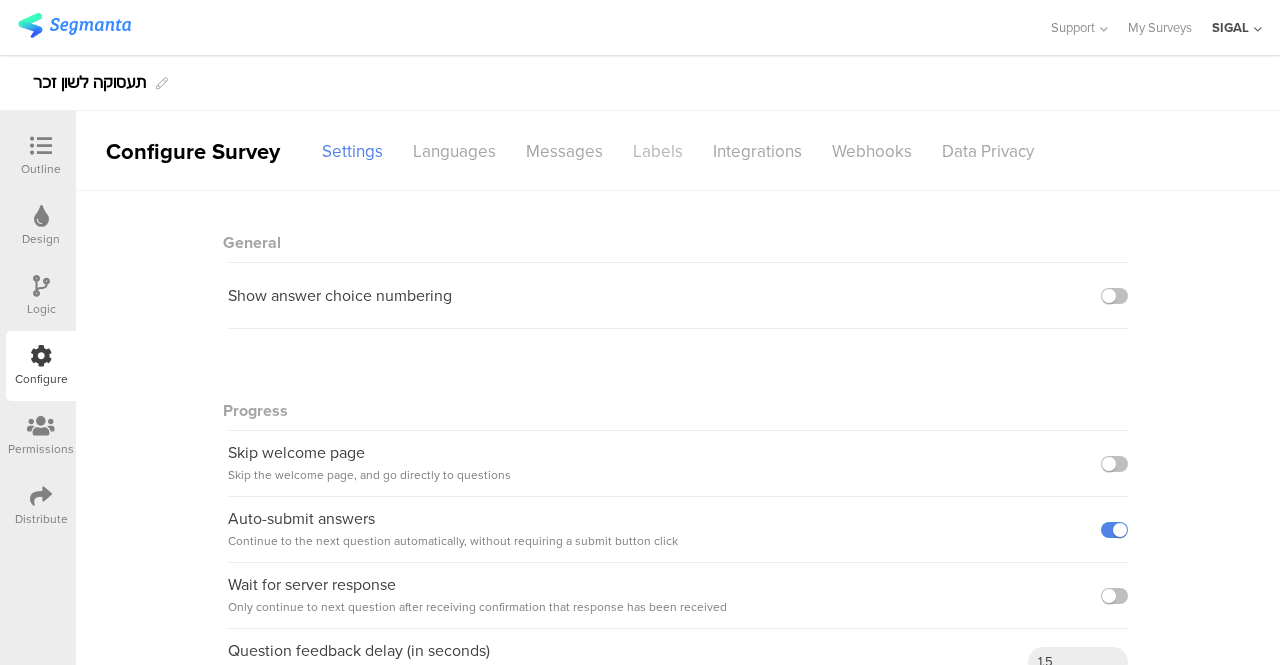 click on "Labels" at bounding box center [658, 151] 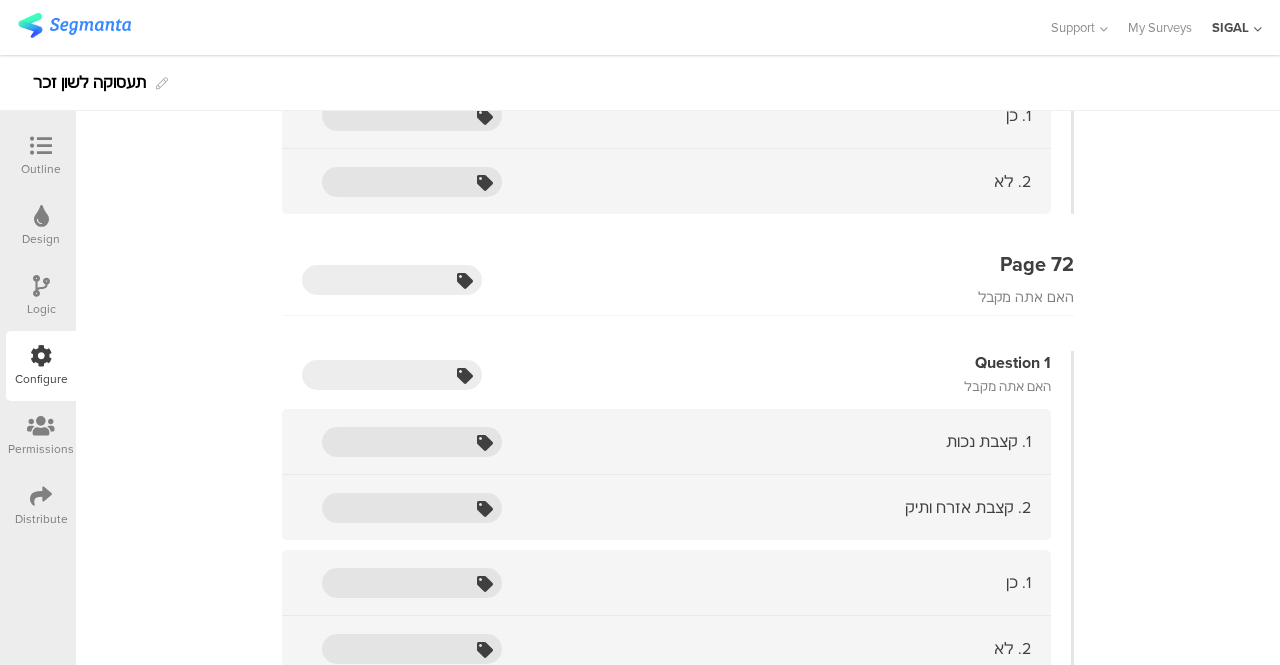 scroll, scrollTop: 32800, scrollLeft: 0, axis: vertical 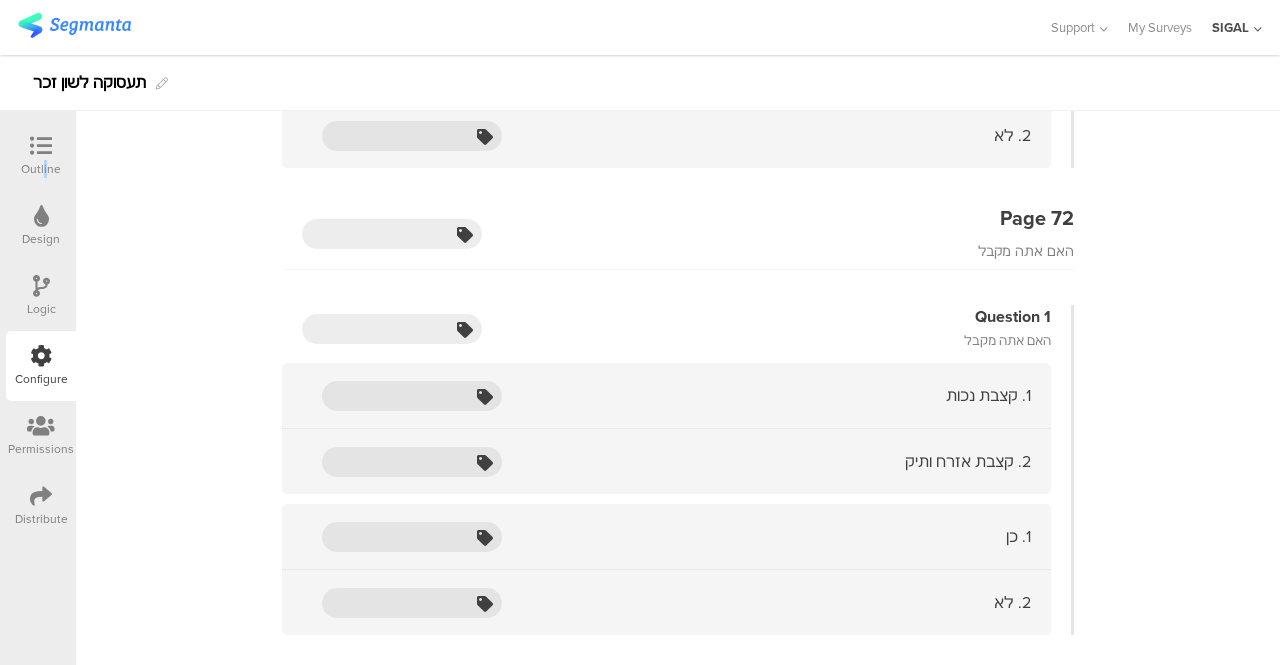 click on "Outline" at bounding box center (41, 169) 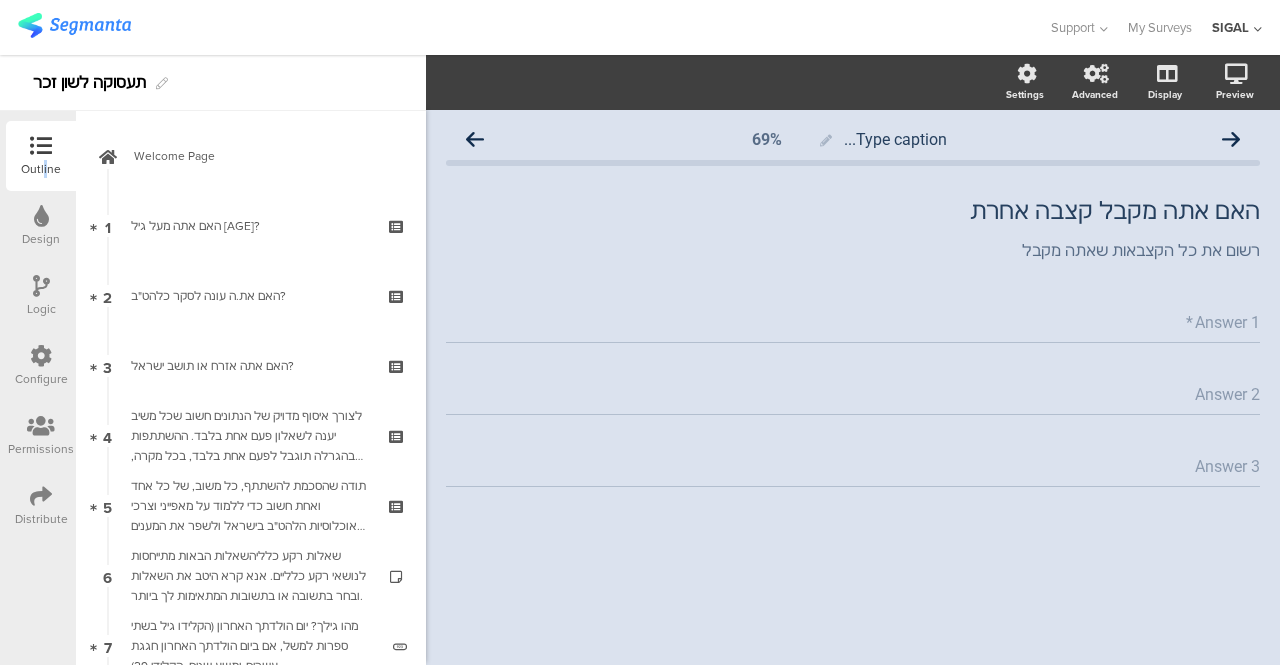 scroll, scrollTop: 0, scrollLeft: 0, axis: both 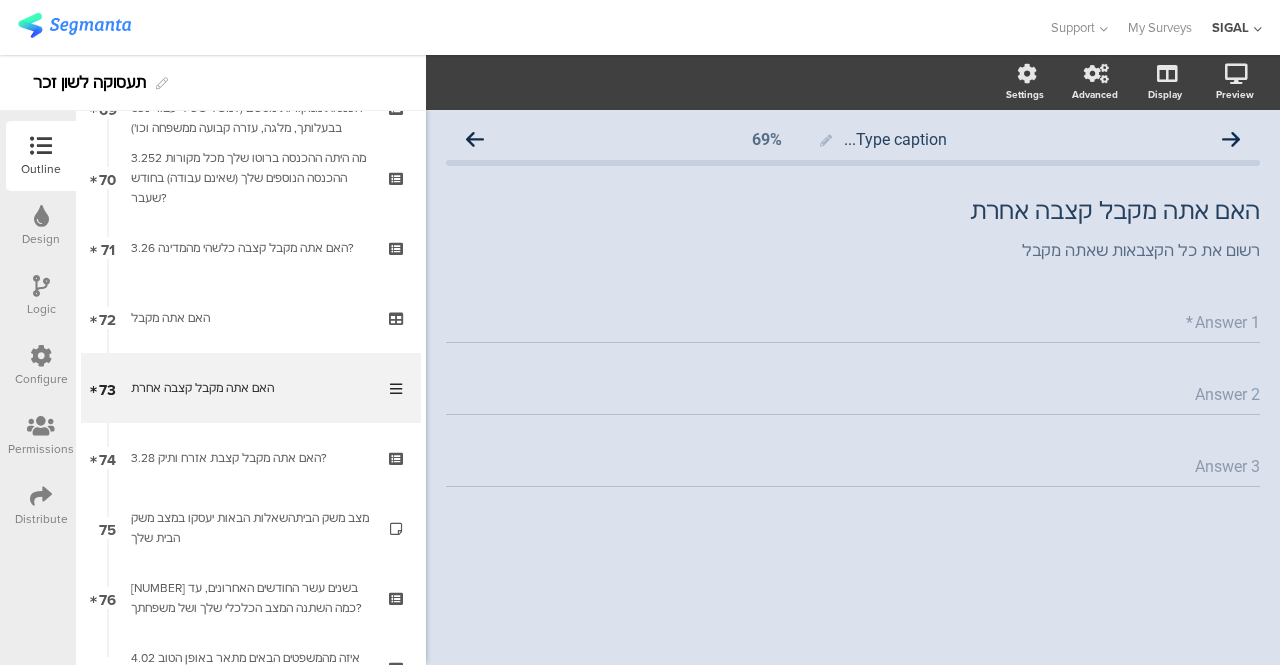 click on "Answer 1" 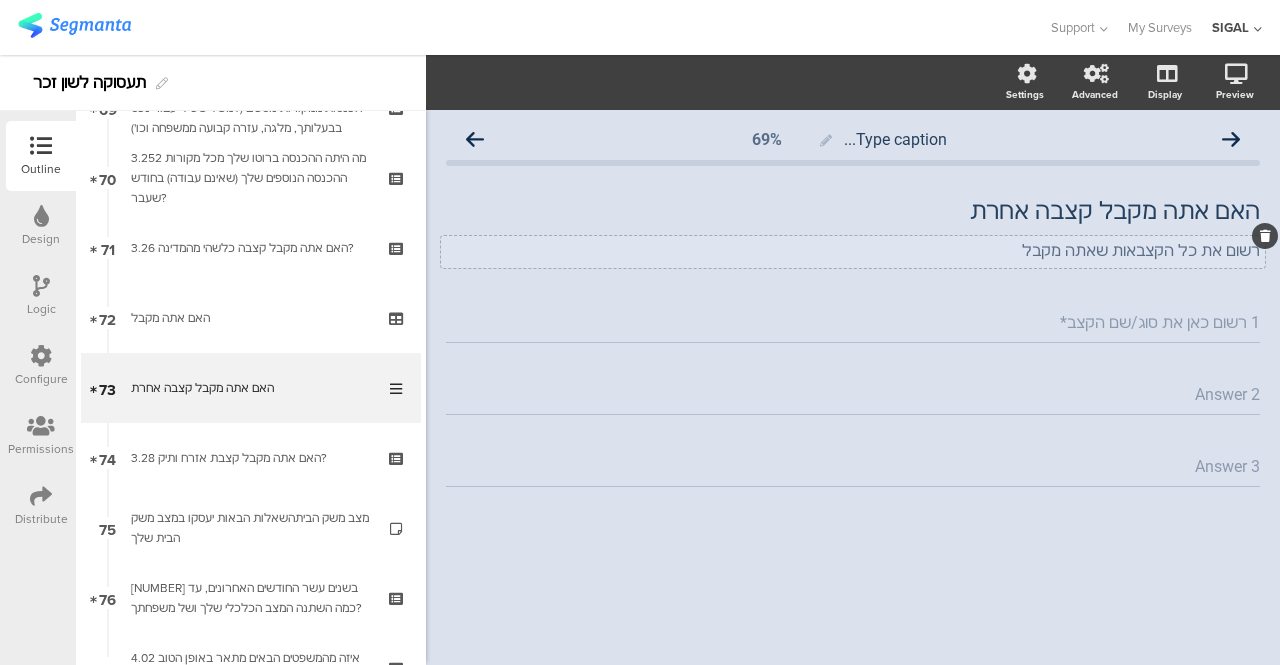 type on "1 רשום כאן את סוג/שם הקצבה" 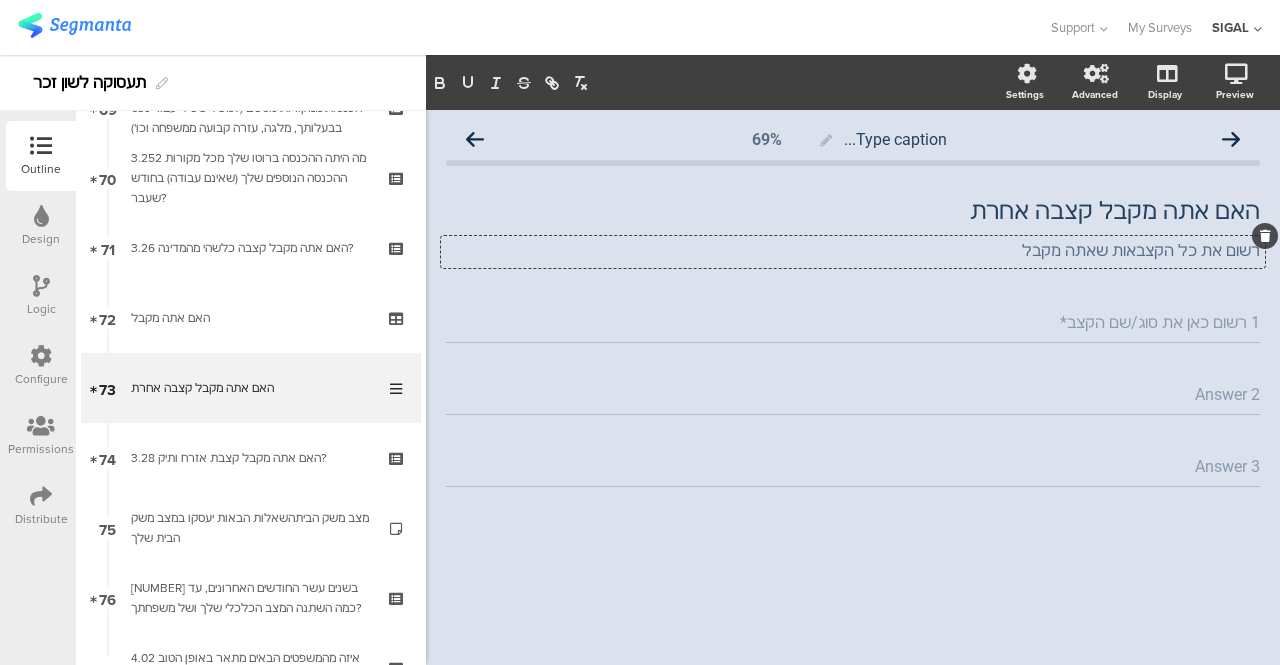 type 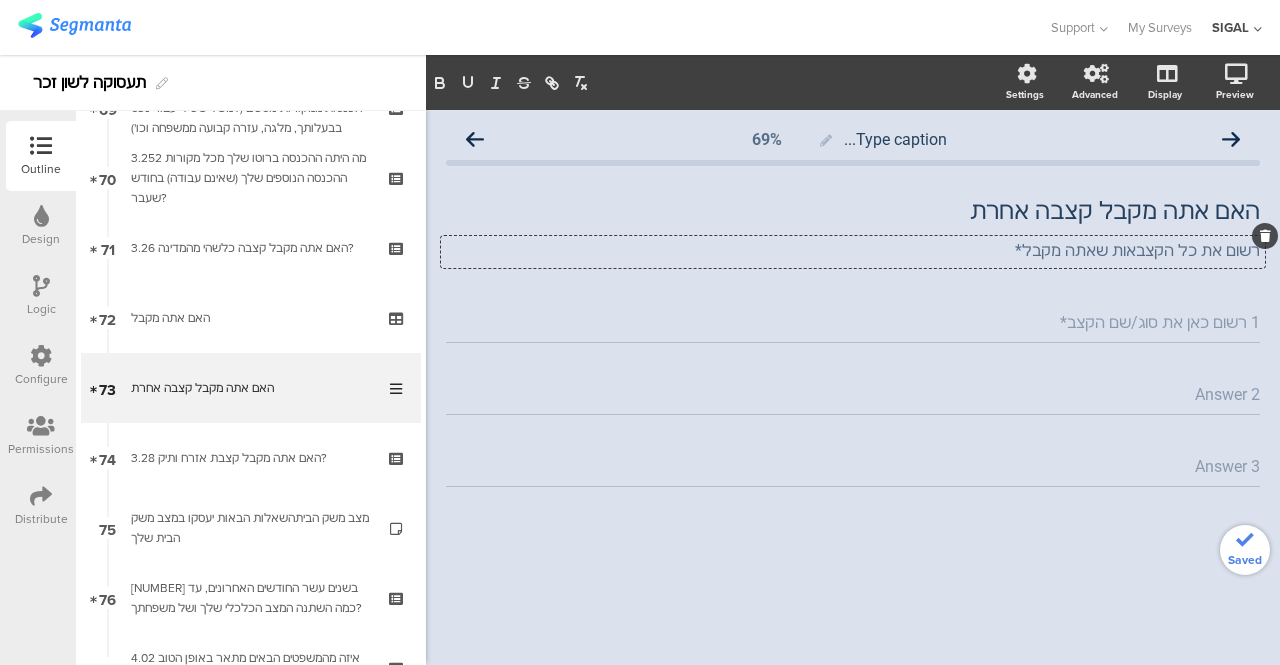 click on "Answer 2" 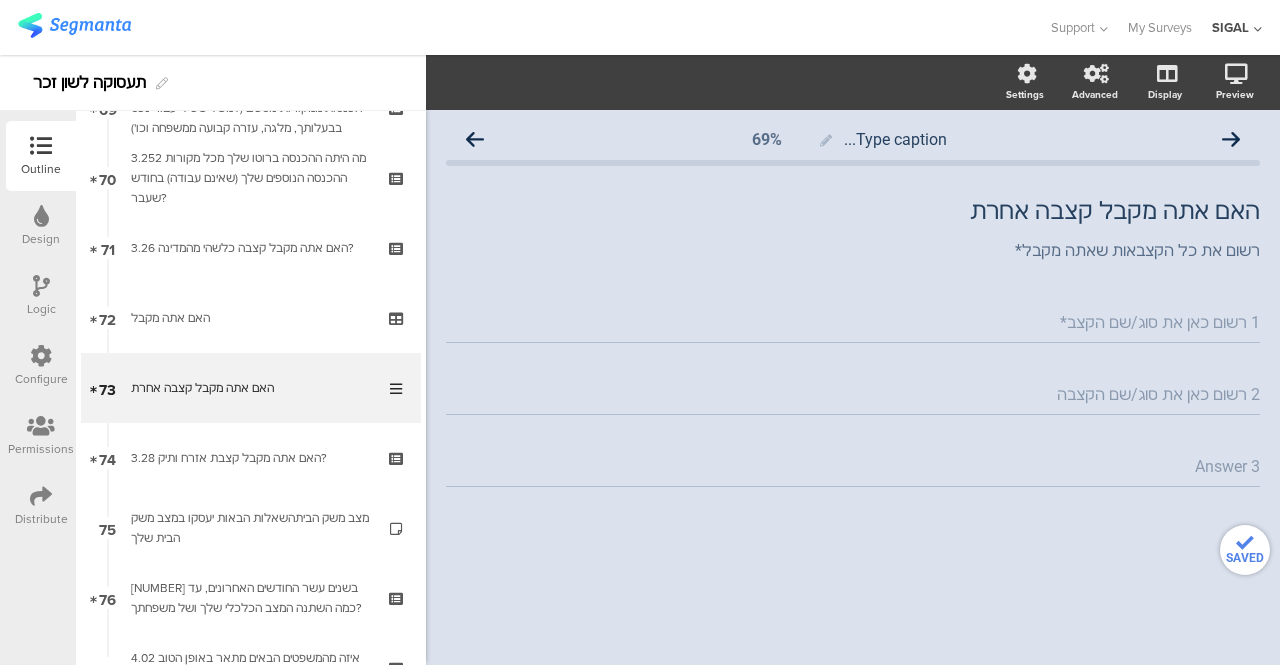 type on "2 רשום כאן את סוג/שם הקצבה*" 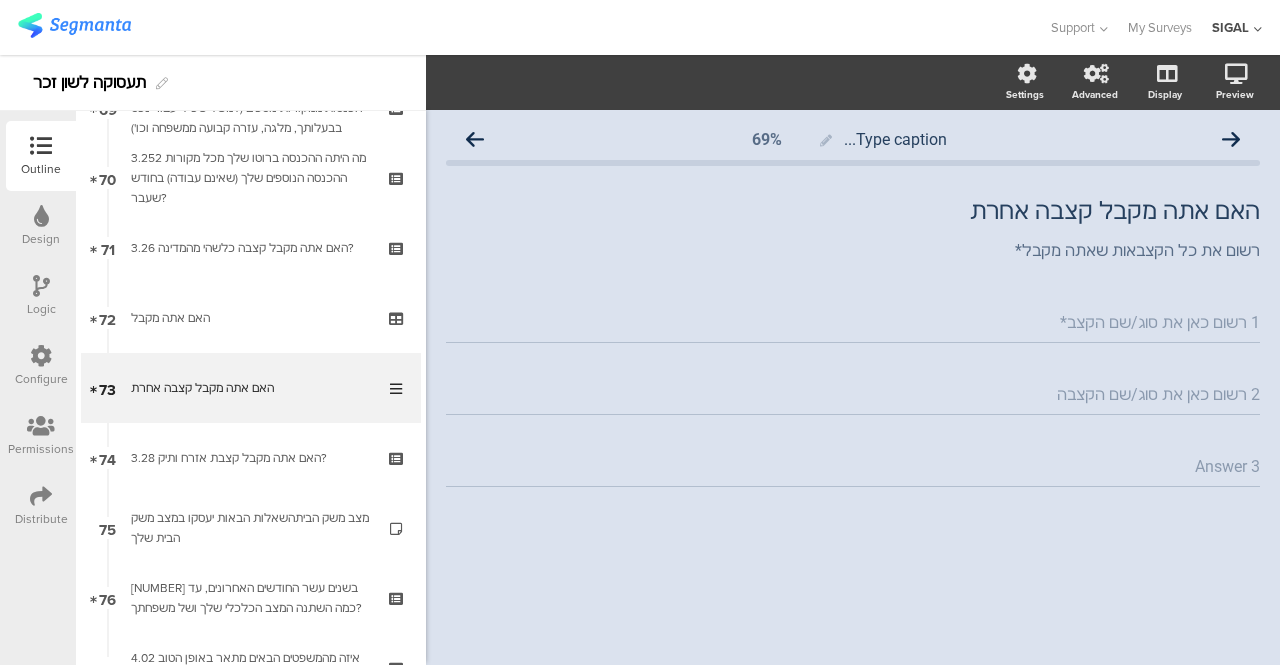 click on "1 רשום כאן את סוג/שם הקצבה   *" 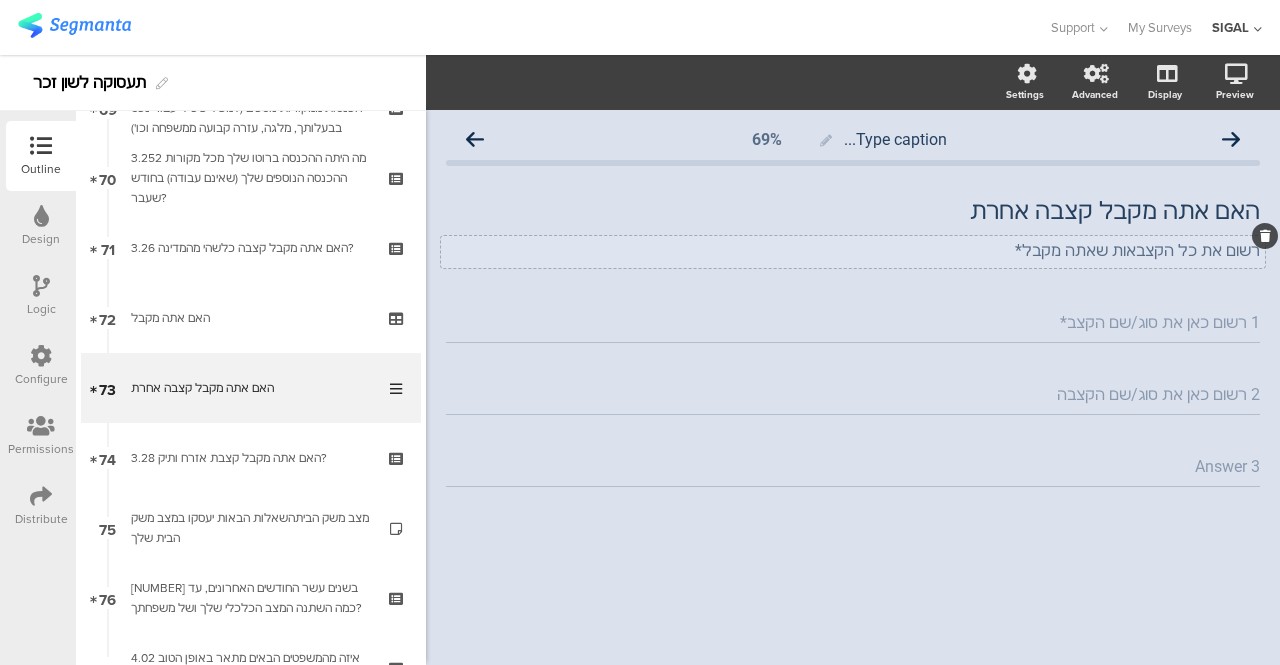 click on "רשום את כל הקצבאות שאתה מקבל*" 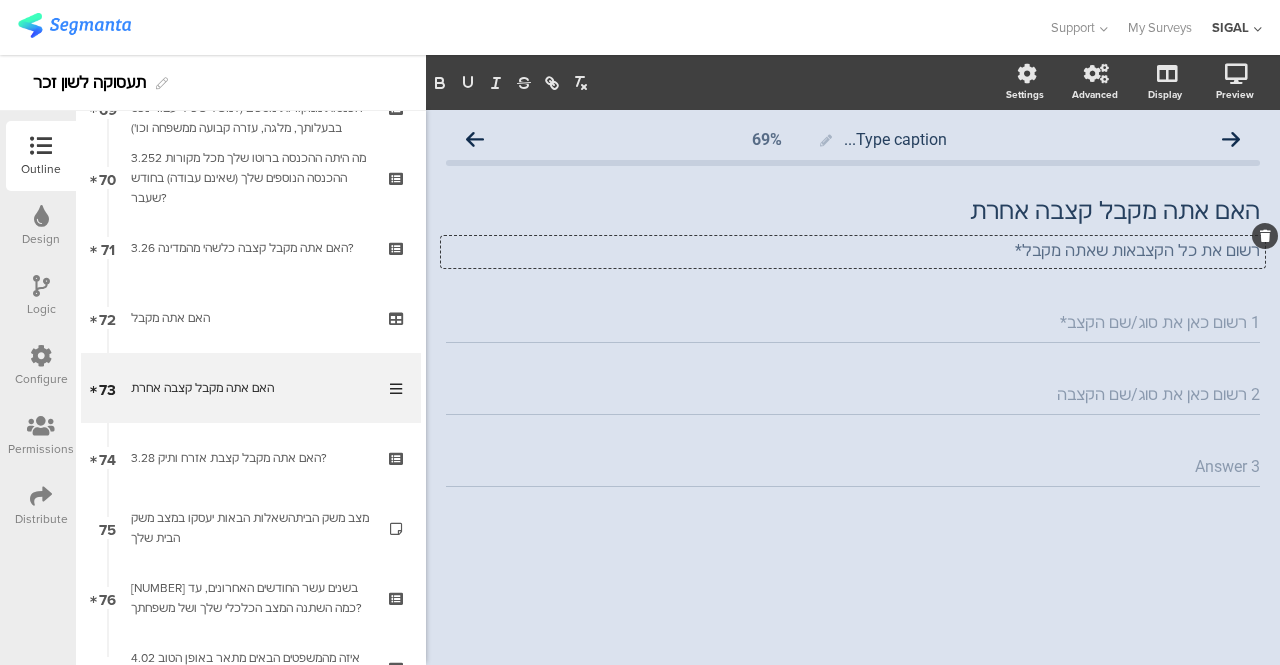 type 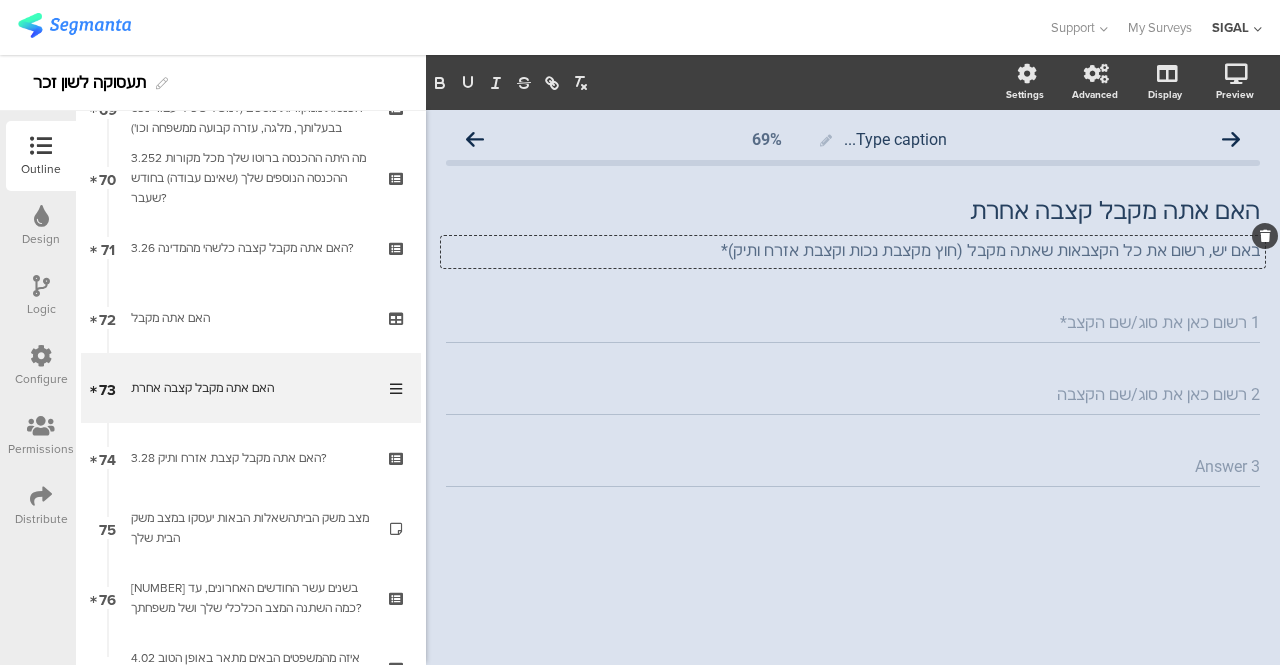 click on "1 רשום כאן את סוג/שם הקצבה" 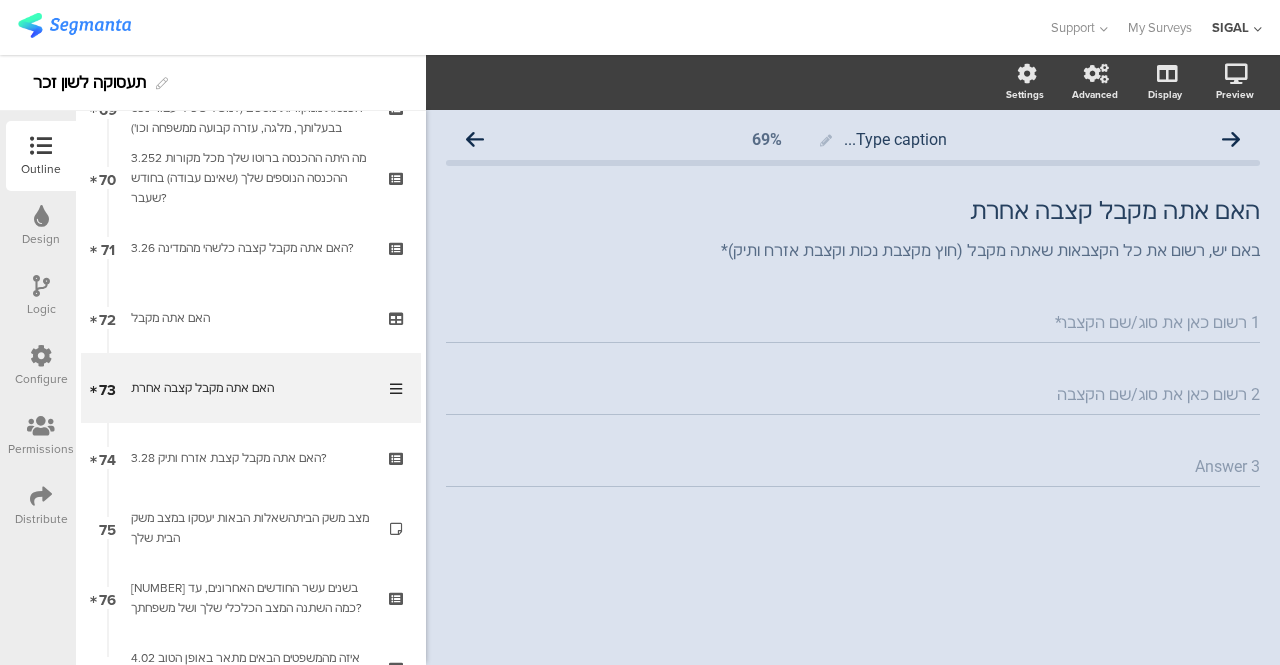 type on "1 רשום כאן את סוג/שם הקצבה*" 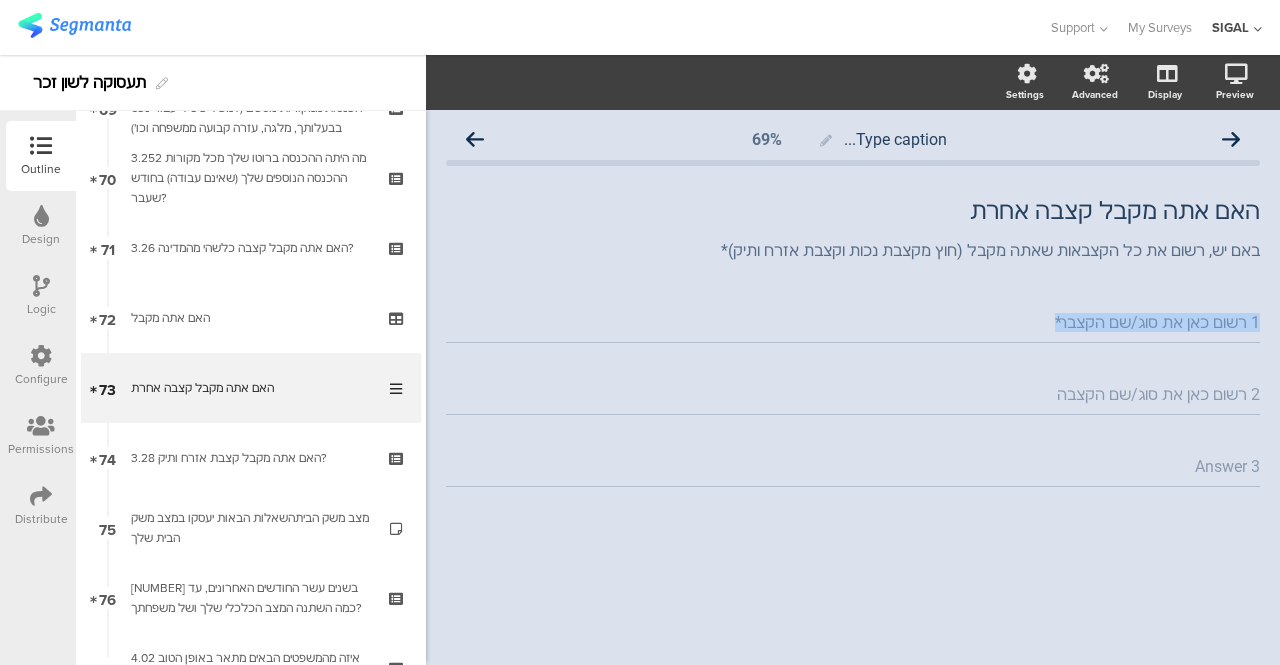 drag, startPoint x: 1054, startPoint y: 317, endPoint x: 1066, endPoint y: 321, distance: 12.649111 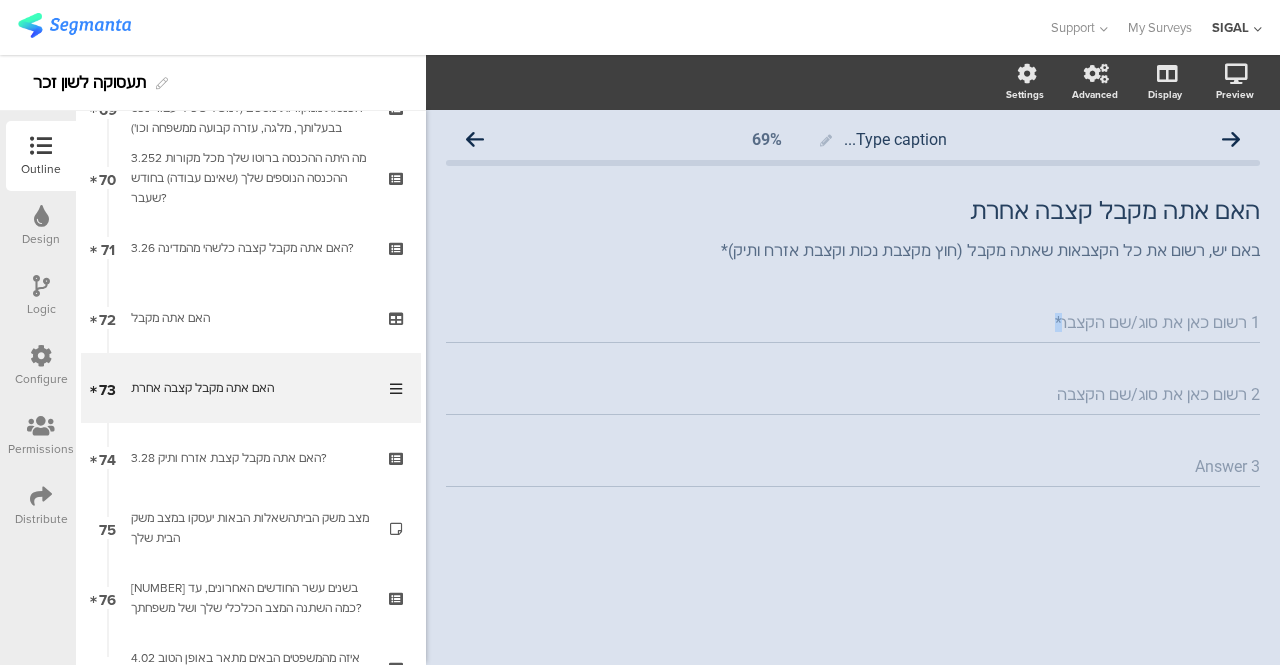 drag, startPoint x: 1050, startPoint y: 324, endPoint x: 1060, endPoint y: 319, distance: 11.18034 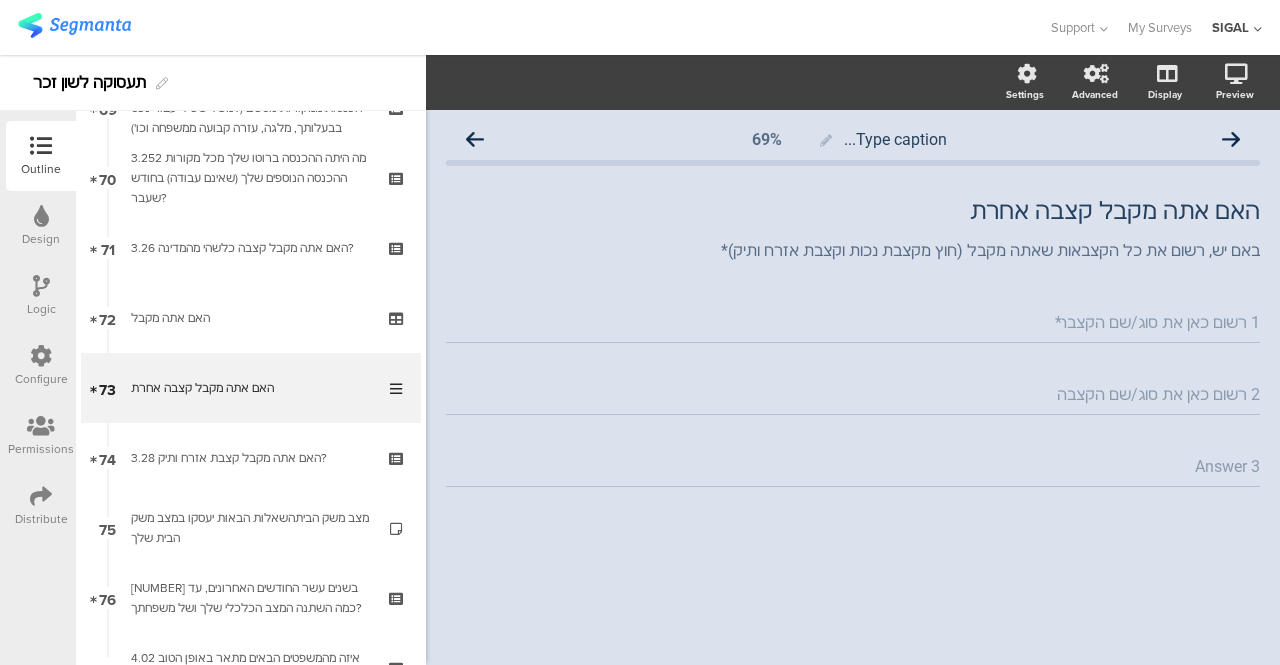 click on "*" 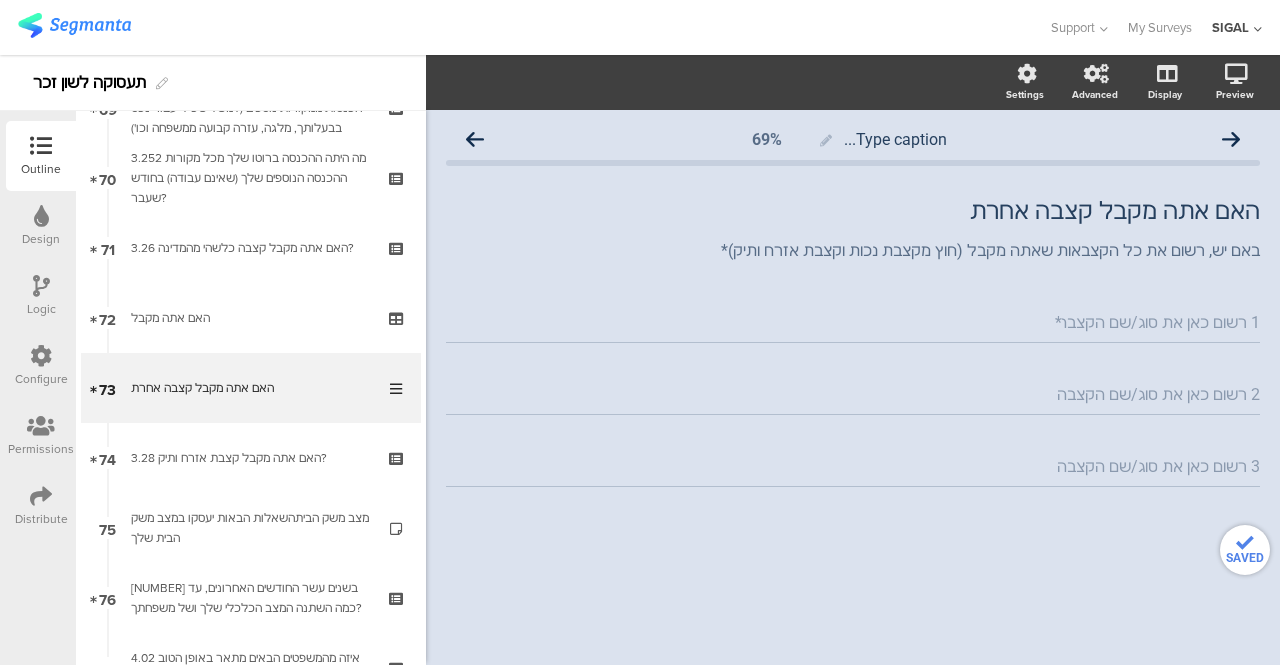 type on "3 רשום כאן את סוג/שם הקצבה*" 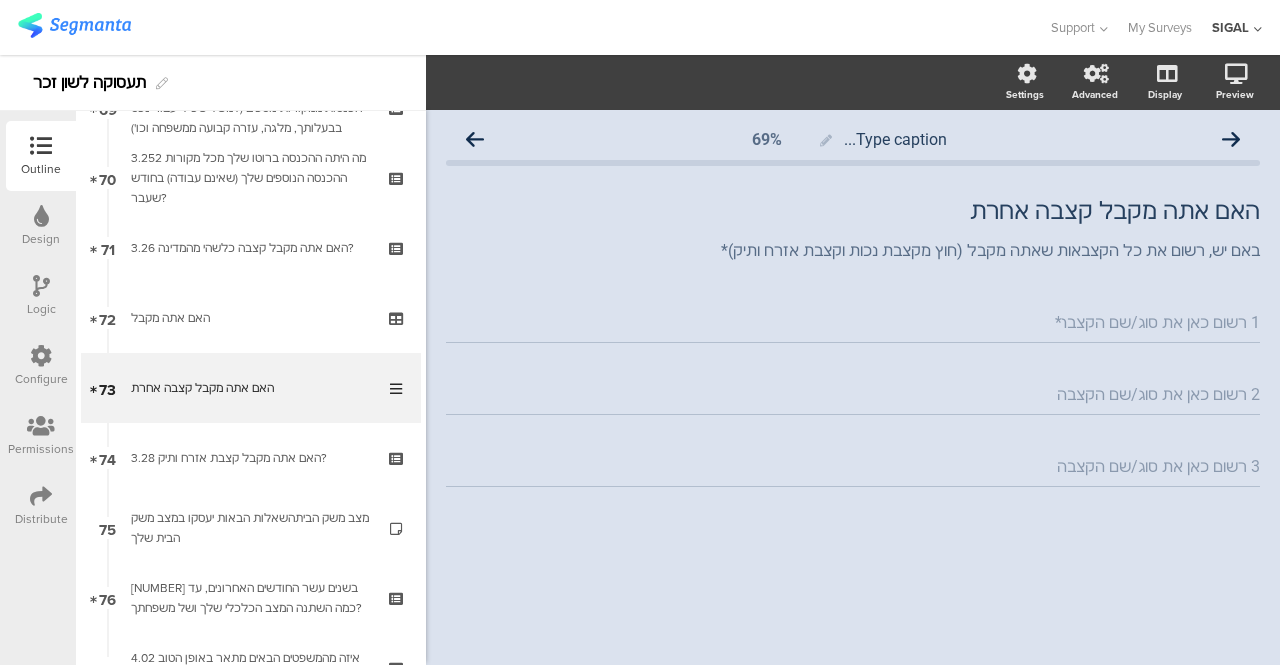 click on "1 רשום כאן את סוג/שם הקצבה*   * 2 רשום כאן את סוג/שם הקצבה*   3 רשום כאן את סוג/שם הקצבה*" 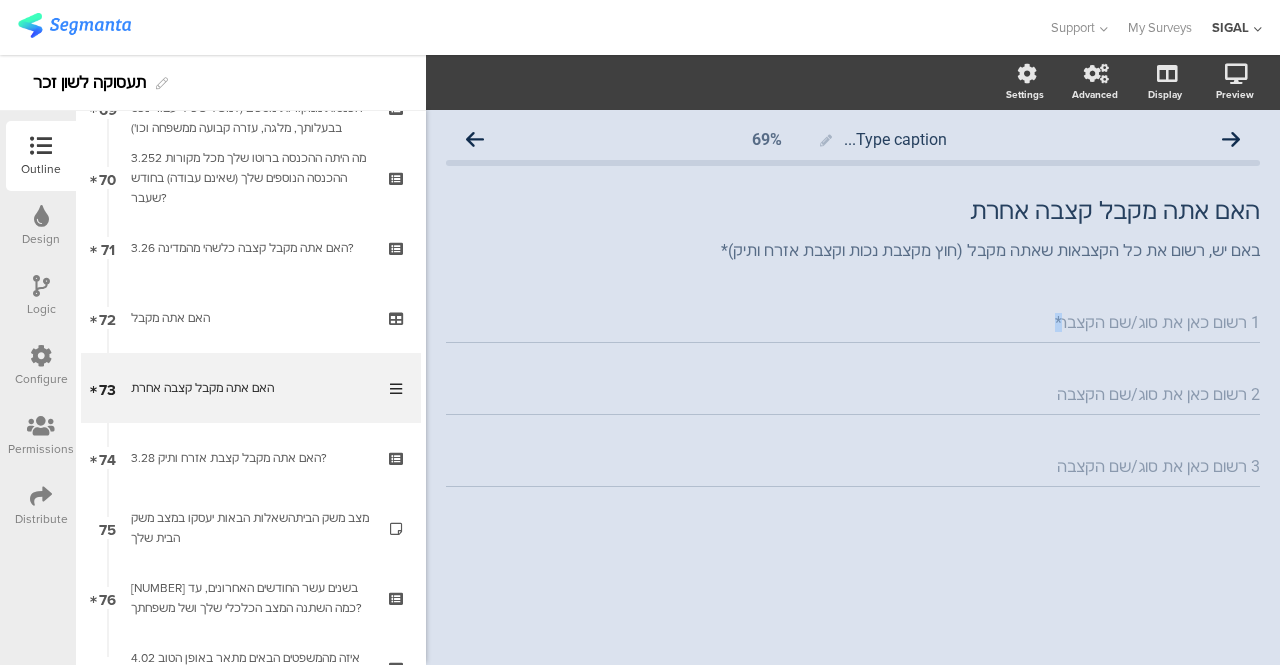 click on "1 רשום כאן את סוג/שם הקצבה*   *" 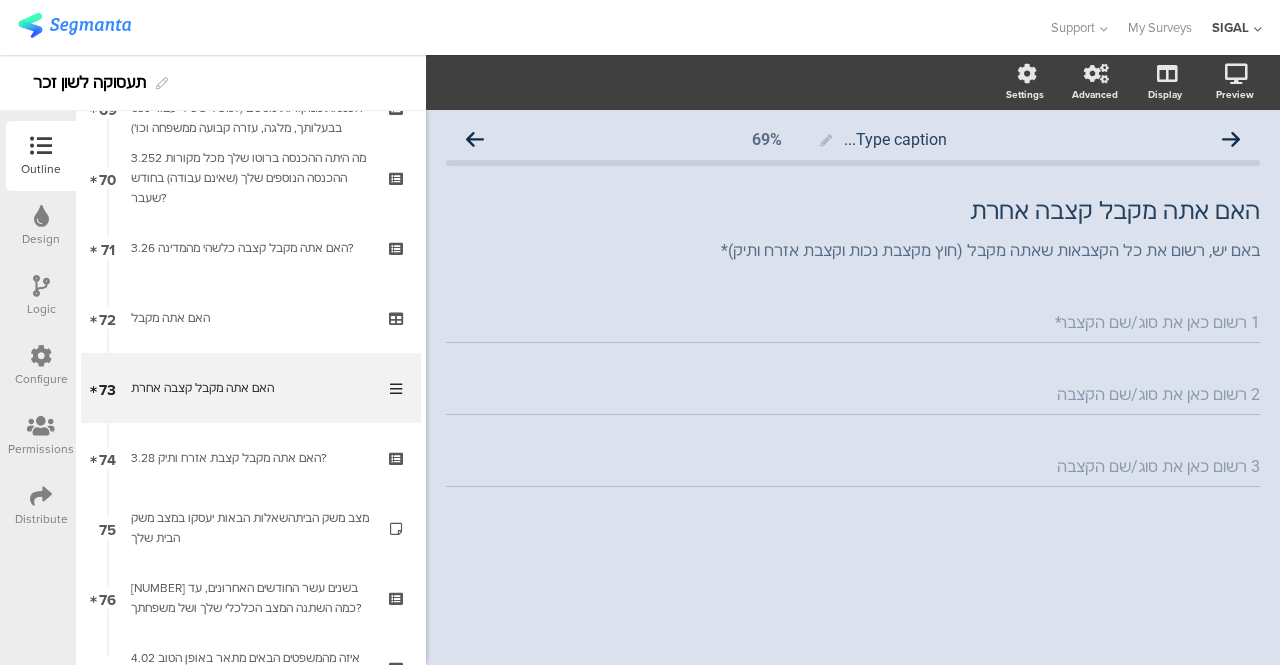 click on "1 רשום כאן את סוג/שם הקצבה*   *" 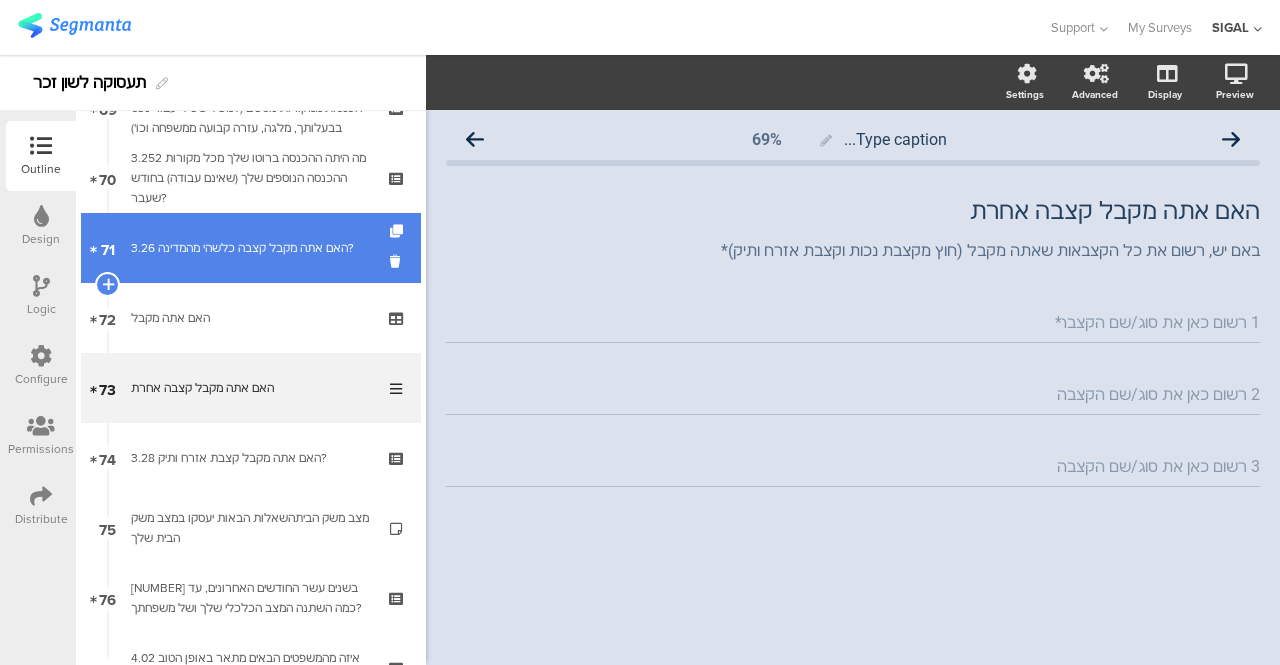 click on "r	3
3.26	 האם אתה מקבל קצבה כלשהי מהמדינה?" at bounding box center [251, 248] 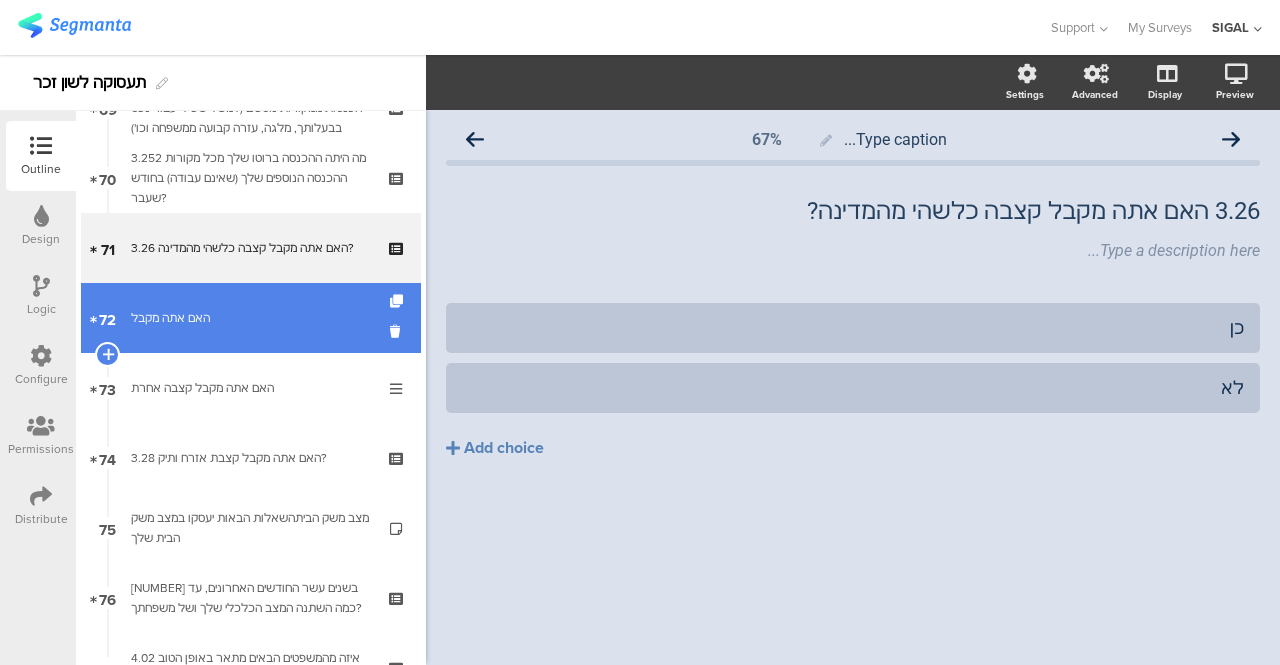 click on "האם אתה מקבל" at bounding box center [250, 318] 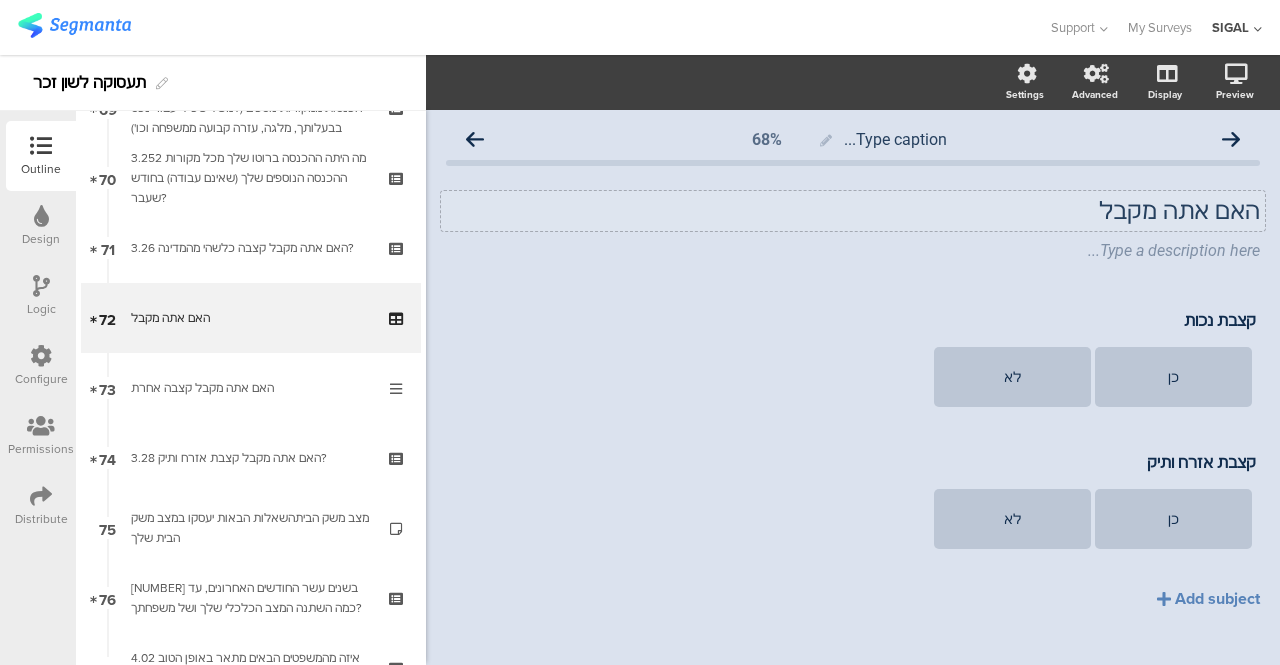 click on "האם אתה מקבל" 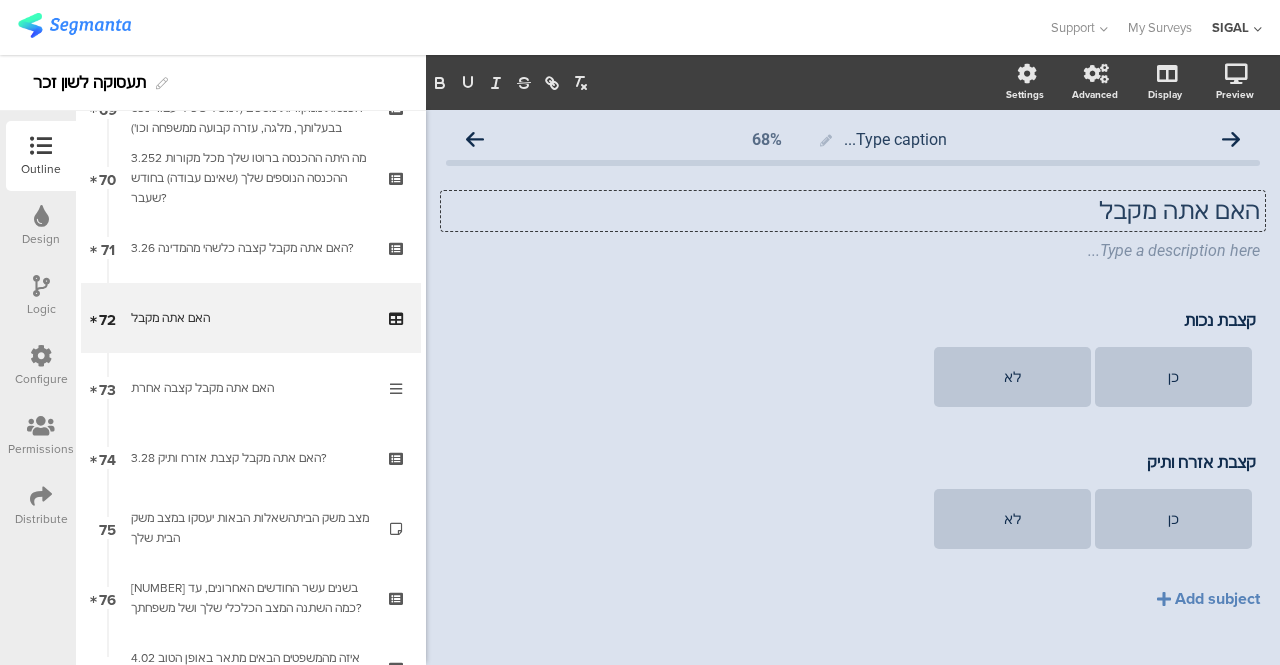 type 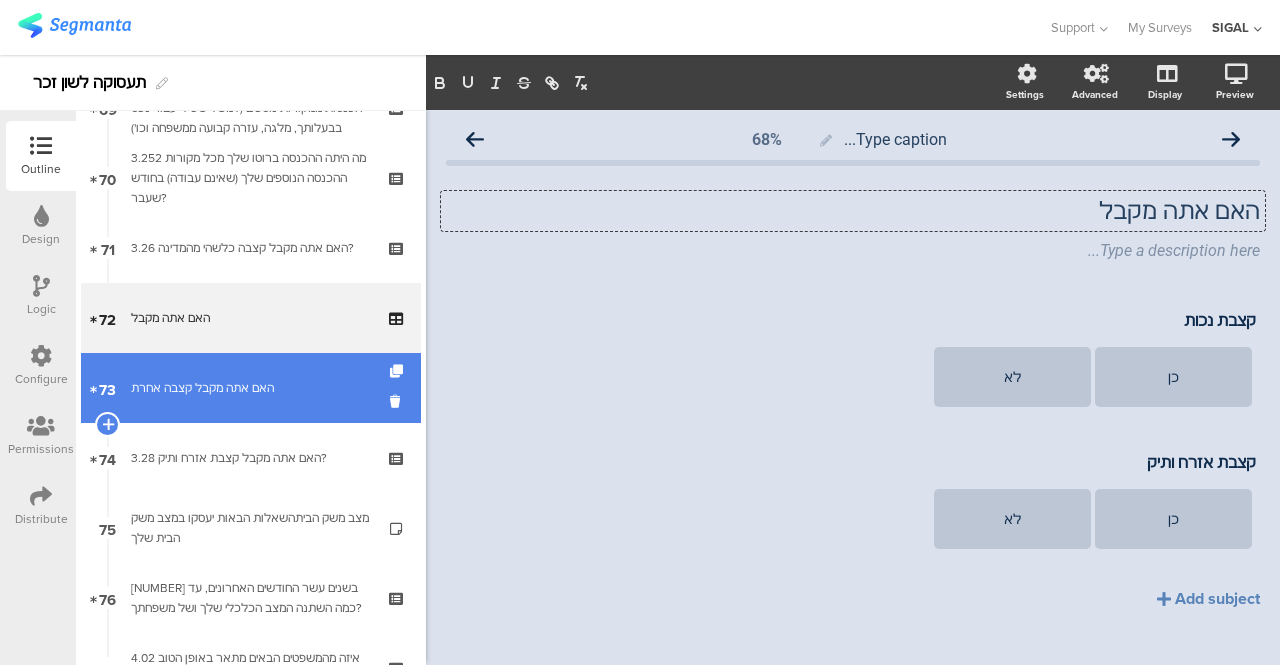 click on "האם אתה מקבל קצבה אחרת" at bounding box center [250, 388] 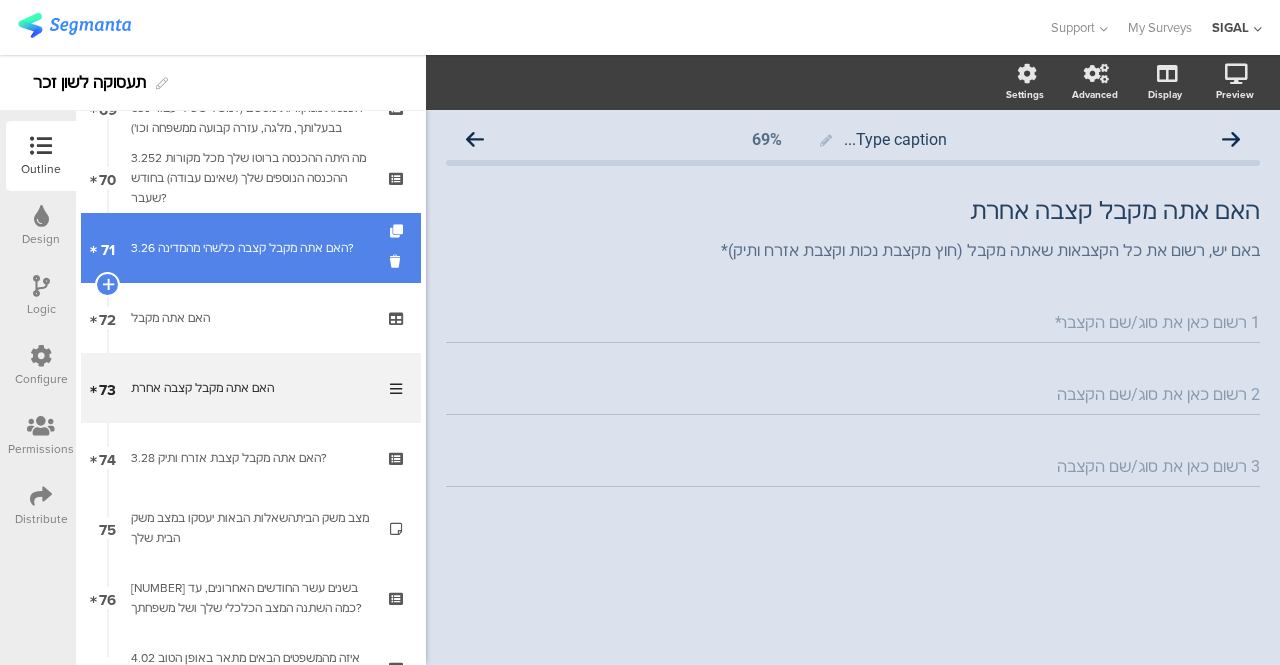 click on "3.26	 האם אתה מקבל קצבה כלשהי מהמדינה?" at bounding box center (250, 248) 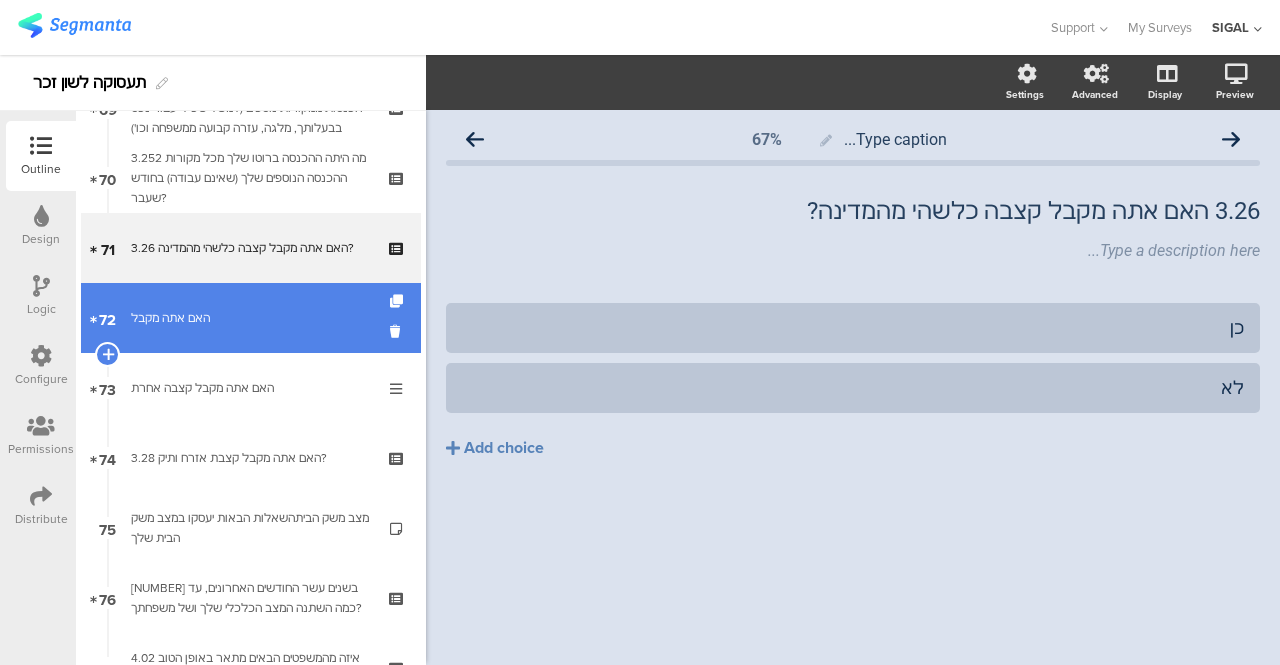 click on "72
האם אתה מקבל" at bounding box center [251, 318] 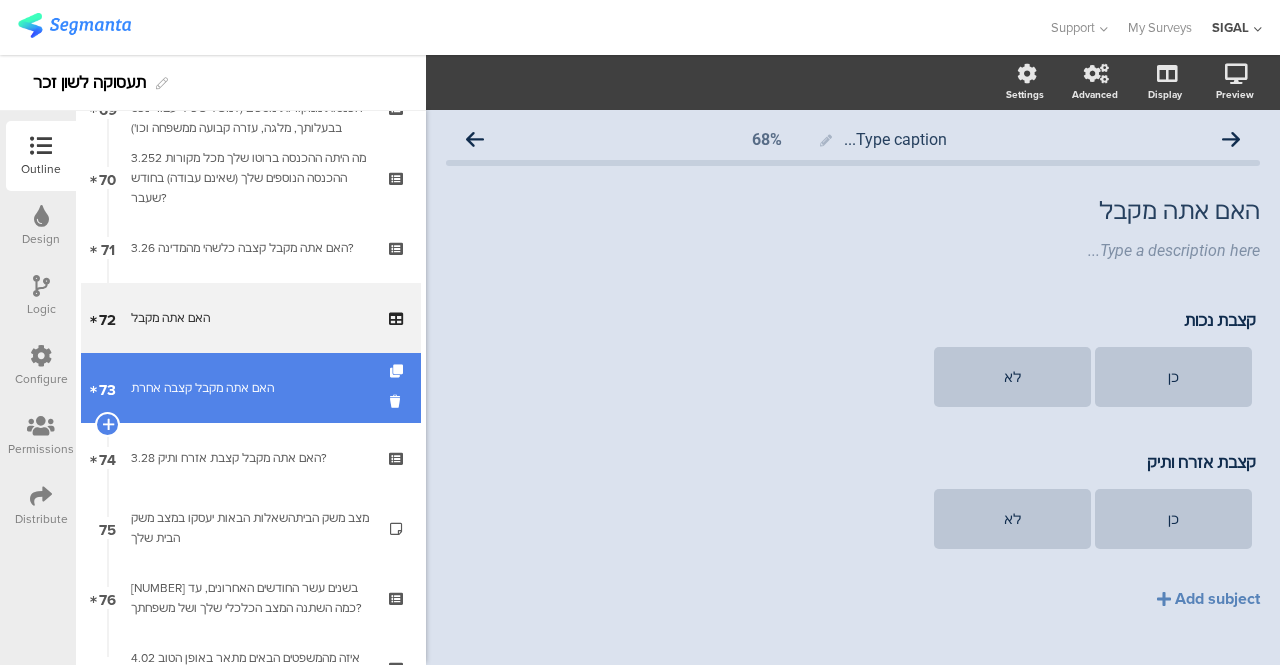 click on "73
האם אתה מקבל קצבה אחרת" at bounding box center (251, 388) 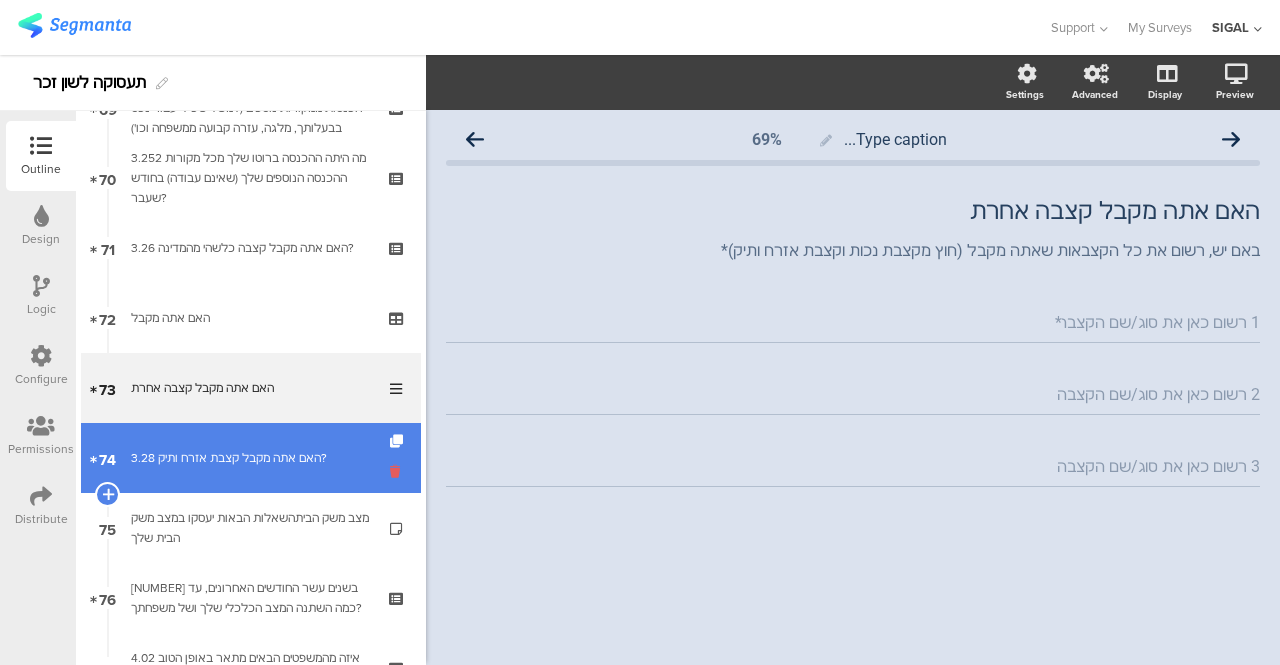 click at bounding box center (398, 471) 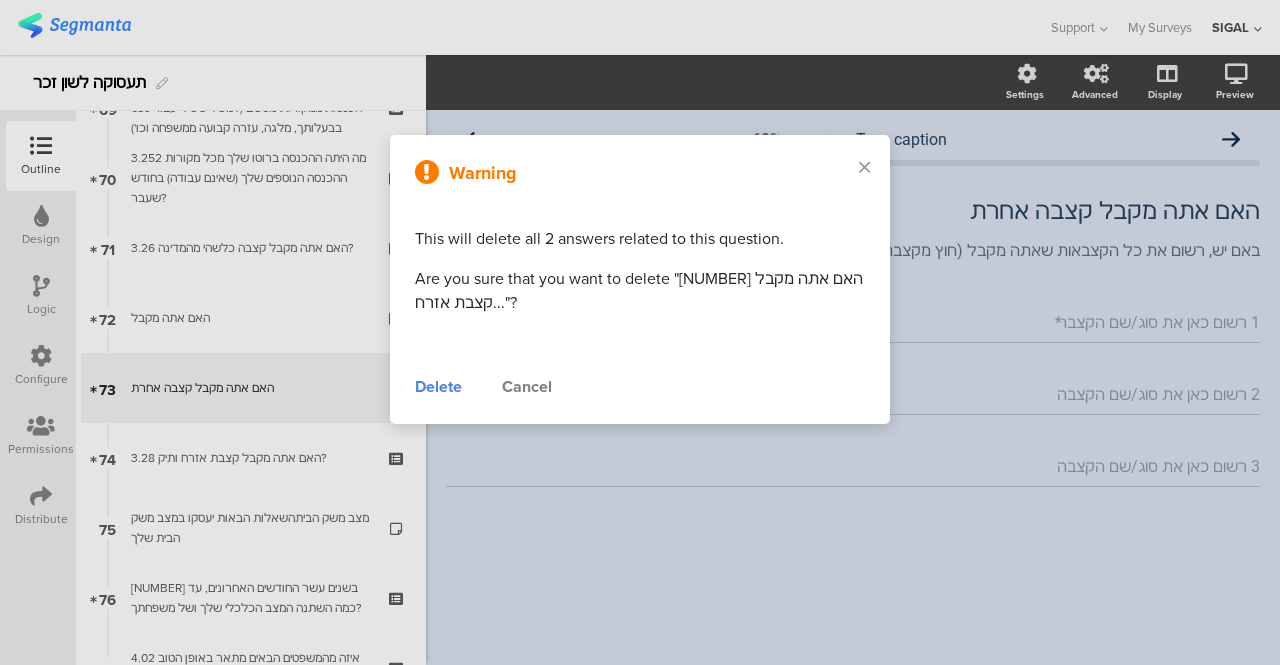 click on "Delete" at bounding box center [438, 387] 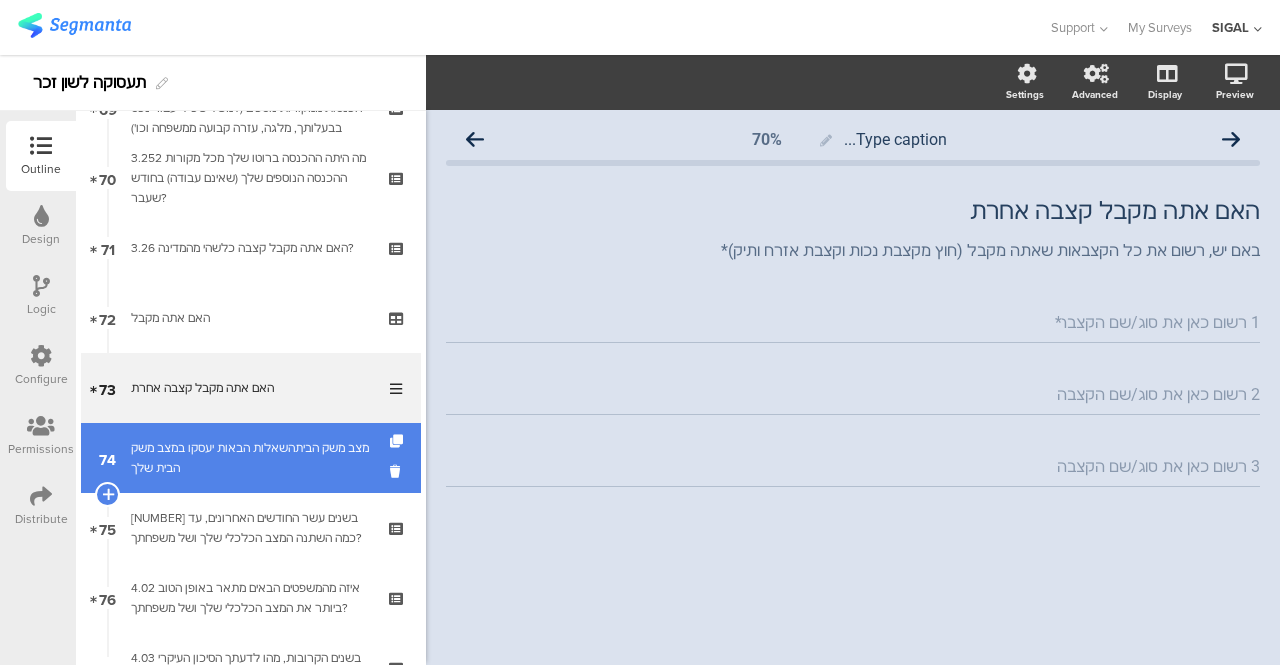 click on "מצב משק הביתהשאלות הבאות יעסקו במצב משק הבית שלך" at bounding box center [250, 458] 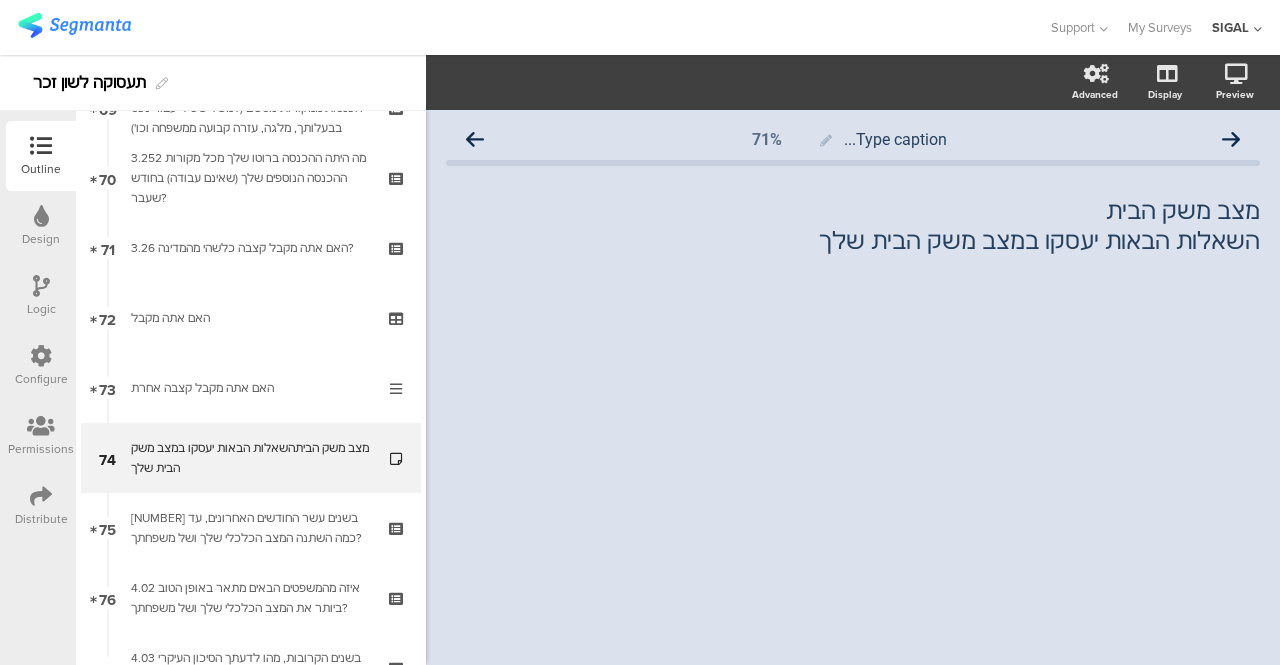 click at bounding box center [41, 286] 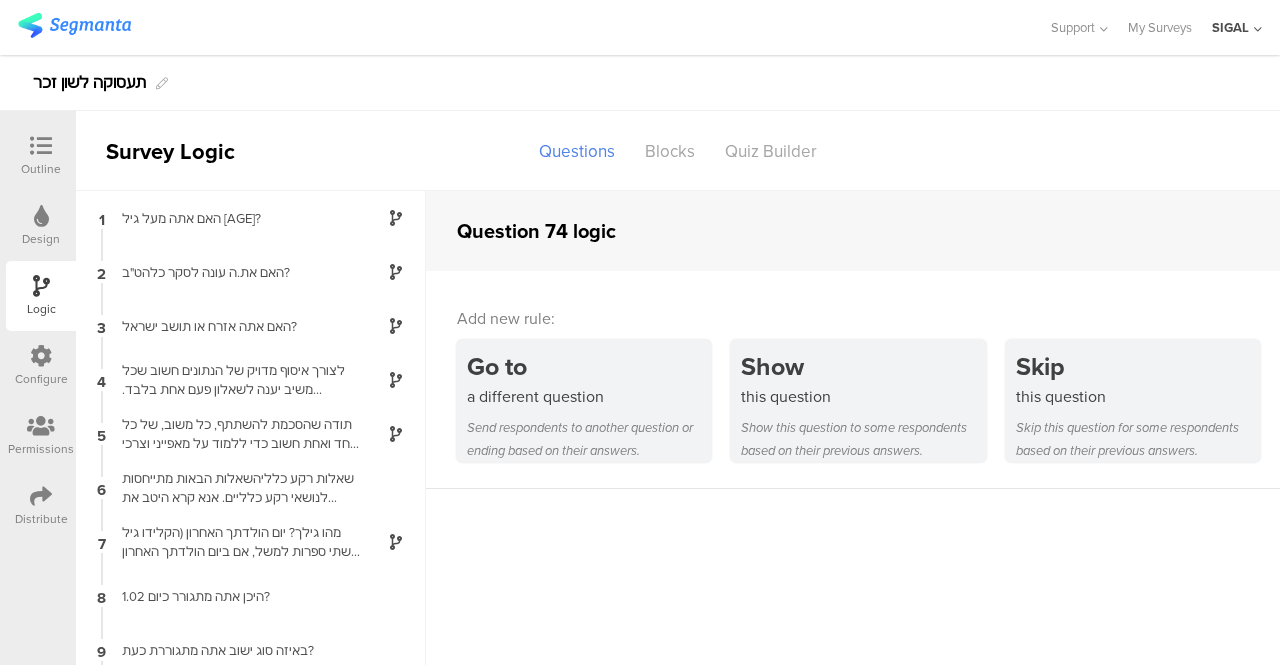 scroll, scrollTop: 58, scrollLeft: 0, axis: vertical 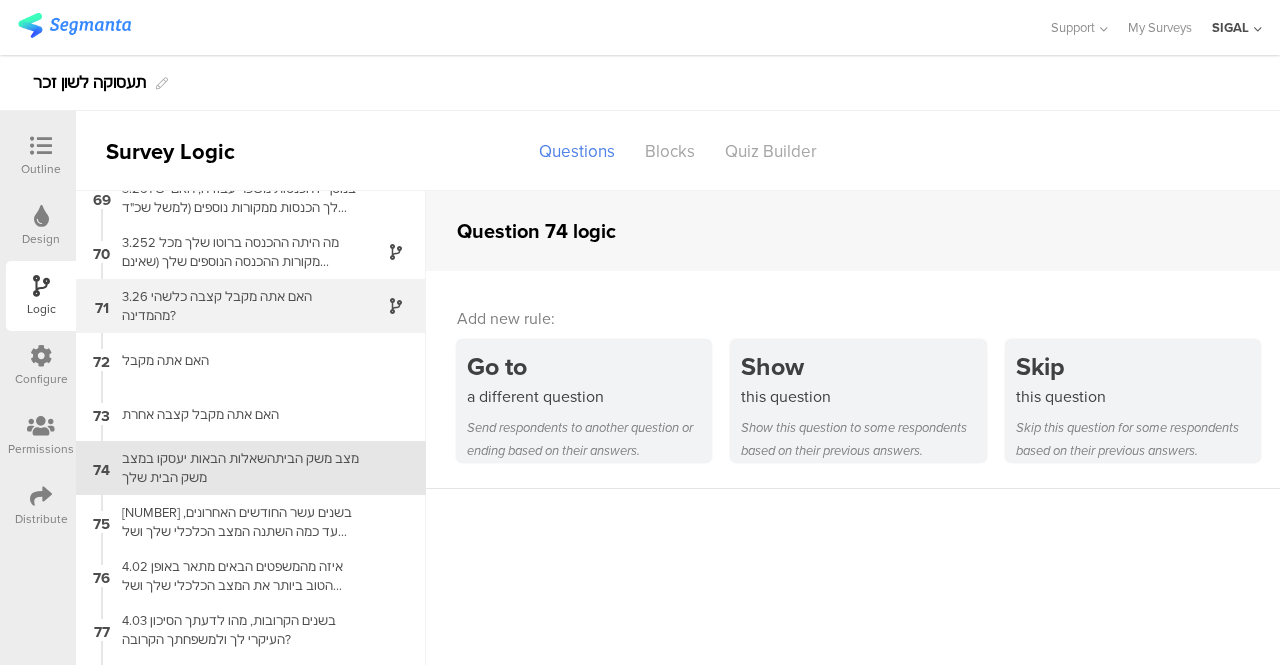 click on "3.26	 האם אתה מקבל קצבה כלשהי מהמדינה?" at bounding box center [235, 306] 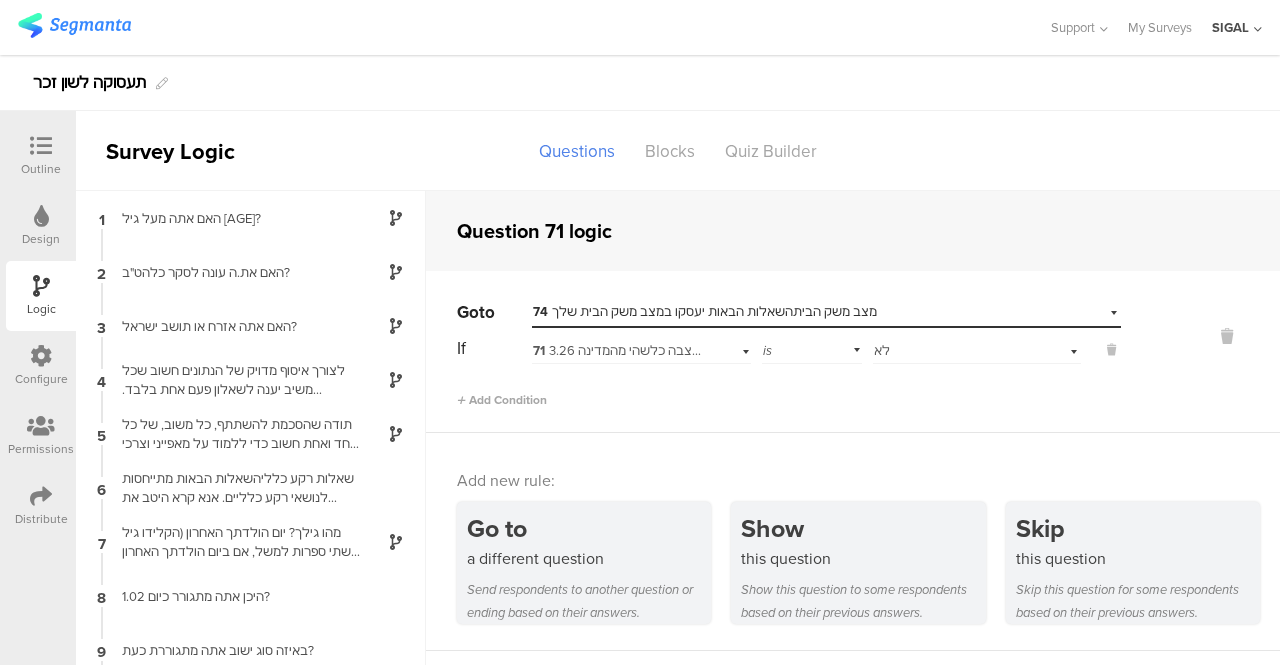 scroll, scrollTop: 58, scrollLeft: 0, axis: vertical 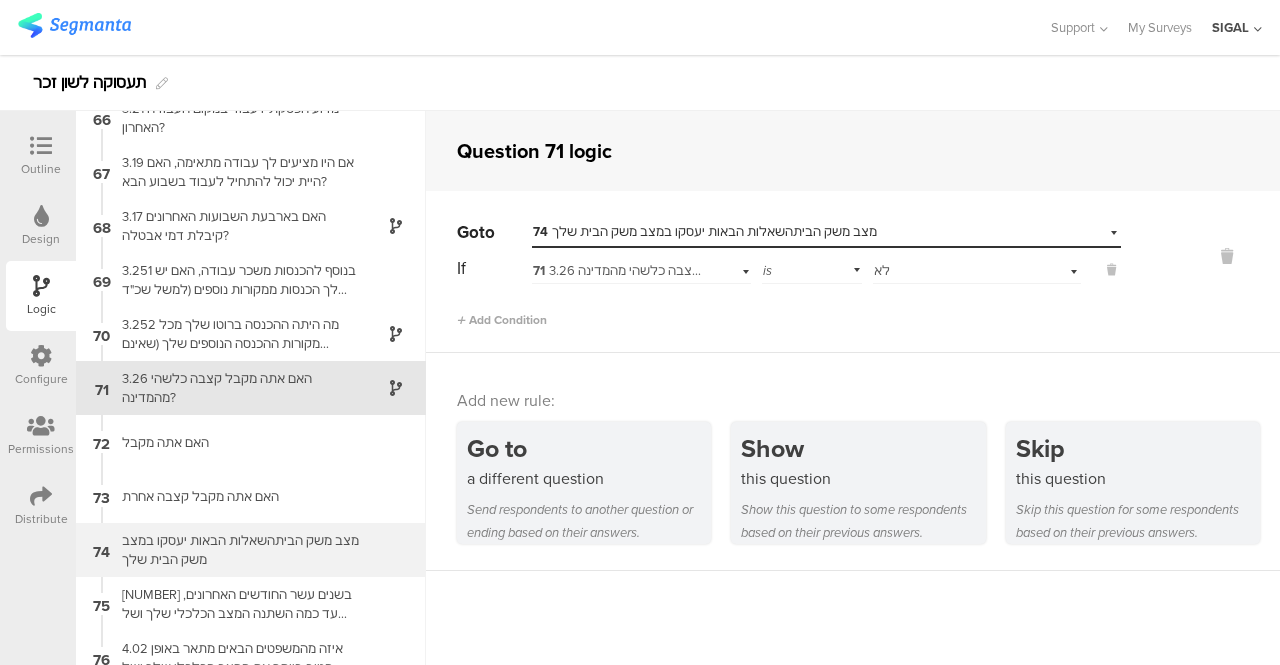 click on "מצב משק הביתהשאלות הבאות יעסקו במצב משק הבית שלך" at bounding box center (235, 550) 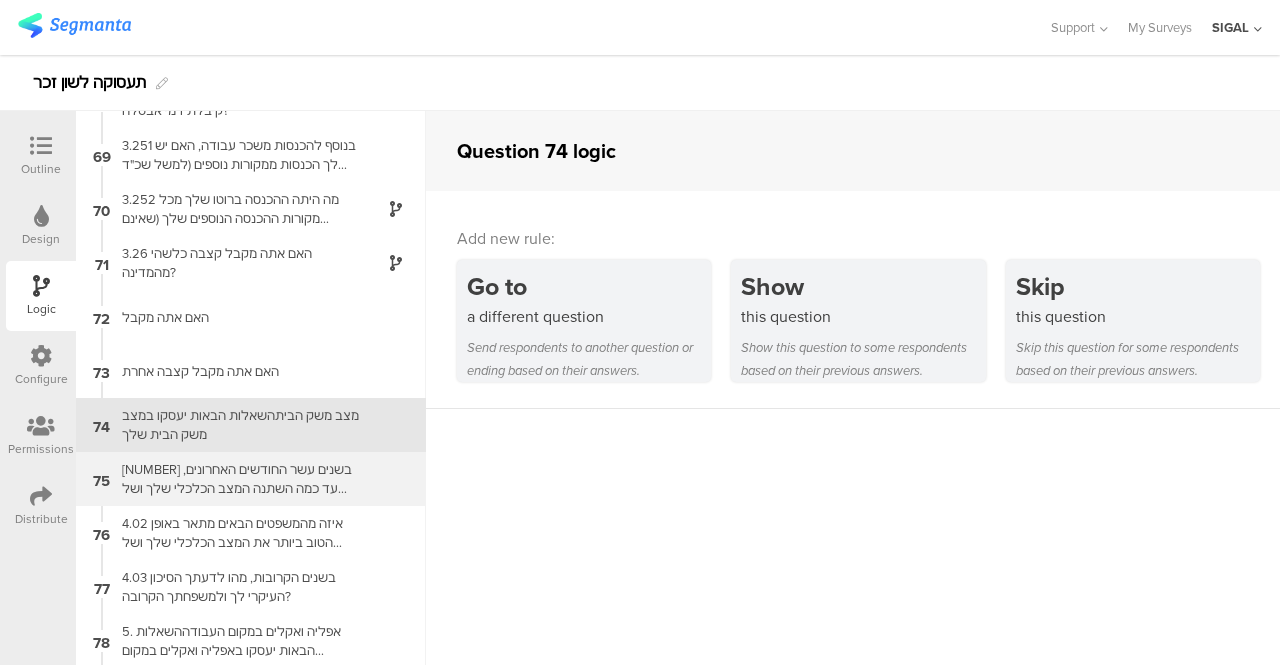 scroll, scrollTop: 3692, scrollLeft: 0, axis: vertical 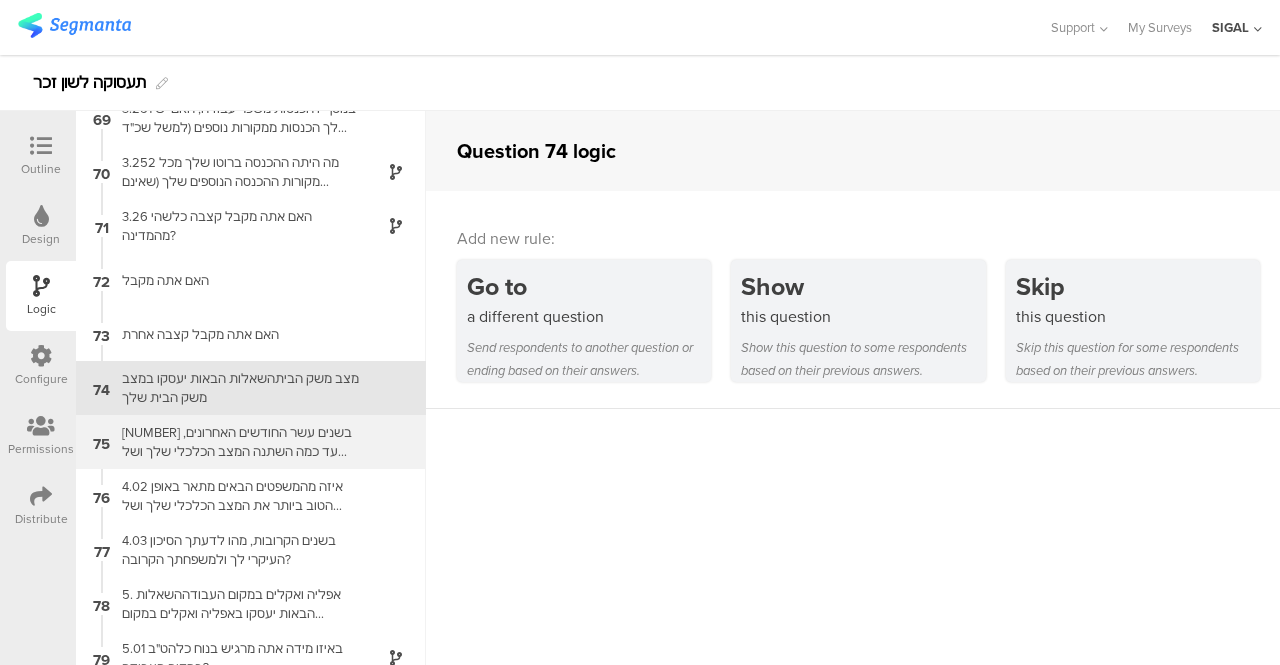 click on "[NUMBER]	בשנים עשר החודשים האחרונים, עד כמה השתנה המצב הכלכלי שלך ושל משפחתך?" at bounding box center [235, 442] 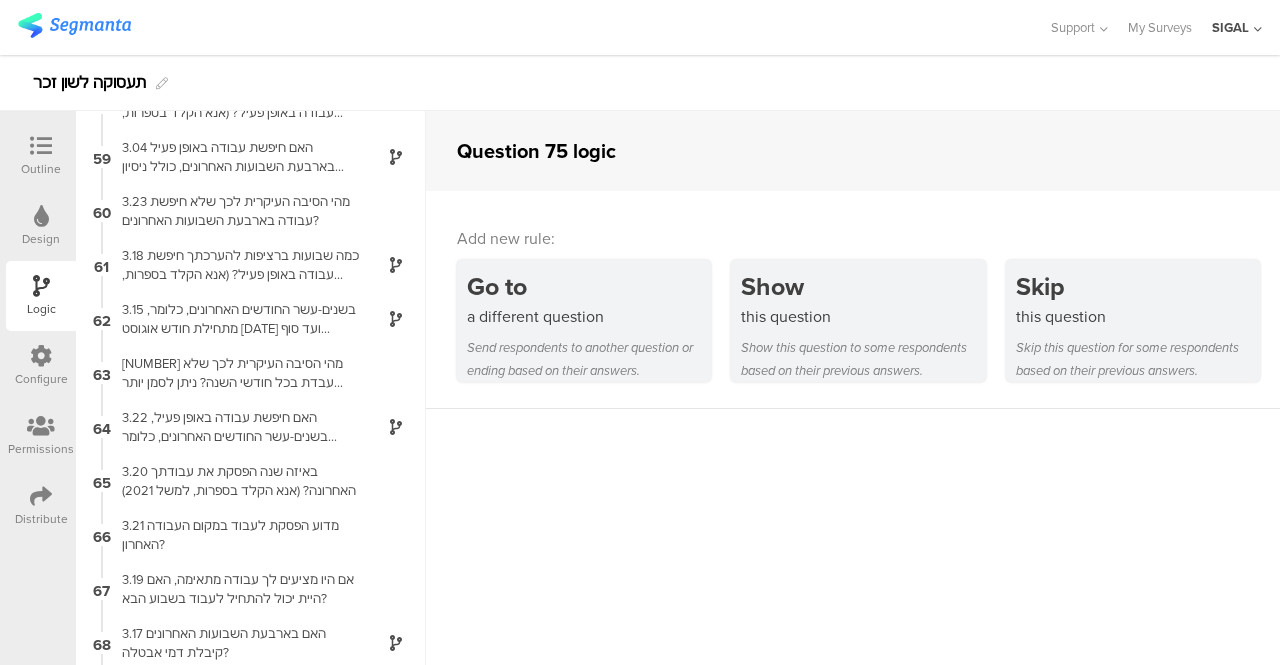 scroll, scrollTop: 3746, scrollLeft: 0, axis: vertical 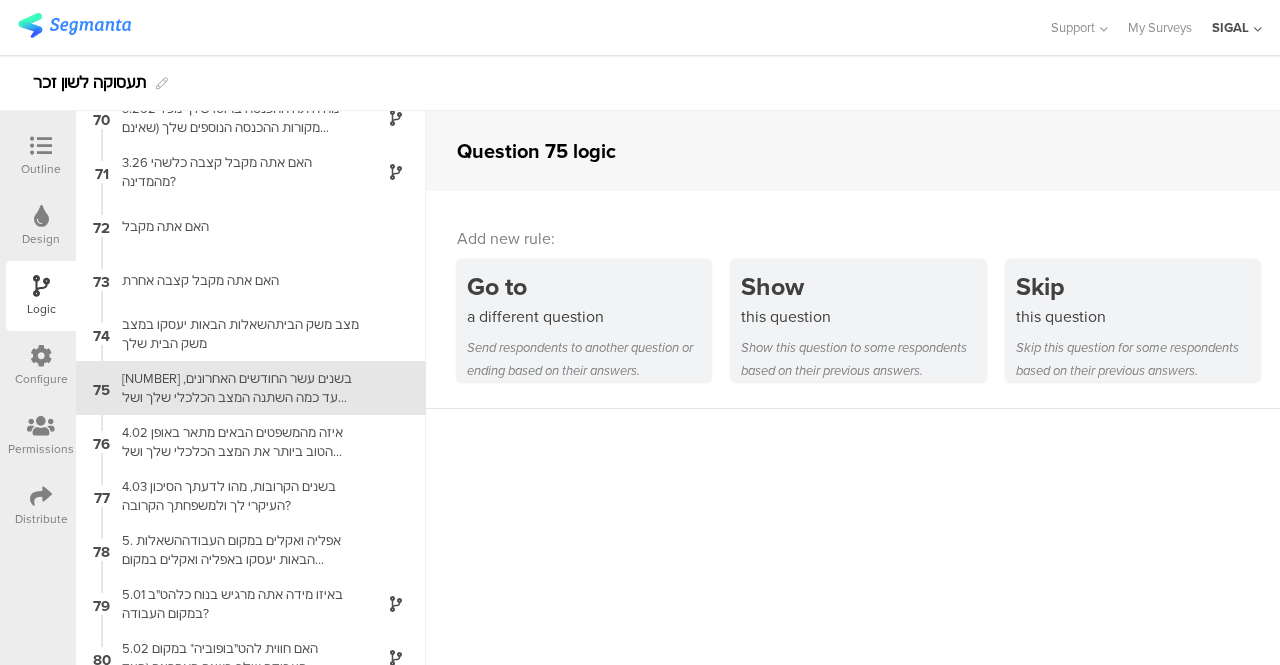click at bounding box center [41, 146] 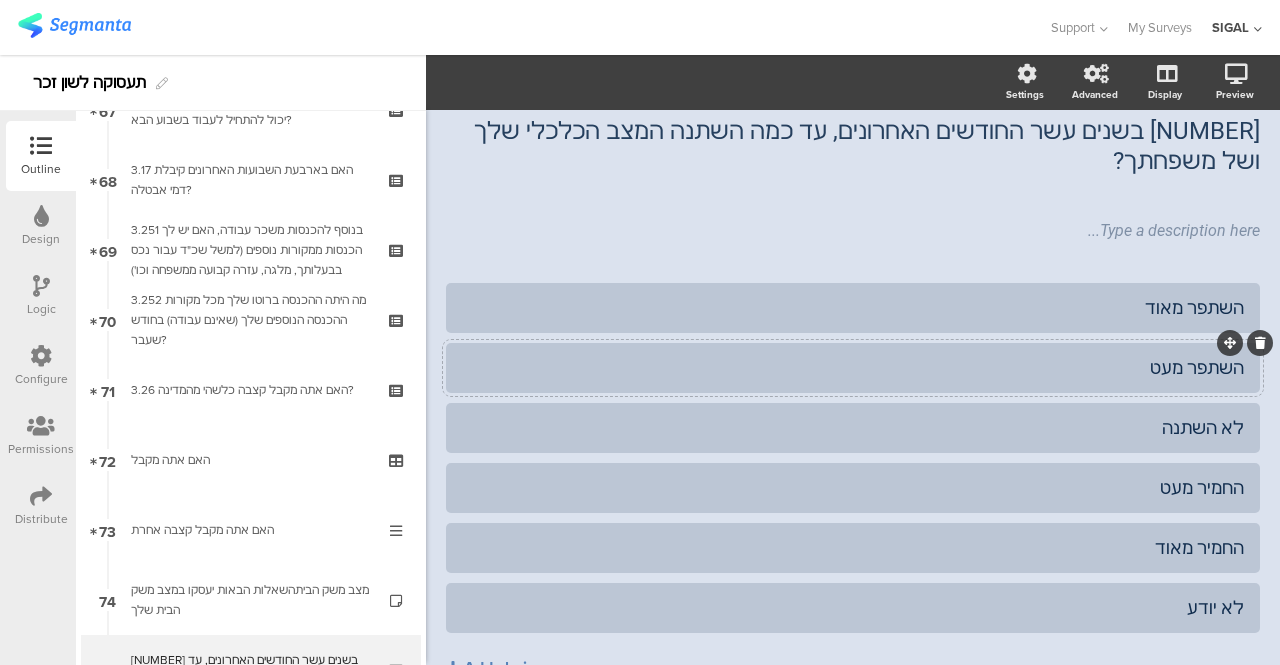 scroll, scrollTop: 5018, scrollLeft: 0, axis: vertical 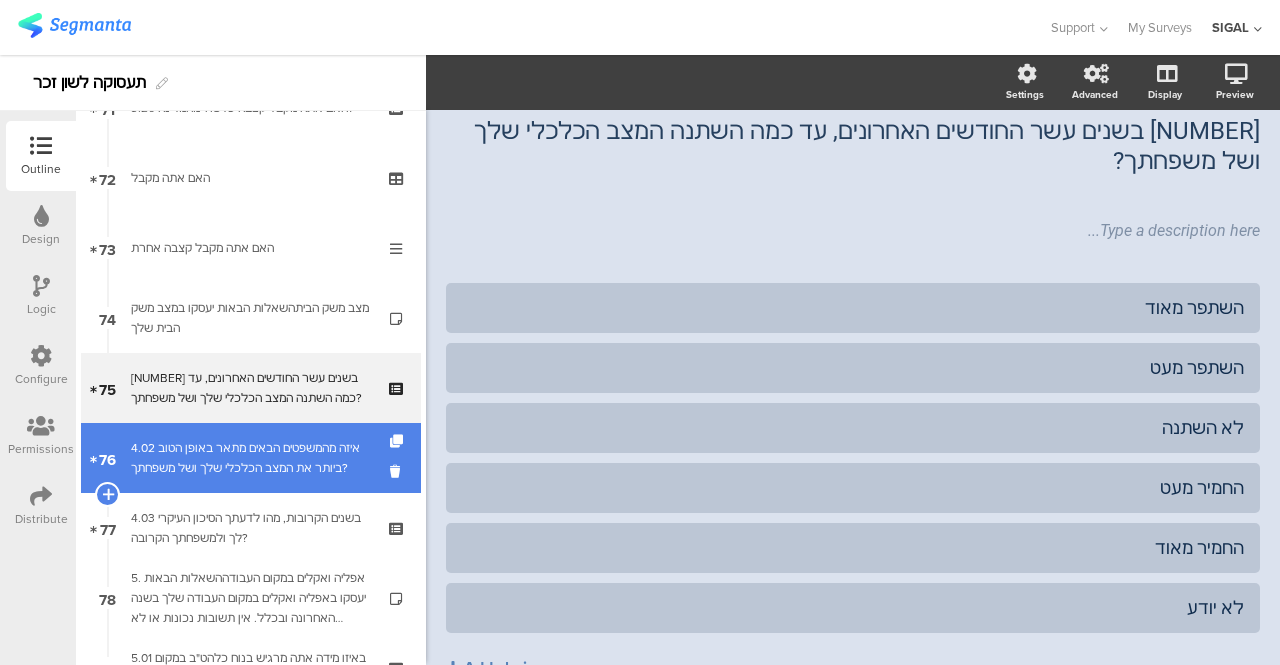 click on "4.02	איזה מהמשפטים הבאים מתאר באופן הטוב ביותר את המצב הכלכלי שלך ושל משפחתך?" at bounding box center (250, 458) 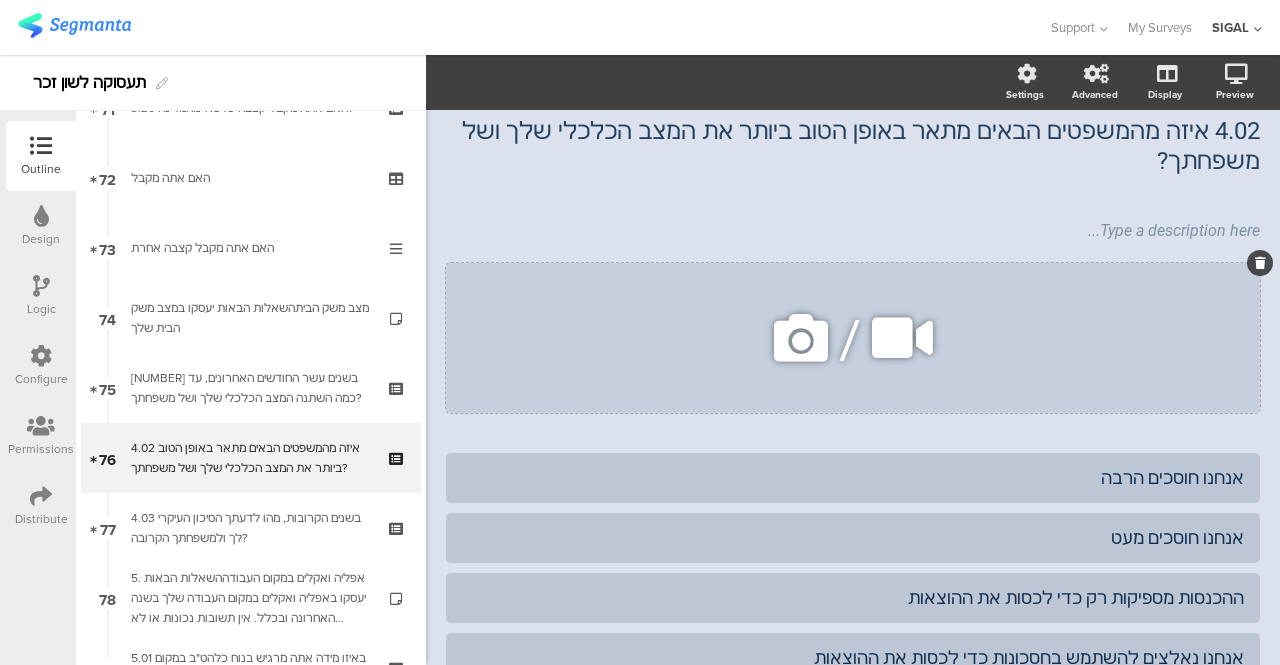 click 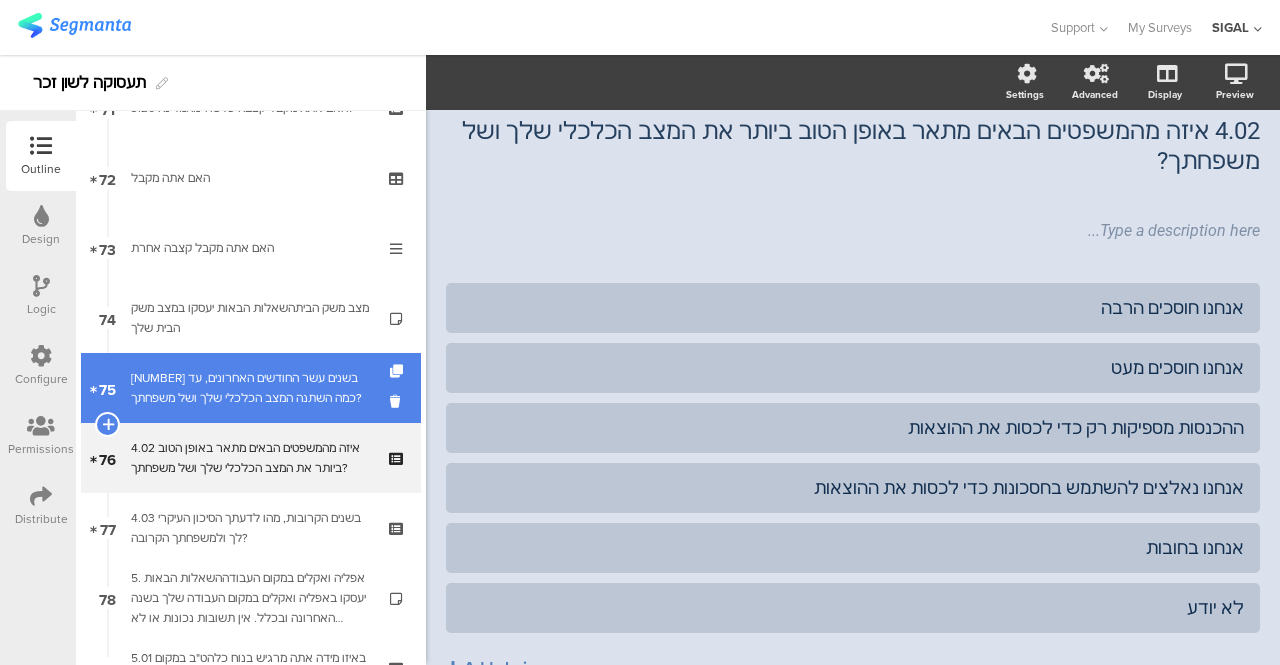 click on "4.01 בשנים עשר החודשים האחרונים, עד כמה השתנה המצב הכלכלי שלך ושל משפחתך?" at bounding box center (251, 388) 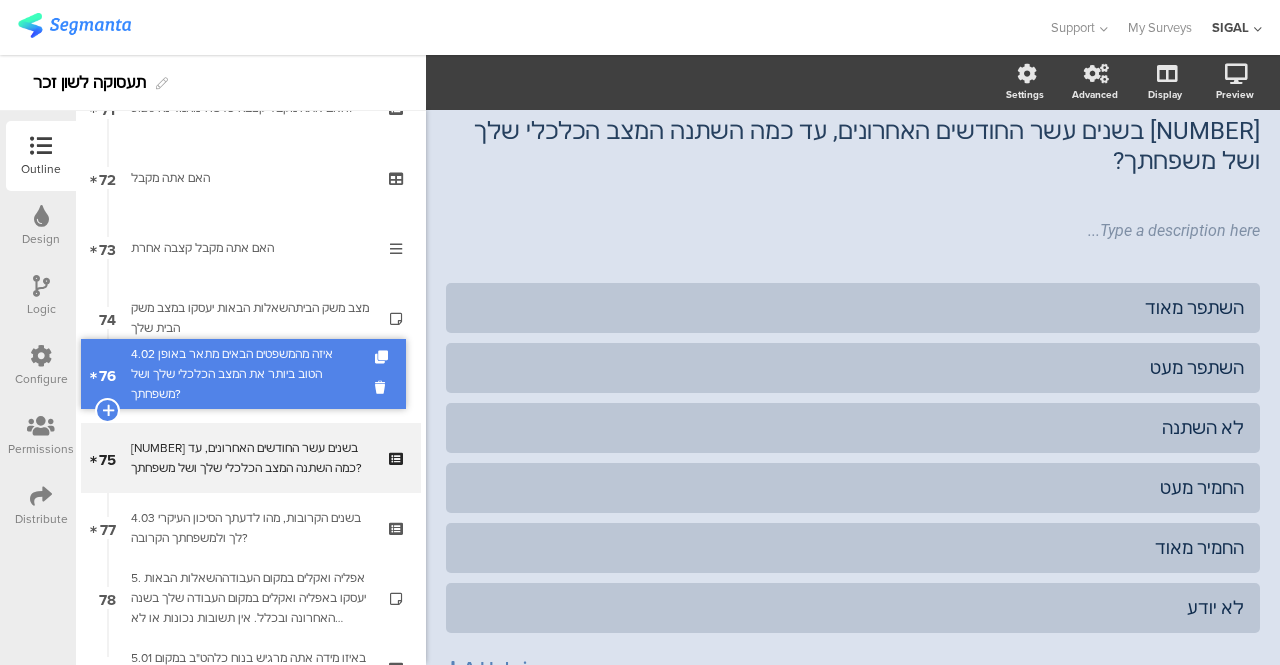 drag, startPoint x: 186, startPoint y: 447, endPoint x: 185, endPoint y: 363, distance: 84.00595 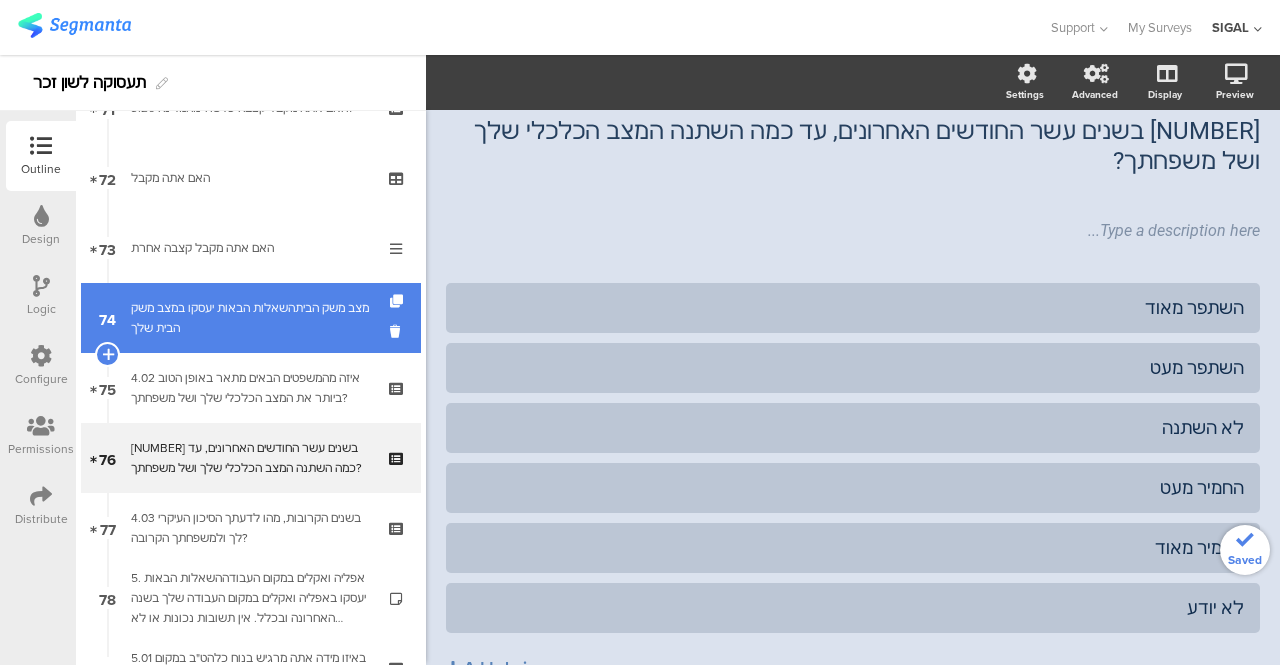 click on "מצב משק הביתהשאלות הבאות יעסקו במצב משק הבית שלך" at bounding box center (250, 318) 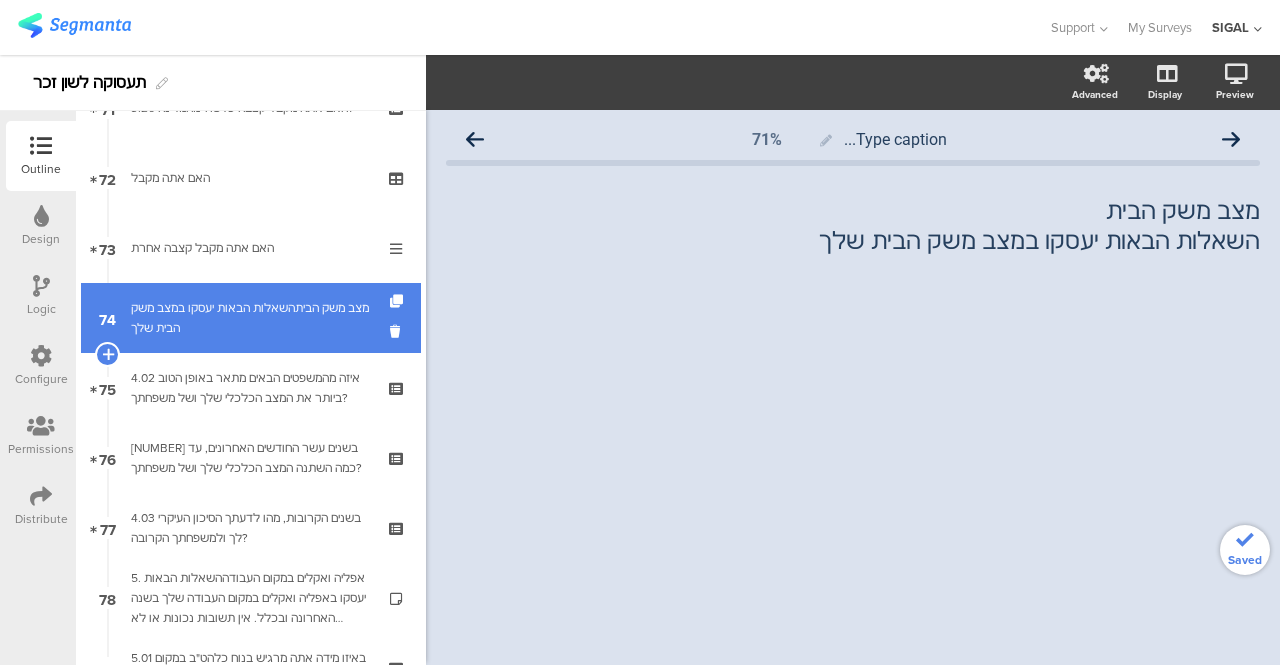 scroll, scrollTop: 0, scrollLeft: 0, axis: both 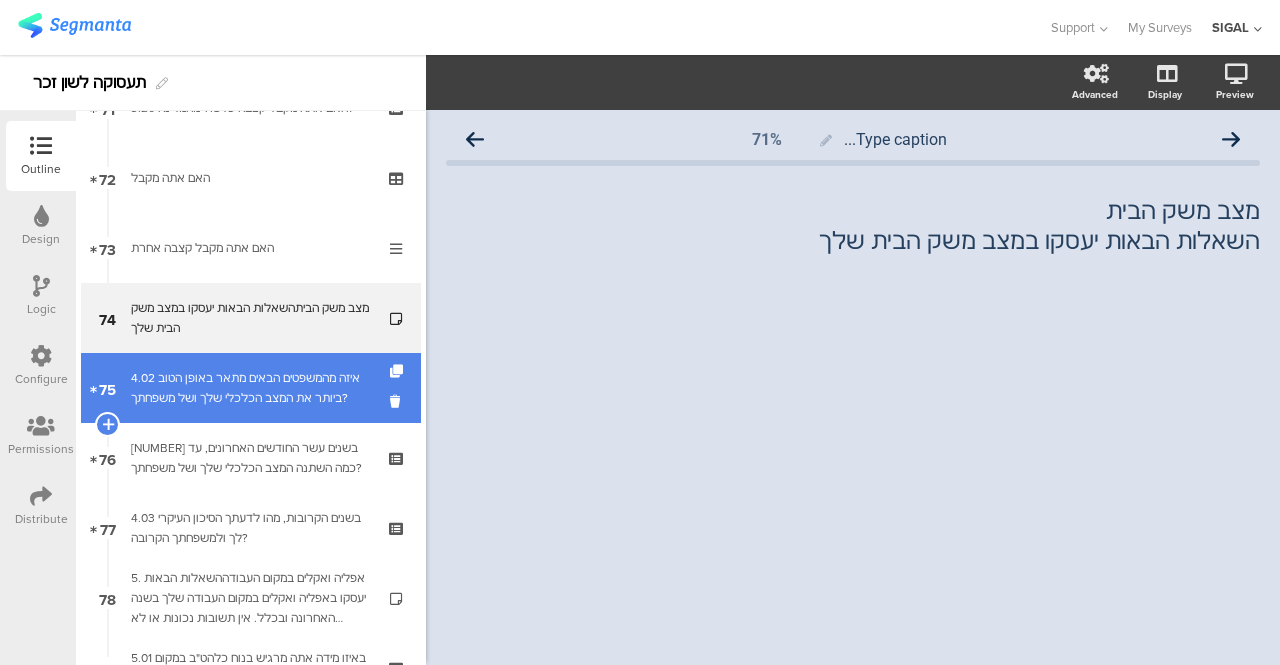 click on "4.02	איזה מהמשפטים הבאים מתאר באופן הטוב ביותר את המצב הכלכלי שלך ושל משפחתך?" at bounding box center (250, 388) 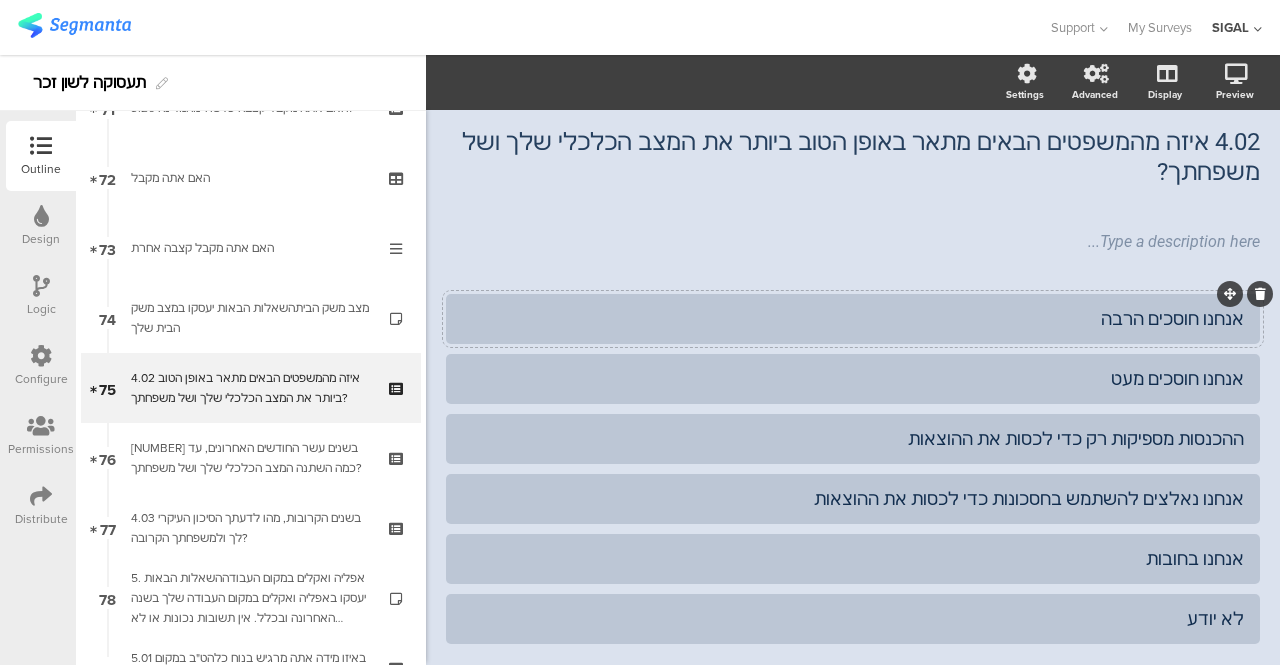 scroll, scrollTop: 100, scrollLeft: 0, axis: vertical 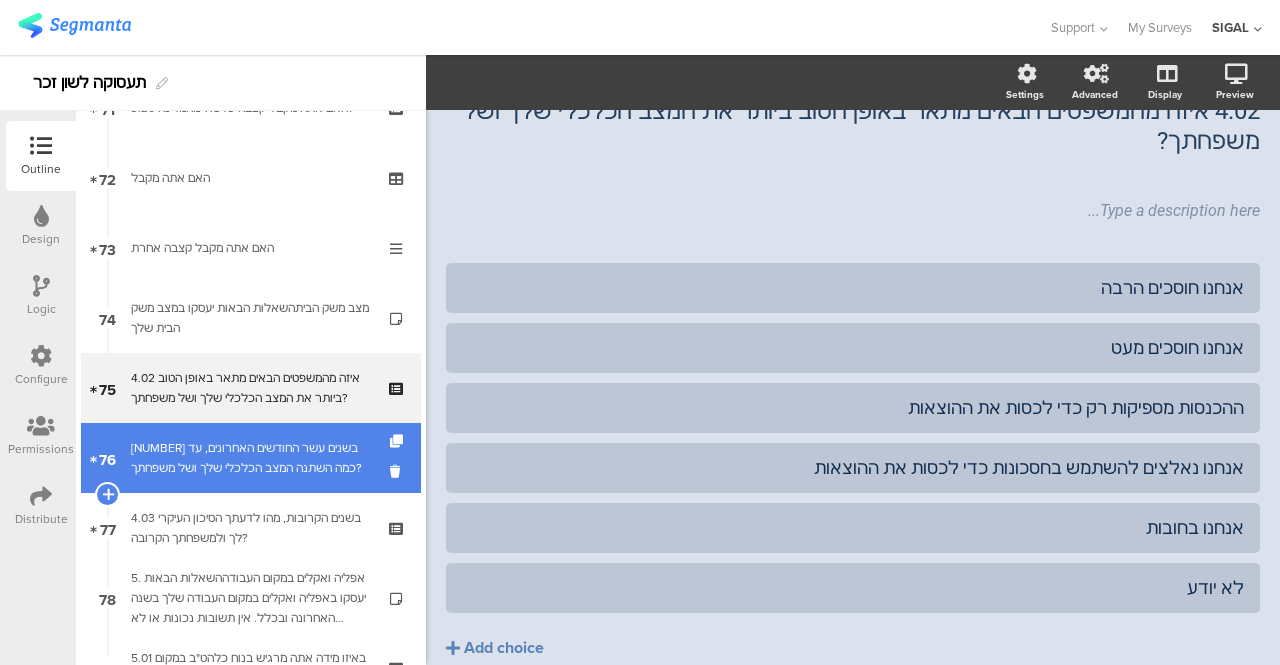 click on "[NUMBER]	בשנים עשר החודשים האחרונים, עד כמה השתנה המצב הכלכלי שלך ושל משפחתך?" at bounding box center (250, 458) 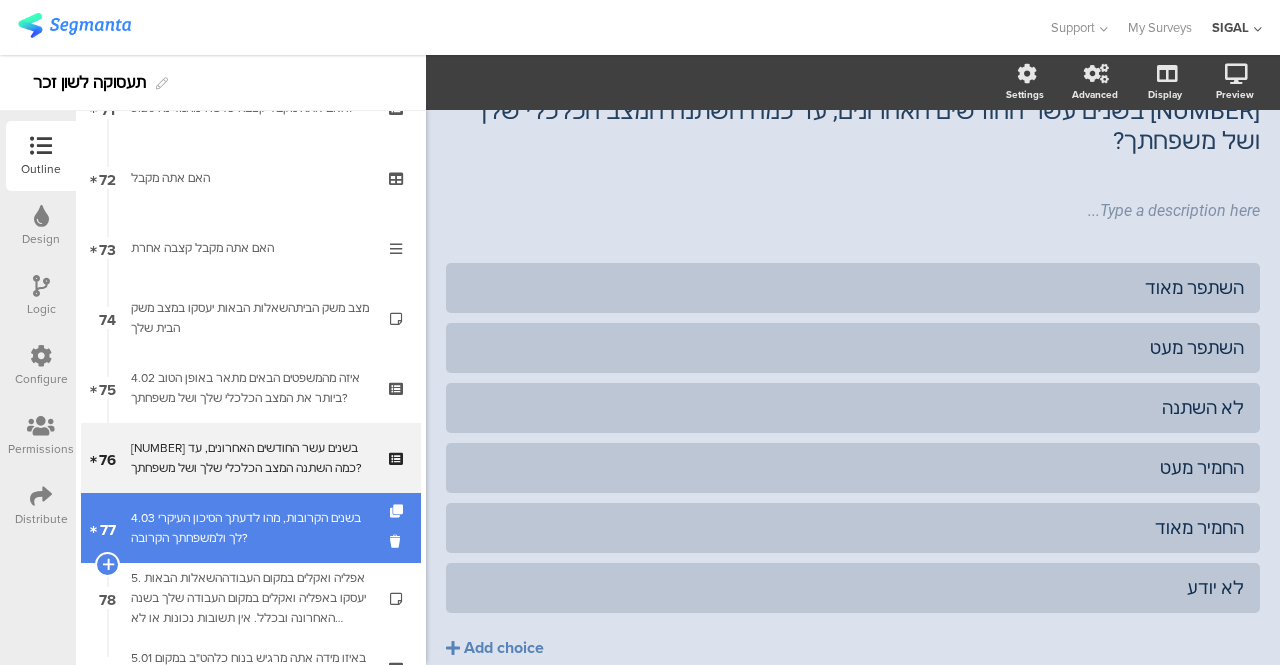 click on "4.03	בשנים הקרובות, מהו לדעתך הסיכון העיקרי לך ולמשפחתך הקרובה?" at bounding box center [250, 528] 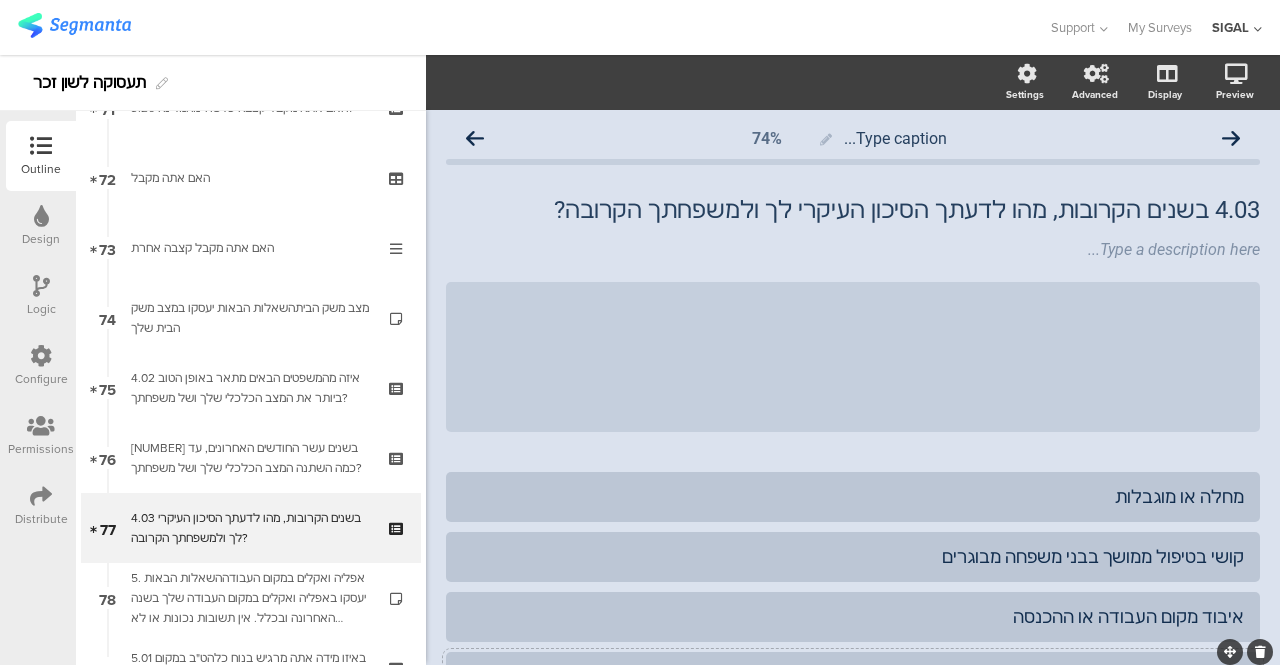 scroll, scrollTop: 0, scrollLeft: 0, axis: both 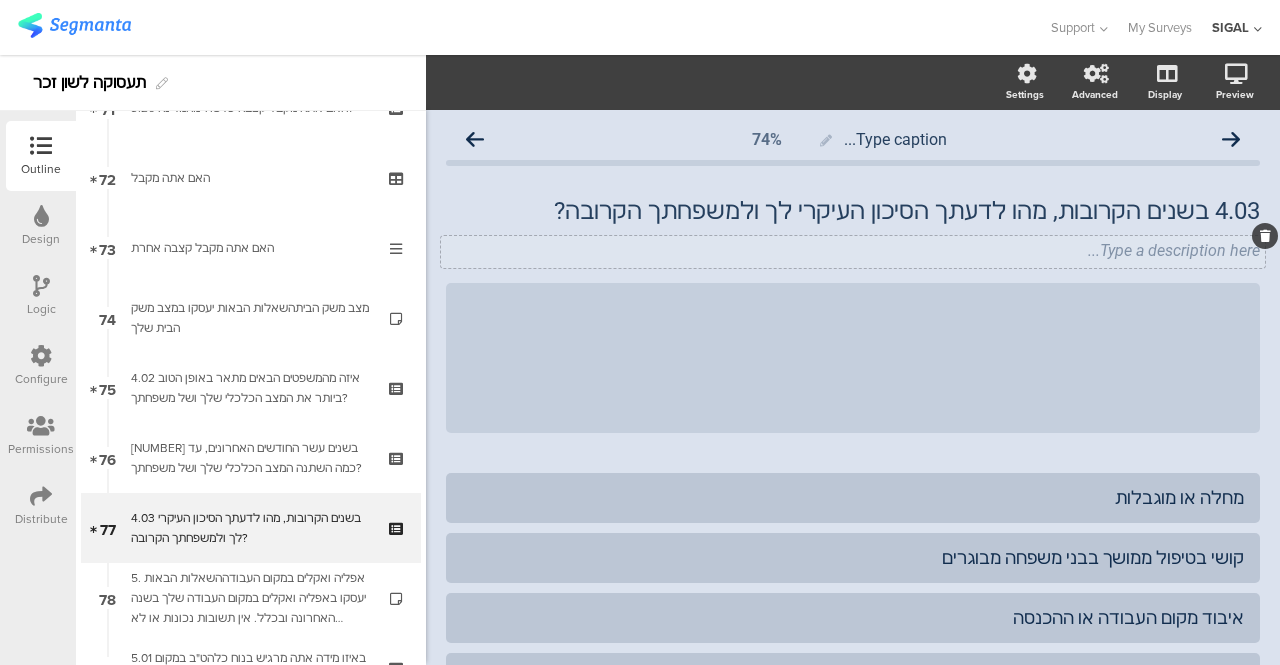 click on "Type a description here..." 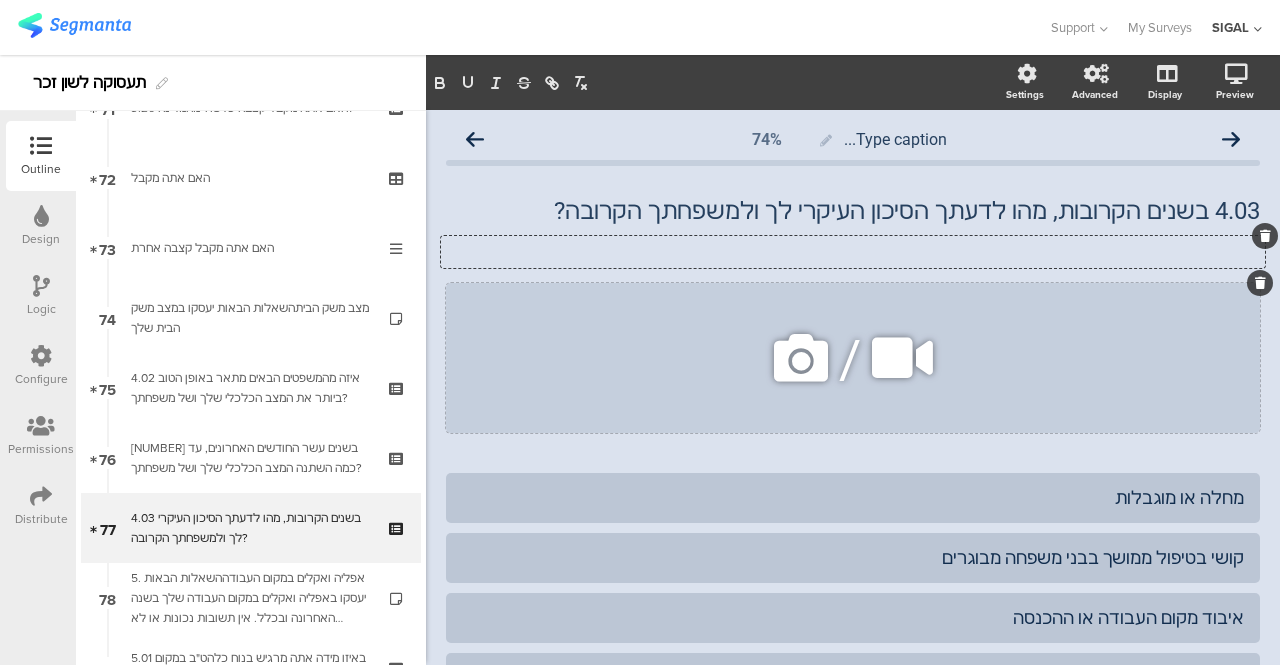 type 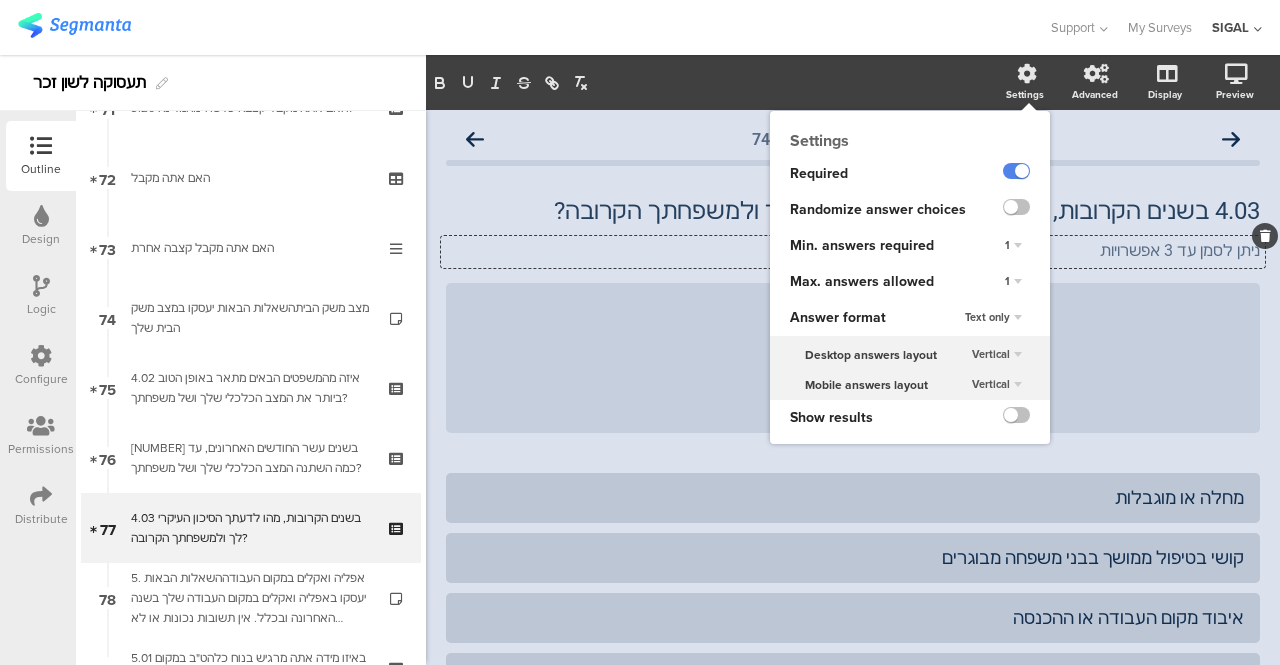 click on "1" 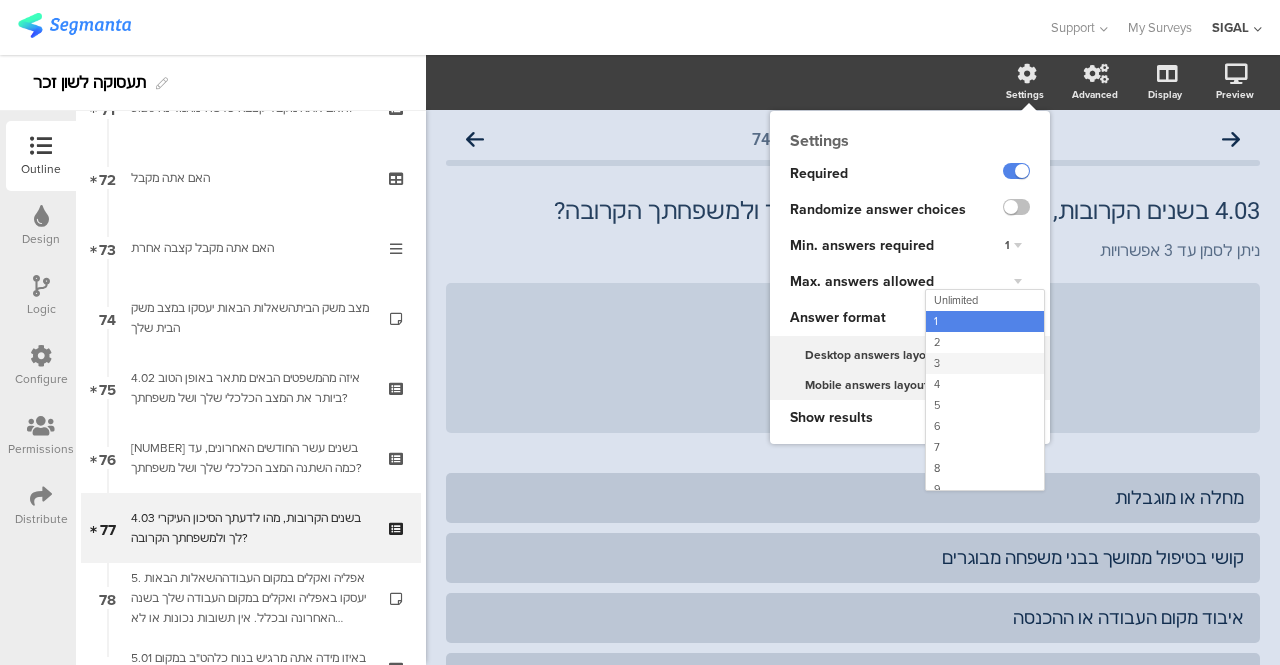 click on "3" 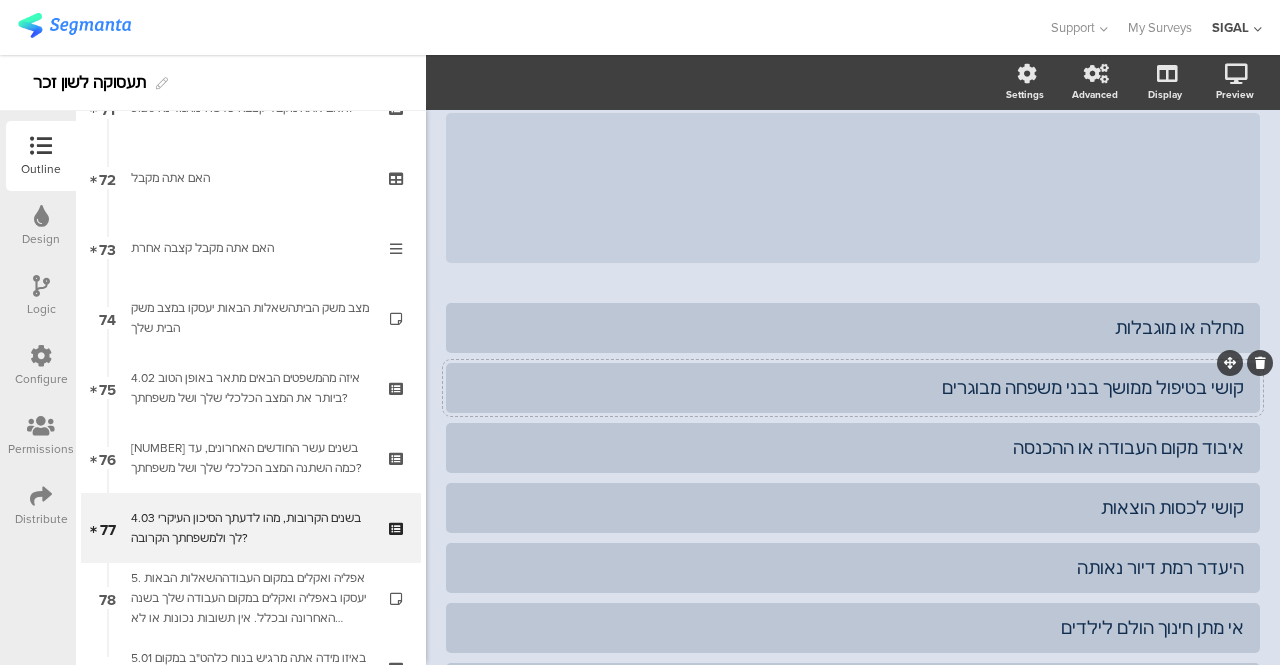 scroll, scrollTop: 200, scrollLeft: 0, axis: vertical 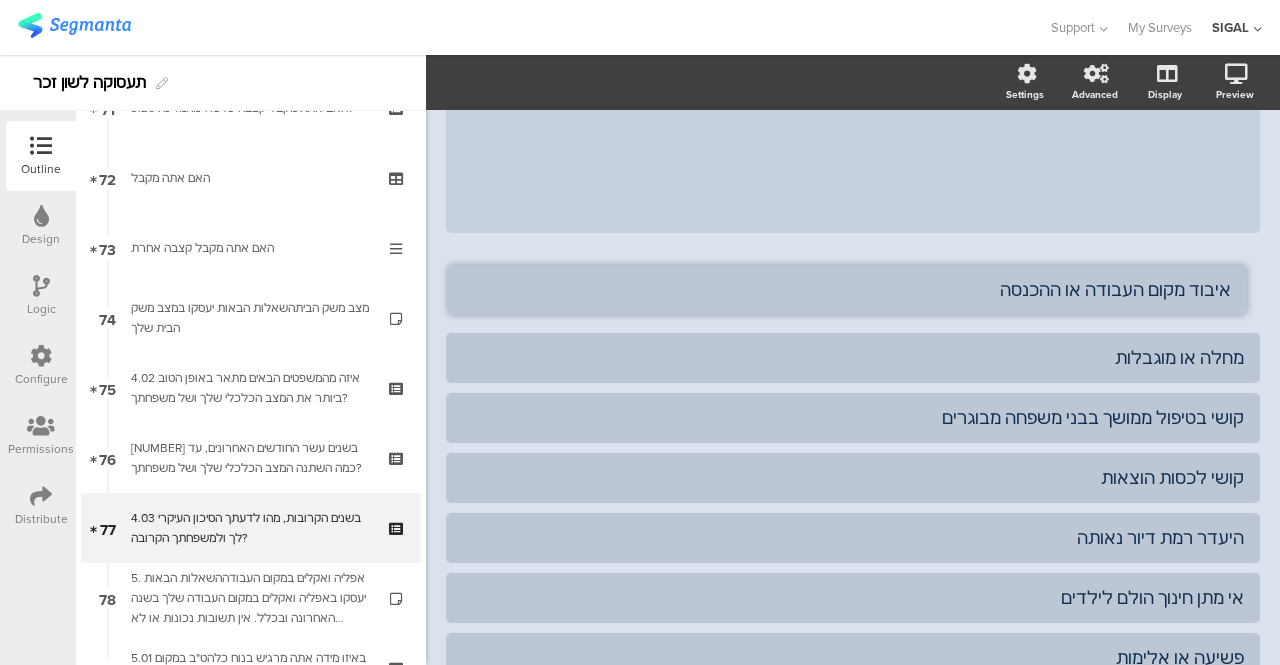 drag, startPoint x: 1212, startPoint y: 389, endPoint x: 1214, endPoint y: 261, distance: 128.01562 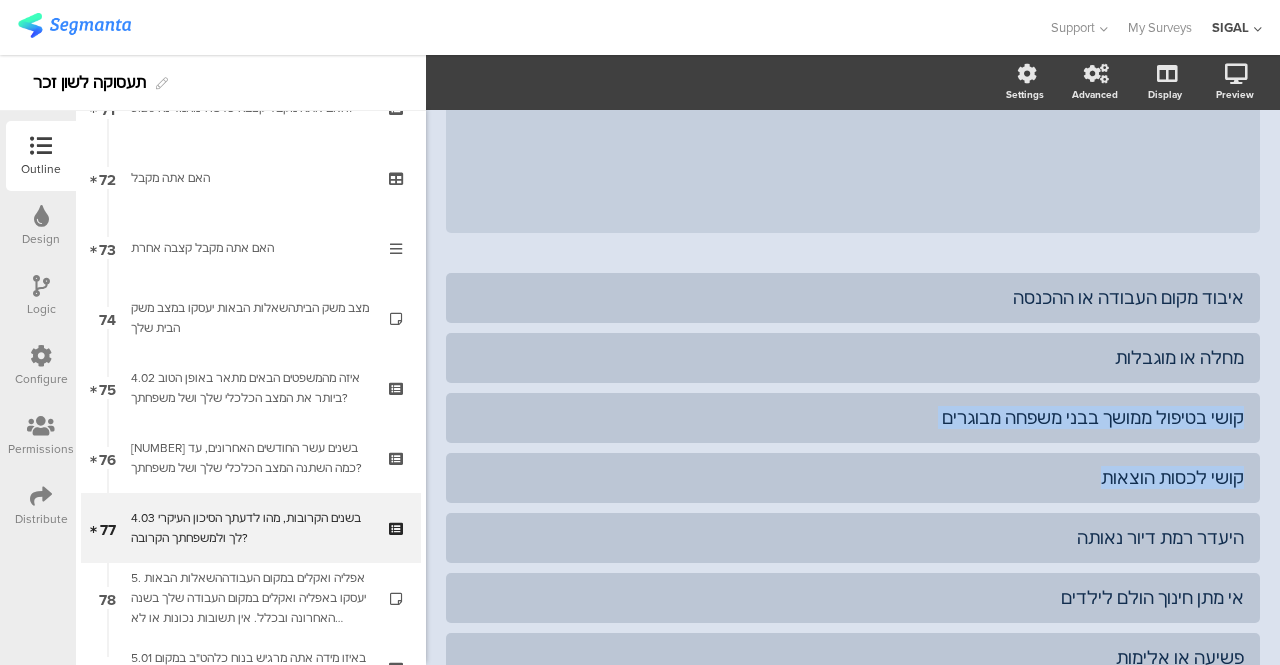 drag, startPoint x: 1207, startPoint y: 451, endPoint x: 1192, endPoint y: 329, distance: 122.91867 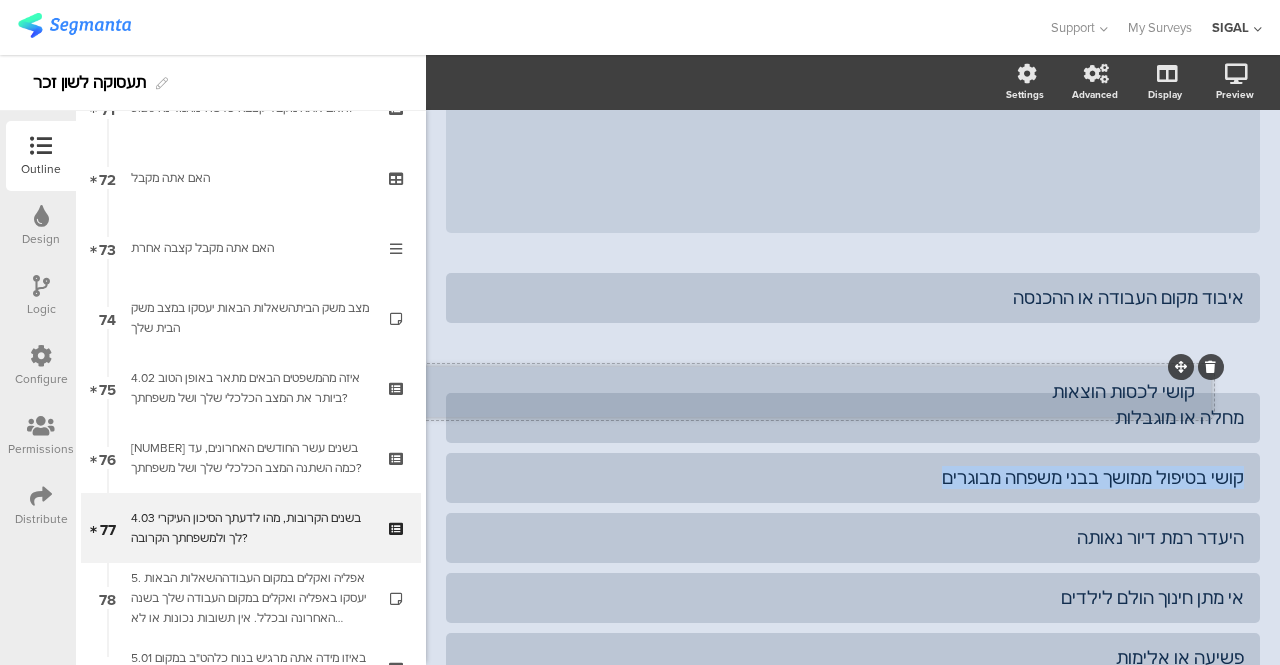 scroll, scrollTop: 260, scrollLeft: 0, axis: vertical 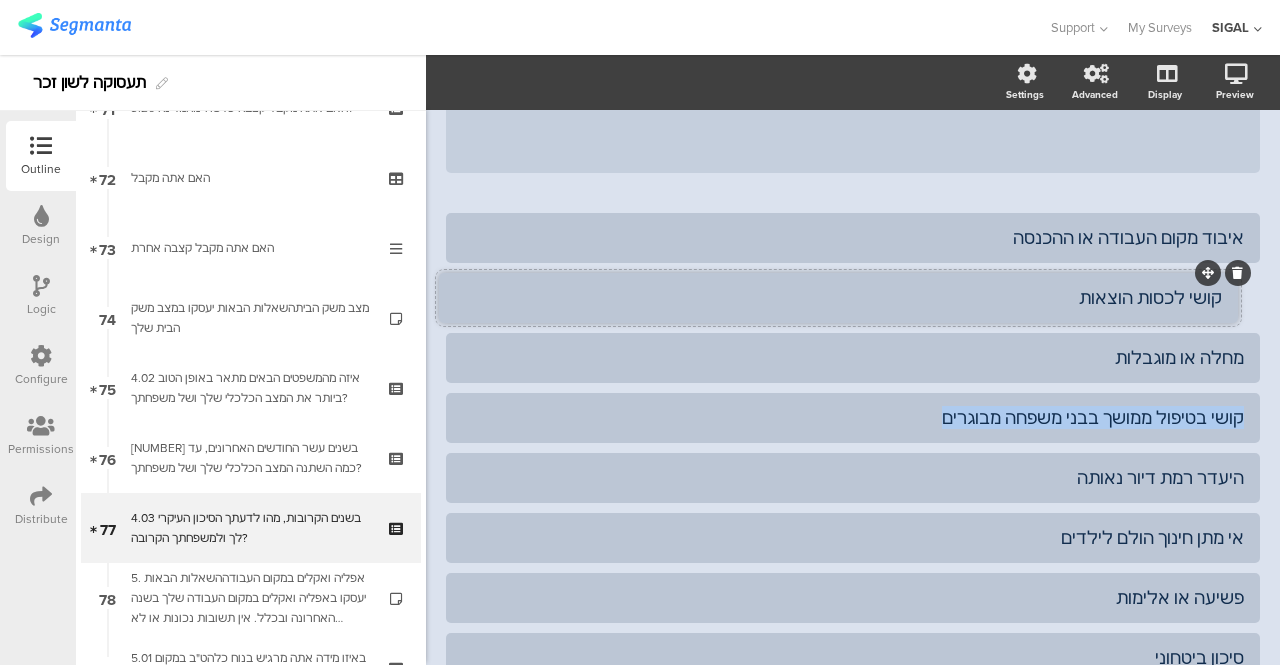 drag, startPoint x: 1218, startPoint y: 453, endPoint x: 1211, endPoint y: 273, distance: 180.13606 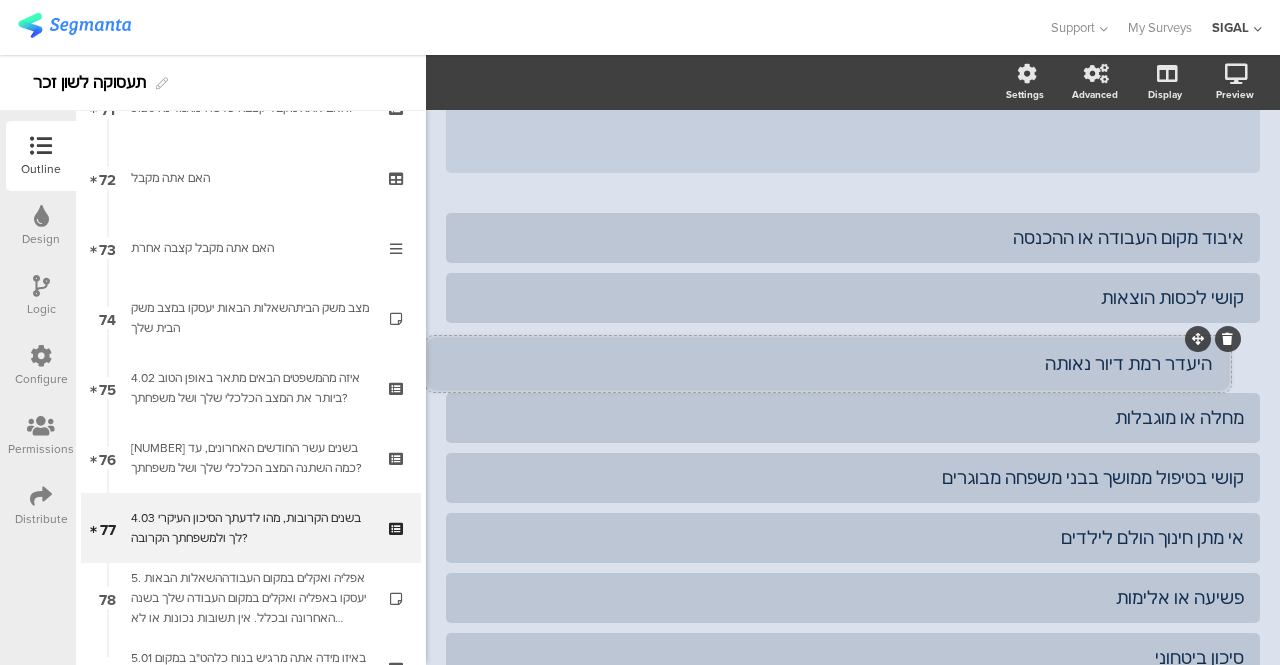 drag, startPoint x: 1214, startPoint y: 455, endPoint x: 1197, endPoint y: 341, distance: 115.260574 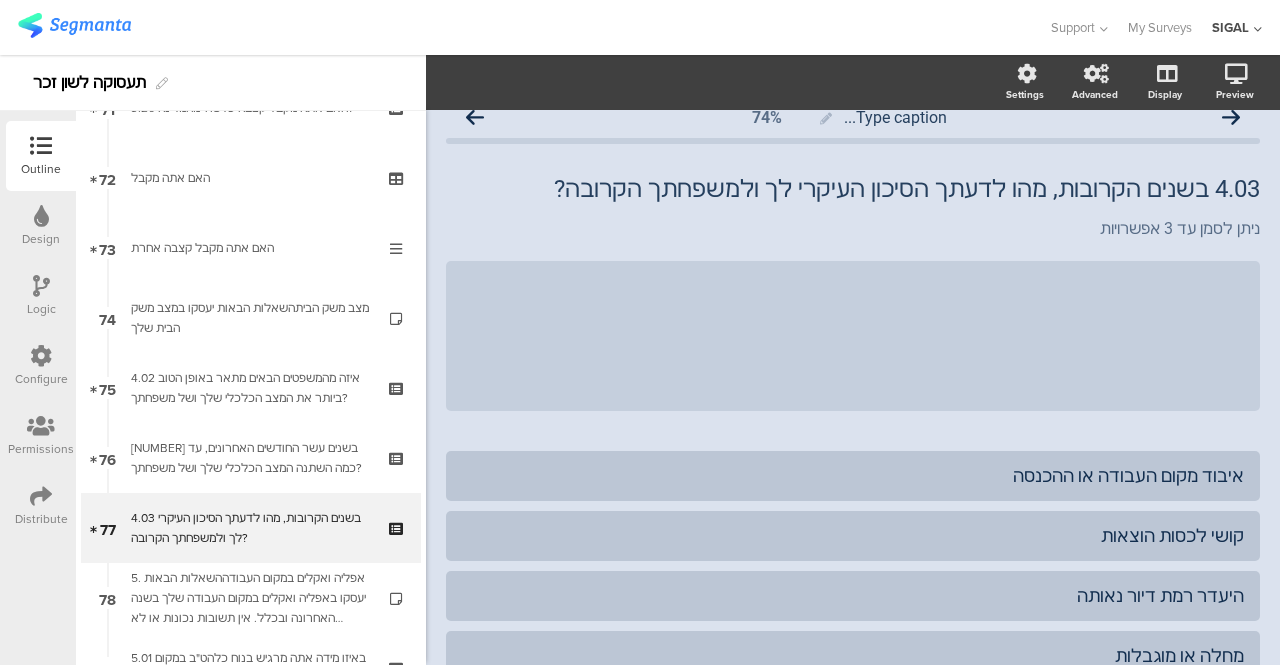 scroll, scrollTop: 0, scrollLeft: 0, axis: both 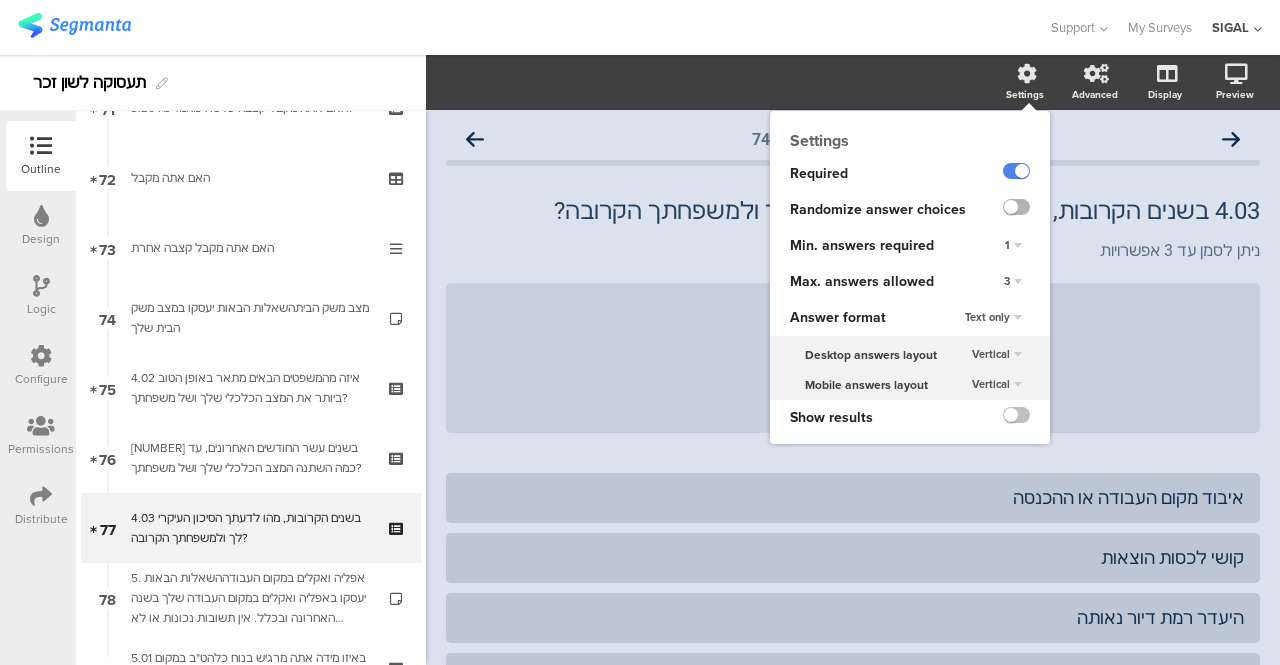 click 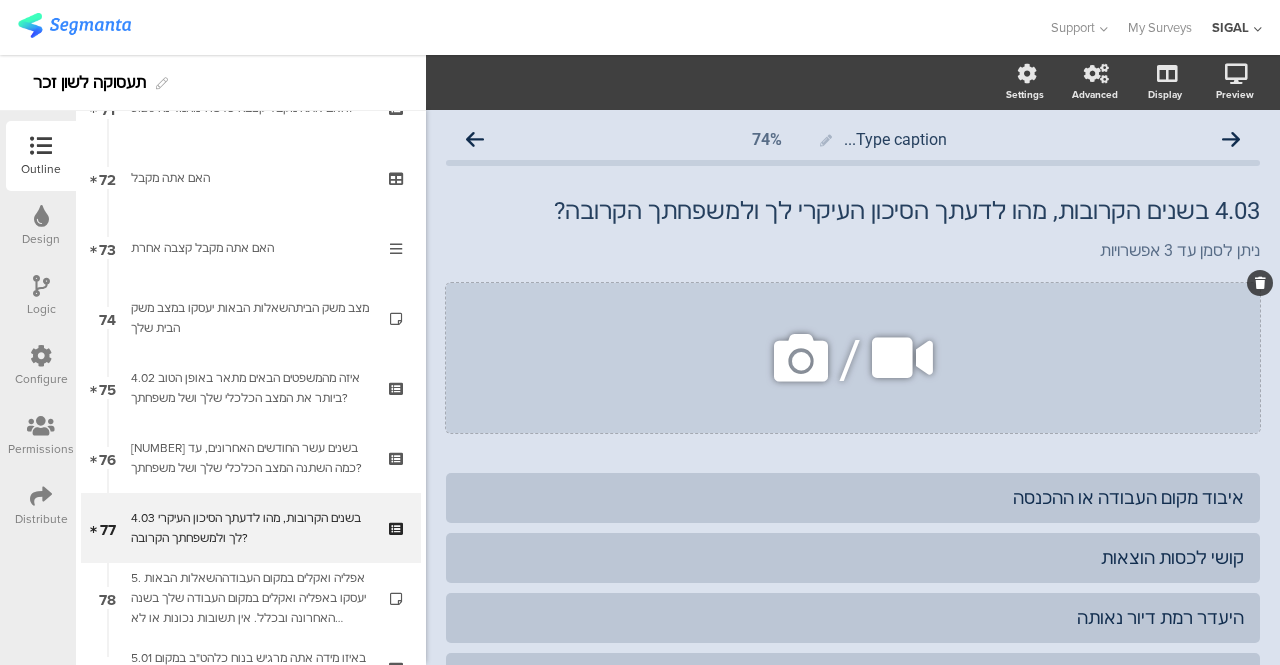 scroll, scrollTop: 100, scrollLeft: 0, axis: vertical 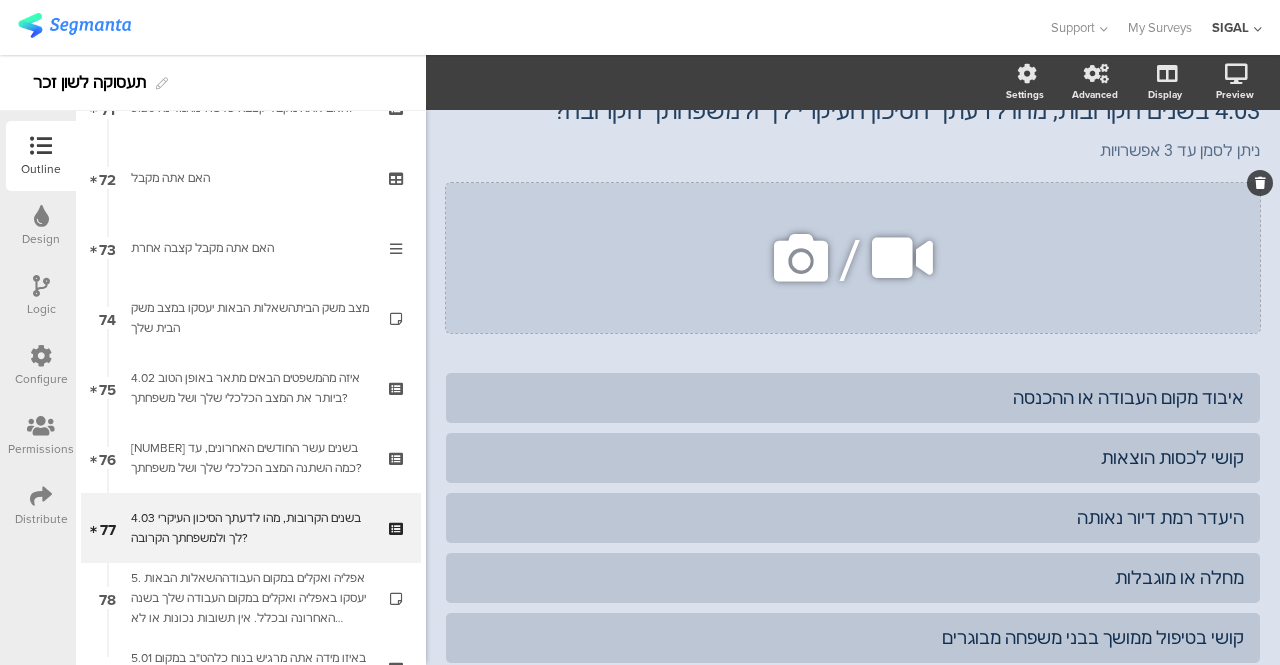 click 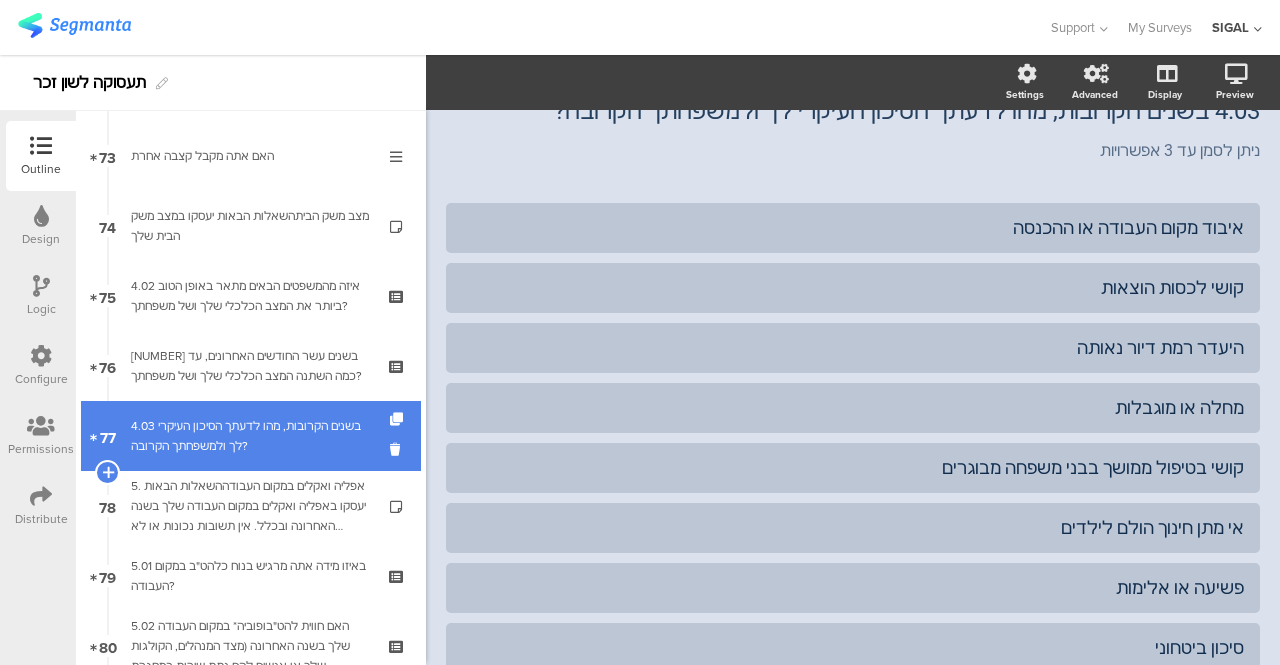 scroll, scrollTop: 5218, scrollLeft: 0, axis: vertical 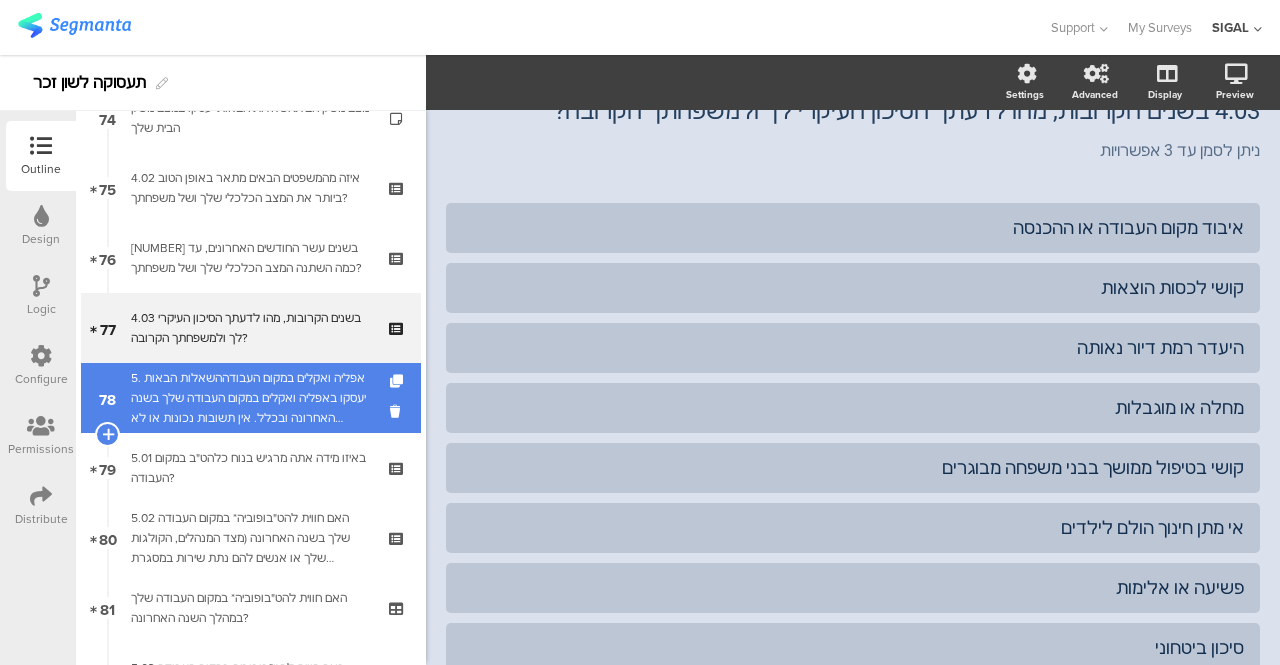 click on "5.	אפליה ואקלים במקום העבודההשאלות הבאות יעסקו באפליה ואקלים במקום העבודה שלך בשנה האחרונה ובכלל. אין תשובות נכונות או לא נכונות. השתדל להשיב בכנות, כמיטב יכולתך.   לתזכורת: כל התשובות בסקר הן אנונימיות וחסויות." at bounding box center [250, 398] 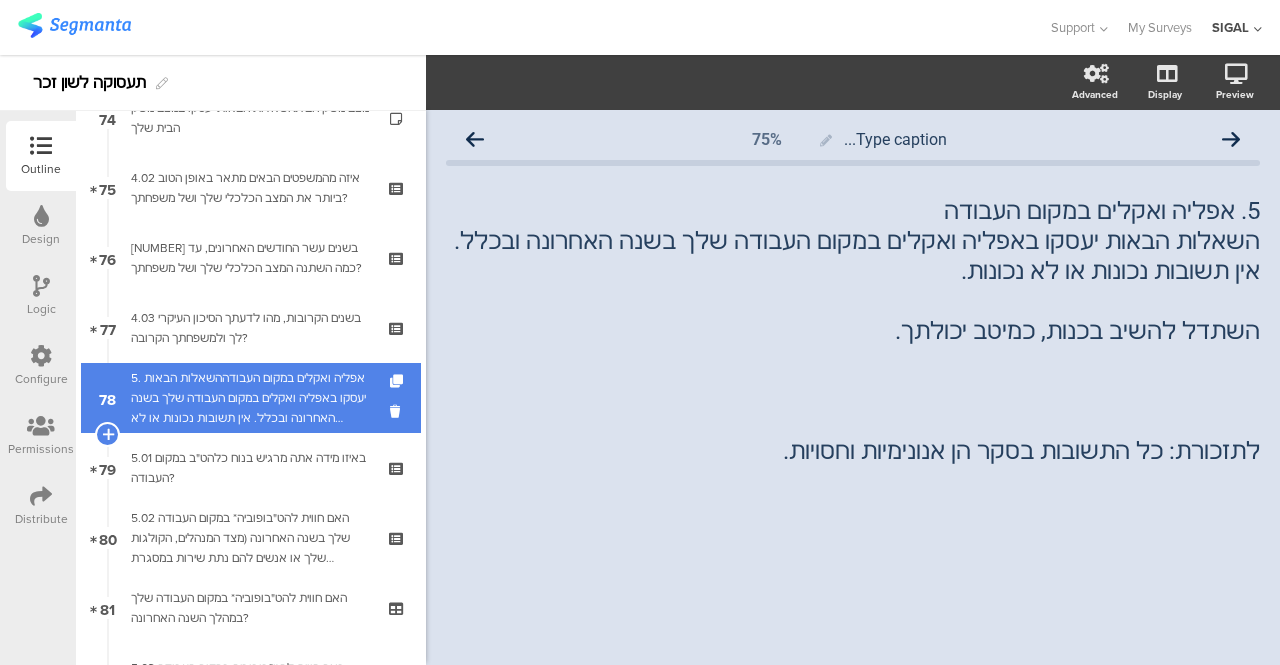 scroll, scrollTop: 0, scrollLeft: 0, axis: both 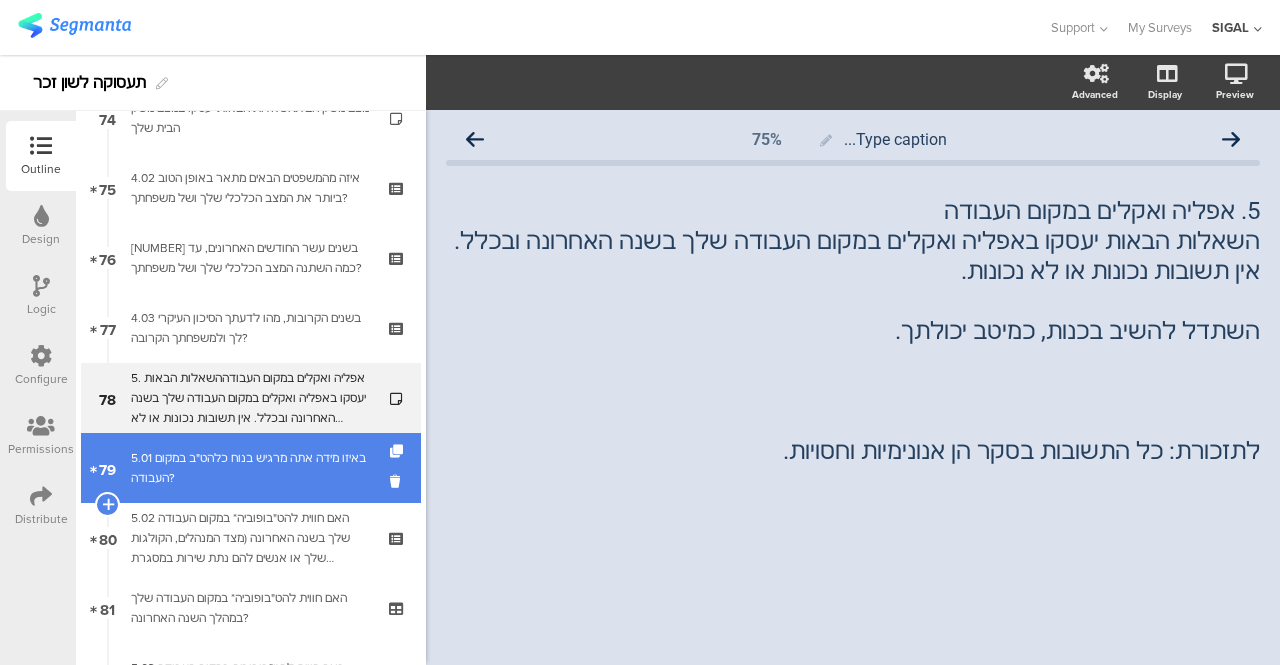 click on "5.01	באיזו מידה אתה מרגיש בנוח כלהט"ב במקום העבודה?" at bounding box center [250, 468] 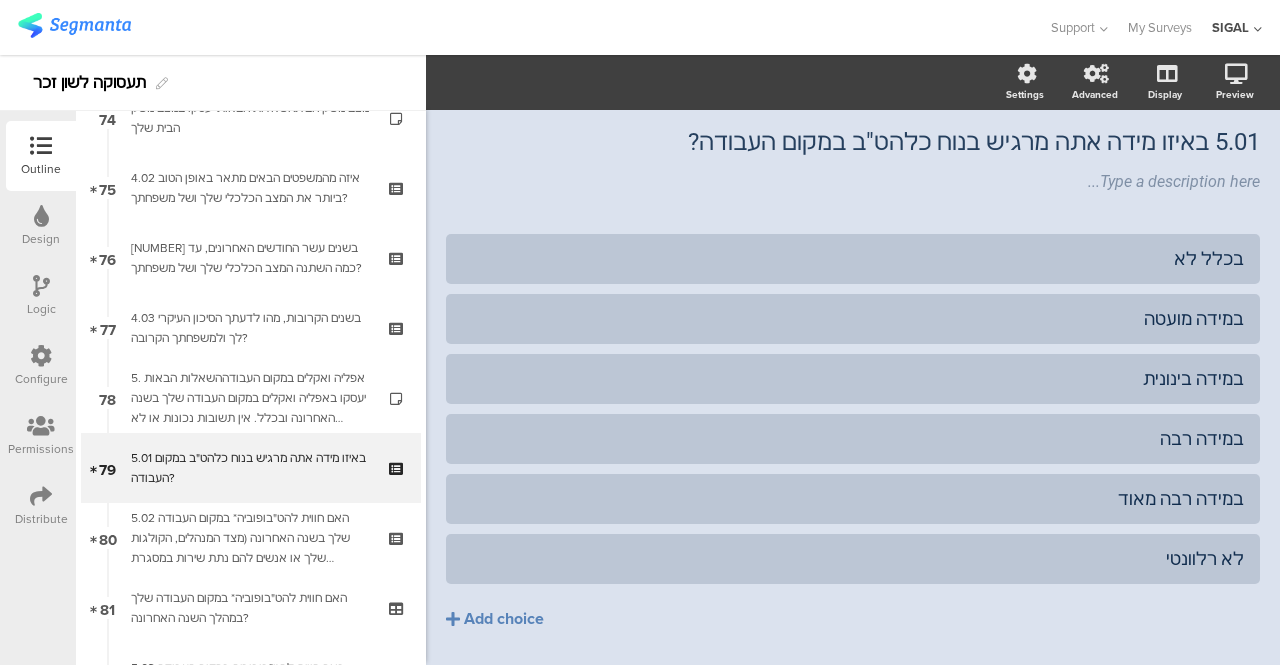 scroll, scrollTop: 100, scrollLeft: 0, axis: vertical 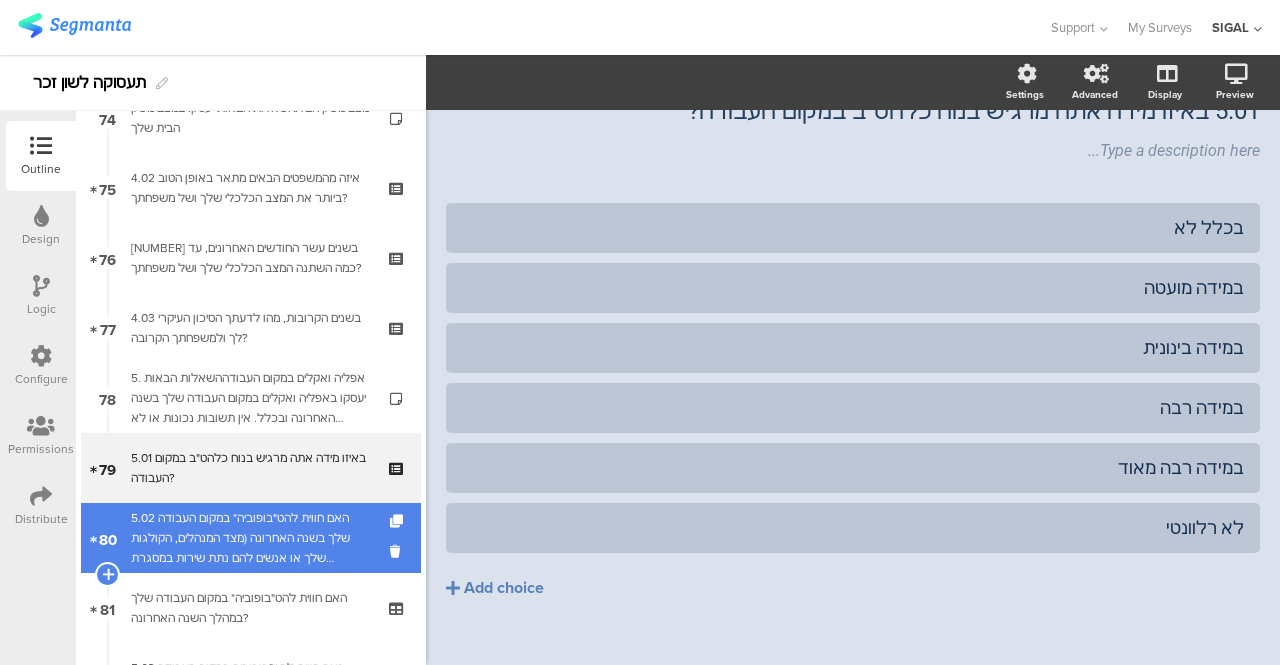 click on "5.02	האם חווית להט"בופוביה* במקום העבודה שלך בשנה האחרונה (מצד המנהלים, הקולגות שלך או אנשים להם נתת שירות במסגרת העבודה)?" at bounding box center (250, 538) 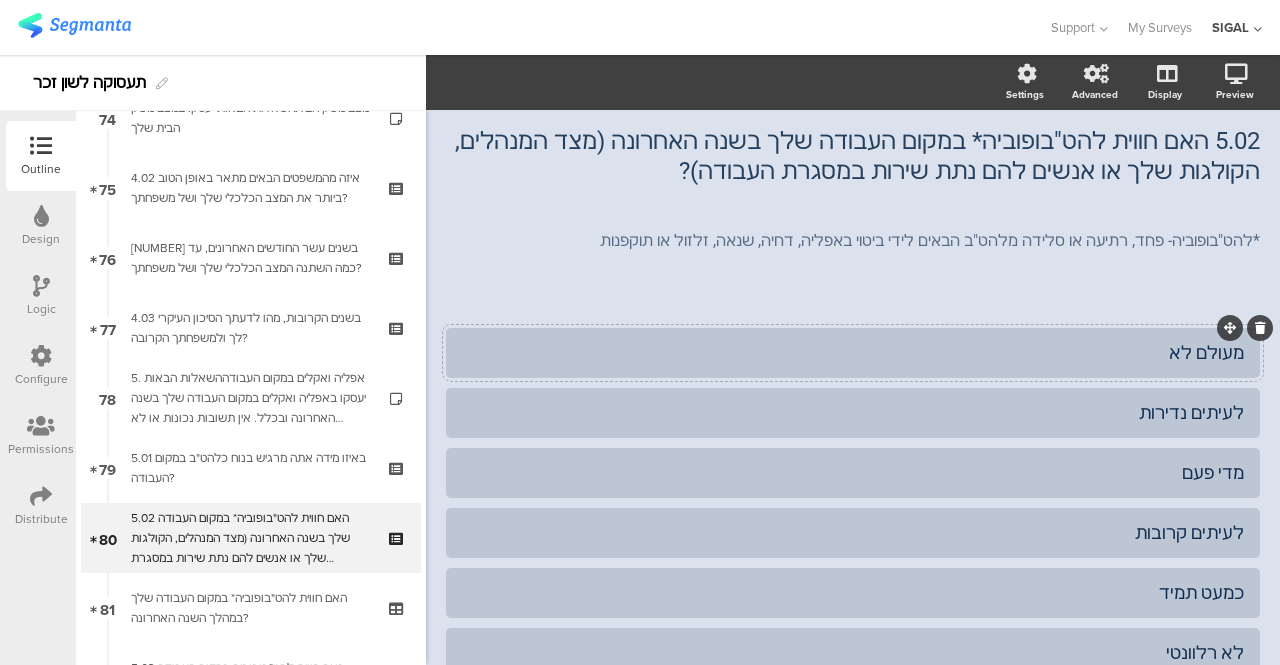 scroll, scrollTop: 100, scrollLeft: 0, axis: vertical 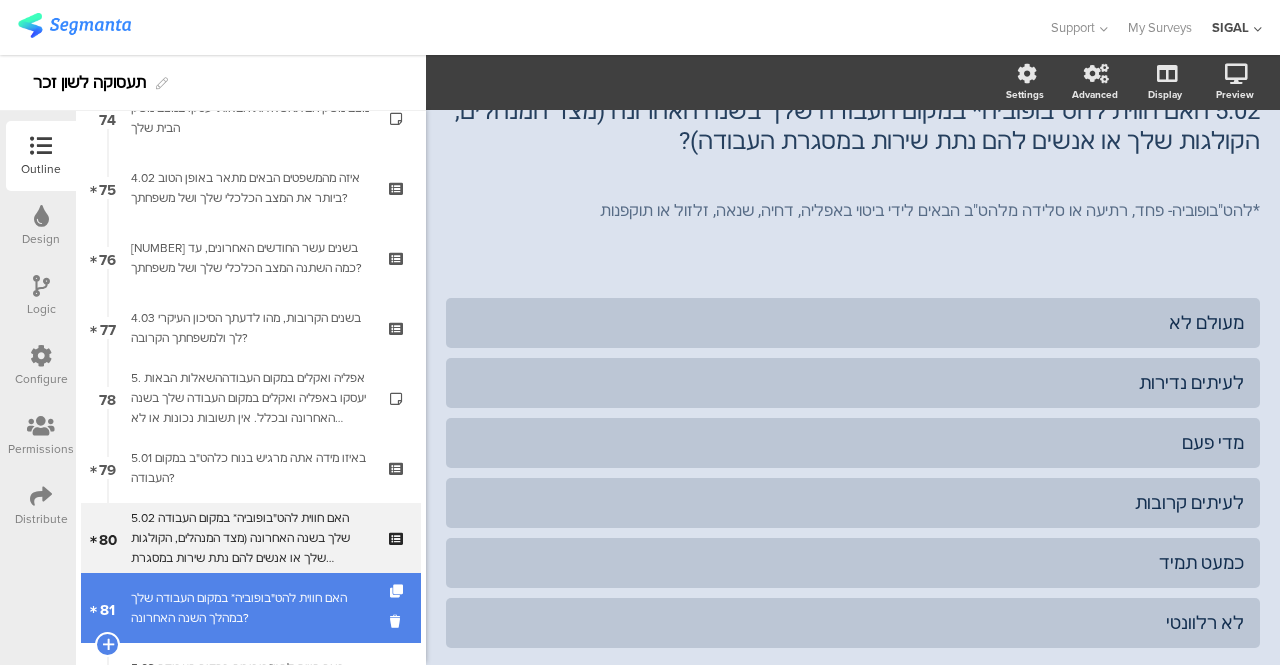 click on "האם חווית להט"בופוביה* במקום העבודה שלך במהלך השנה האחרונה?" at bounding box center (250, 608) 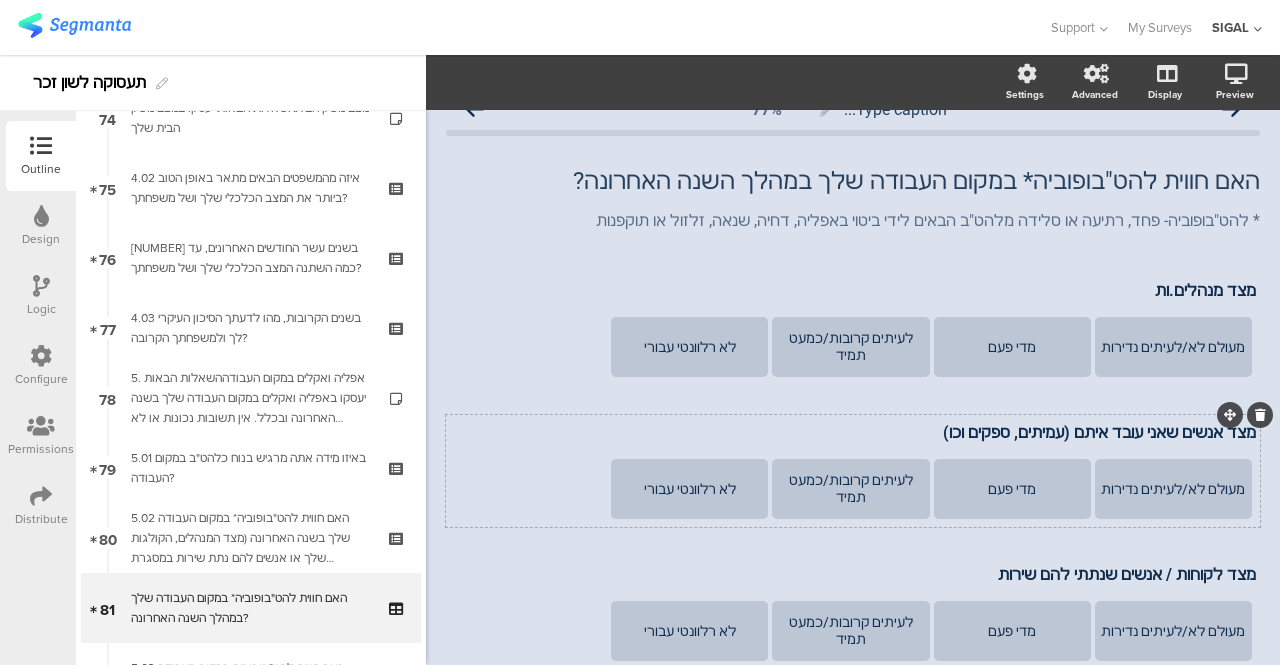scroll, scrollTop: 0, scrollLeft: 0, axis: both 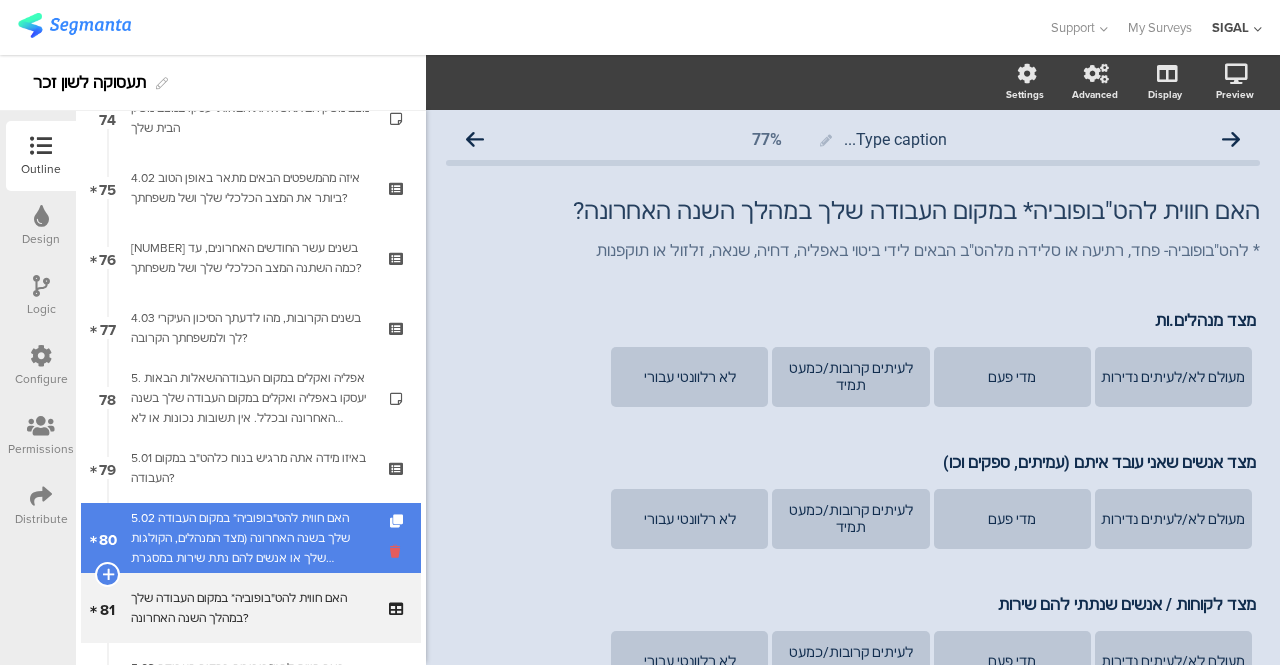 click at bounding box center (398, 551) 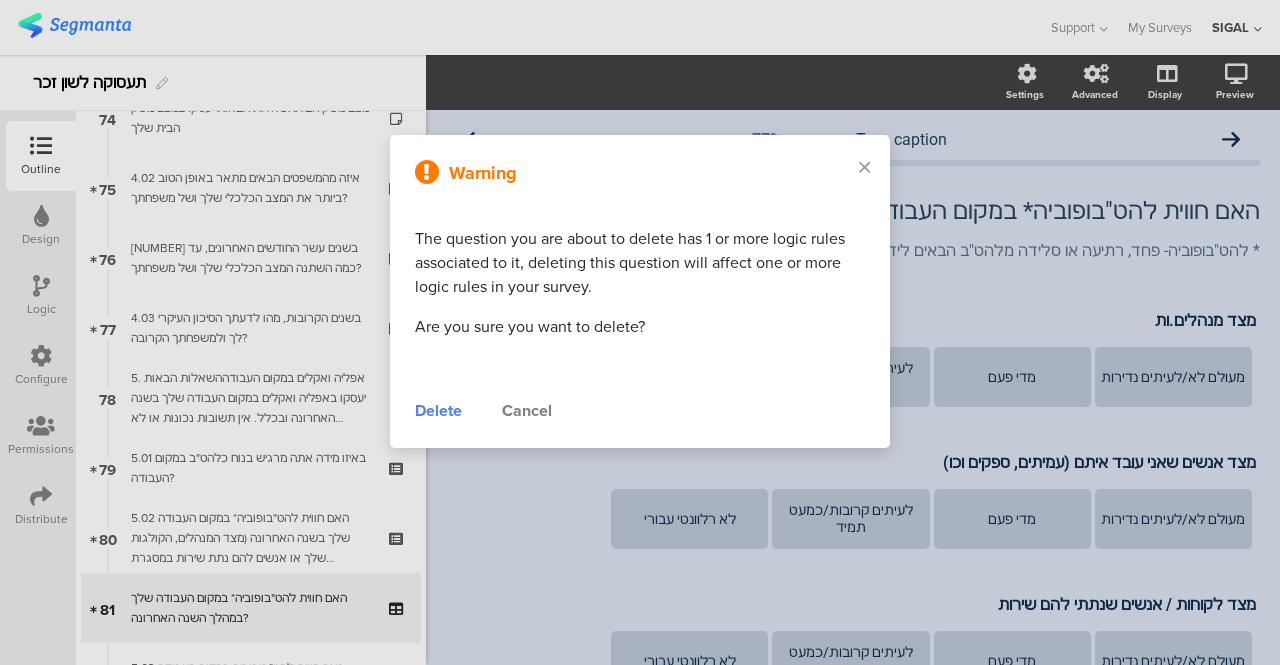 click on "Delete" at bounding box center (438, 411) 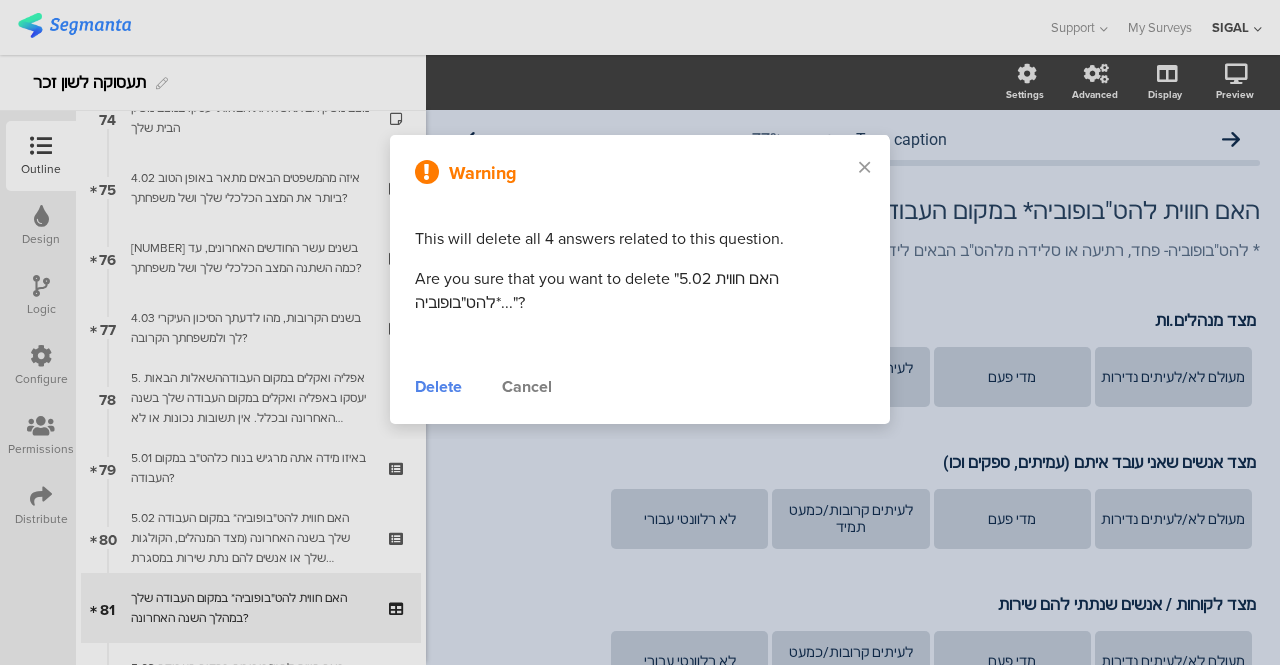 click on "Delete" at bounding box center (438, 387) 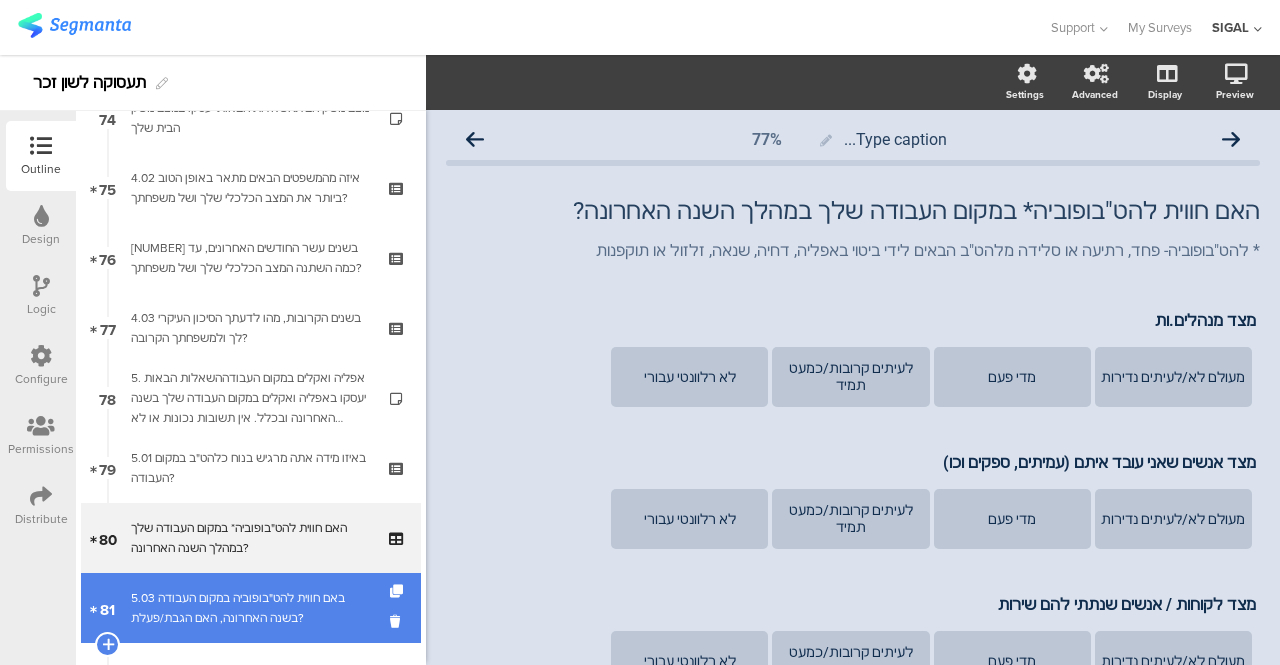 scroll, scrollTop: 5318, scrollLeft: 0, axis: vertical 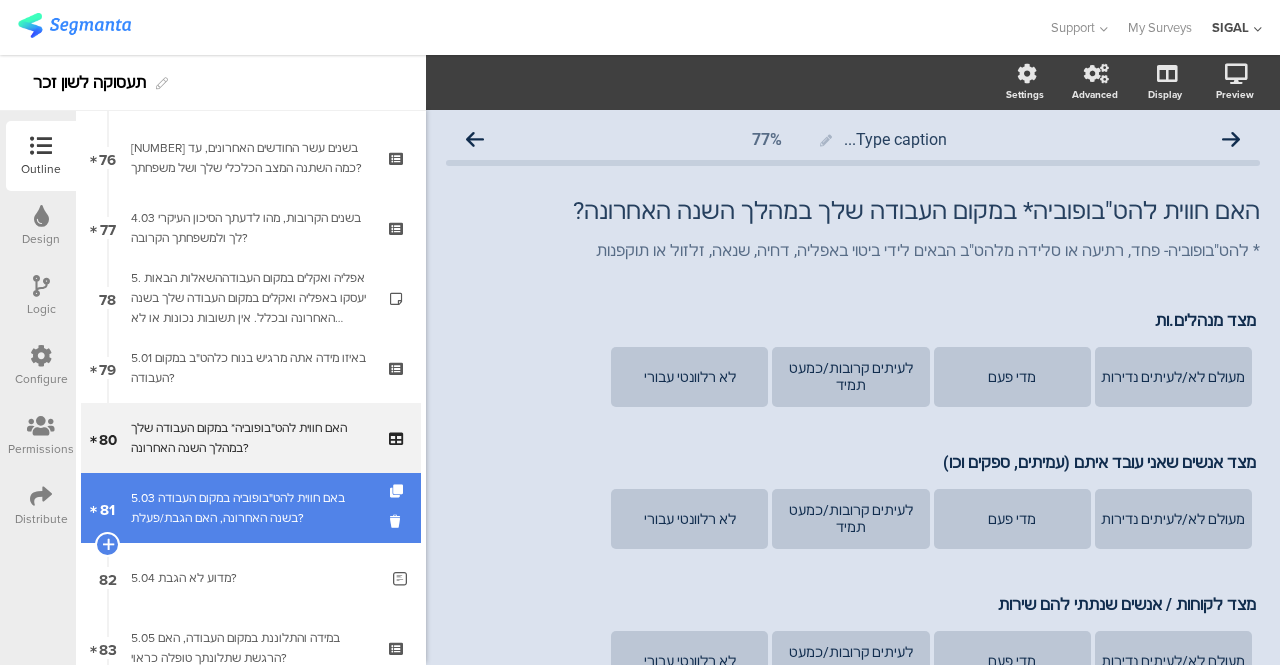 click on "5.03	באם חווית להט"בופוביה במקום העבודה בשנה האחרונה, האם הגבת/פעלת?" at bounding box center [250, 508] 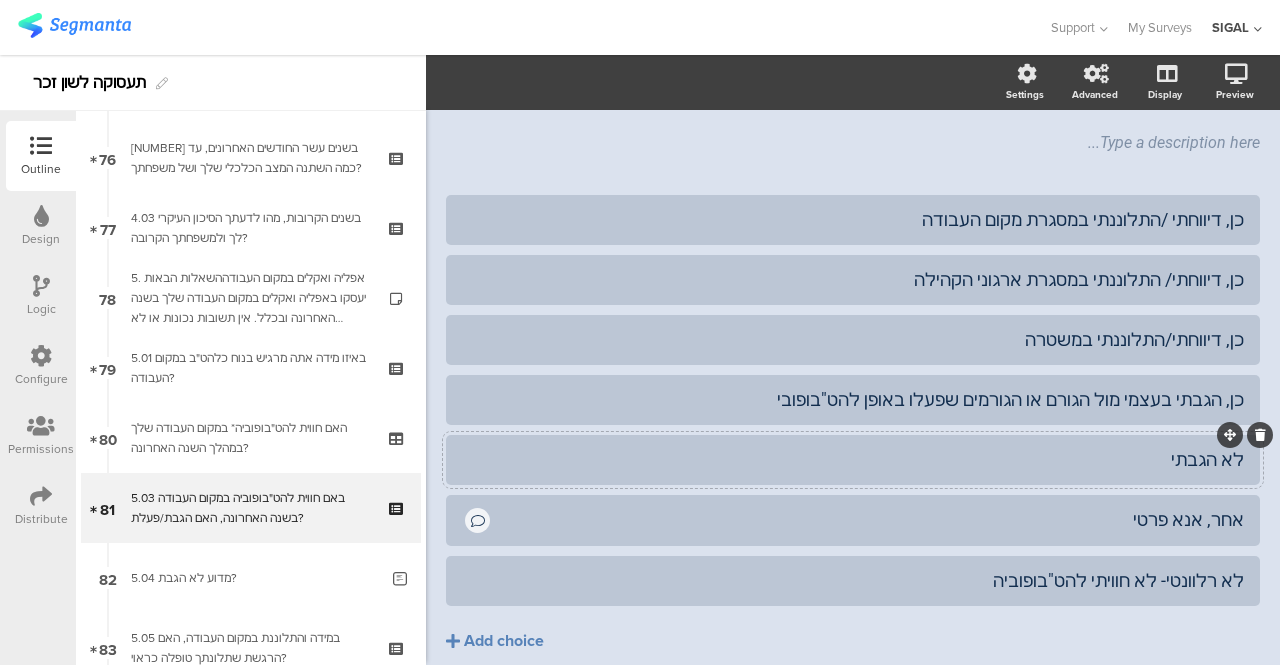 scroll, scrollTop: 200, scrollLeft: 0, axis: vertical 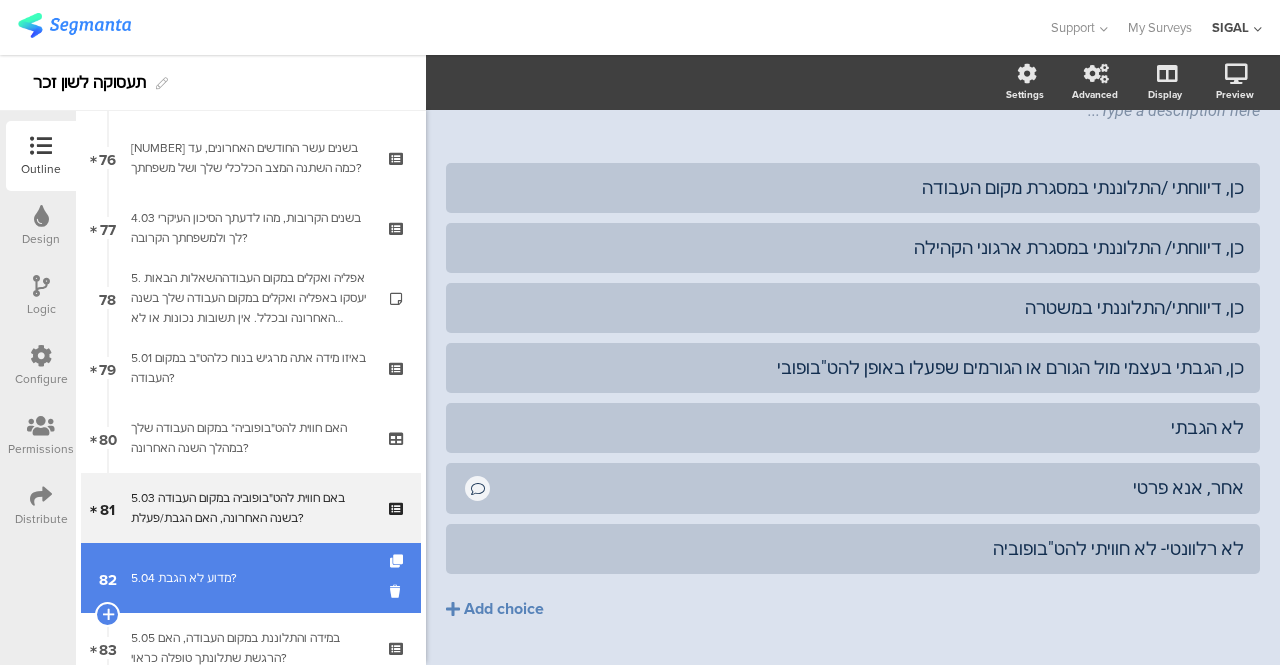 click on "82
5.04	מדוע לא הגבת?" at bounding box center (251, 578) 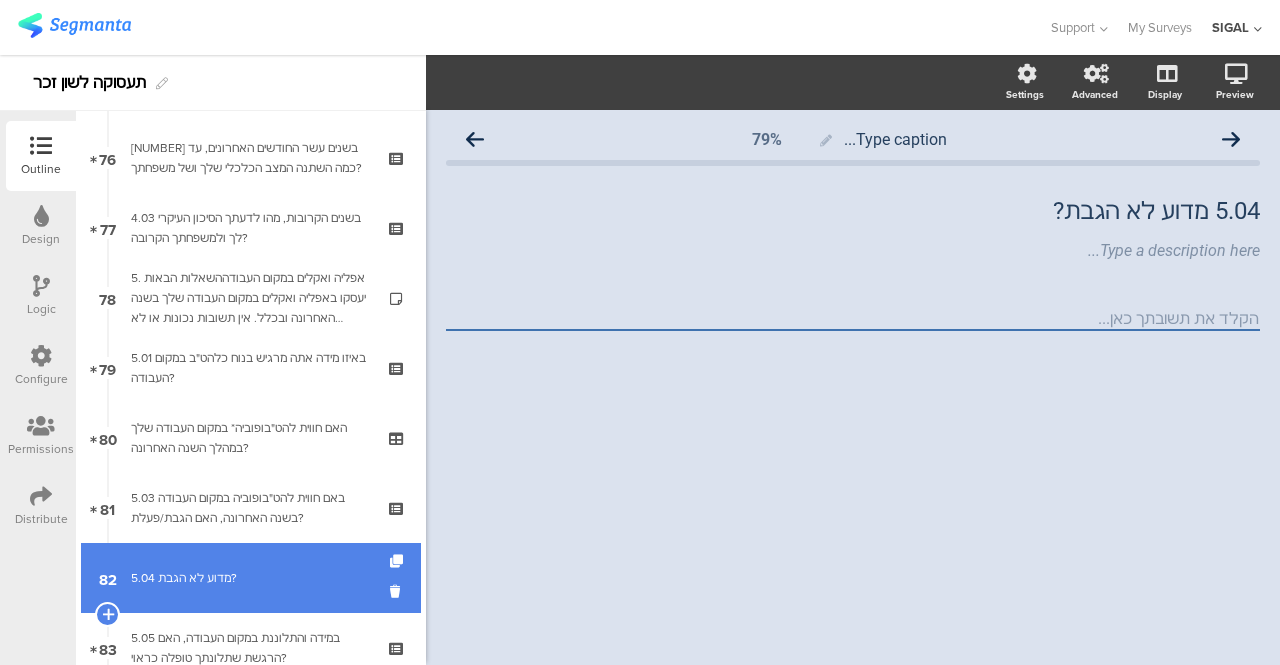 scroll, scrollTop: 0, scrollLeft: 0, axis: both 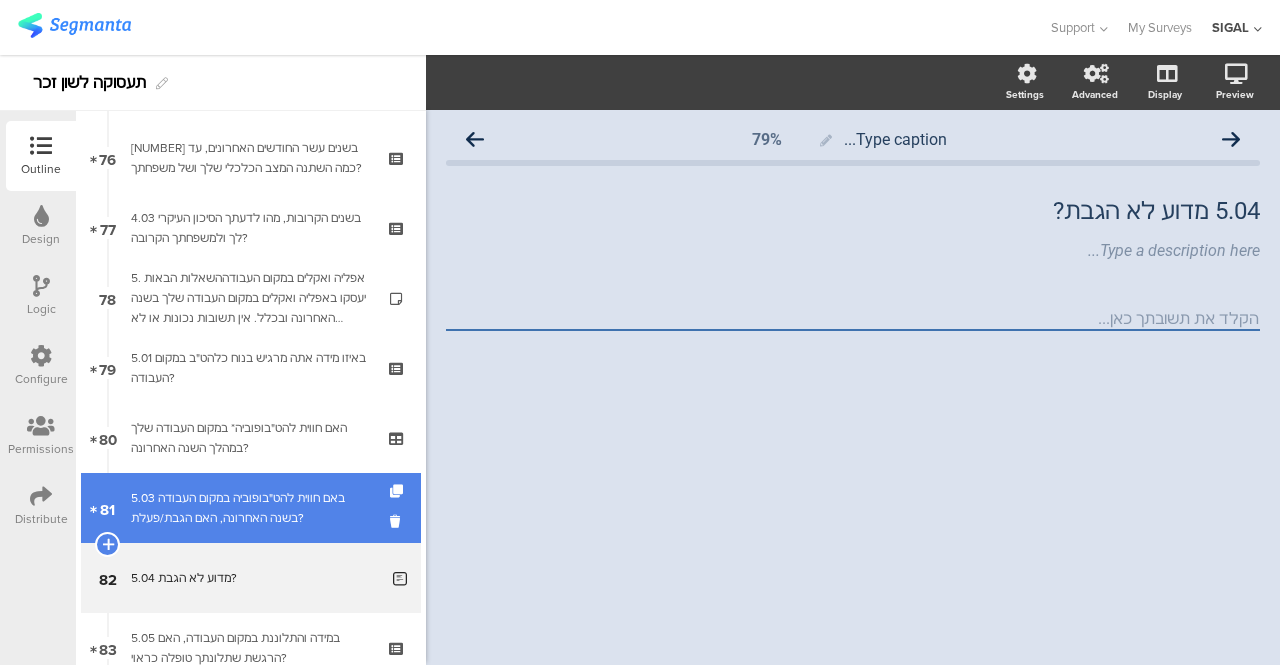 click on "5.03	באם חווית להט"בופוביה במקום העבודה בשנה האחרונה, האם הגבת/פעלת?" at bounding box center (250, 508) 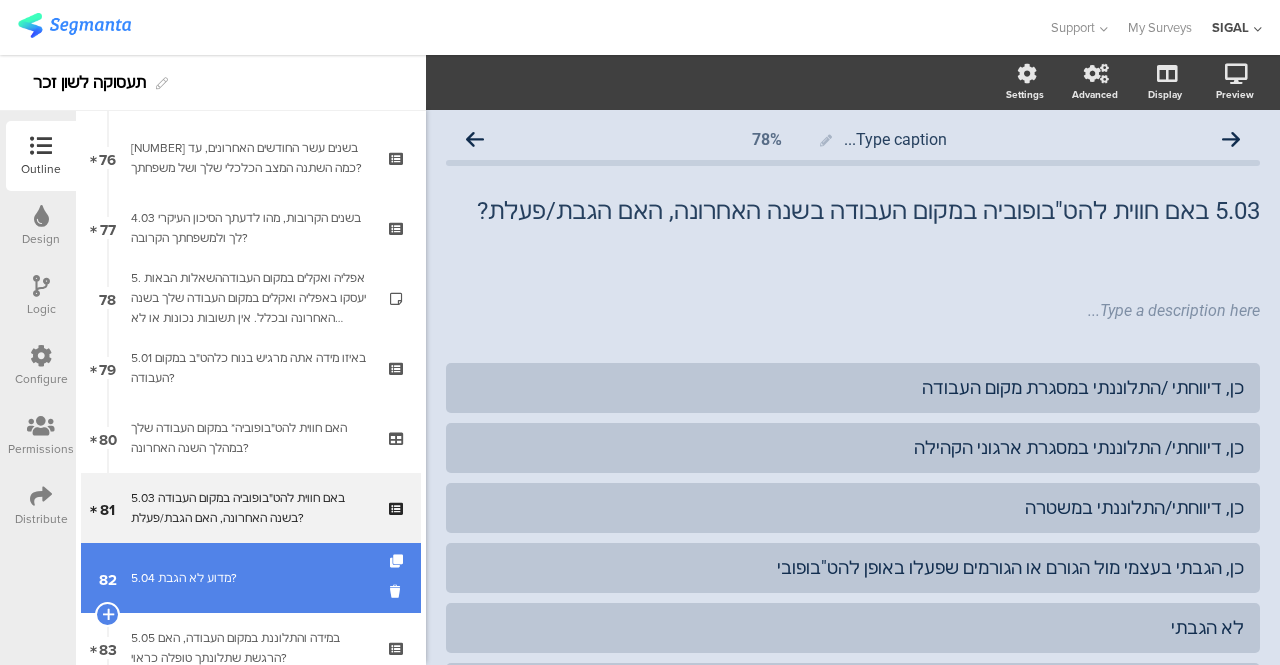 click on "5.04	מדוע לא הגבת?" at bounding box center [254, 578] 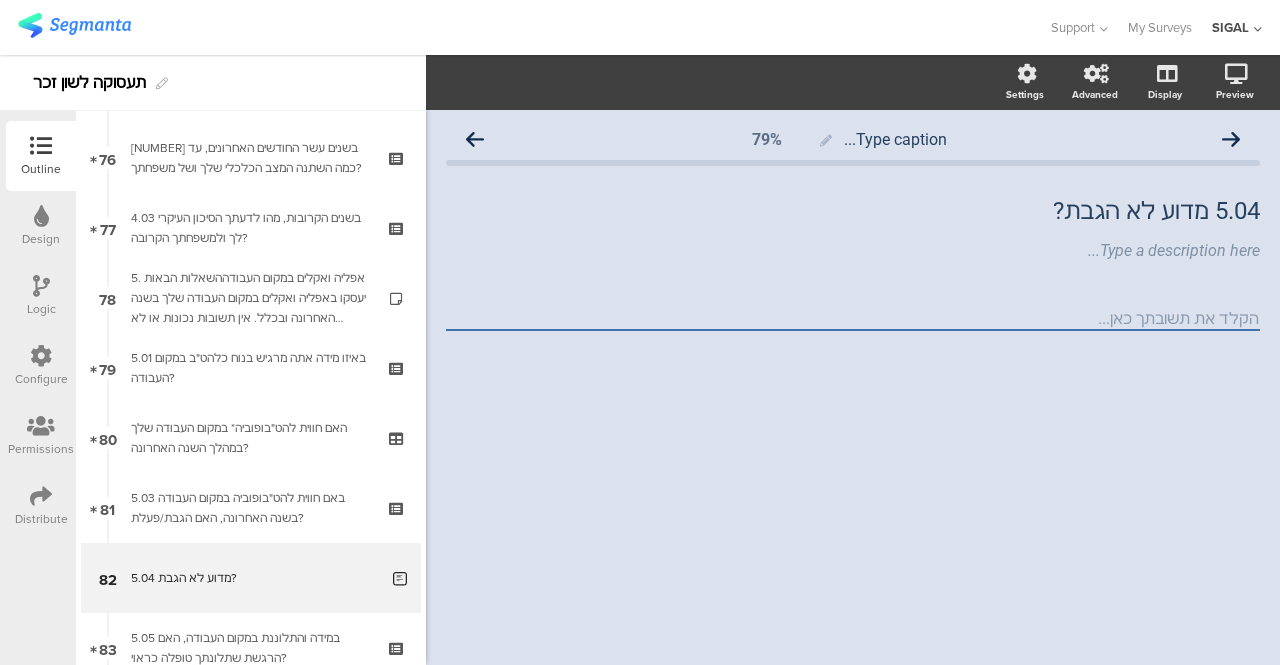 click at bounding box center (41, 286) 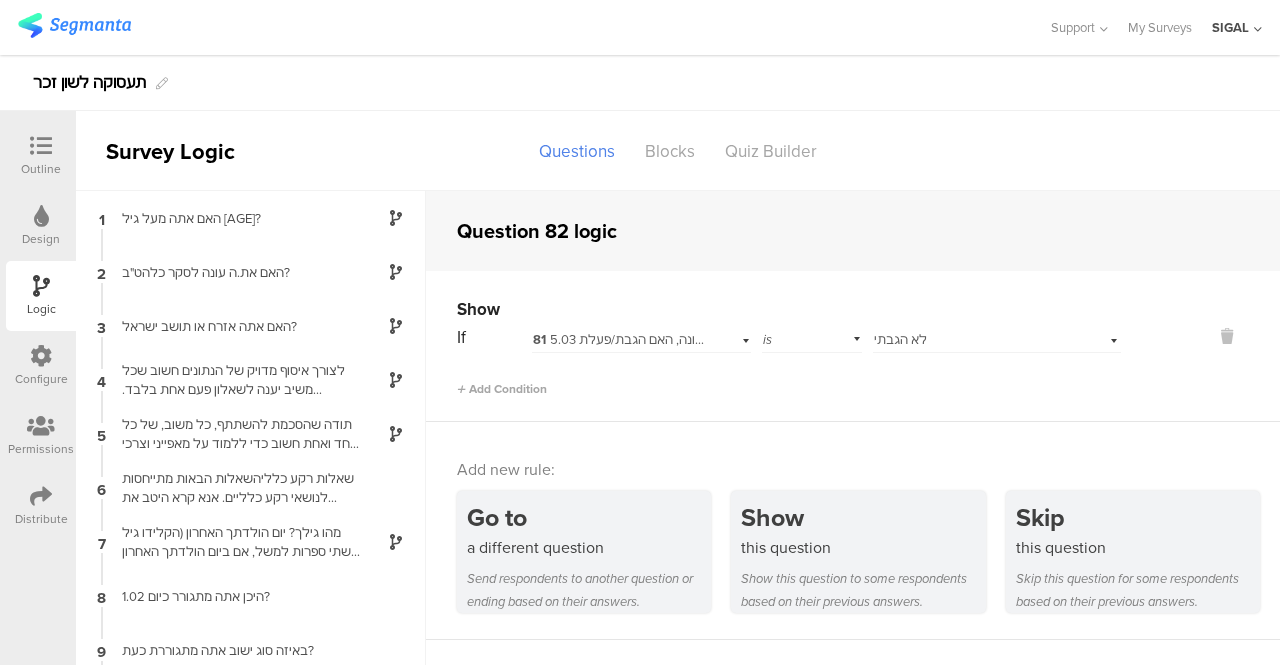 scroll, scrollTop: 80, scrollLeft: 0, axis: vertical 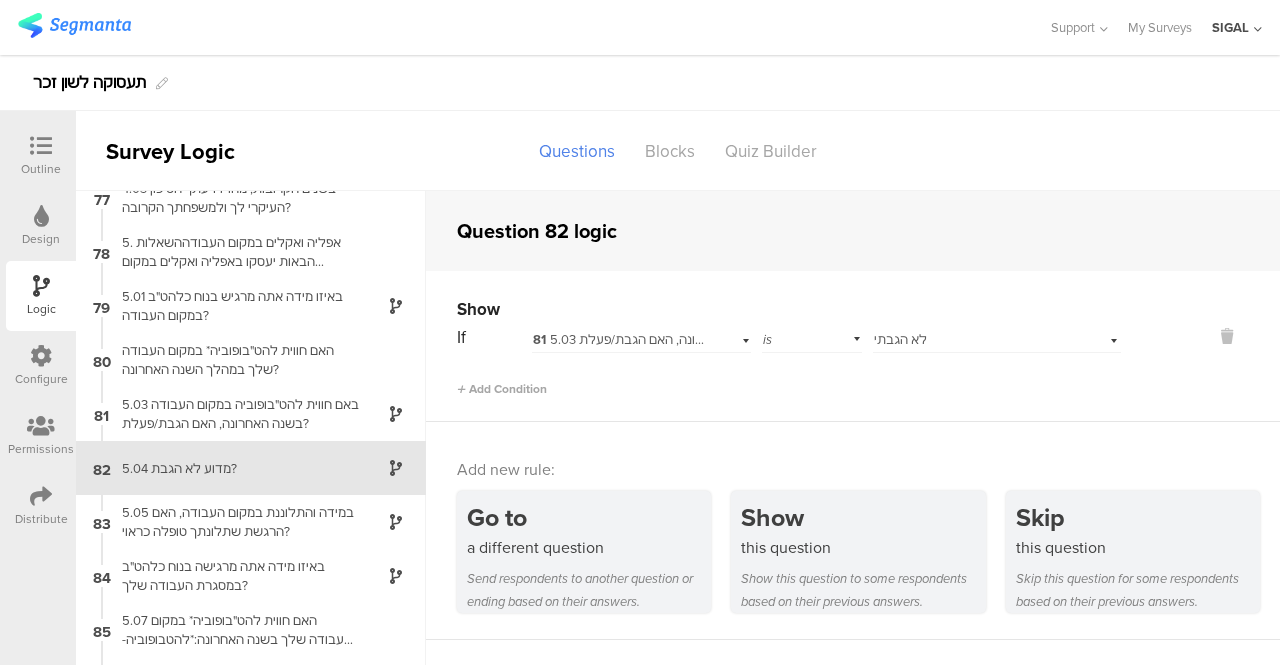 click at bounding box center [41, 146] 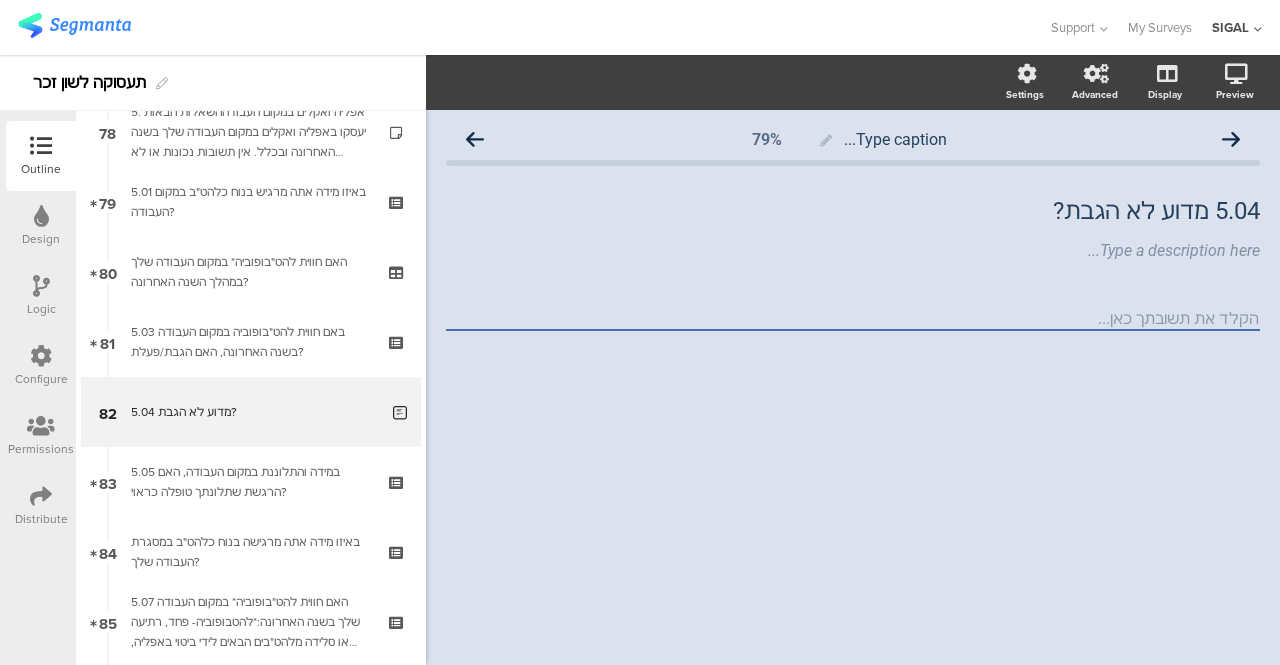 scroll, scrollTop: 5508, scrollLeft: 0, axis: vertical 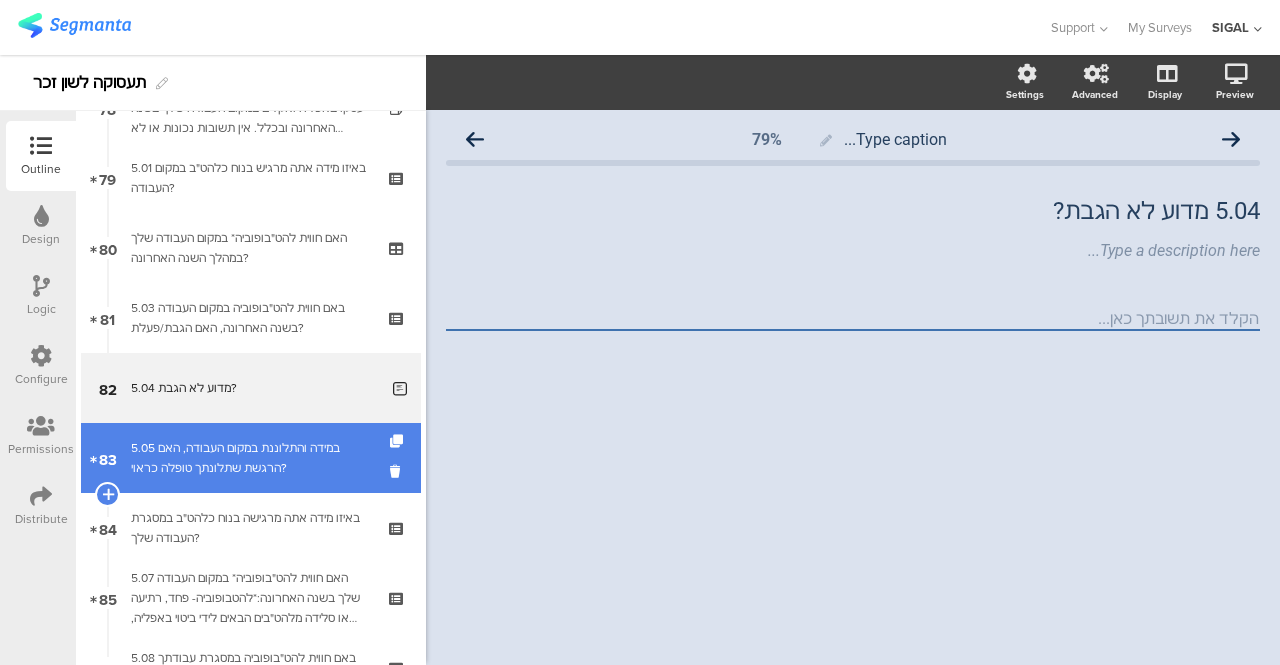 click on "5.05	במידה והתלוננת במקום העבודה, האם הרגשת שתלונתך טופלה כראוי?" at bounding box center [250, 458] 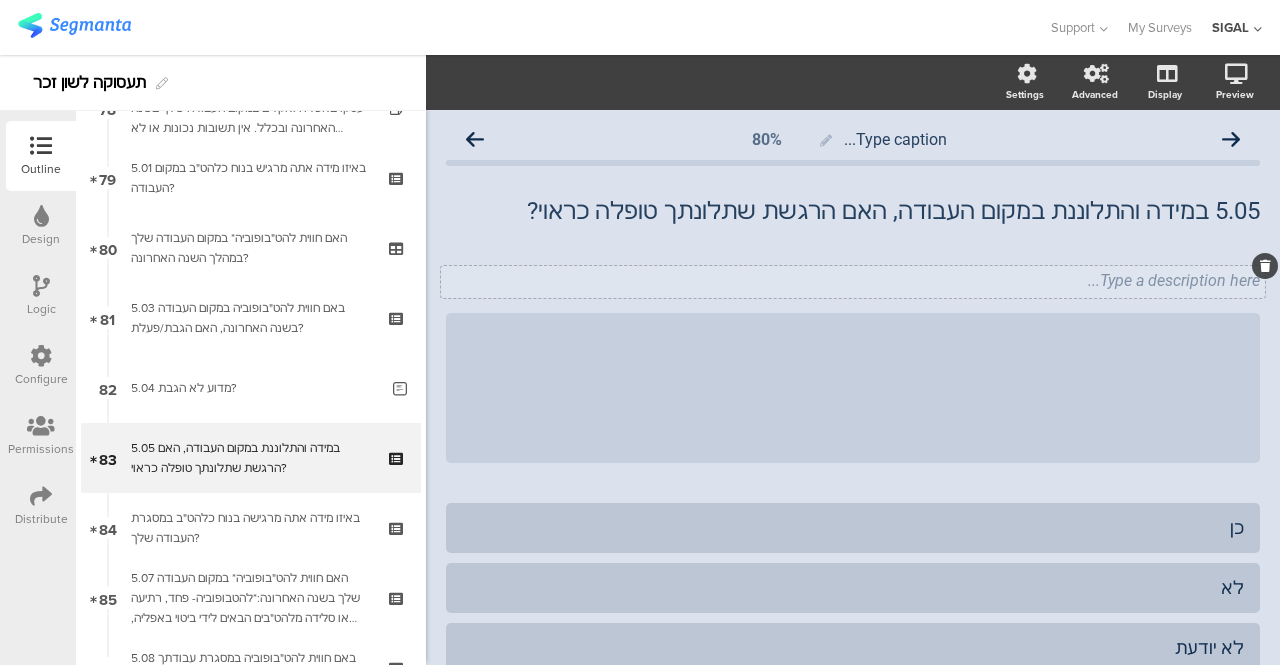 click 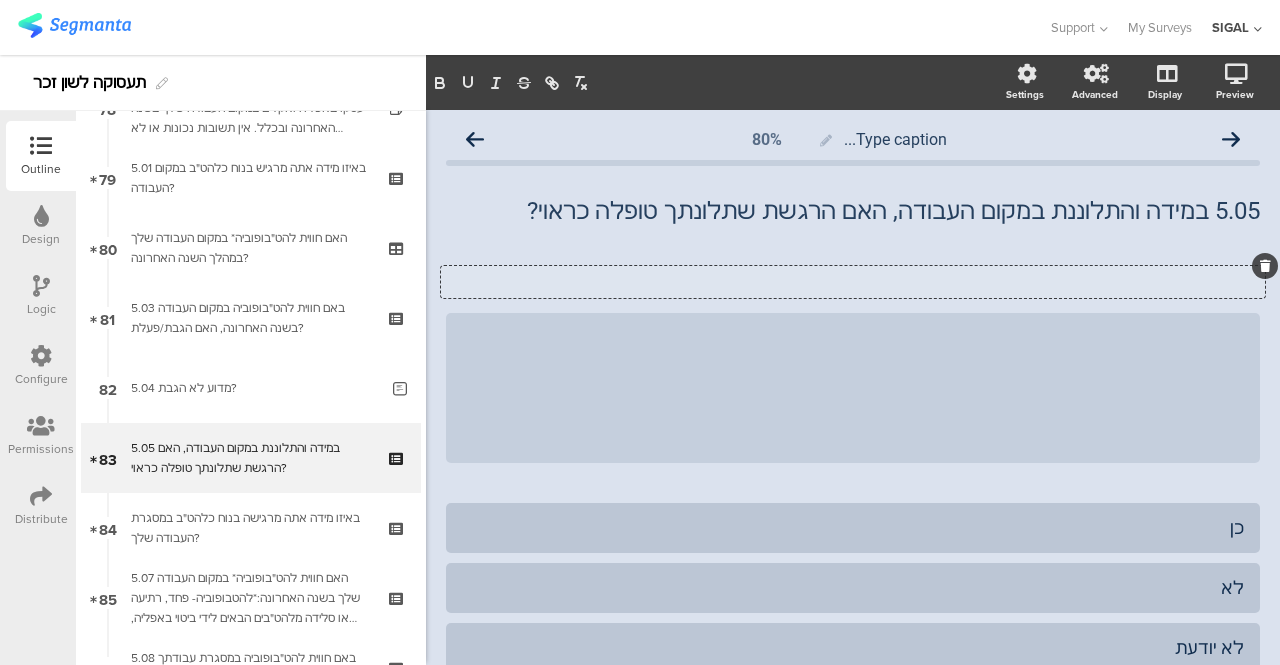click 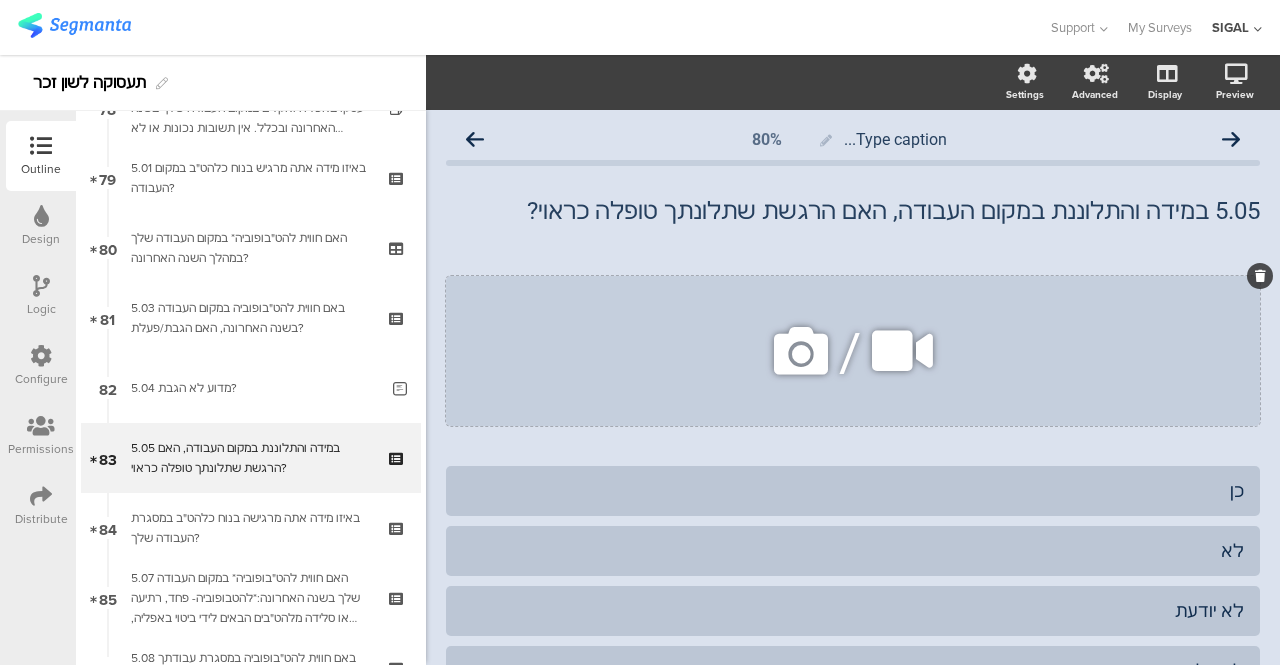 click 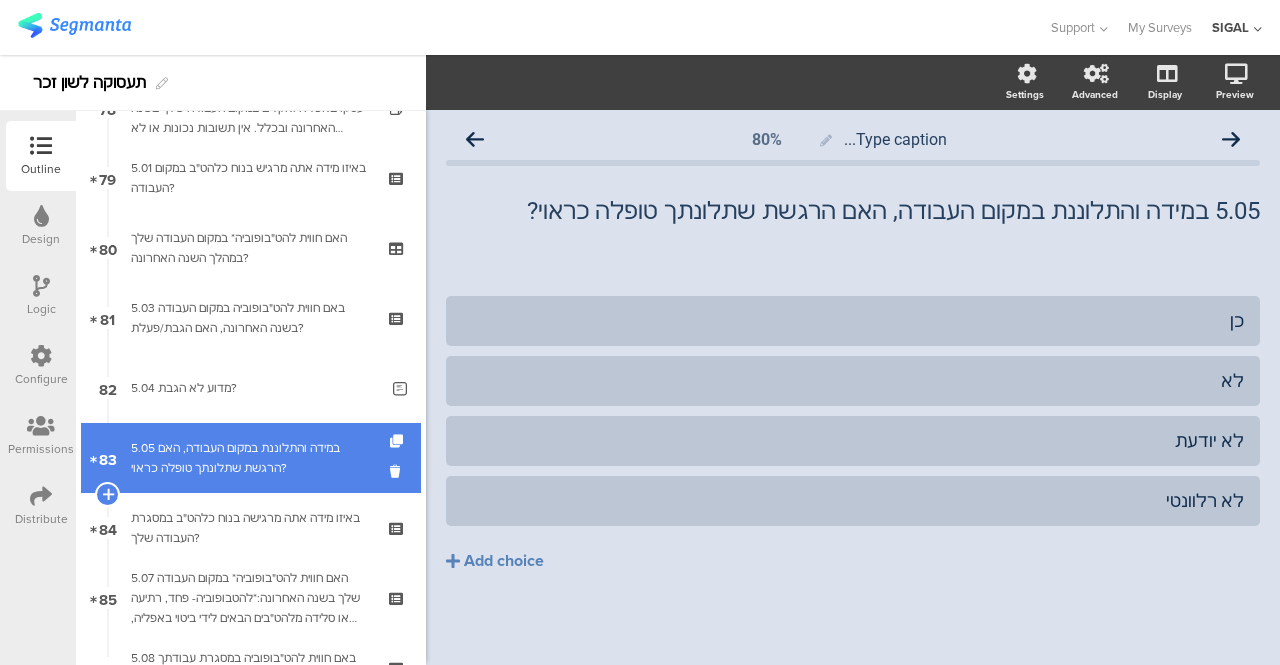 click on "5.05	במידה והתלוננת במקום העבודה, האם הרגשת שתלונתך טופלה כראוי?" at bounding box center [250, 458] 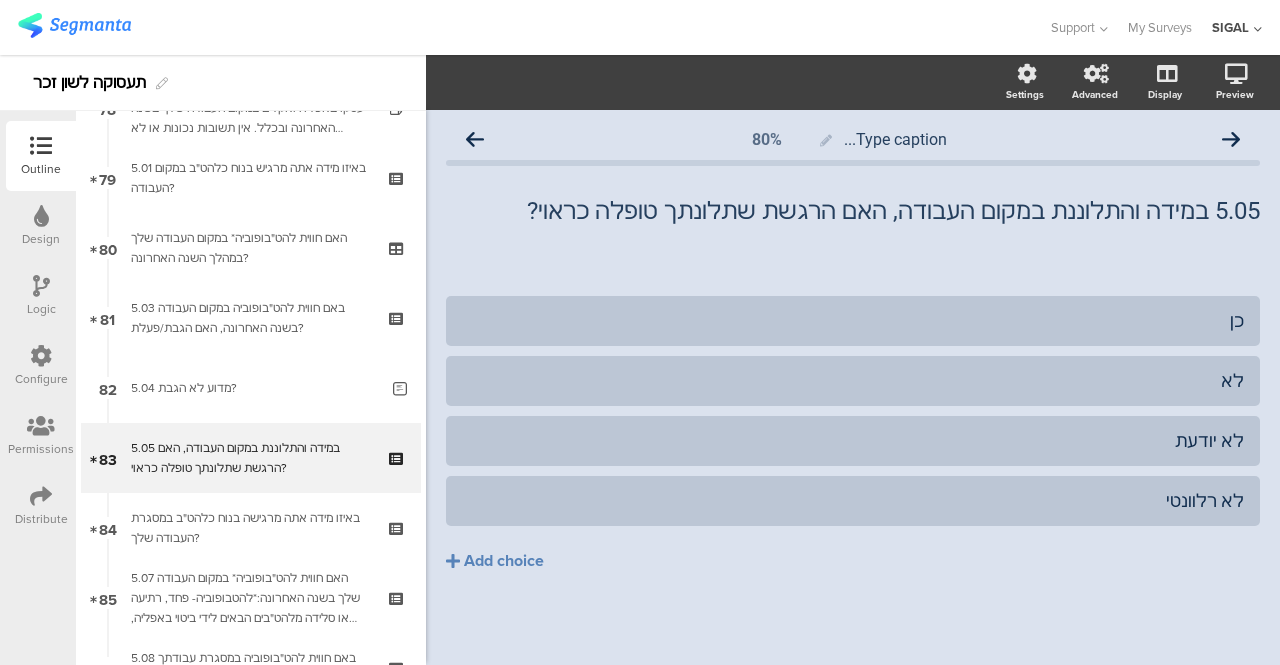 click at bounding box center (41, 286) 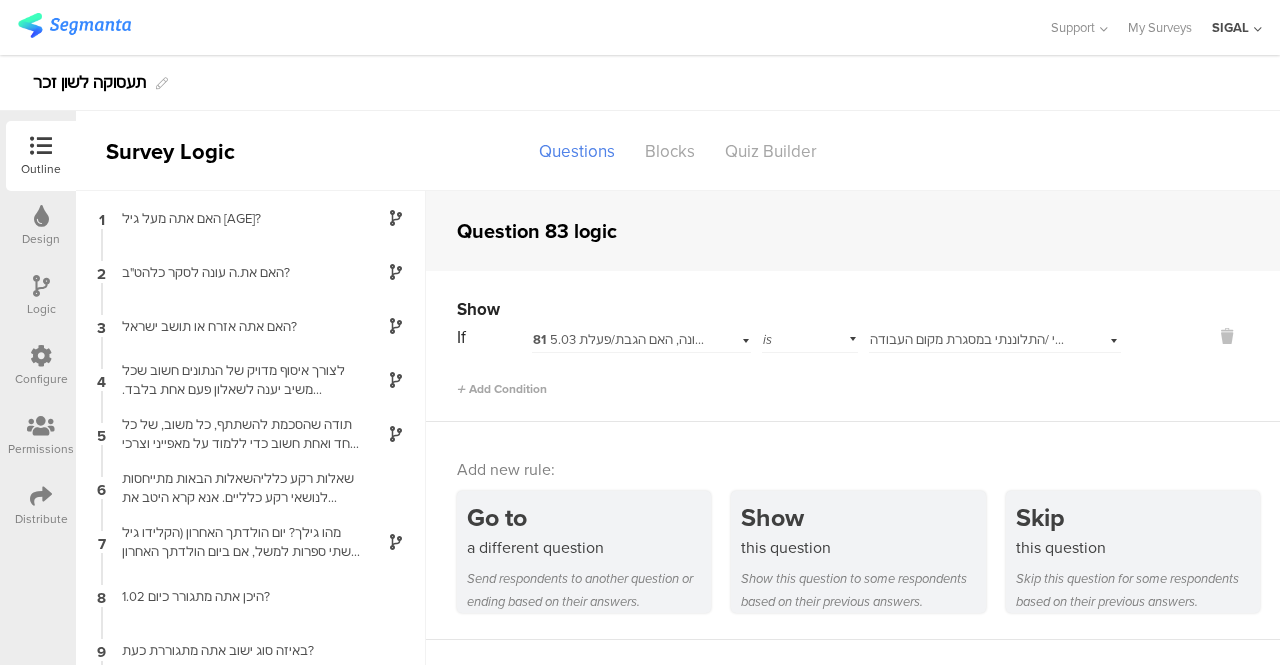 scroll, scrollTop: 58, scrollLeft: 0, axis: vertical 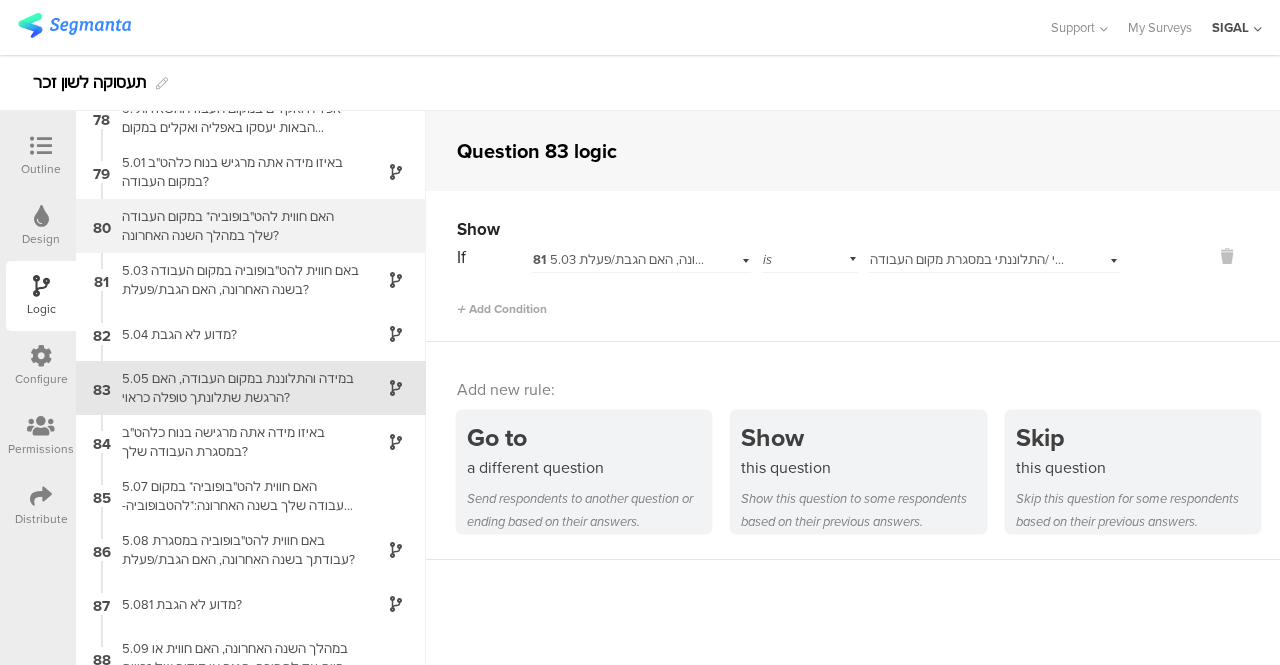 click on "האם חווית להט"בופוביה* במקום העבודה שלך במהלך השנה האחרונה?" at bounding box center (235, 226) 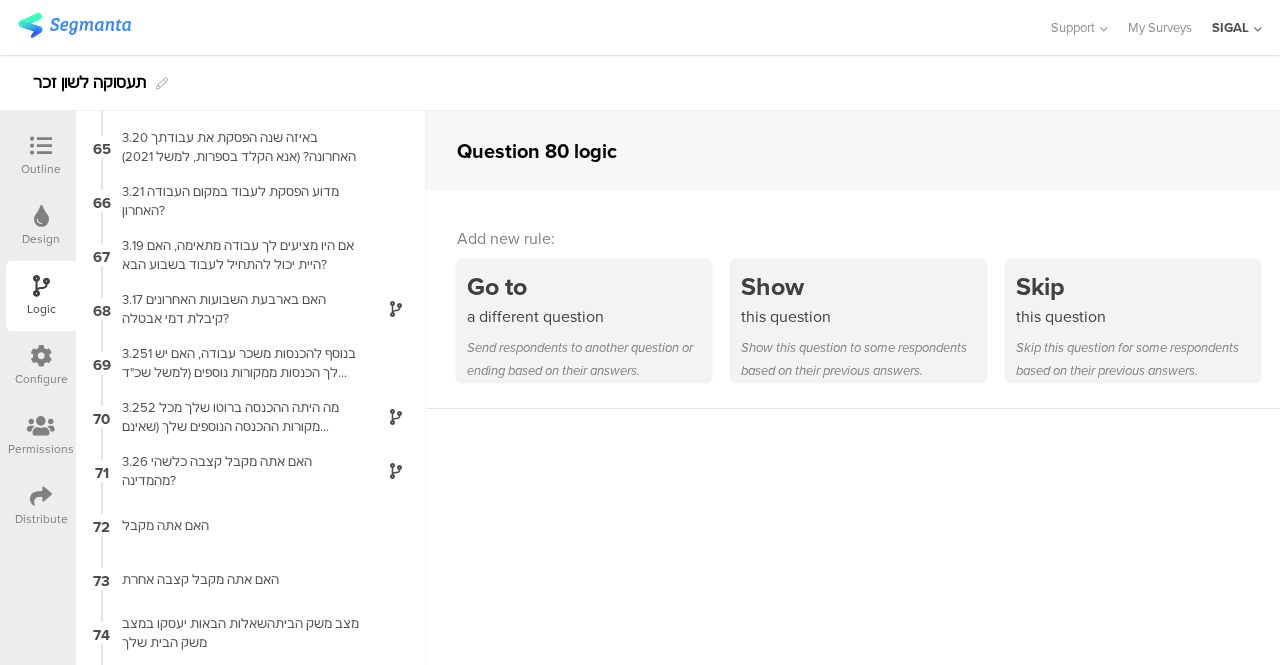 scroll, scrollTop: 4016, scrollLeft: 0, axis: vertical 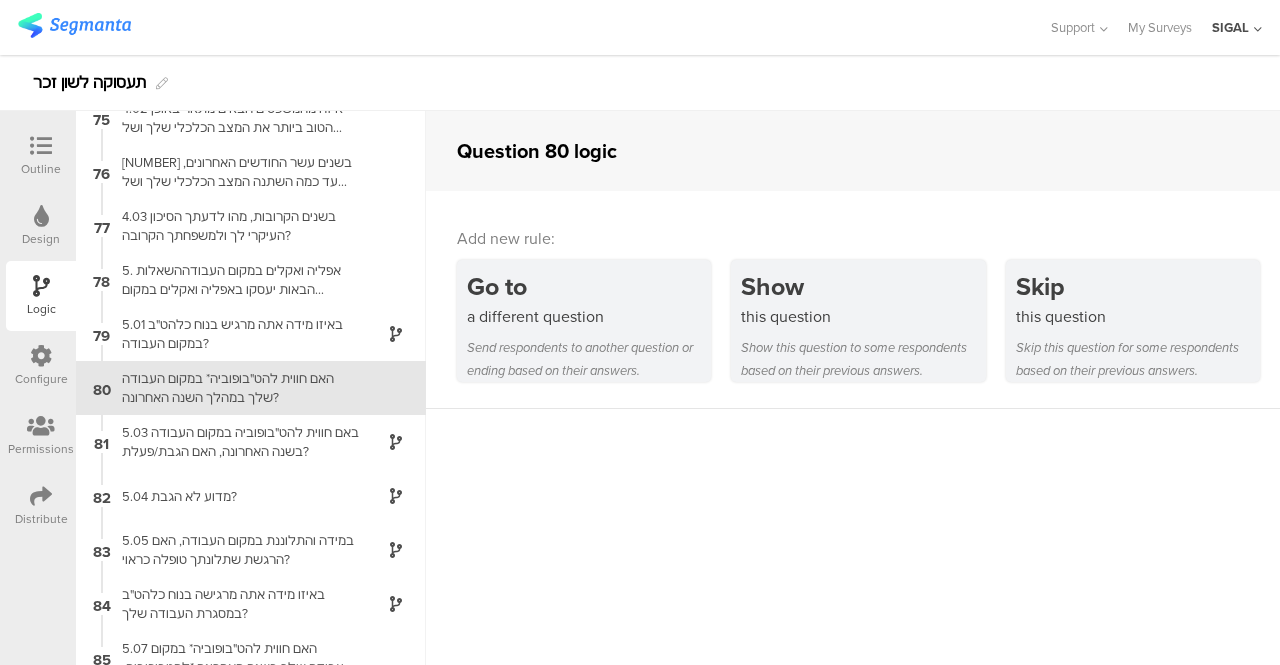 click at bounding box center [41, 146] 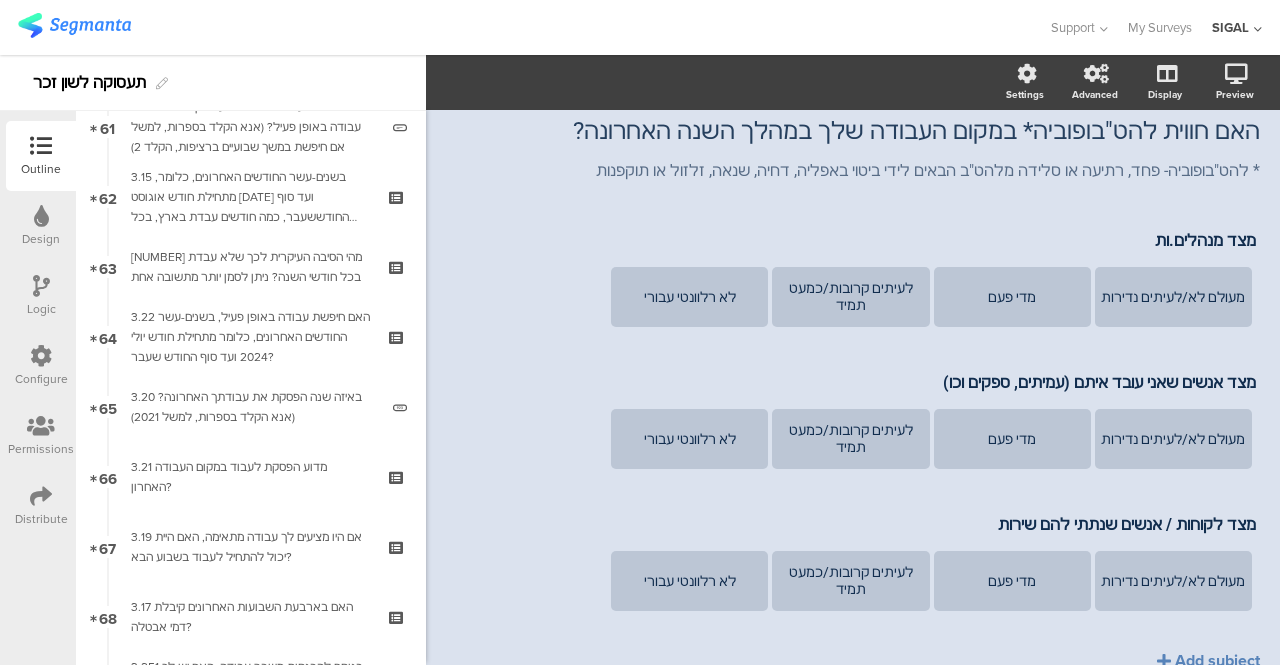 scroll, scrollTop: 5368, scrollLeft: 0, axis: vertical 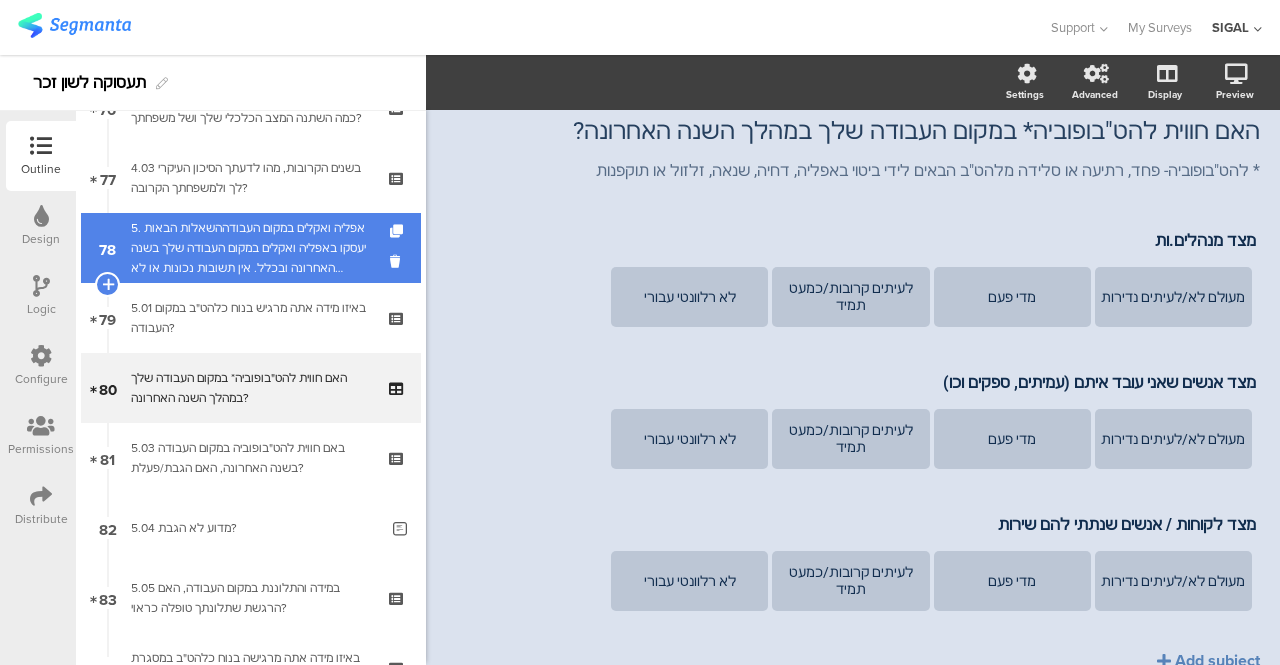 click on "5.	אפליה ואקלים במקום העבודההשאלות הבאות יעסקו באפליה ואקלים במקום העבודה שלך בשנה האחרונה ובכלל. אין תשובות נכונות או לא נכונות. השתדל להשיב בכנות, כמיטב יכולתך.   לתזכורת: כל התשובות בסקר הן אנונימיות וחסויות." at bounding box center [250, 248] 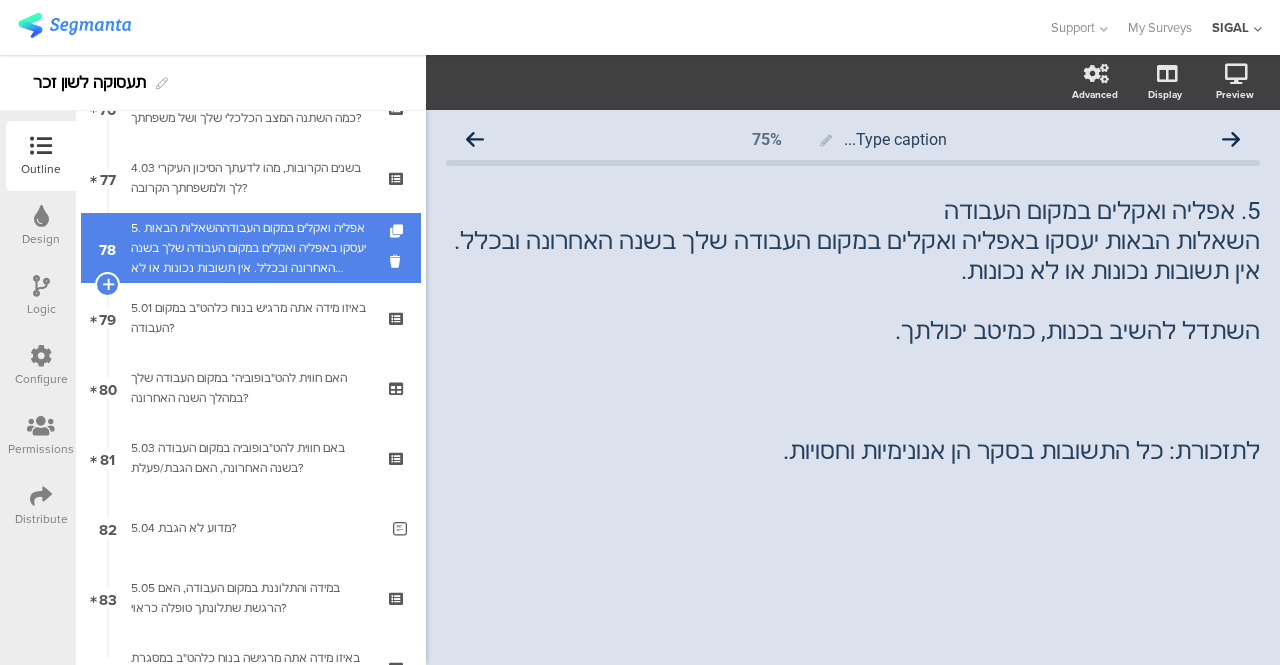 scroll, scrollTop: 0, scrollLeft: 0, axis: both 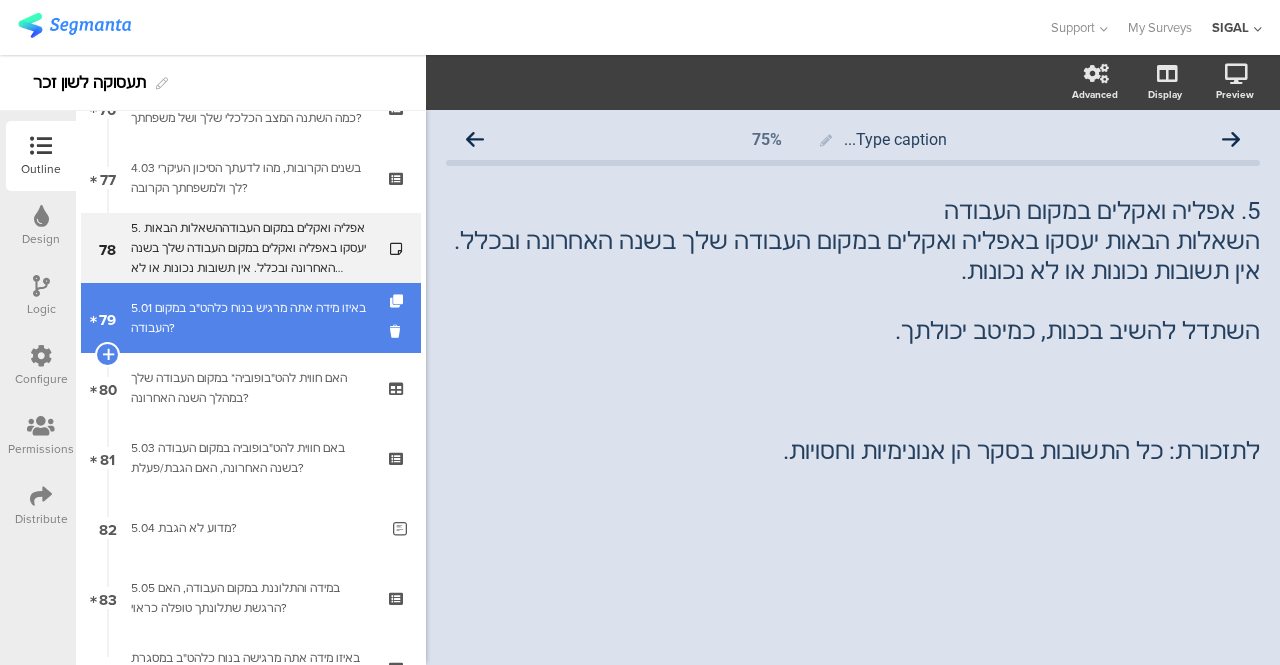 click on "5.01	באיזו מידה אתה מרגיש בנוח כלהט"ב במקום העבודה?" at bounding box center (250, 318) 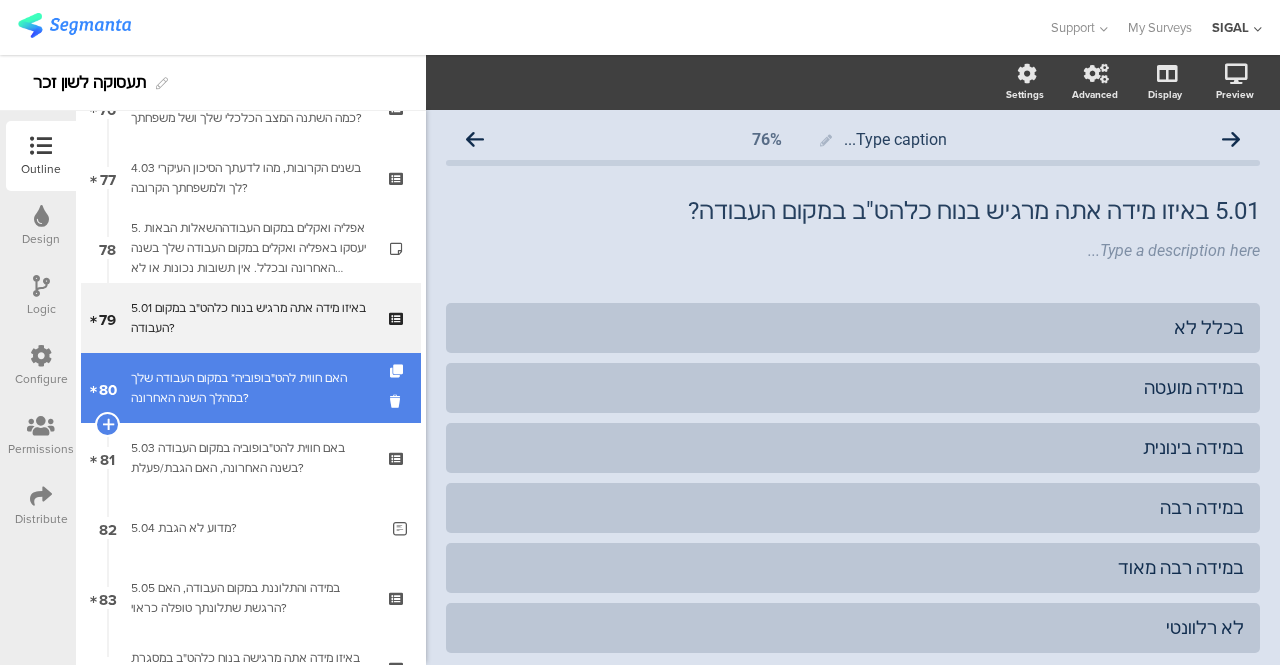 click on "האם חווית להט"בופוביה* במקום העבודה שלך במהלך השנה האחרונה?" at bounding box center (250, 388) 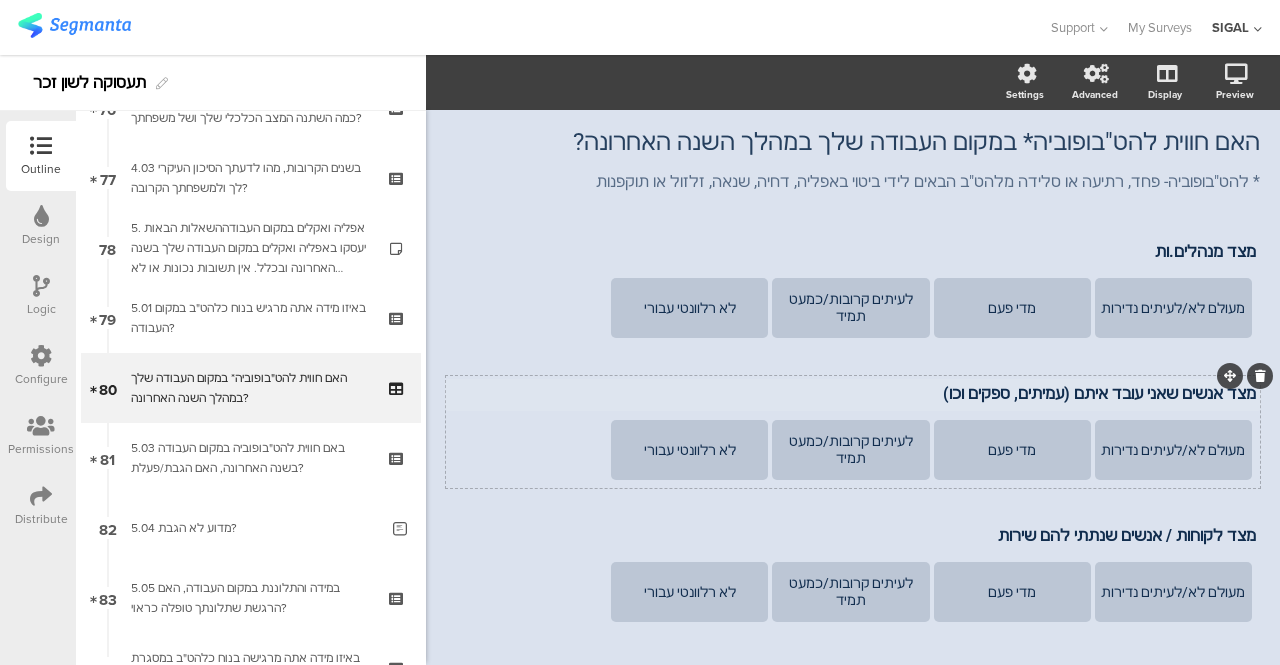 scroll, scrollTop: 100, scrollLeft: 0, axis: vertical 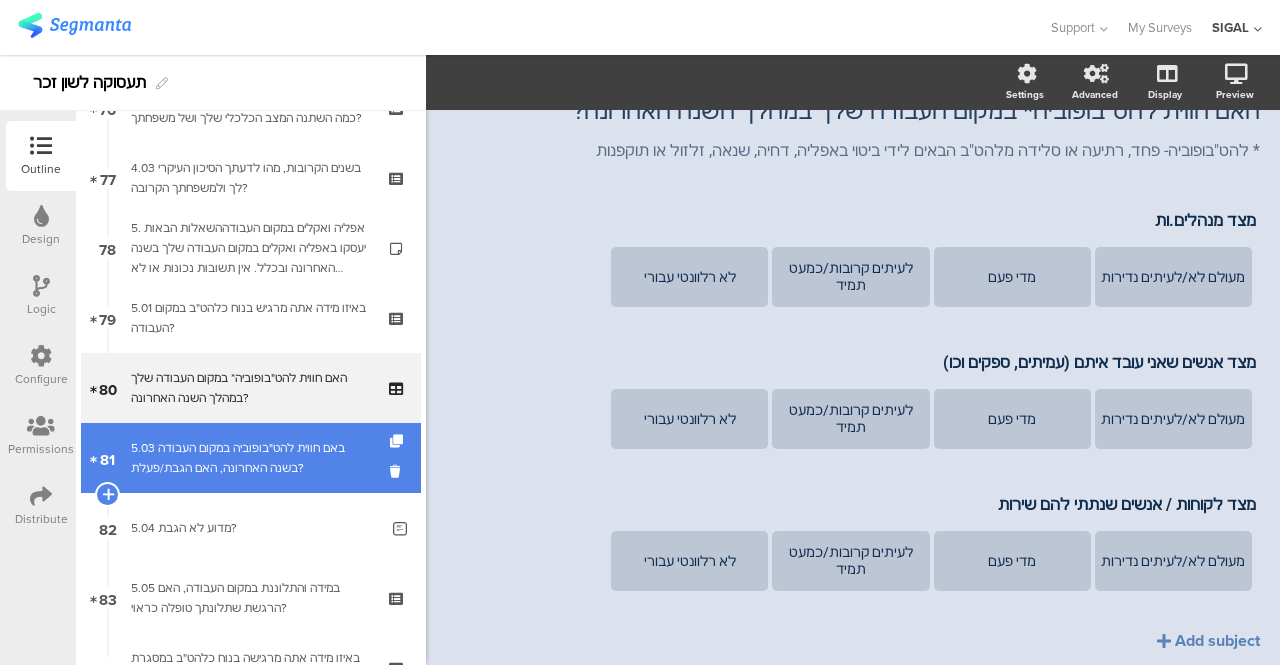 click on "5.03	באם חווית להט"בופוביה במקום העבודה בשנה האחרונה, האם הגבת/פעלת?" at bounding box center [250, 458] 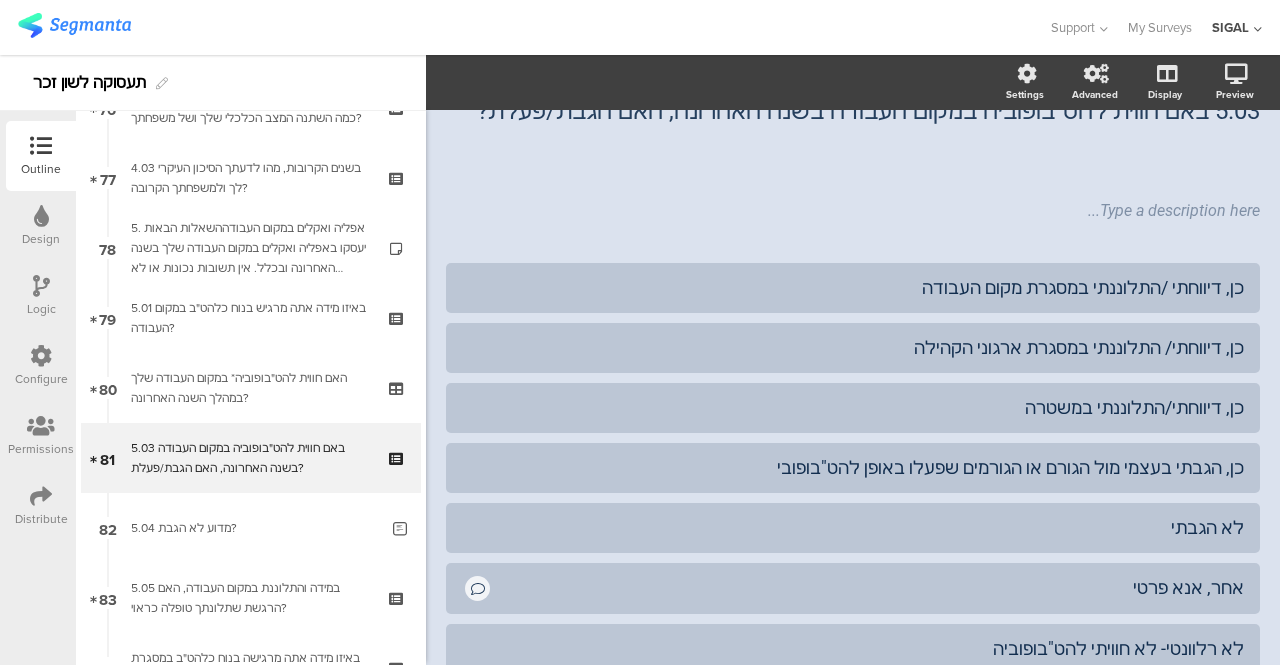 click on "Logic" at bounding box center (41, 296) 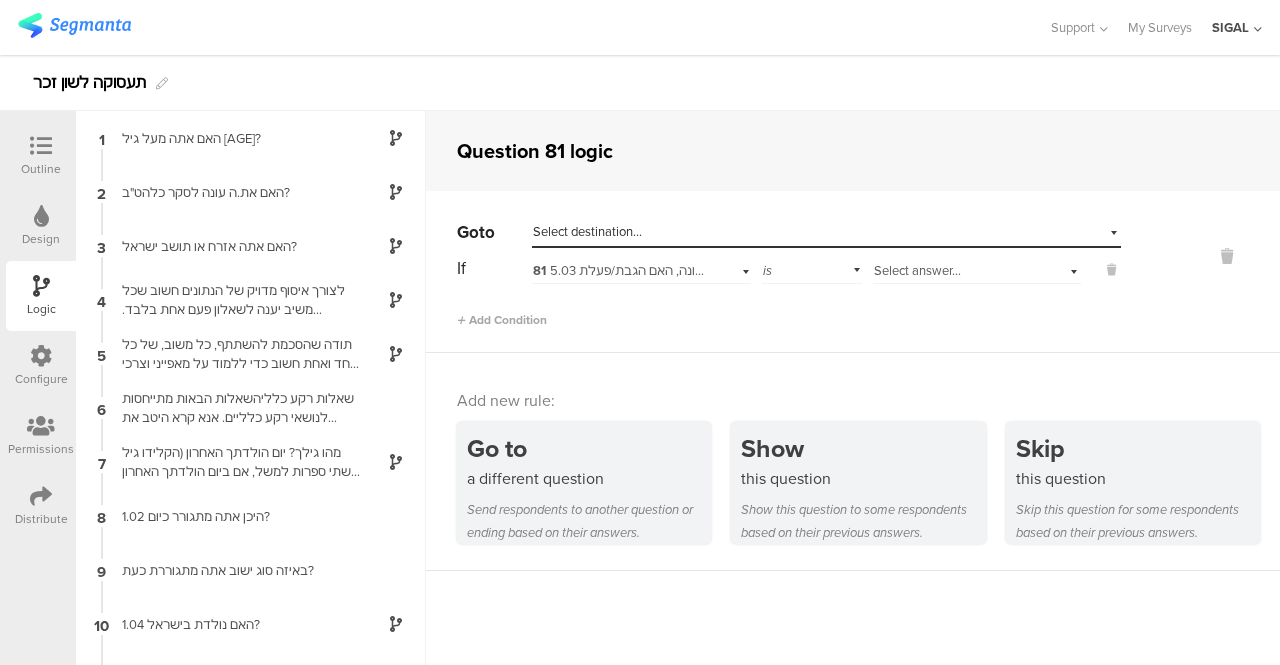 scroll, scrollTop: 80, scrollLeft: 0, axis: vertical 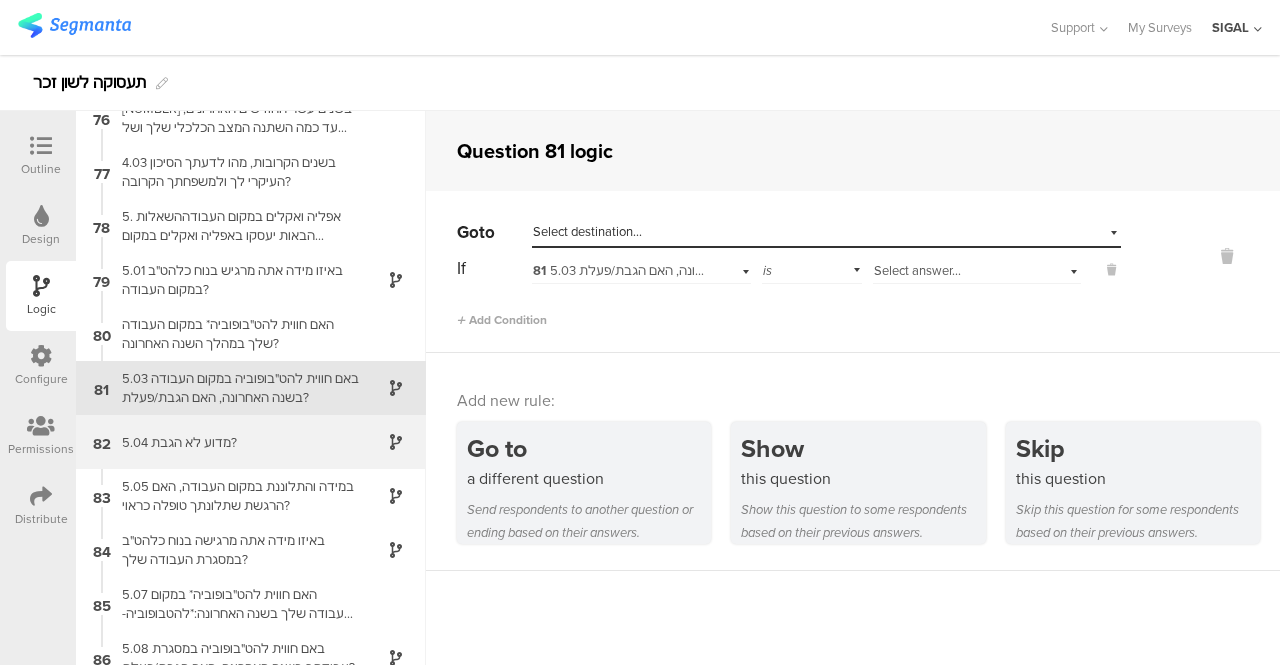 click on "5.04	מדוע לא הגבת?" at bounding box center (235, 442) 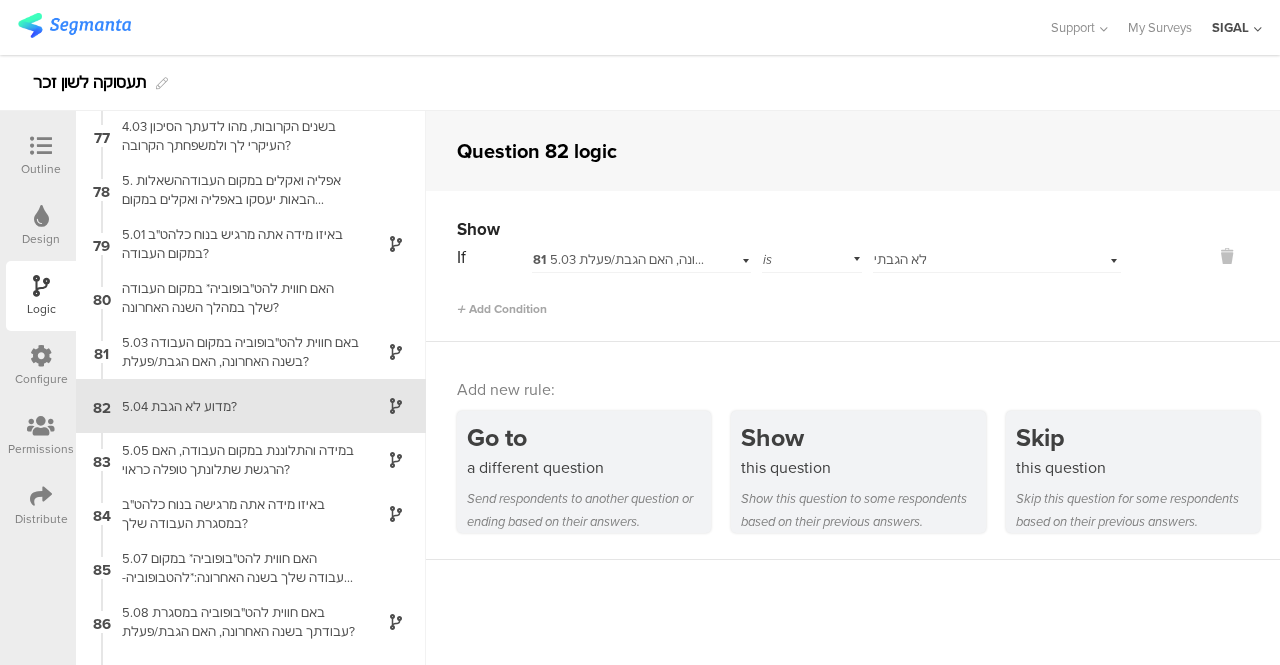 scroll, scrollTop: 4124, scrollLeft: 0, axis: vertical 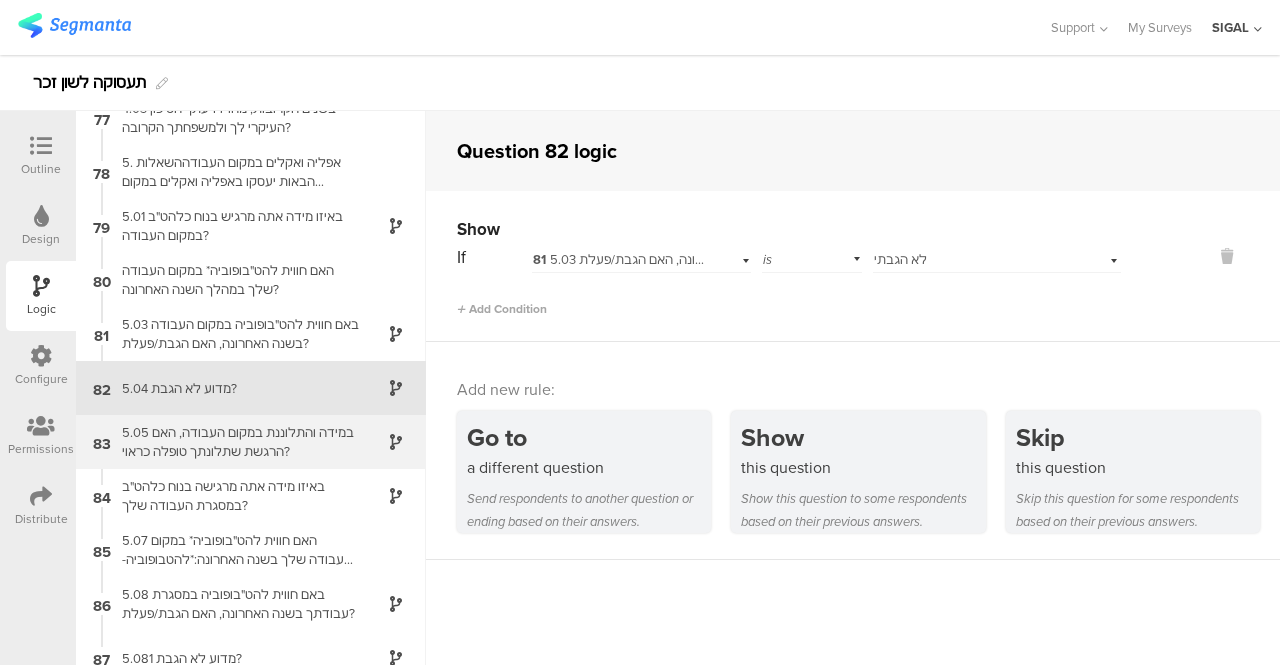 click on "5.05	במידה והתלוננת במקום העבודה, האם הרגשת שתלונתך טופלה כראוי?" at bounding box center [235, 442] 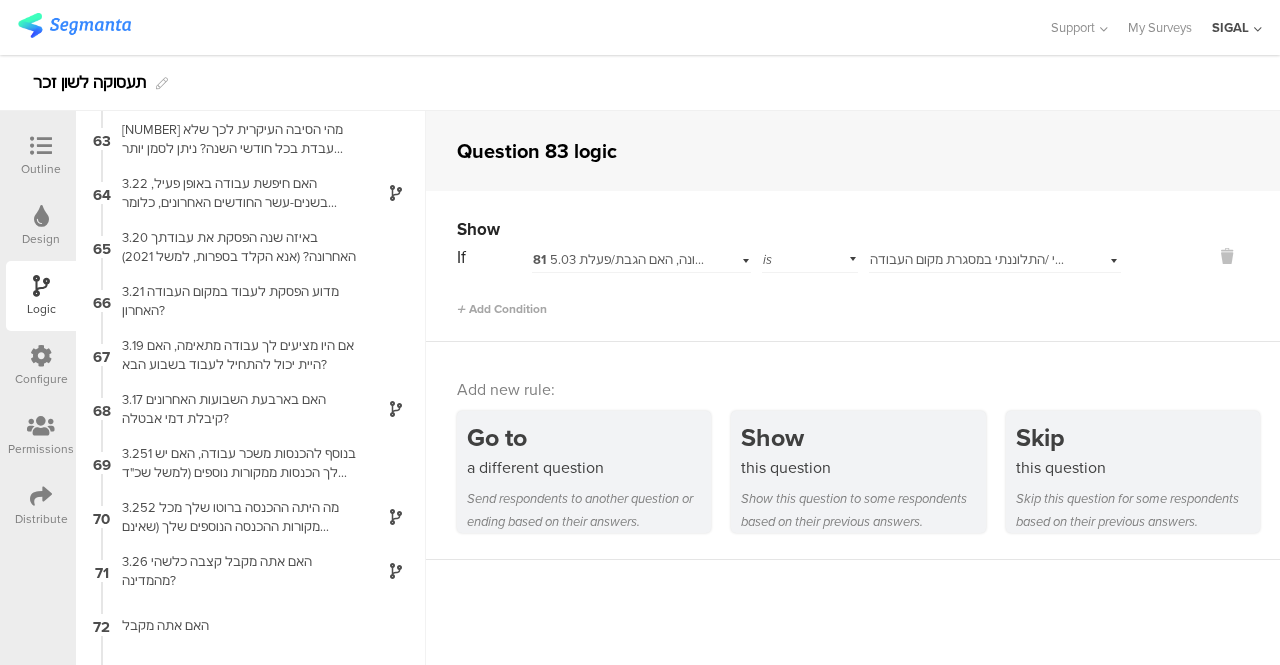 scroll, scrollTop: 4178, scrollLeft: 0, axis: vertical 